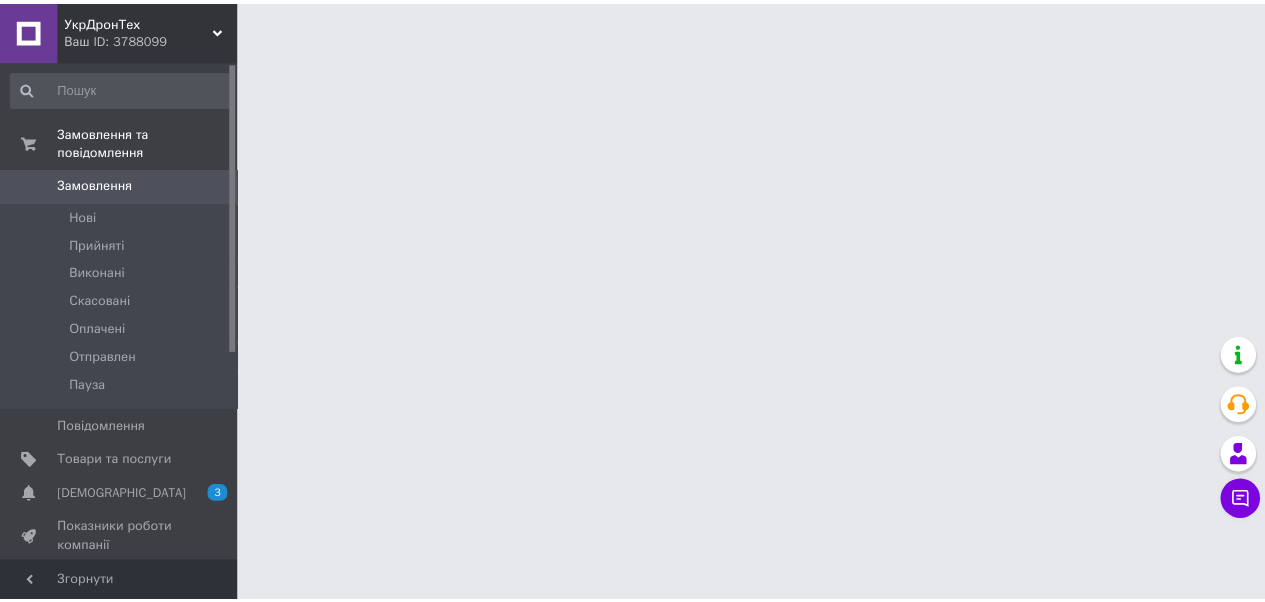 scroll, scrollTop: 0, scrollLeft: 0, axis: both 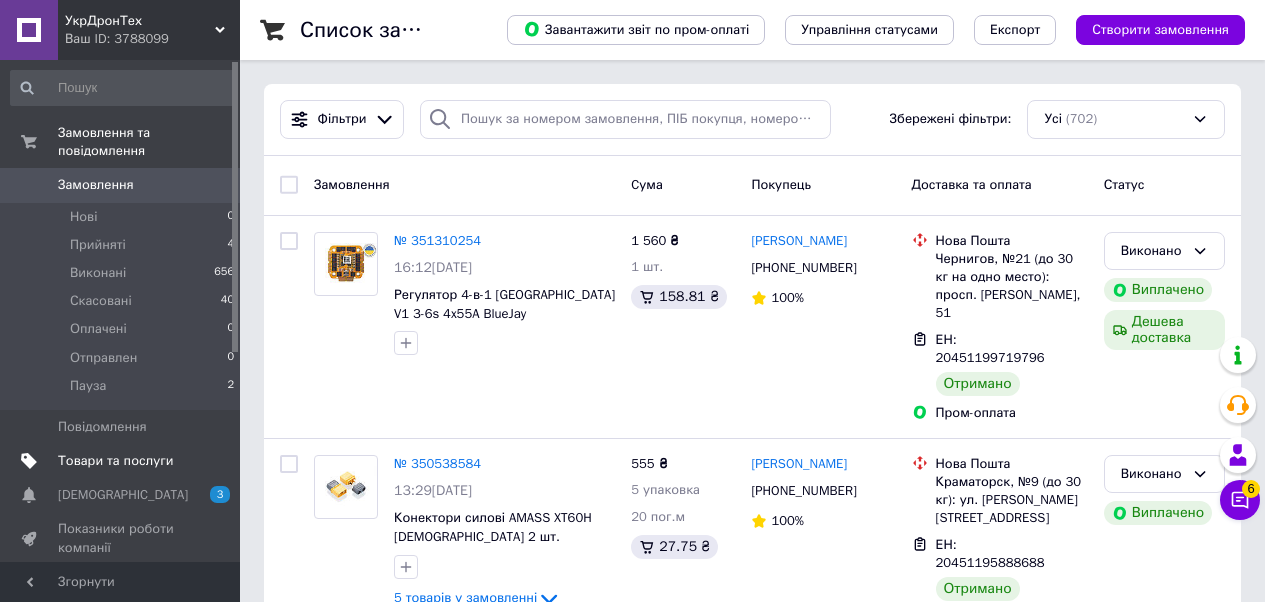 click on "Товари та послуги" at bounding box center [115, 461] 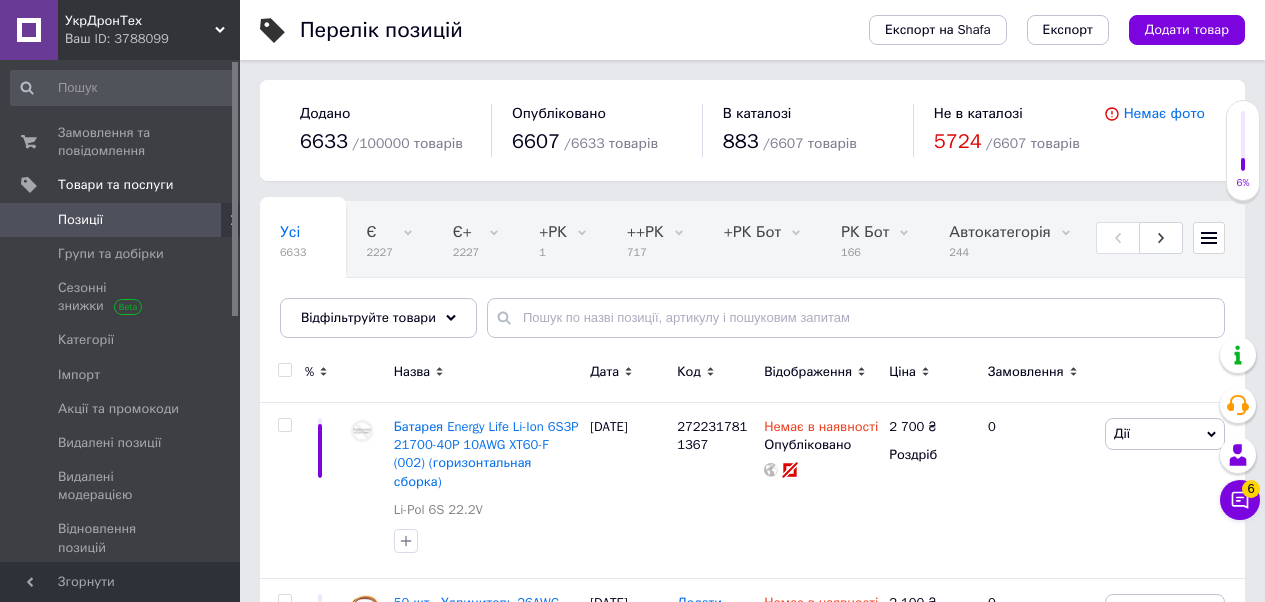 click on "Усі 6633 Є 2227 Видалити Редагувати Є+ 2227 Видалити Редагувати +РК 1 Видалити Редагувати ++РК 717 Видалити Редагувати +РК Бот 0 Видалити Редагувати РК Бот 166 Видалити Редагувати Автокатегорія 244 Видалити Редагувати ! Змінити категорію 1 Видалити Редагувати Без нотатки 1 Видалити Редагувати Скарга 1 Видалити Редагувати Ok Відфільтровано...  Зберегти" at bounding box center [752, 279] 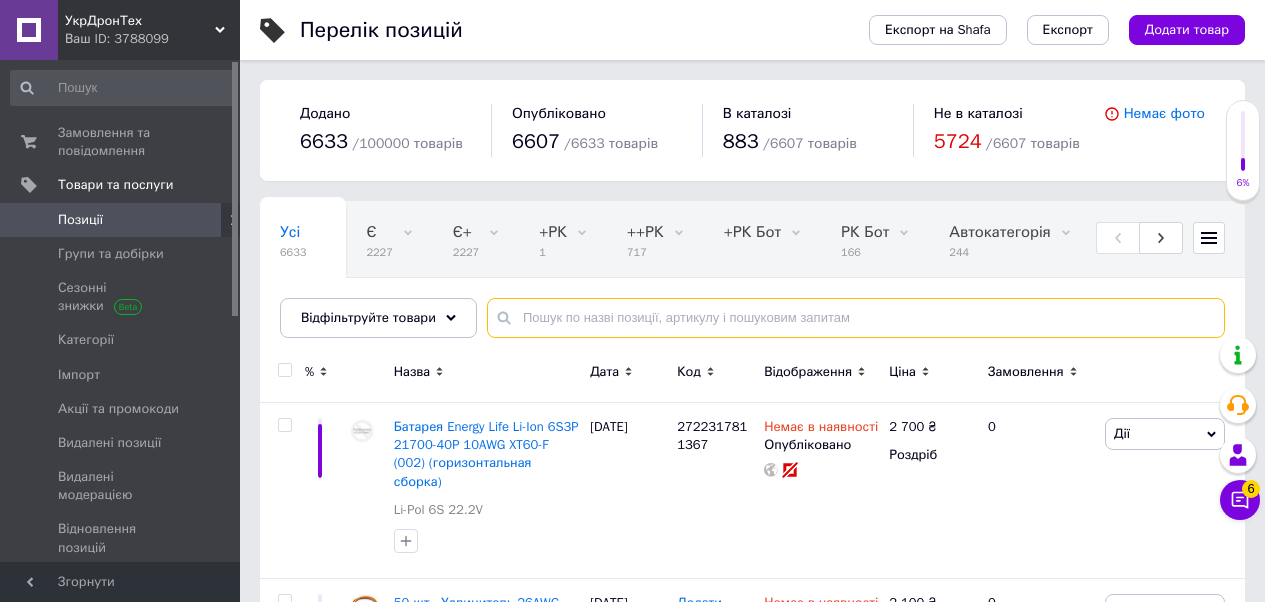 click at bounding box center [856, 318] 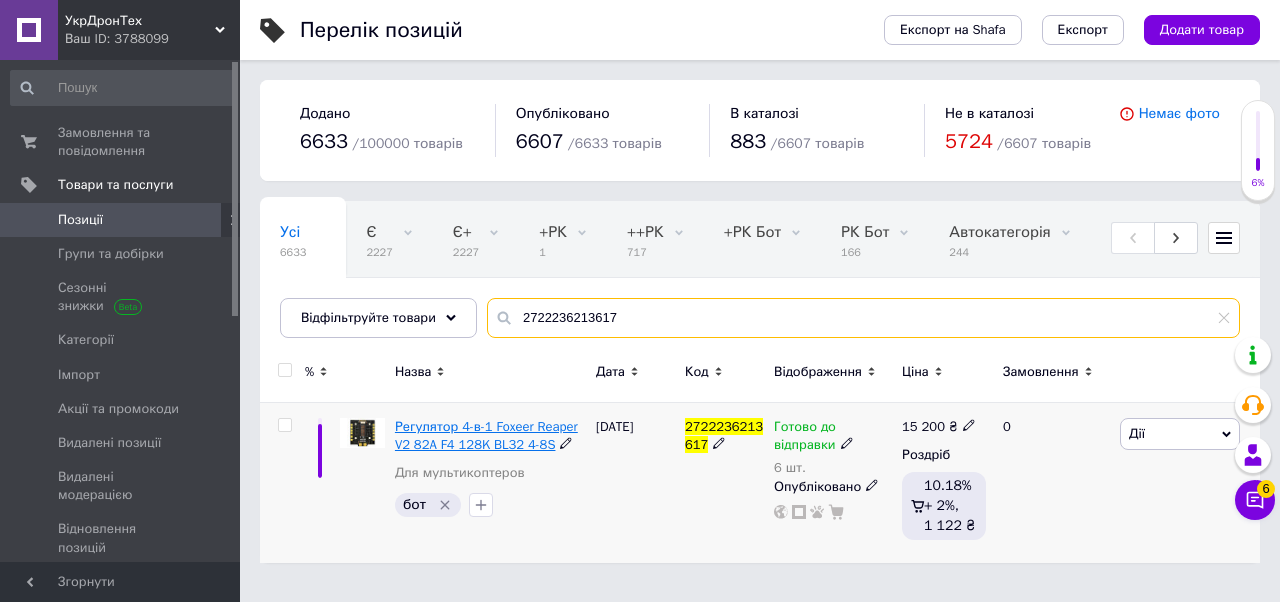 type on "2722236213617" 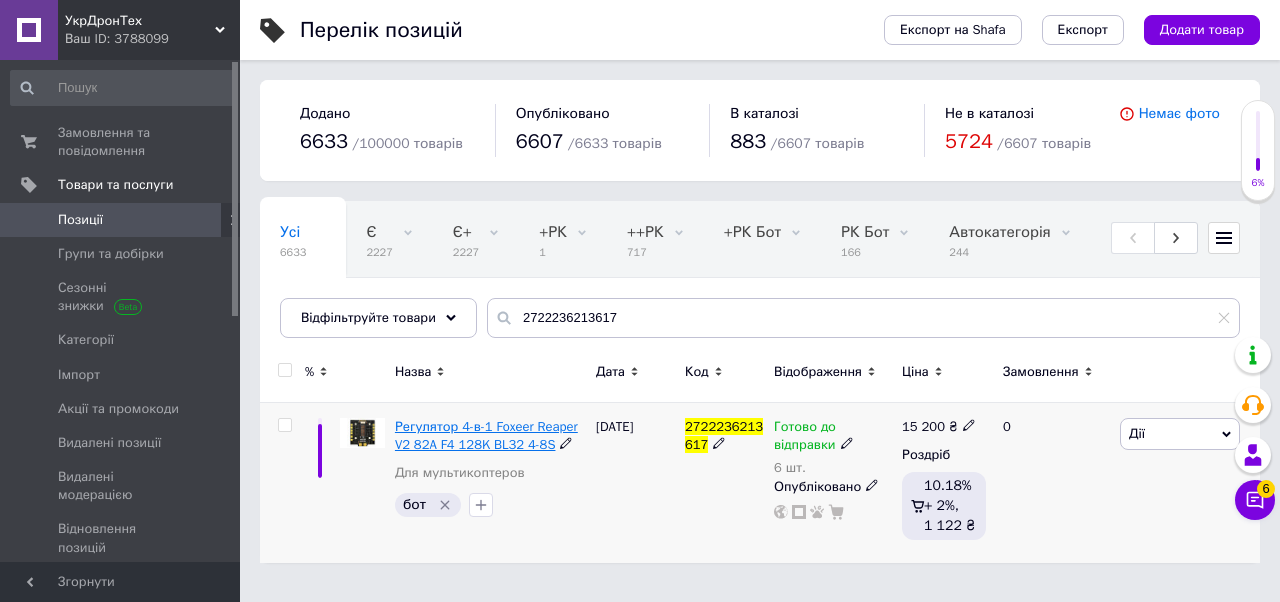 click on "Регулятор 4-в-1 Foxeer Reaper V2 82A F4 128K BL32 4-8S" at bounding box center [486, 435] 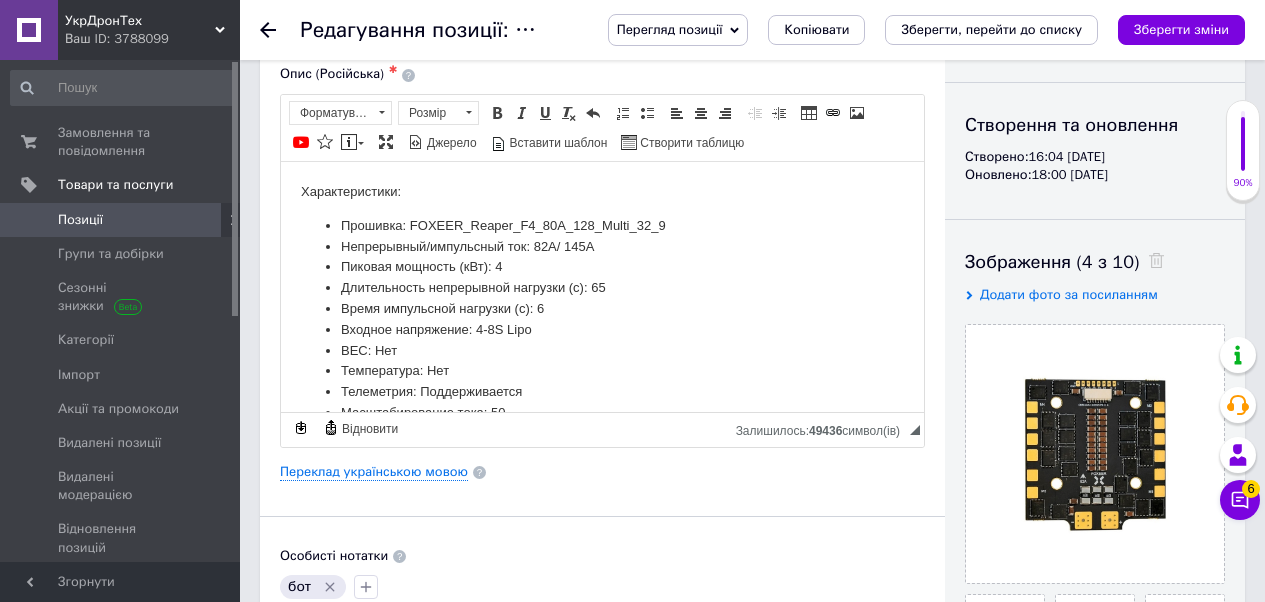scroll, scrollTop: 85, scrollLeft: 0, axis: vertical 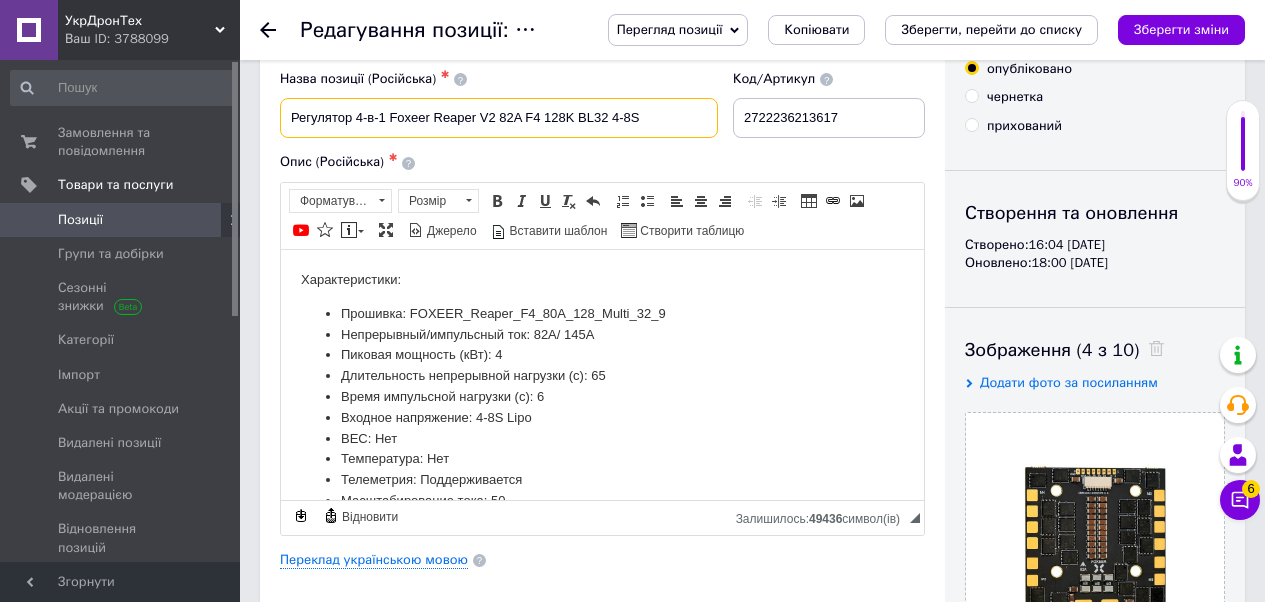 click on "Регулятор 4-в-1 Foxeer Reaper V2 82A F4 128K BL32 4-8S" at bounding box center (499, 118) 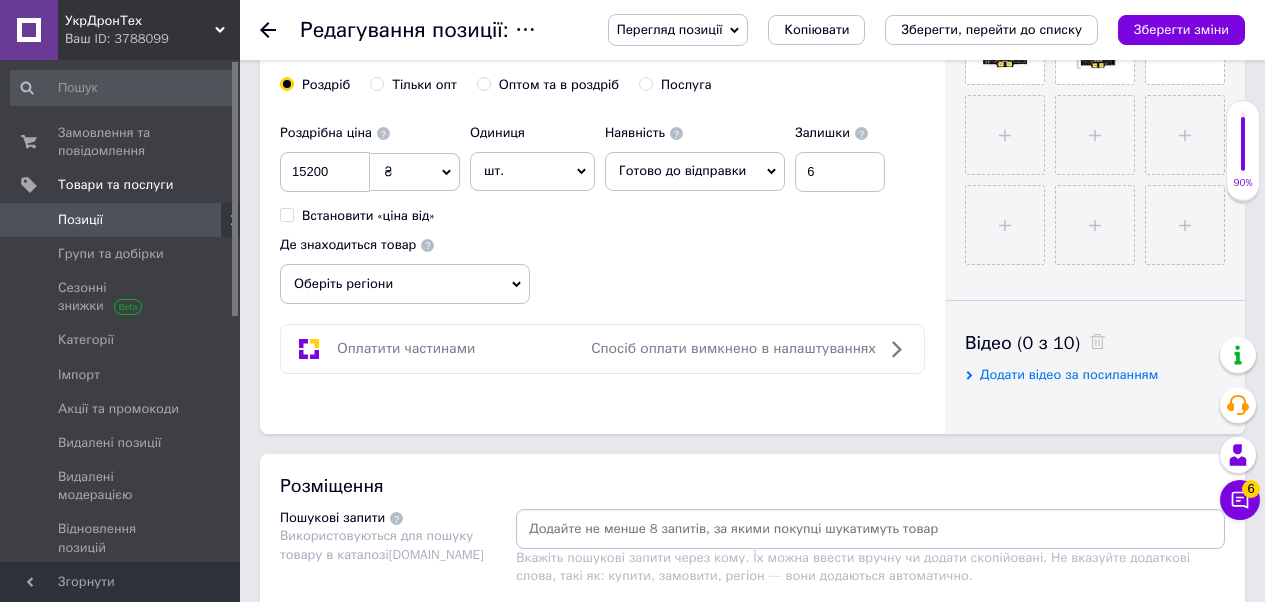 scroll, scrollTop: 615, scrollLeft: 0, axis: vertical 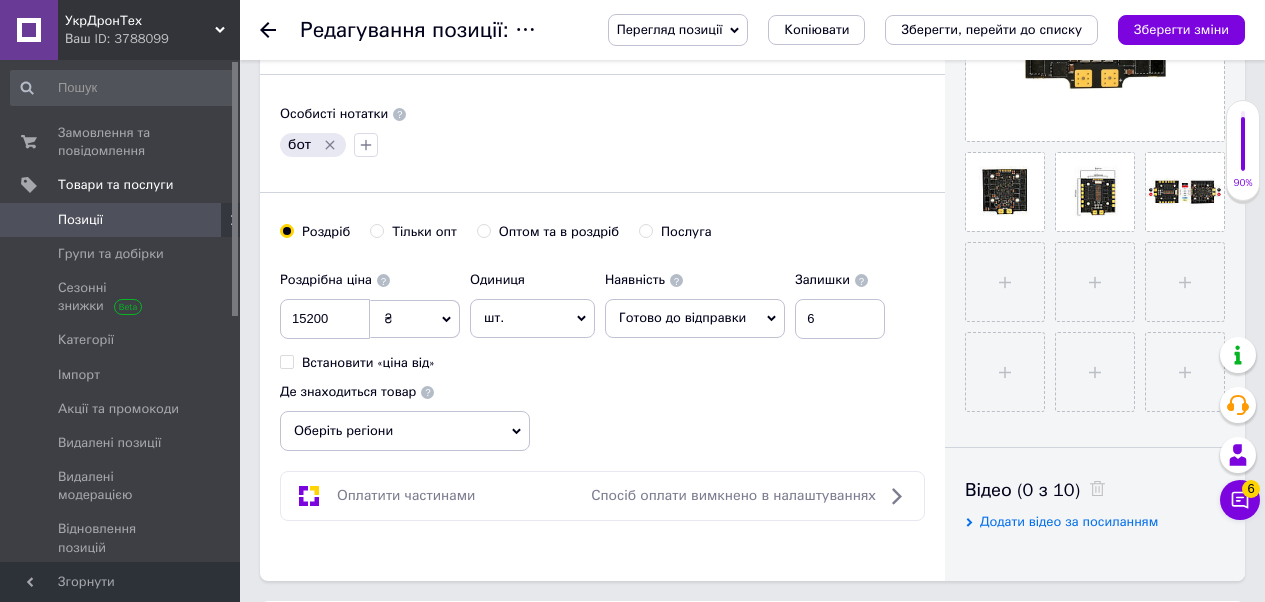 click on "Позиції" at bounding box center (121, 220) 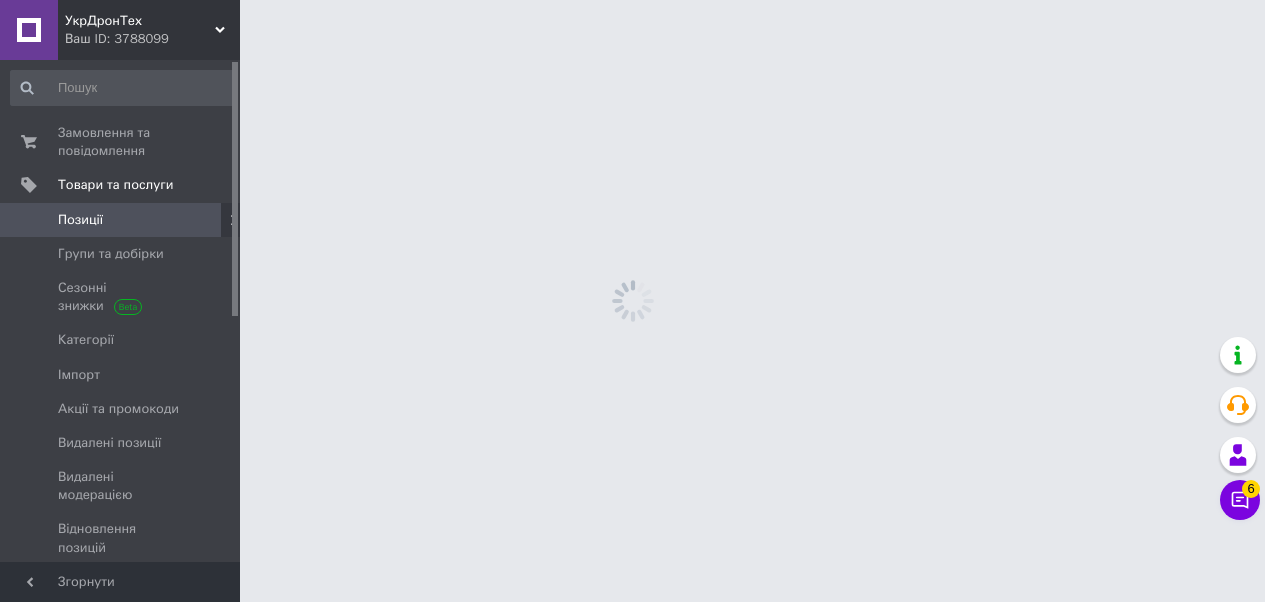 scroll, scrollTop: 0, scrollLeft: 0, axis: both 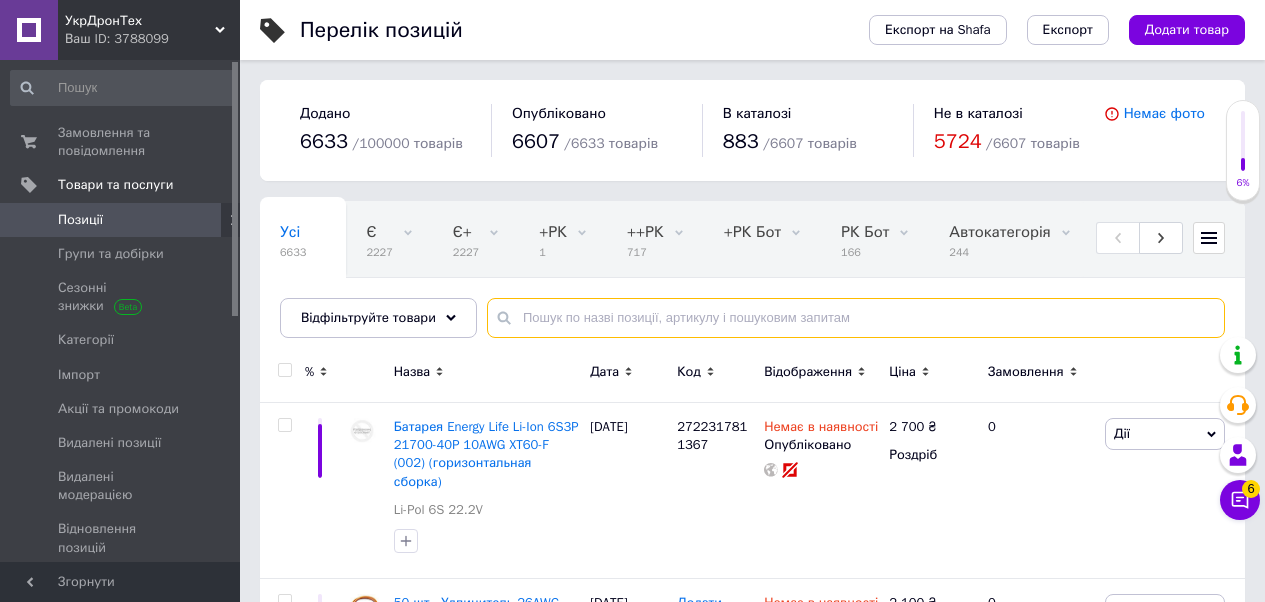 click at bounding box center [856, 318] 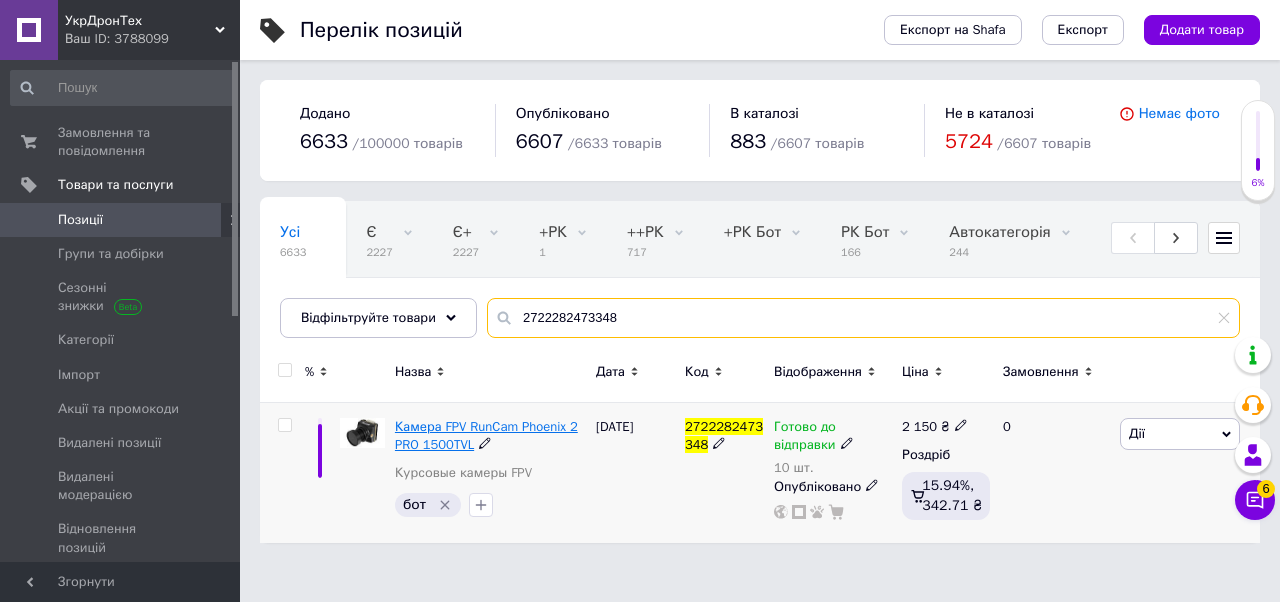 type on "2722282473348" 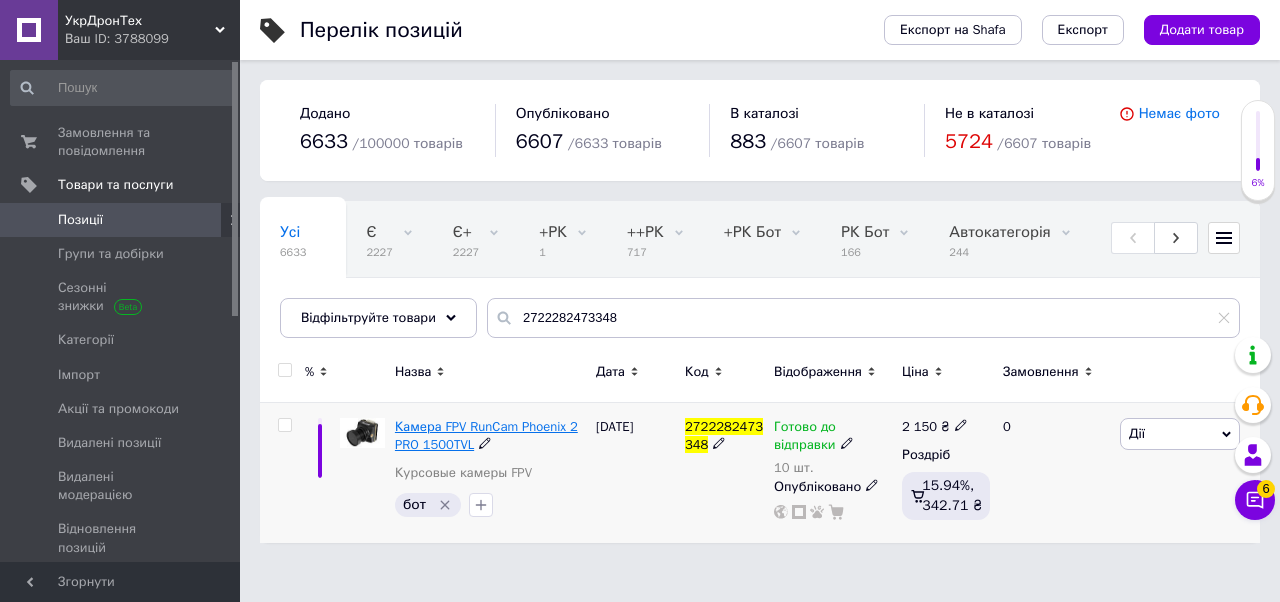 click on "Камера FPV RunCam Phoenix 2 PRO 1500TVL" at bounding box center (486, 435) 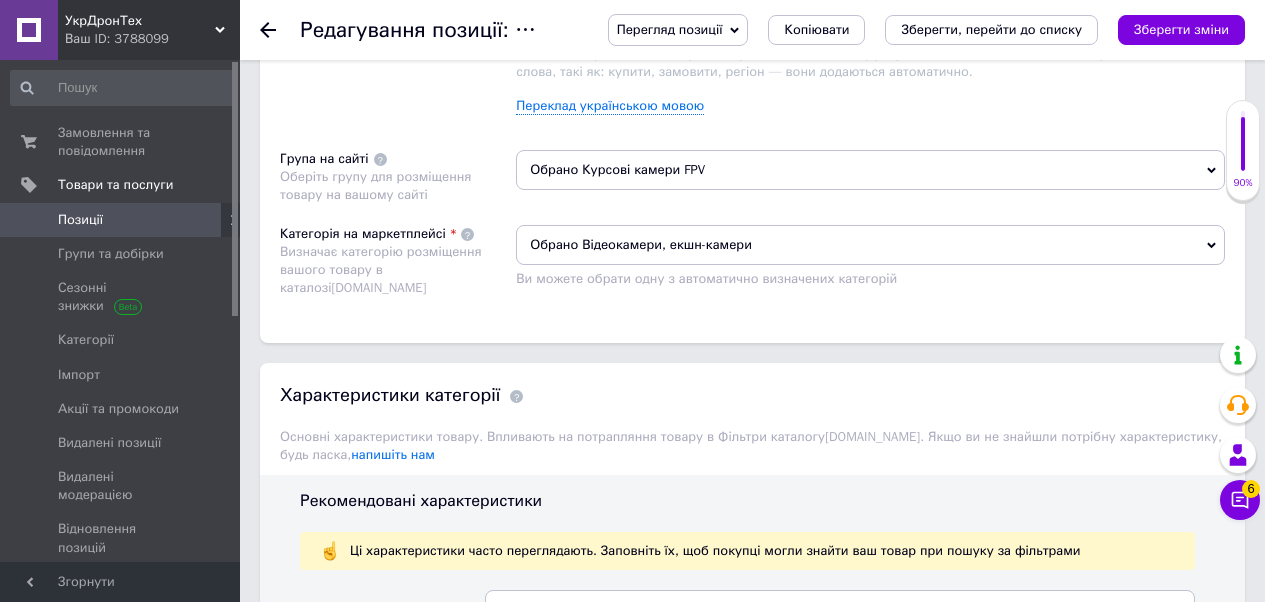 scroll, scrollTop: 1151, scrollLeft: 0, axis: vertical 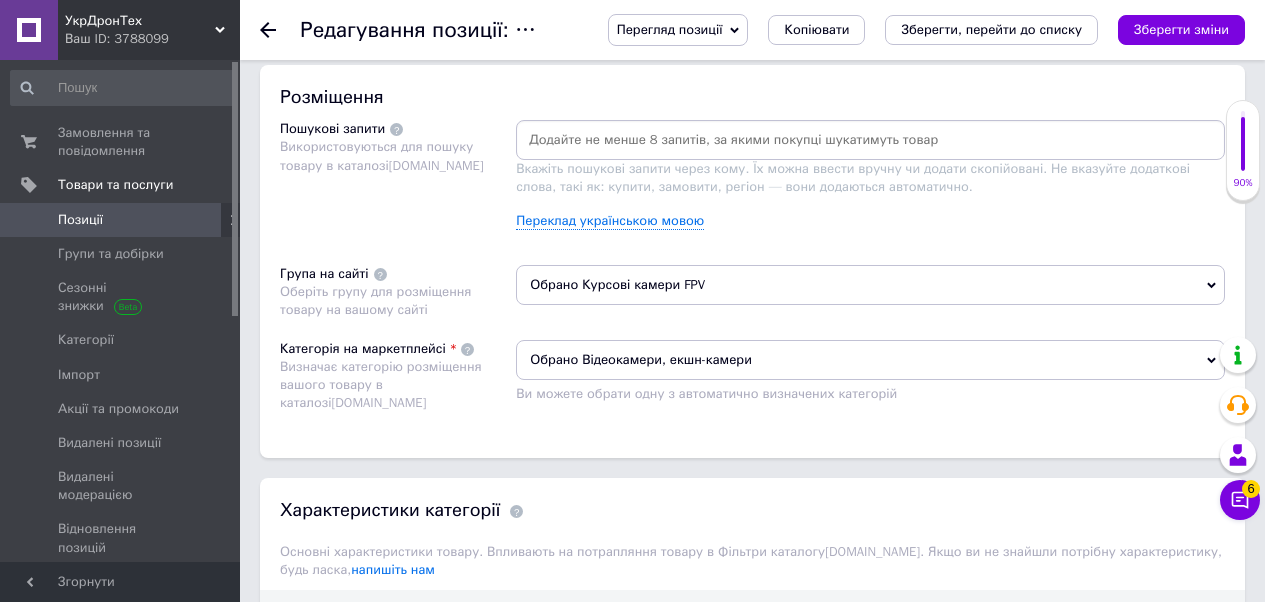click on "Позиції" at bounding box center (121, 220) 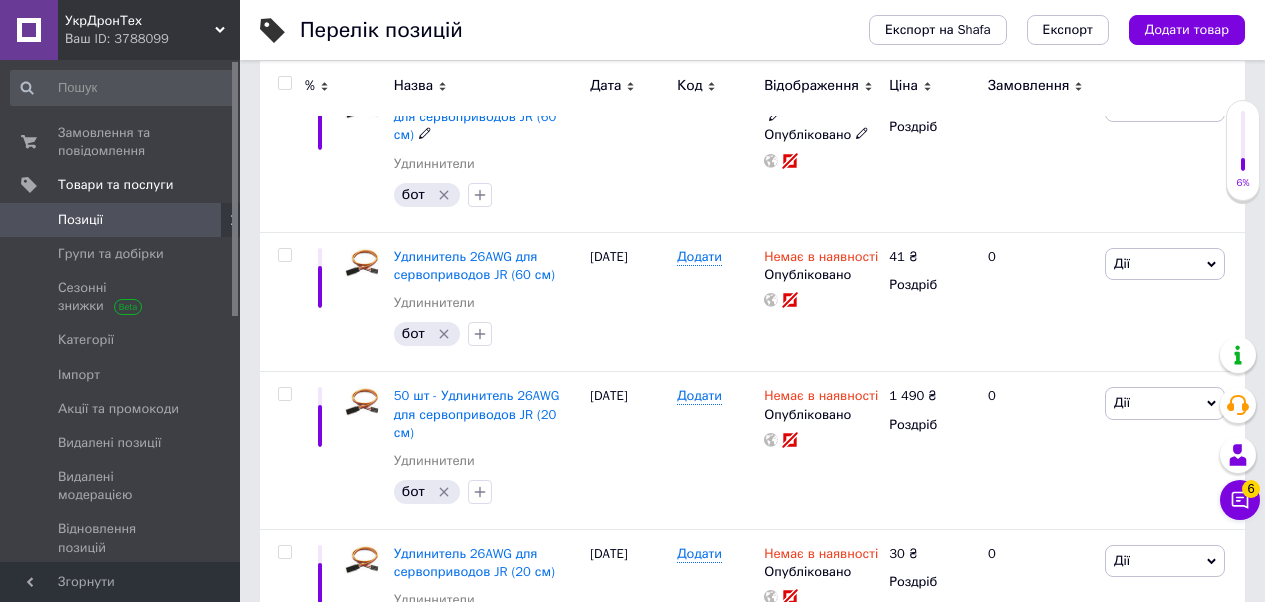 scroll, scrollTop: 567, scrollLeft: 0, axis: vertical 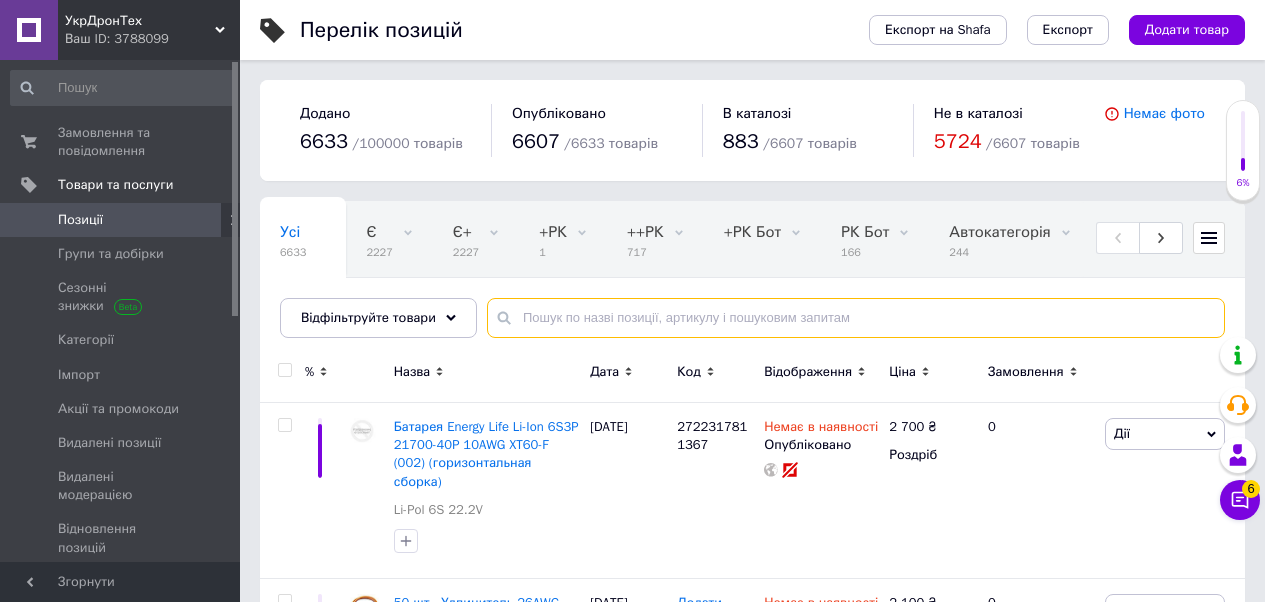 click at bounding box center [856, 318] 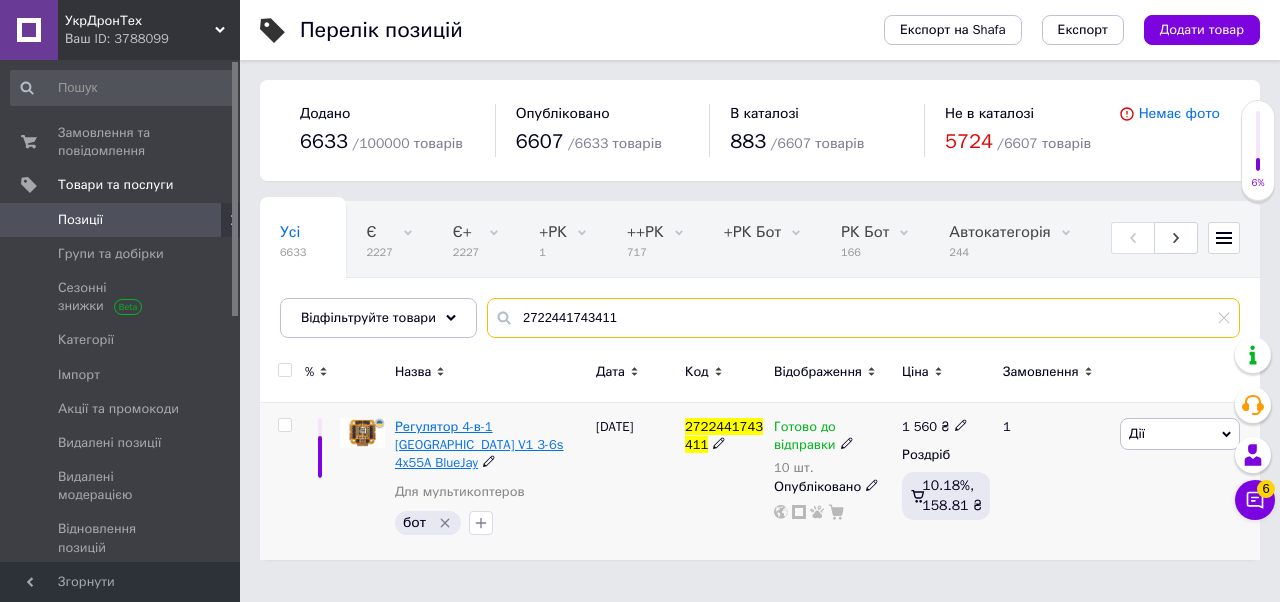 type on "2722441743411" 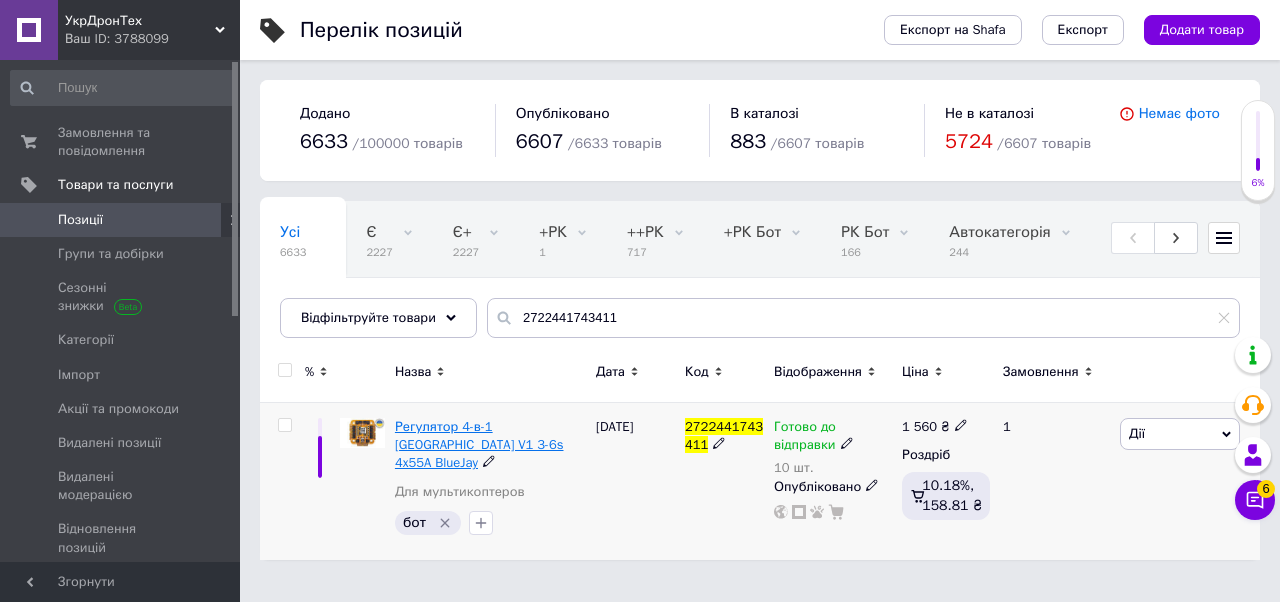 click on "Регулятор 4-в-1 Франківськ V1 3-6s 4x55A BlueJay" at bounding box center [479, 444] 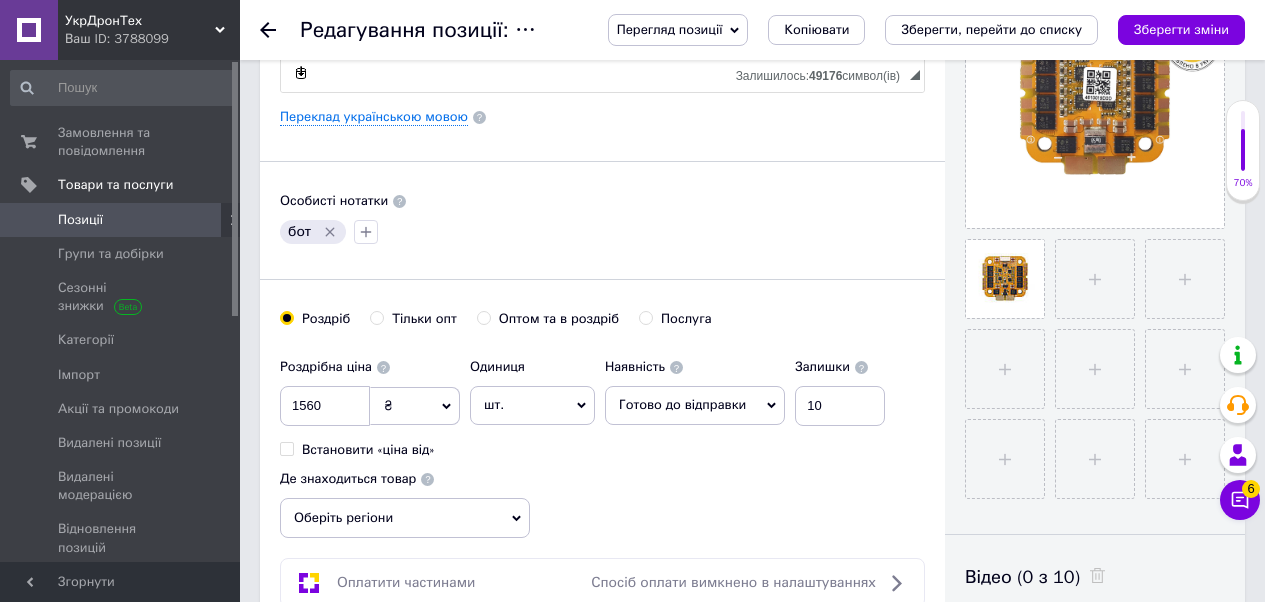 scroll, scrollTop: 0, scrollLeft: 0, axis: both 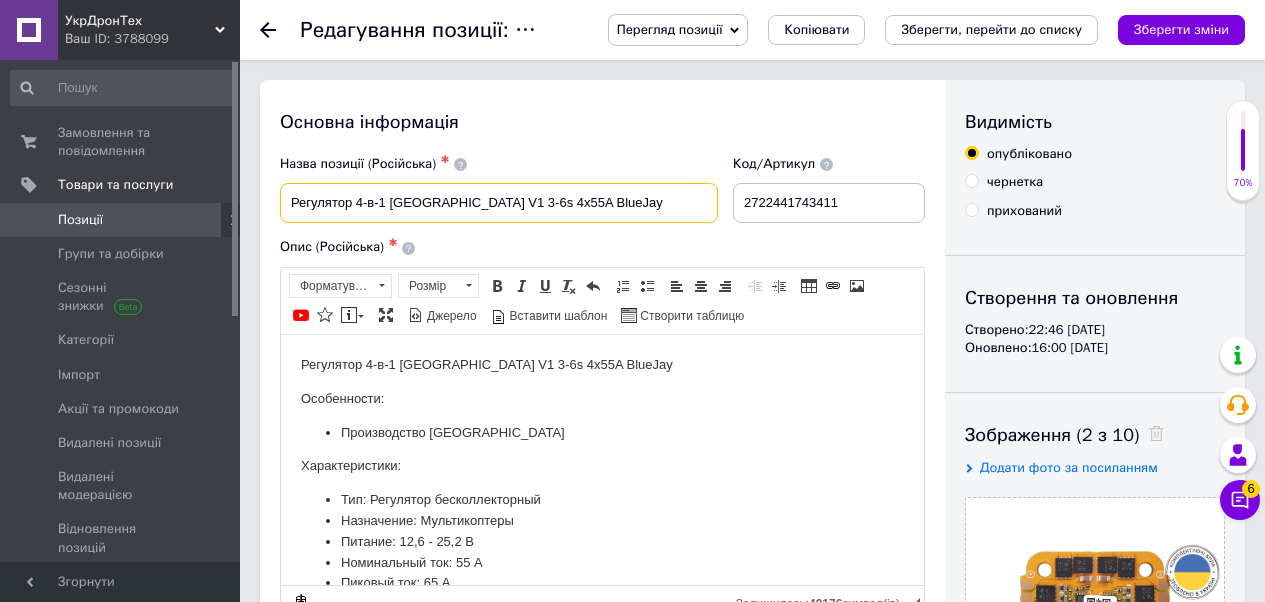 click on "Регулятор 4-в-1 Франківськ V1 3-6s 4x55A BlueJay" at bounding box center [499, 203] 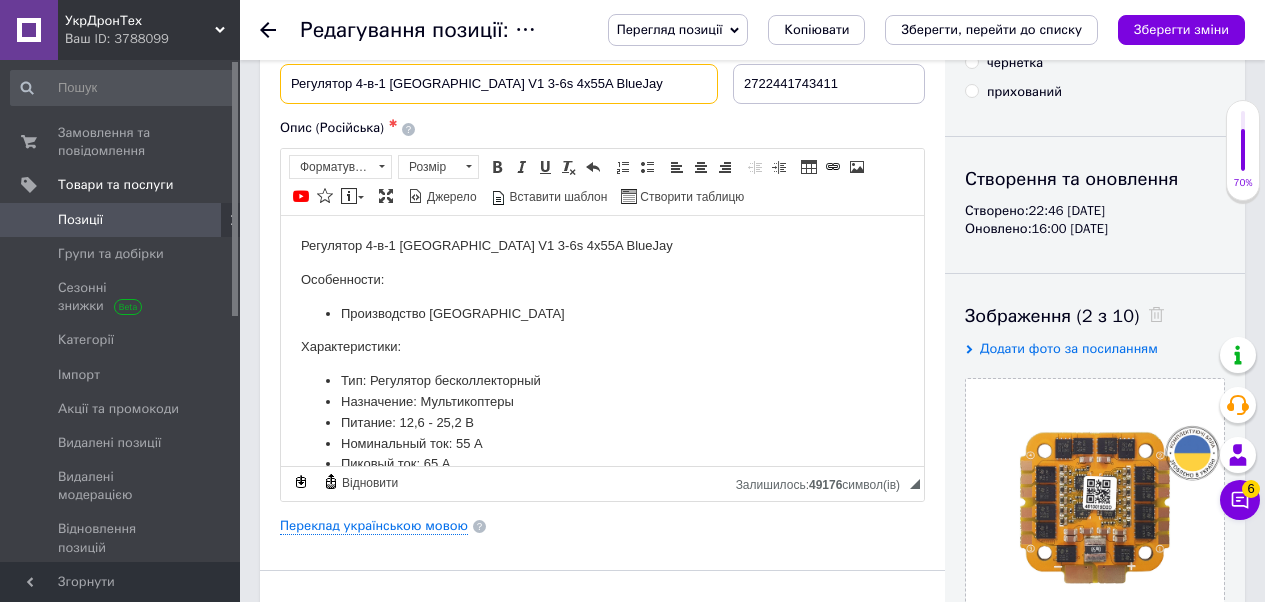 scroll, scrollTop: 375, scrollLeft: 0, axis: vertical 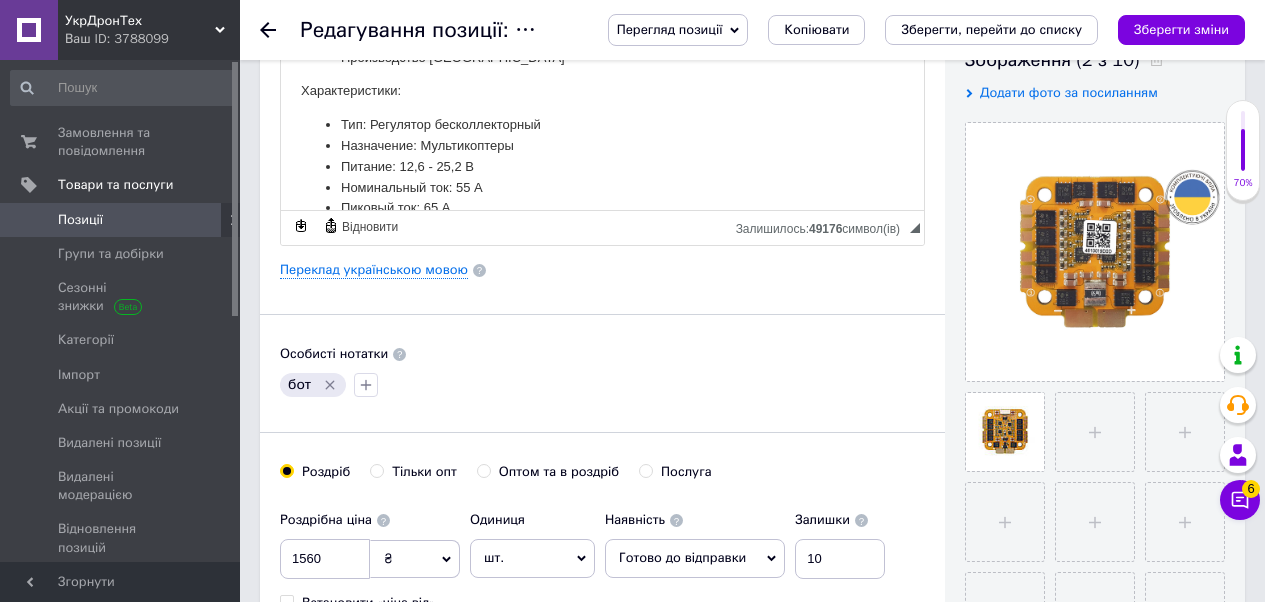 click on "Позиції" at bounding box center (121, 220) 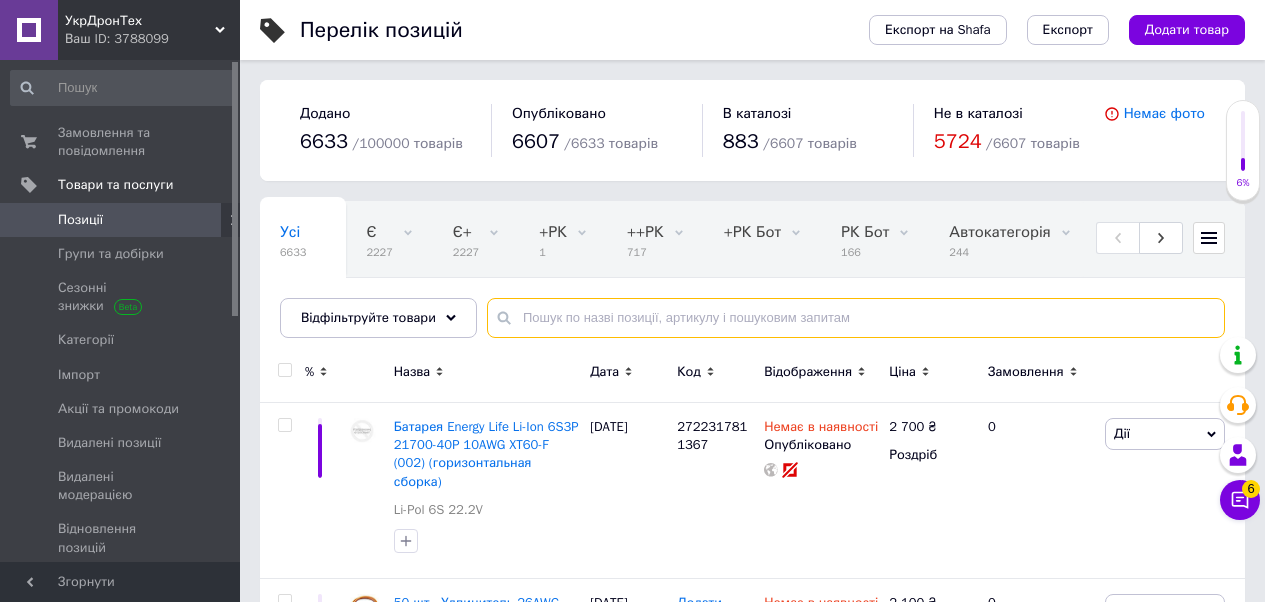 click at bounding box center (856, 318) 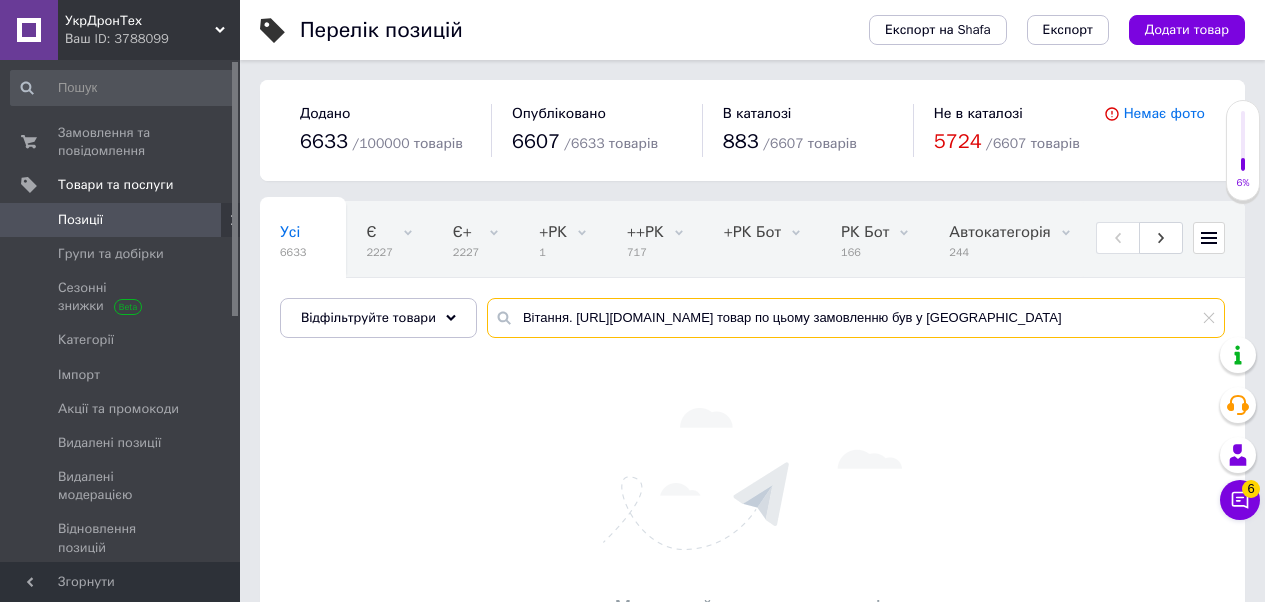 drag, startPoint x: 822, startPoint y: 319, endPoint x: 492, endPoint y: 321, distance: 330.00607 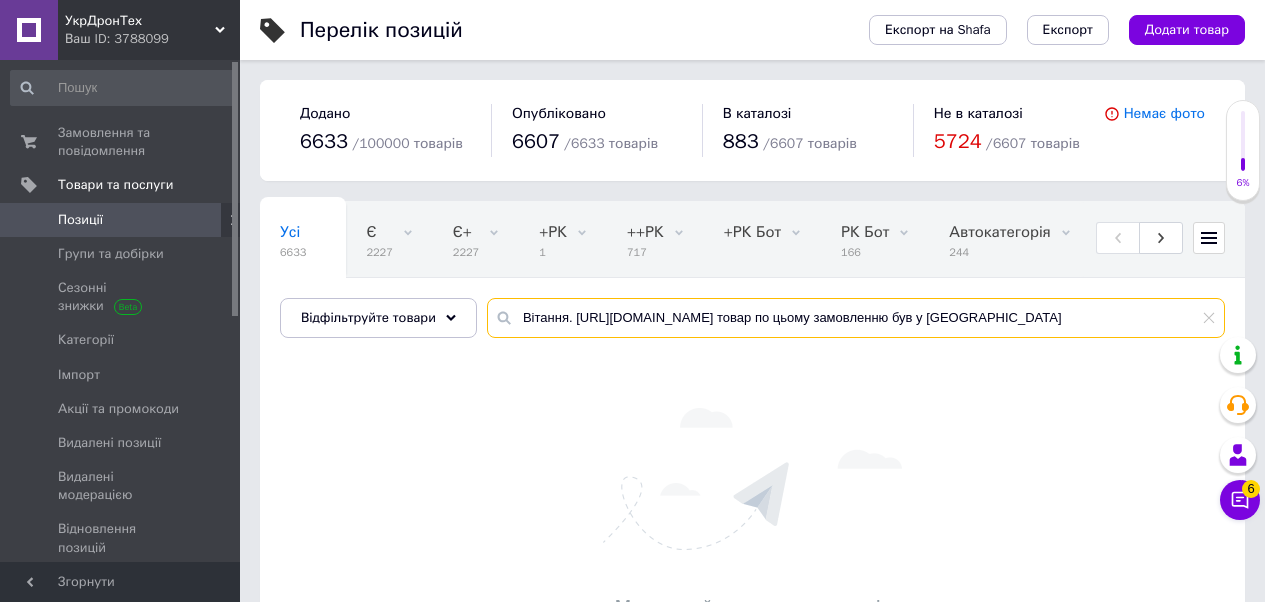 click on "Вітання. https://my.prom.ua/ua/cabinet/user/orders/351310254 товар по цьому замовленню був у Категорії" at bounding box center (856, 318) 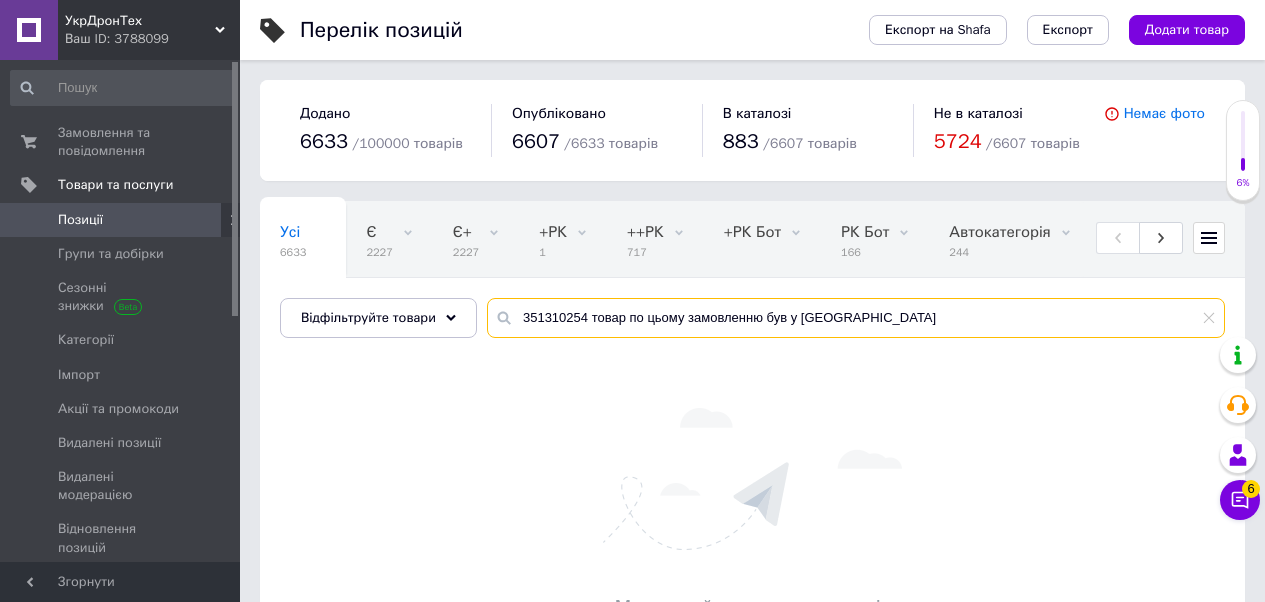 drag, startPoint x: 592, startPoint y: 319, endPoint x: 953, endPoint y: 313, distance: 361.04987 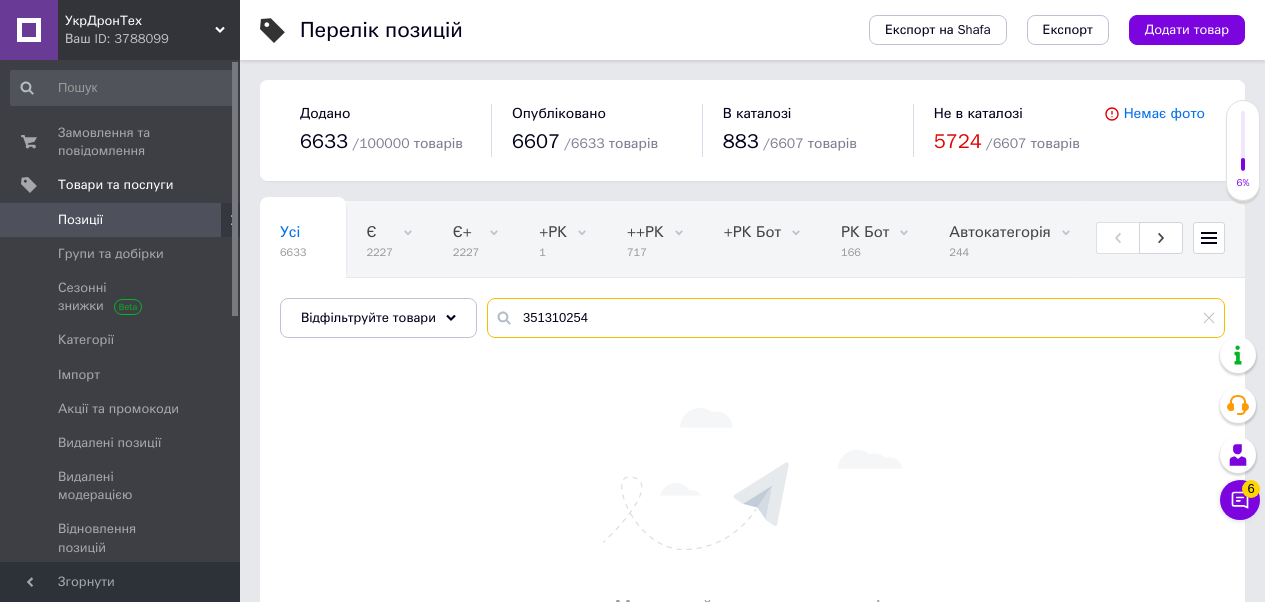 click on "351310254" at bounding box center (856, 318) 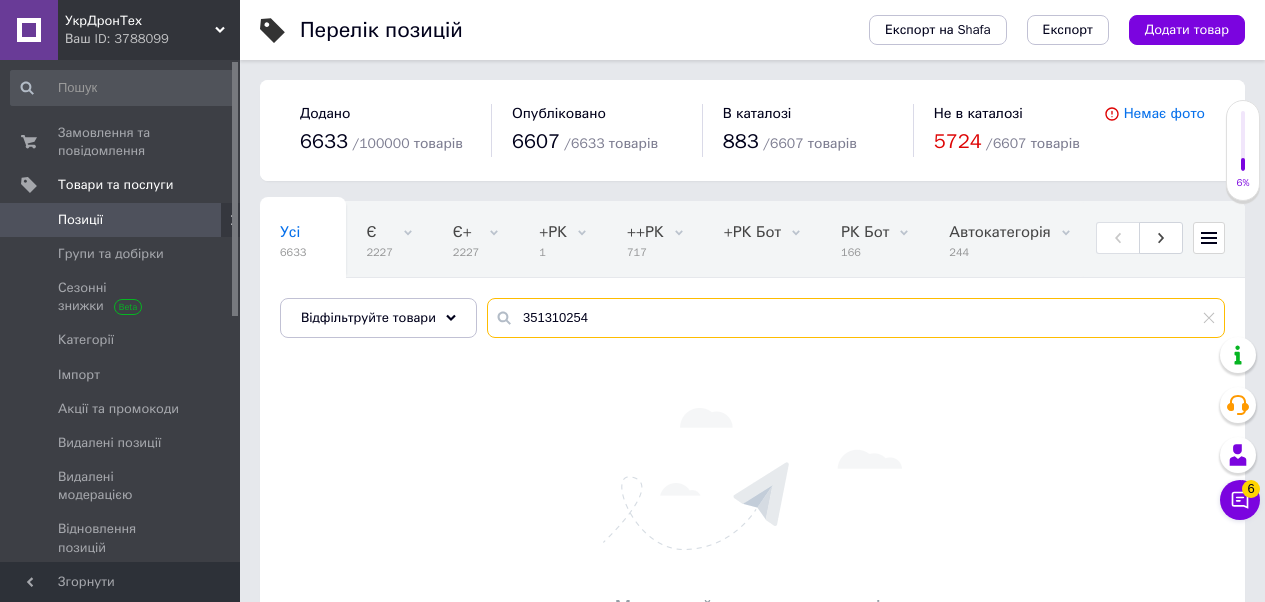 click on "351310254" at bounding box center [856, 318] 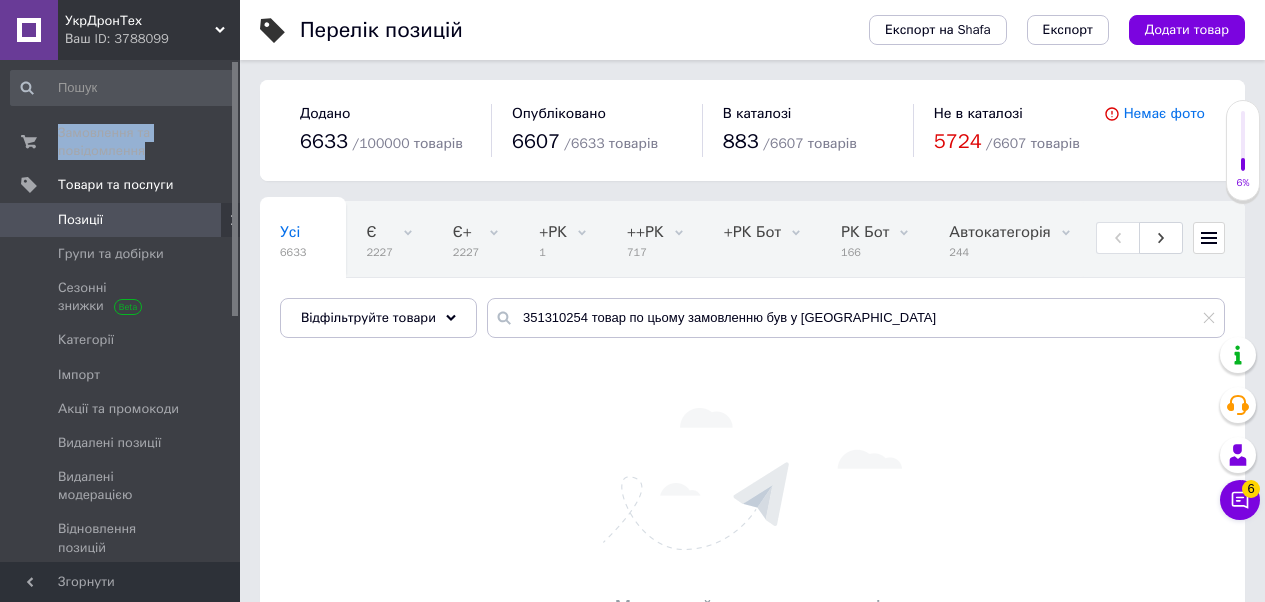 type on "Вітання. https://my.prom.ua/ua/cabinet/user/orders/351310254 товар по цьому замовленню був у Категорії" 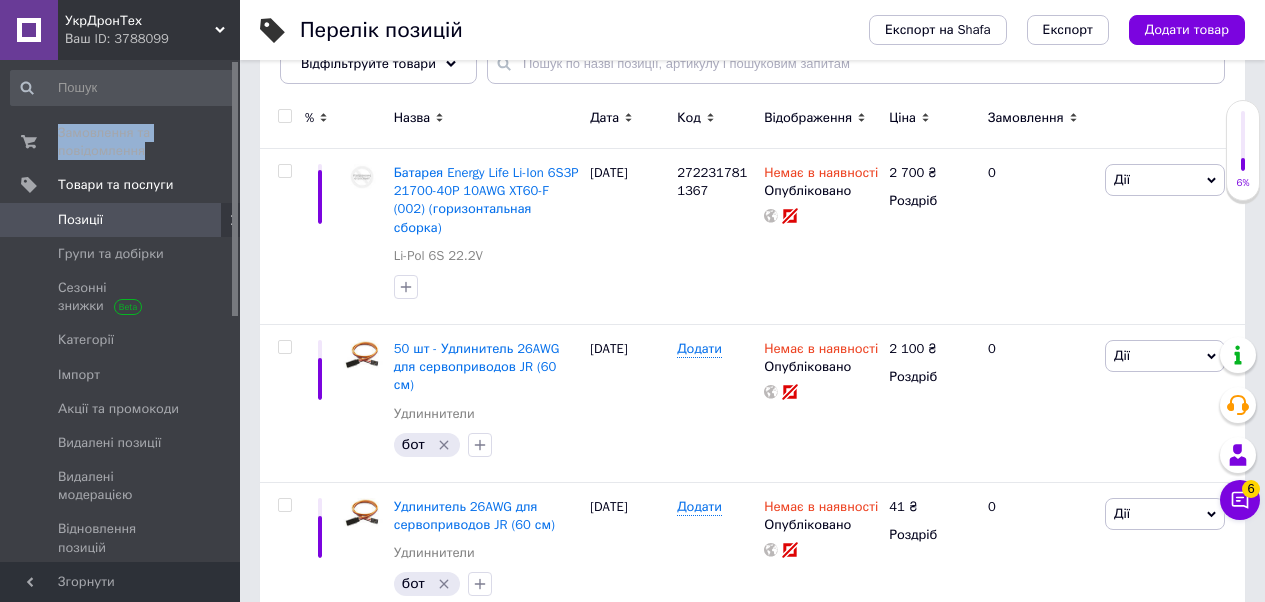 scroll, scrollTop: 256, scrollLeft: 0, axis: vertical 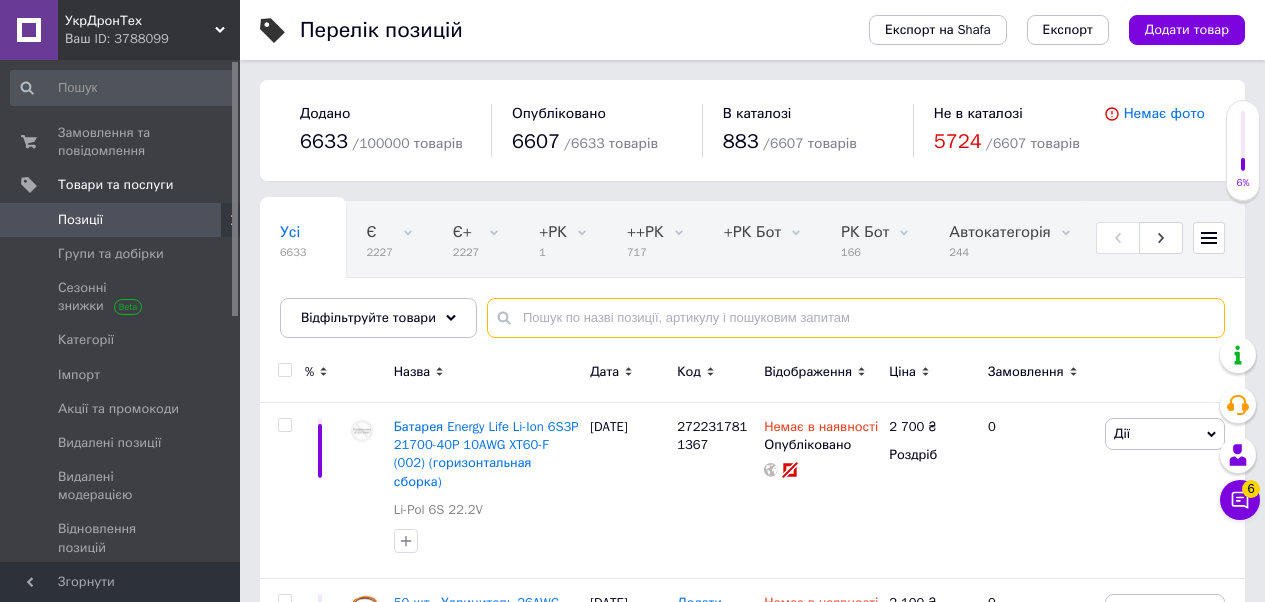 click at bounding box center (856, 318) 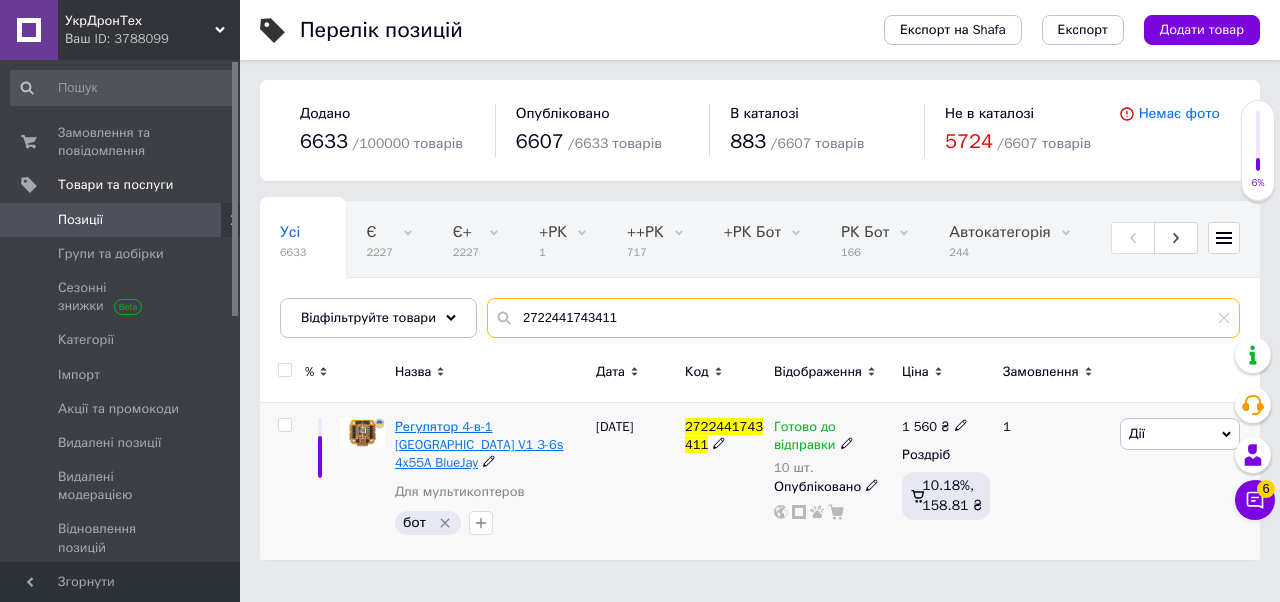 type on "2722441743411" 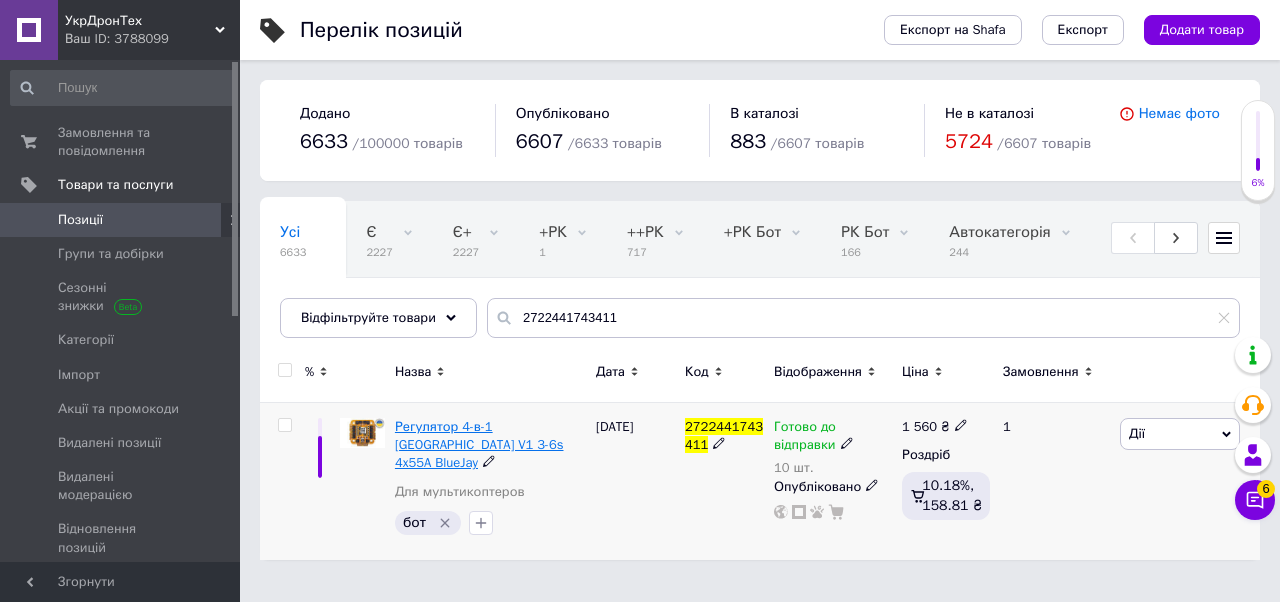 click on "Регулятор 4-в-1 Франківськ V1 3-6s 4x55A BlueJay" at bounding box center [479, 444] 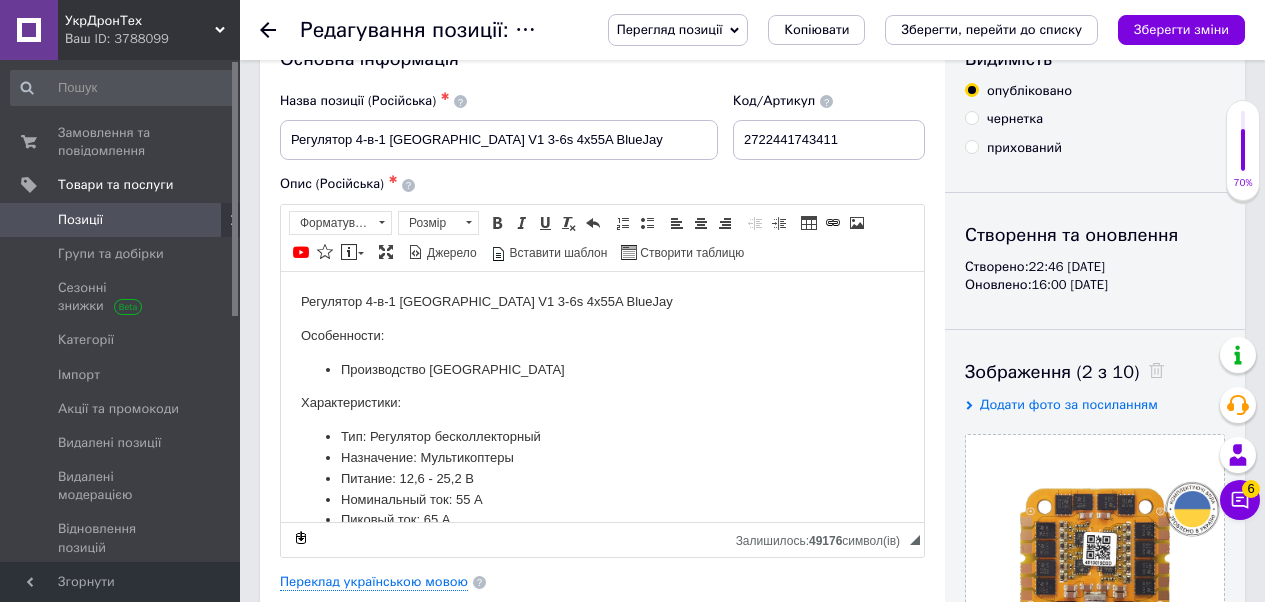 scroll, scrollTop: 62, scrollLeft: 0, axis: vertical 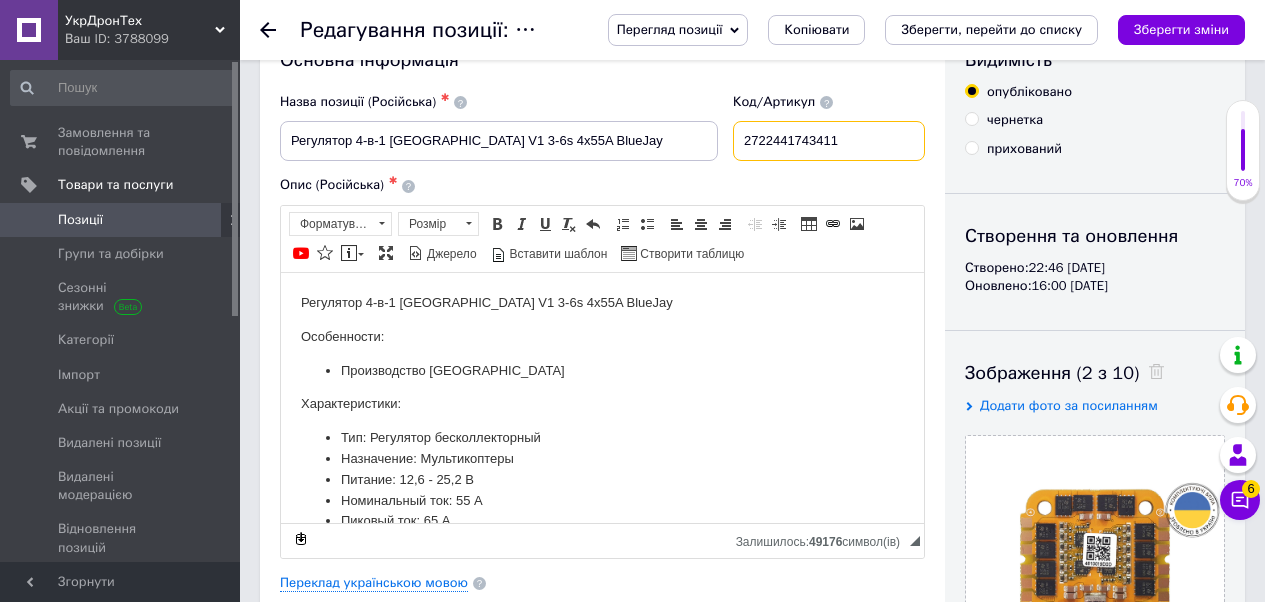 click on "2722441743411" at bounding box center (829, 141) 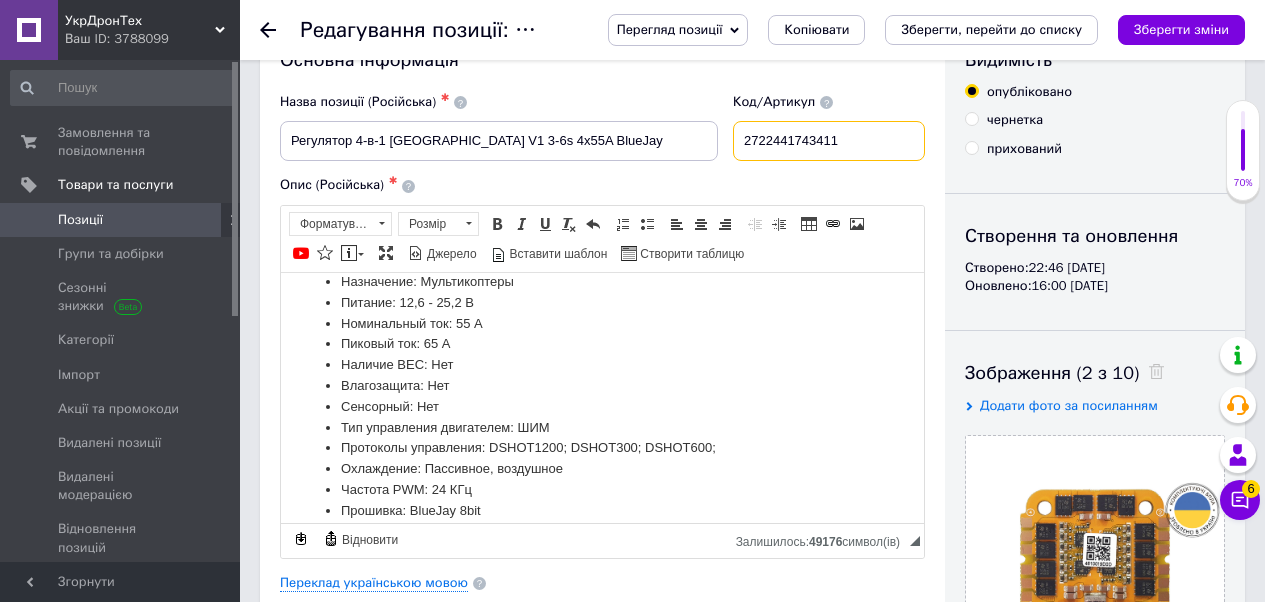 scroll, scrollTop: 183, scrollLeft: 0, axis: vertical 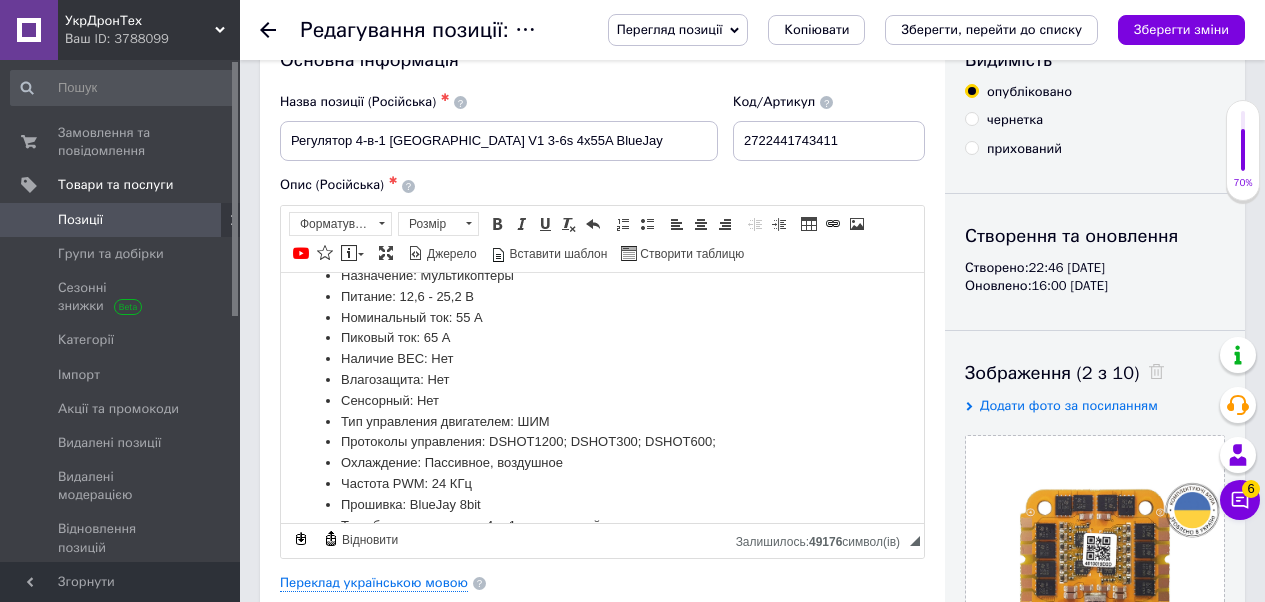 click on "Ваш ID: 3788099" at bounding box center (152, 39) 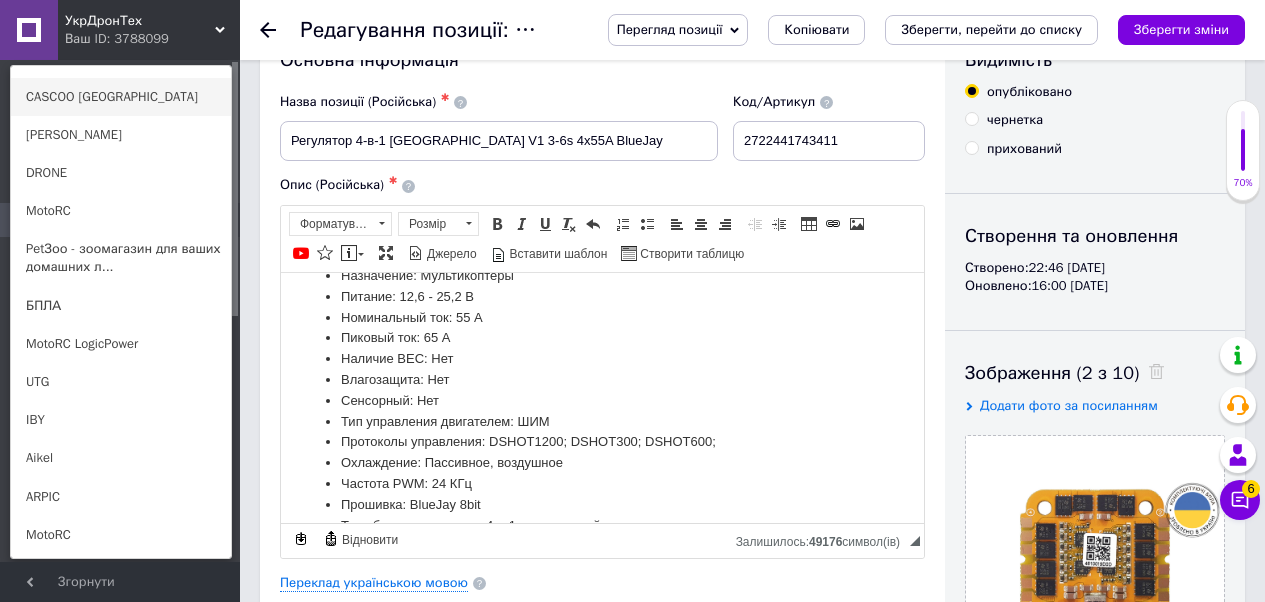scroll, scrollTop: 298, scrollLeft: 0, axis: vertical 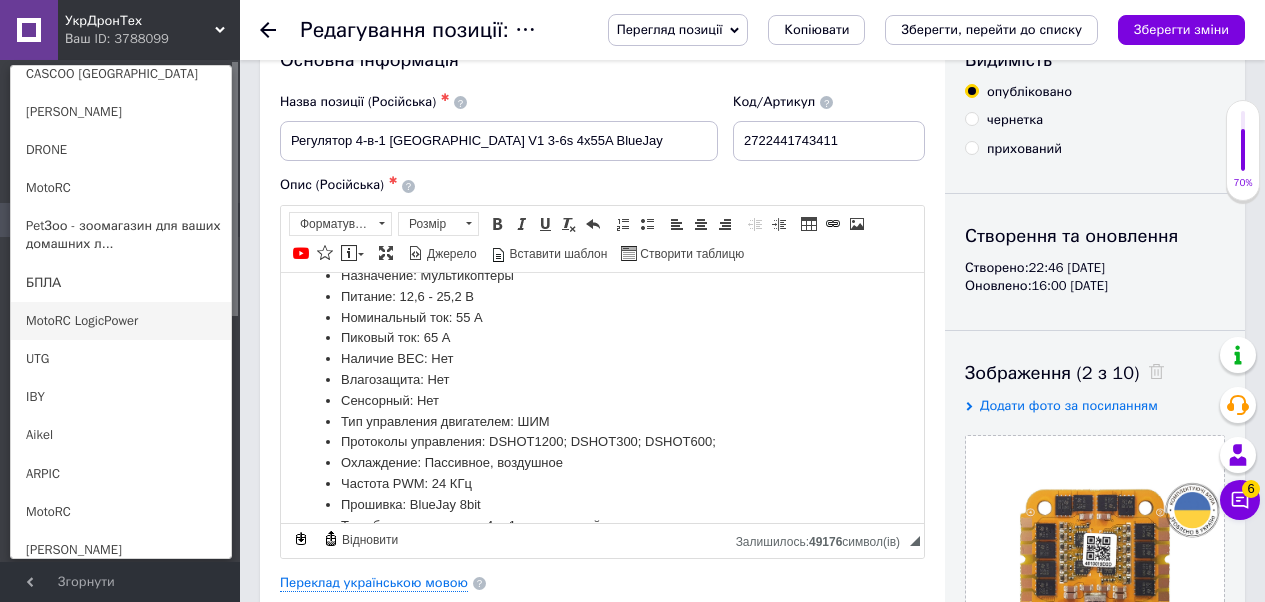 click on "MotoRC LogicPower" at bounding box center [121, 321] 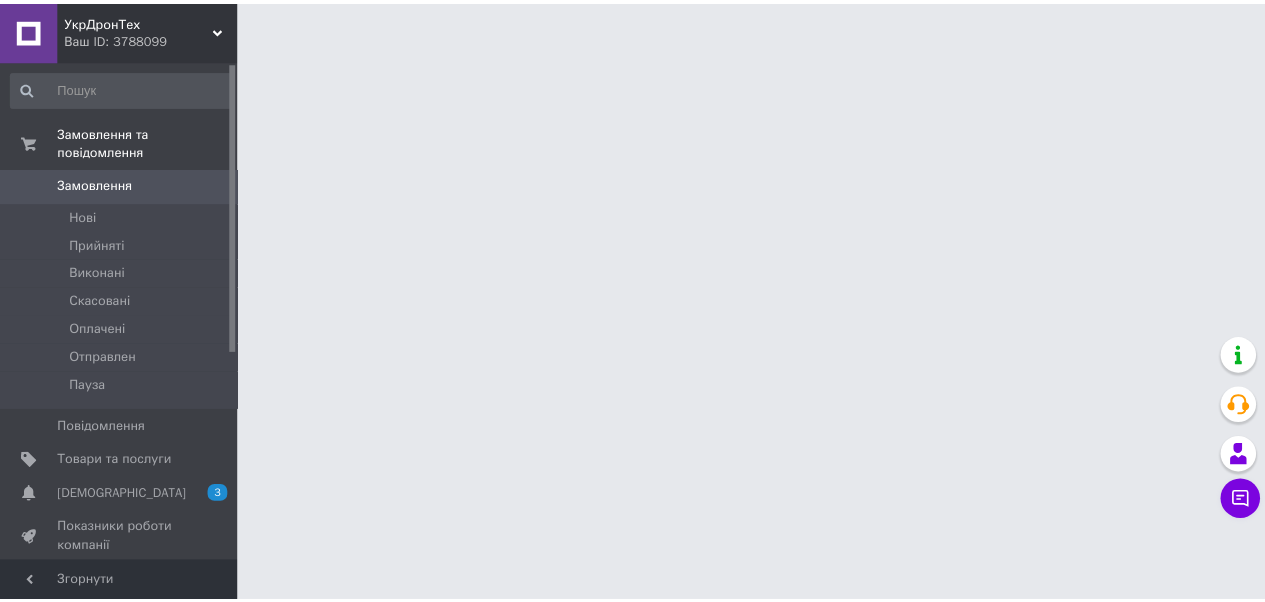 scroll, scrollTop: 0, scrollLeft: 0, axis: both 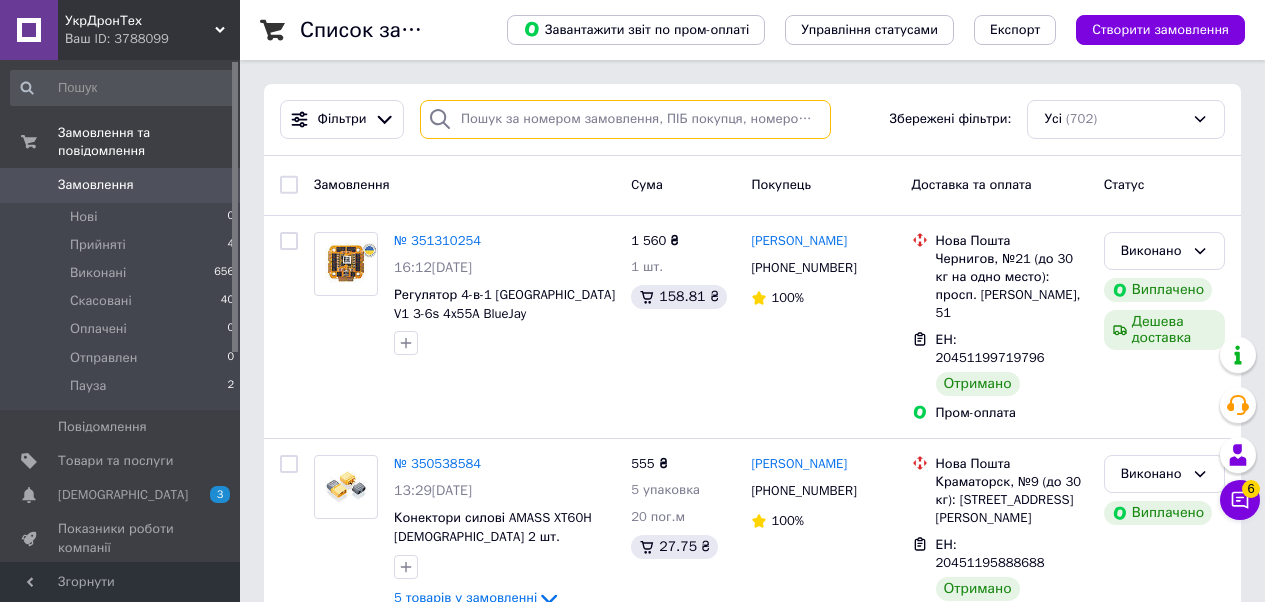 click at bounding box center [625, 119] 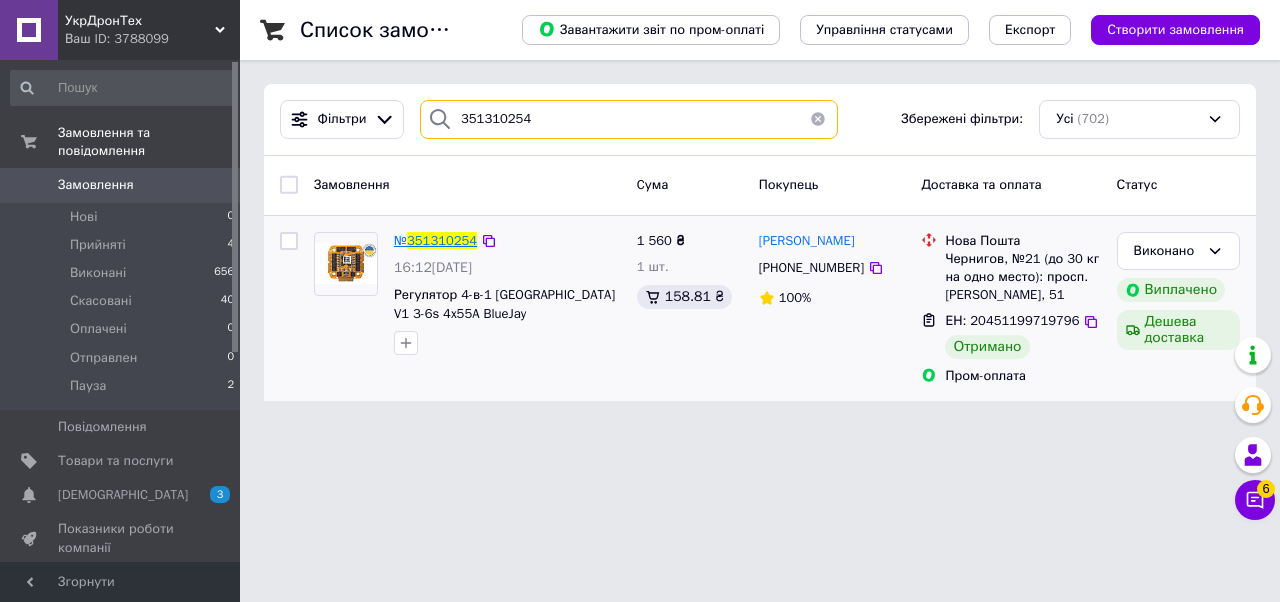 type on "351310254" 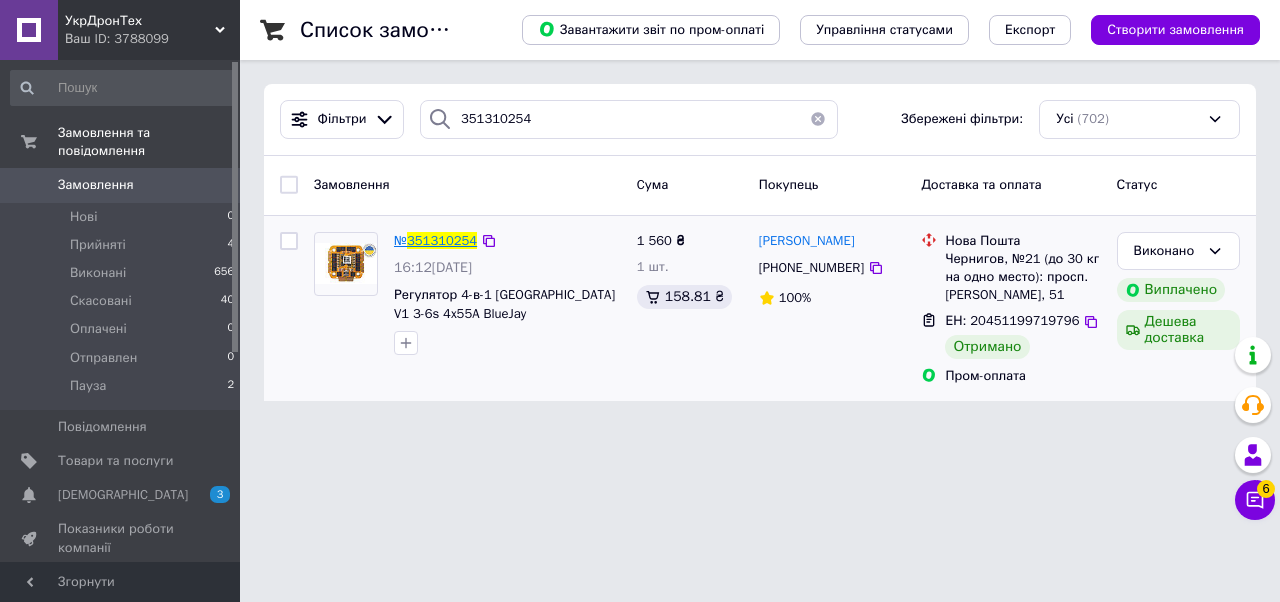 click on "351310254" at bounding box center [442, 240] 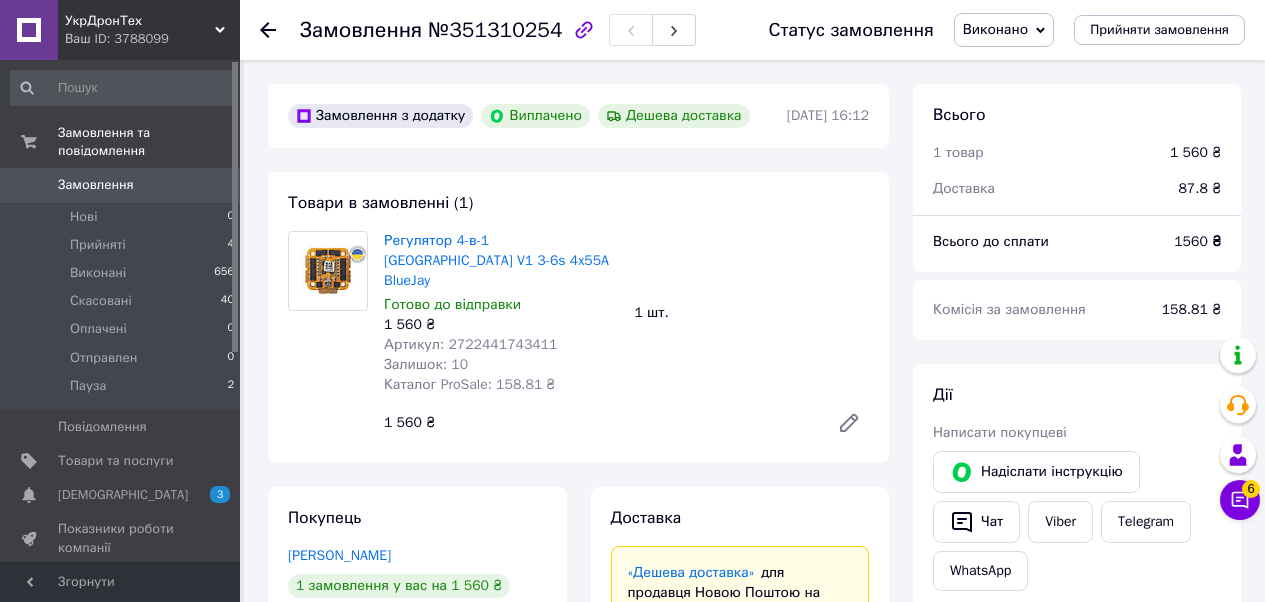 scroll, scrollTop: 16, scrollLeft: 0, axis: vertical 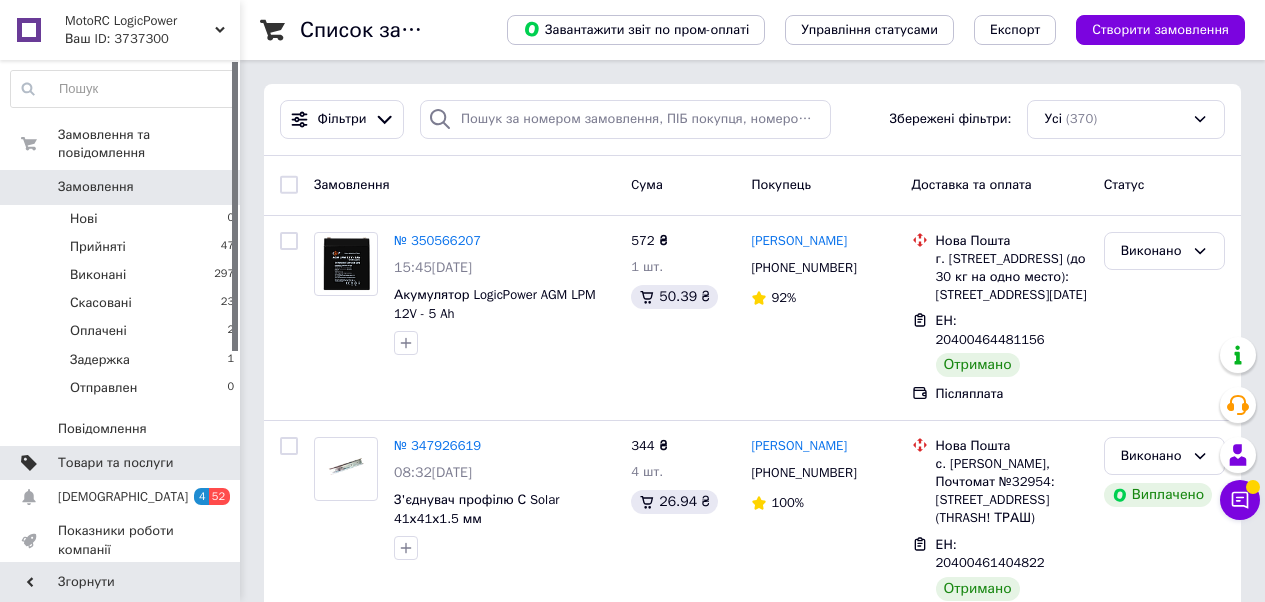 click on "Товари та послуги" at bounding box center (115, 463) 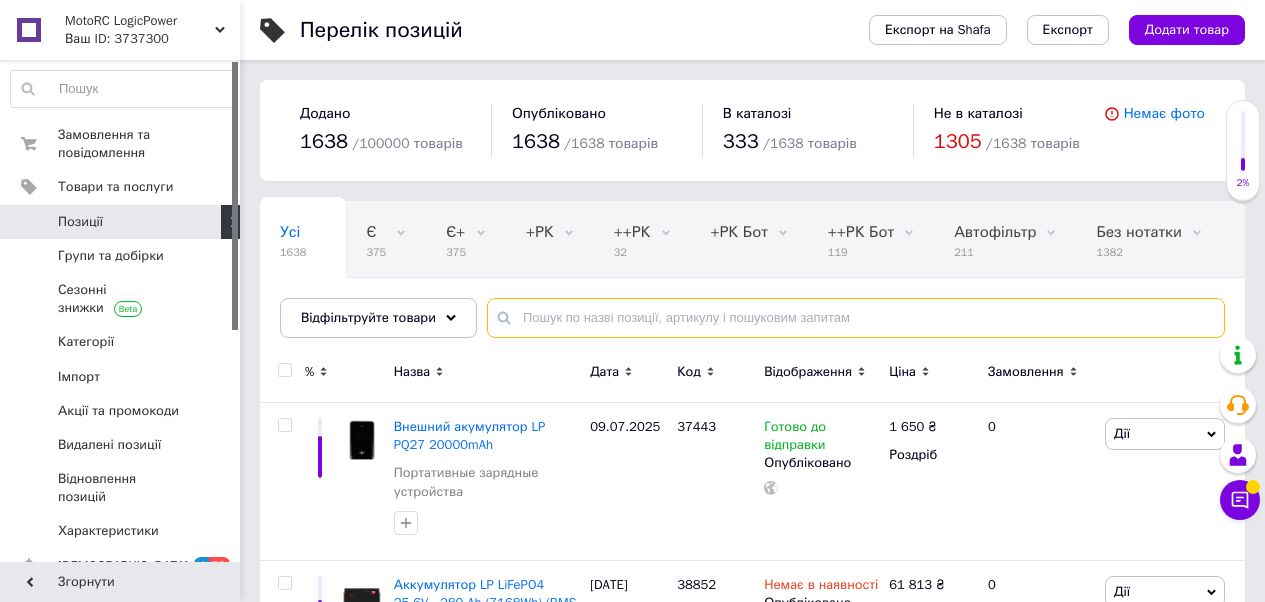 click at bounding box center (856, 318) 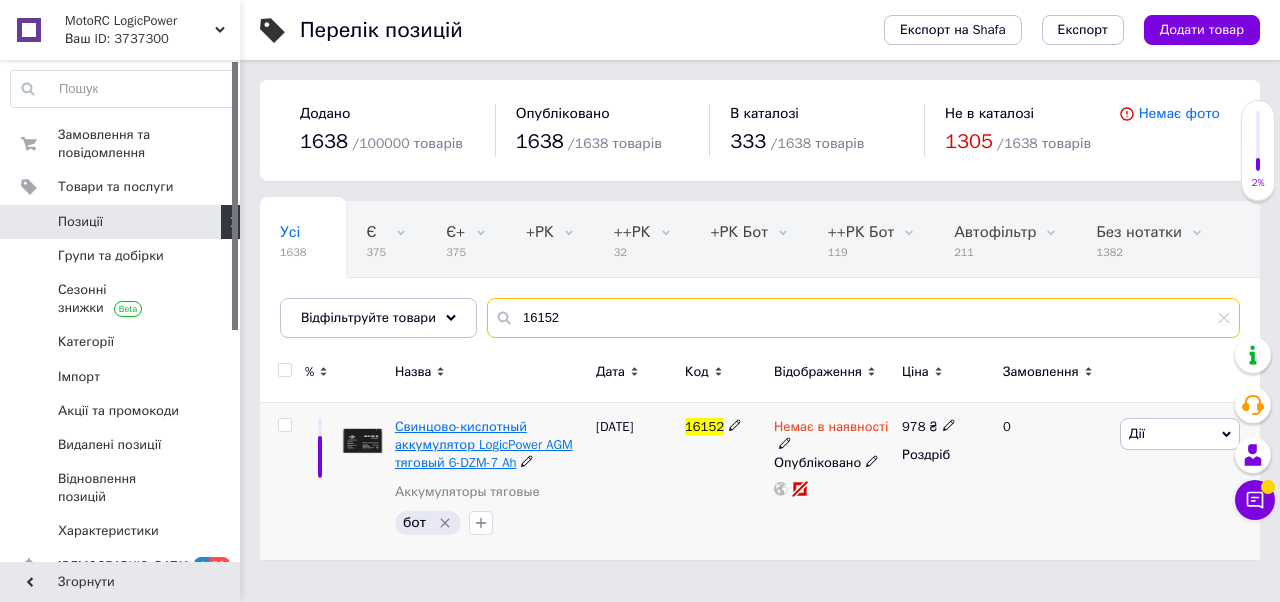 type on "16152" 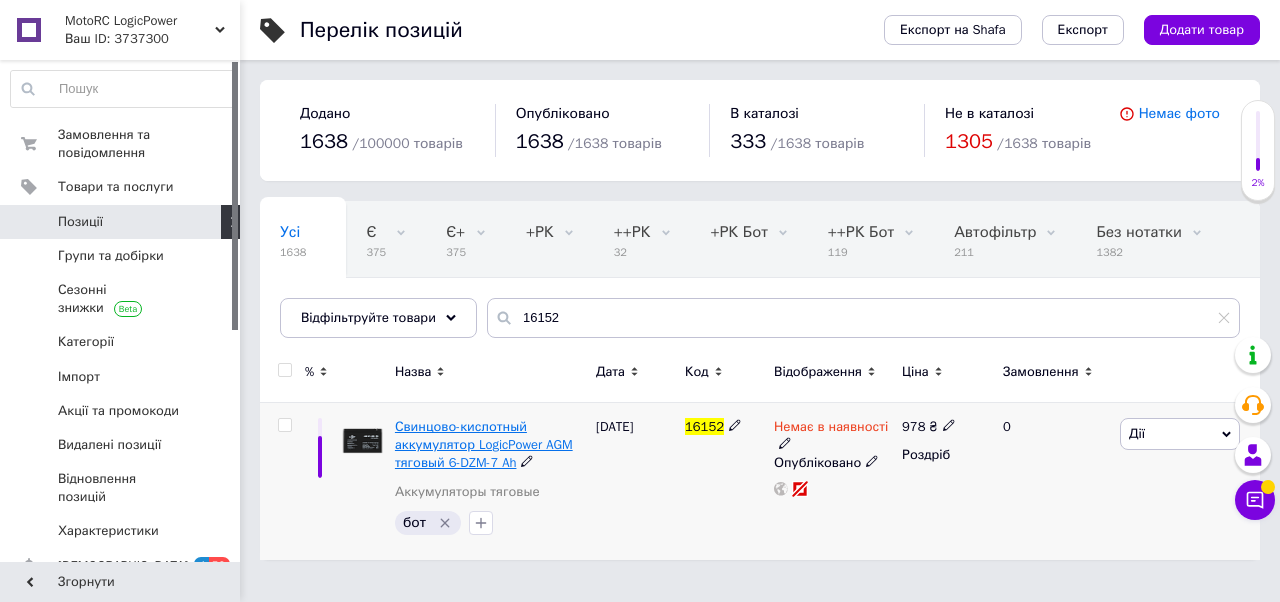 click on "Свинцово-кислотный аккумулятор LogicPower AGM тяговый 6-DZM-7 Ah" at bounding box center (484, 444) 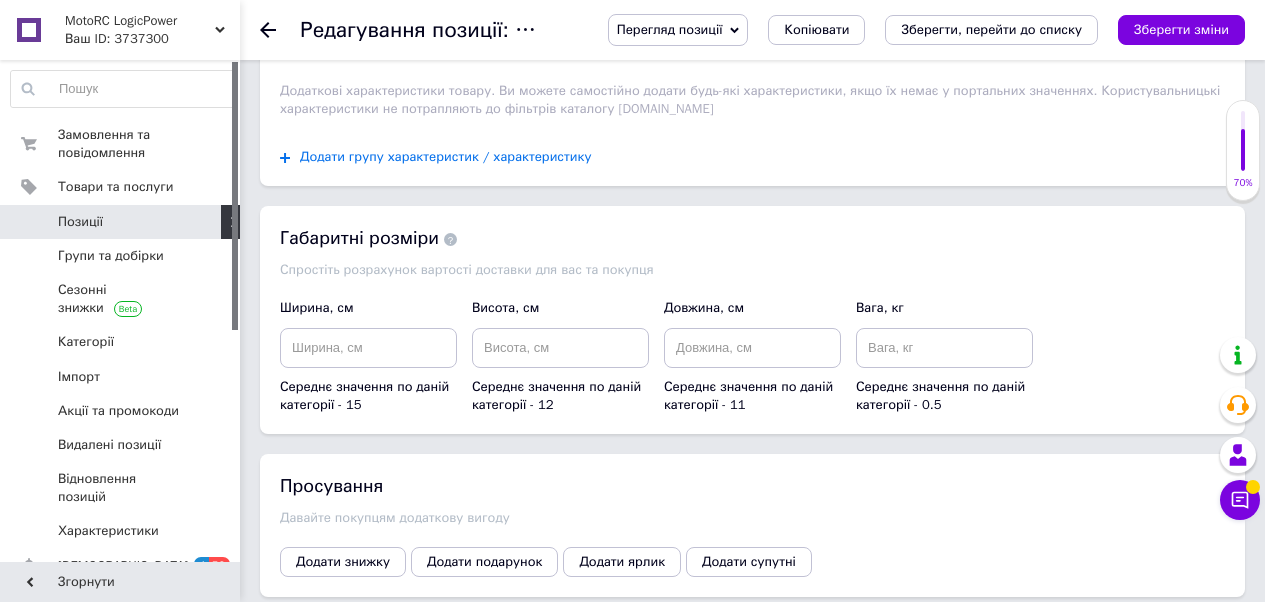 scroll, scrollTop: 1605, scrollLeft: 0, axis: vertical 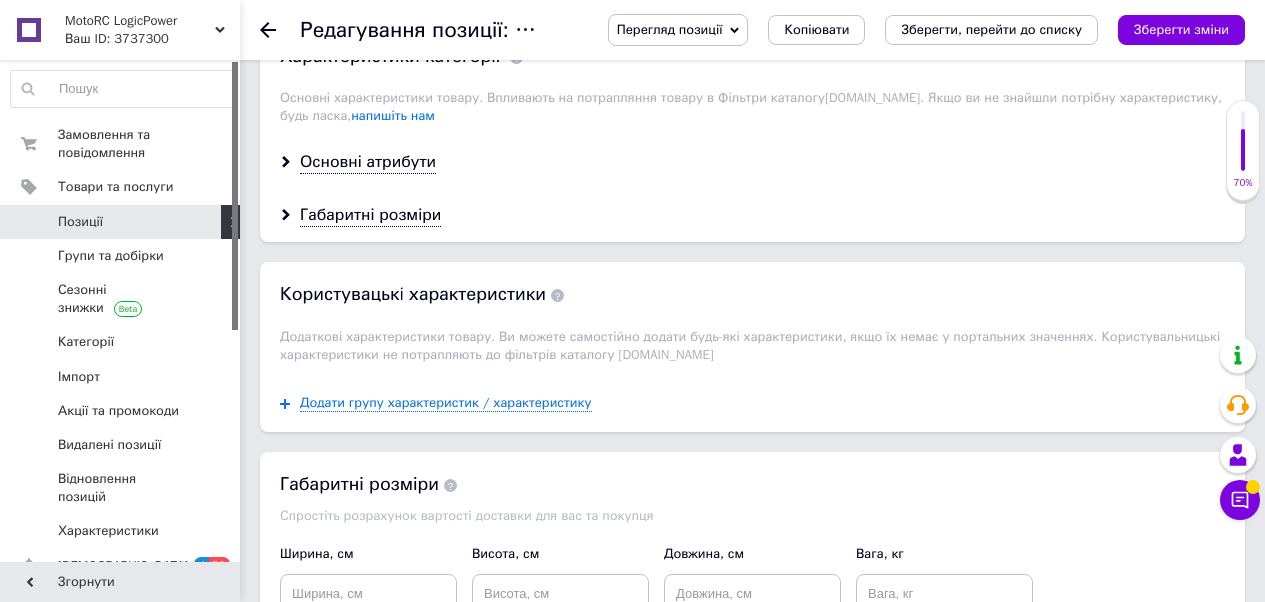 click on "Основні атрибути" at bounding box center [752, 162] 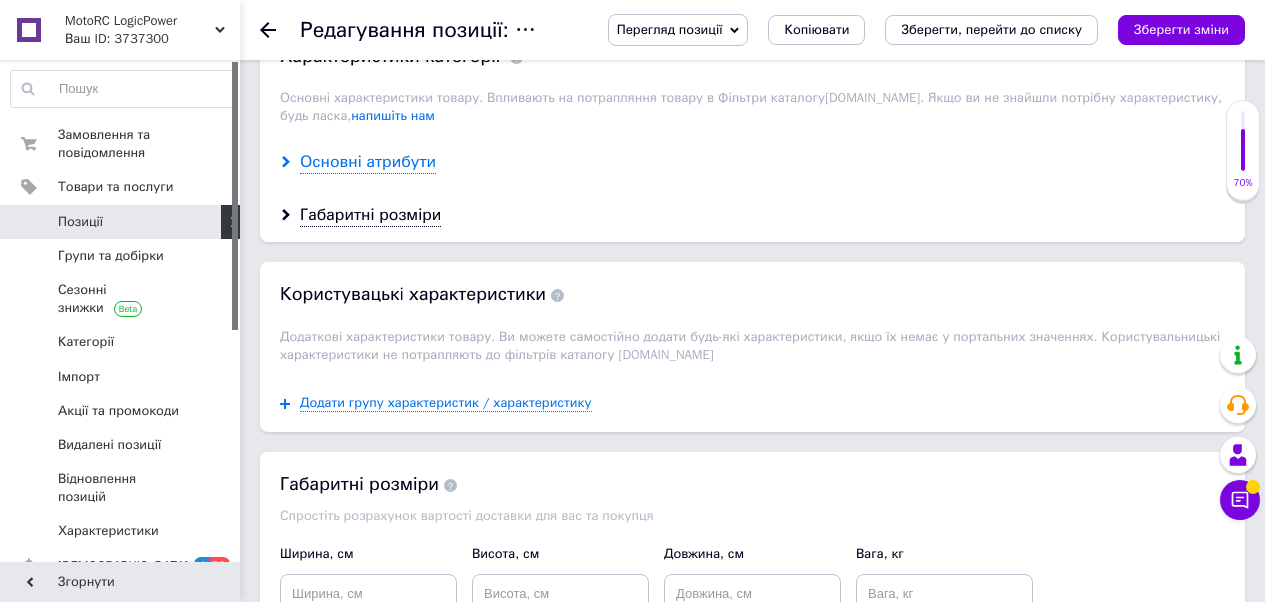 click on "Основні атрибути" at bounding box center (368, 162) 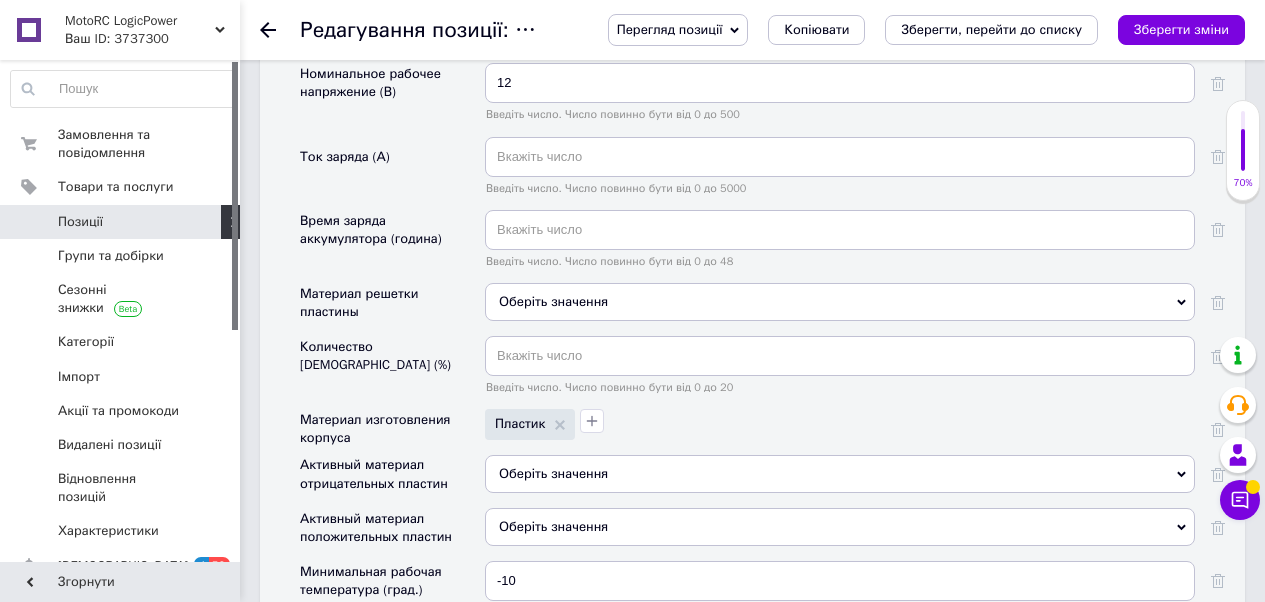 scroll, scrollTop: 2188, scrollLeft: 0, axis: vertical 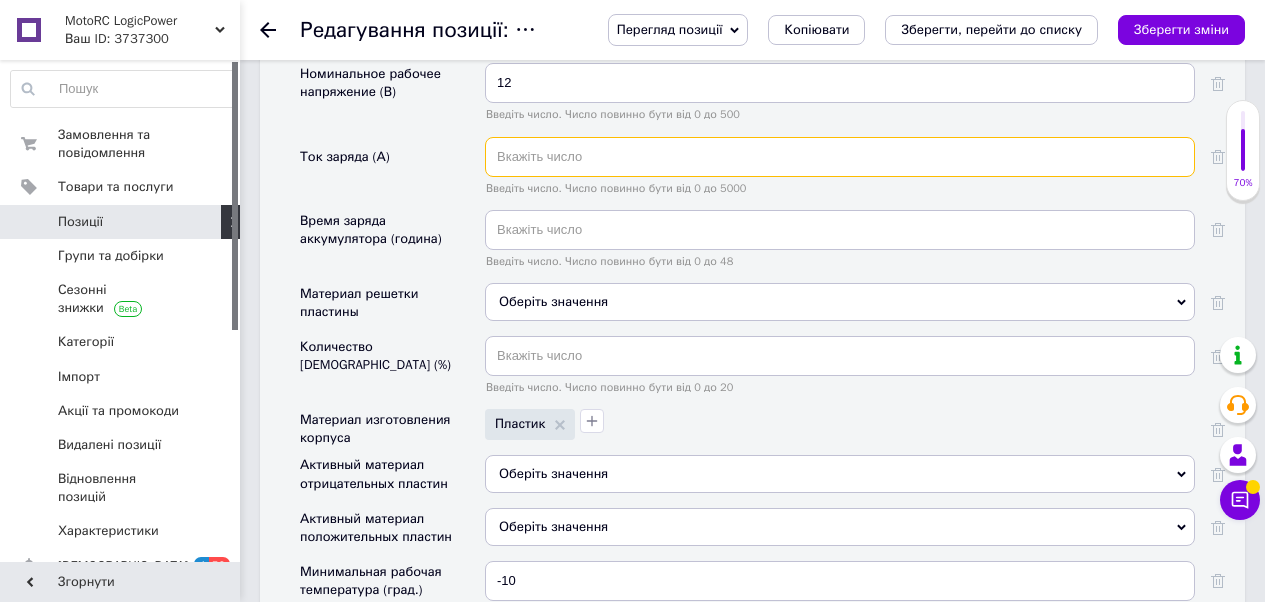 click at bounding box center (840, 157) 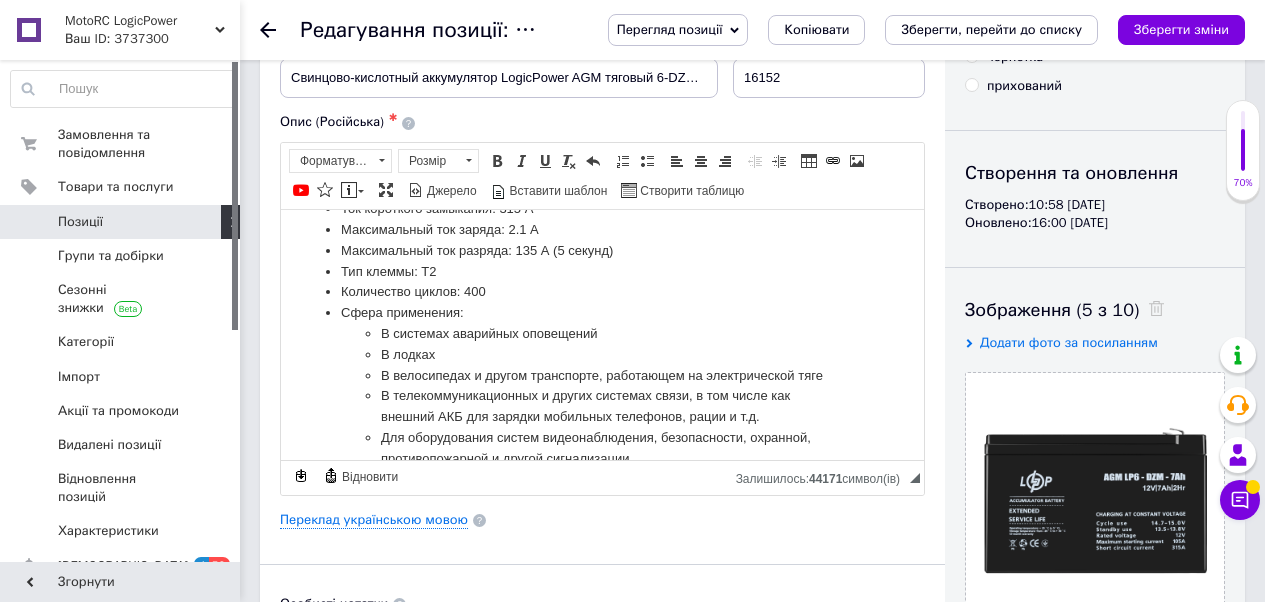 scroll, scrollTop: 1729, scrollLeft: 0, axis: vertical 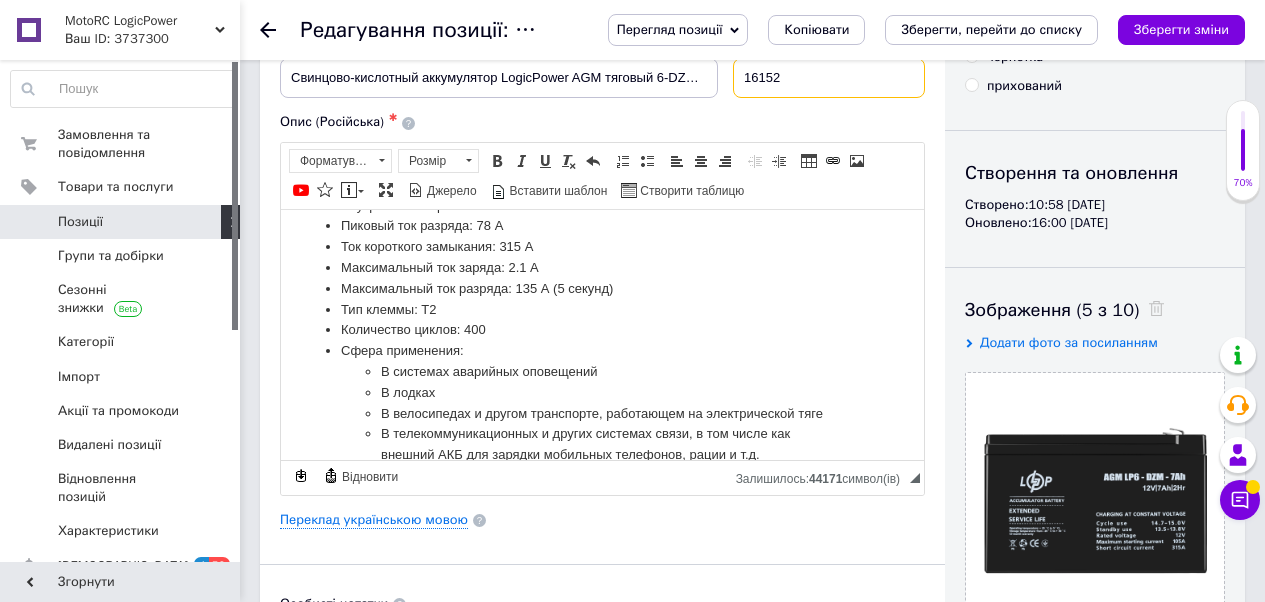 click on "16152" at bounding box center (829, 78) 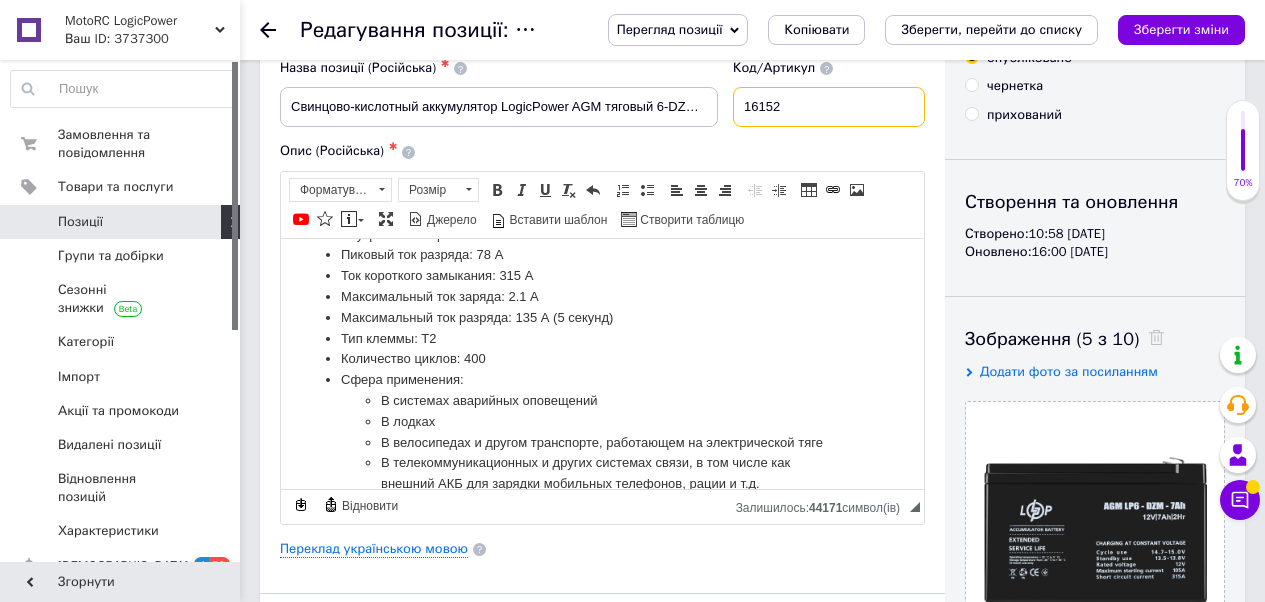scroll, scrollTop: 95, scrollLeft: 0, axis: vertical 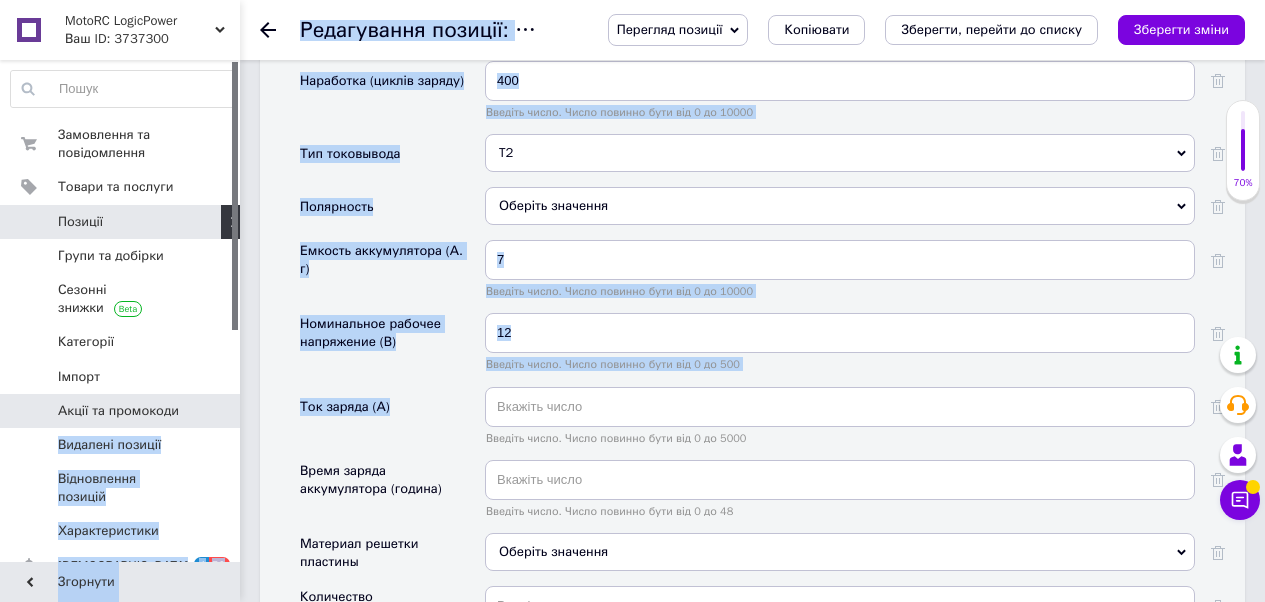drag, startPoint x: 415, startPoint y: 409, endPoint x: 219, endPoint y: 415, distance: 196.09181 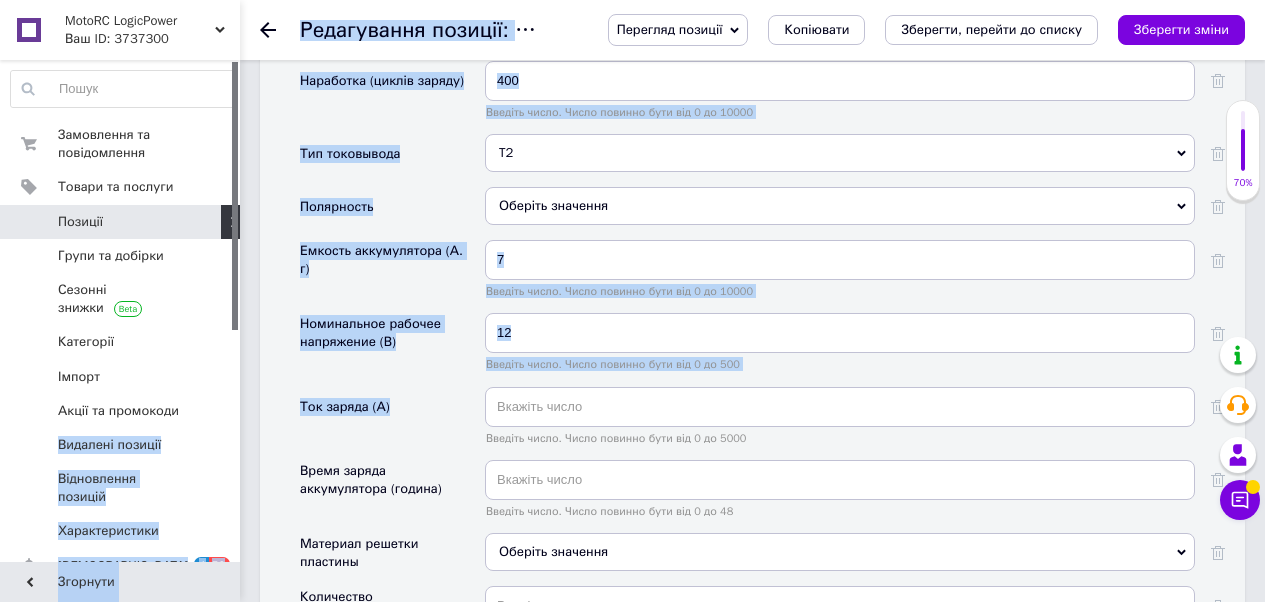 click on "Ток заряда (А)" at bounding box center [345, 407] 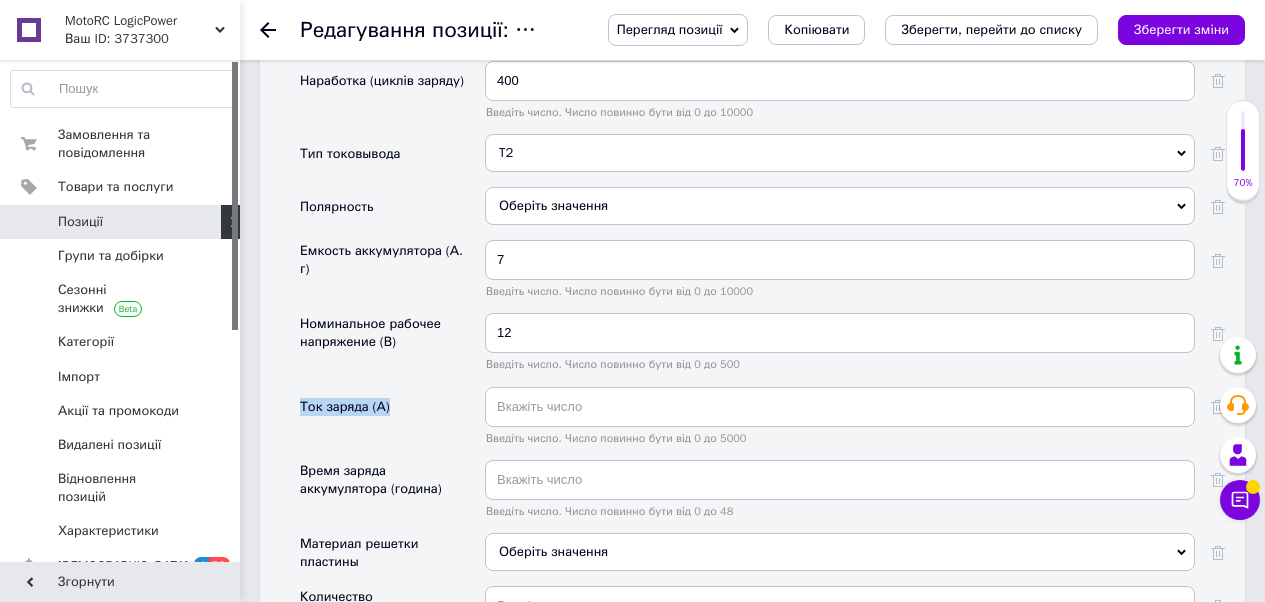 drag, startPoint x: 414, startPoint y: 403, endPoint x: 300, endPoint y: 406, distance: 114.03947 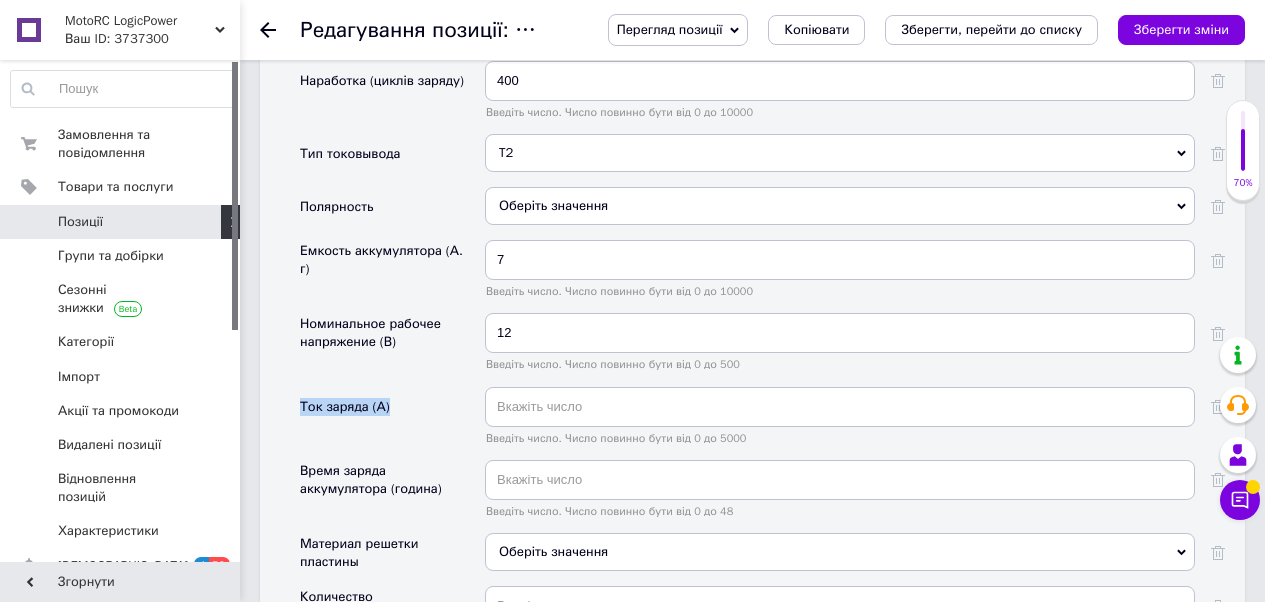 click on "Ток заряда (А)" at bounding box center [392, 423] 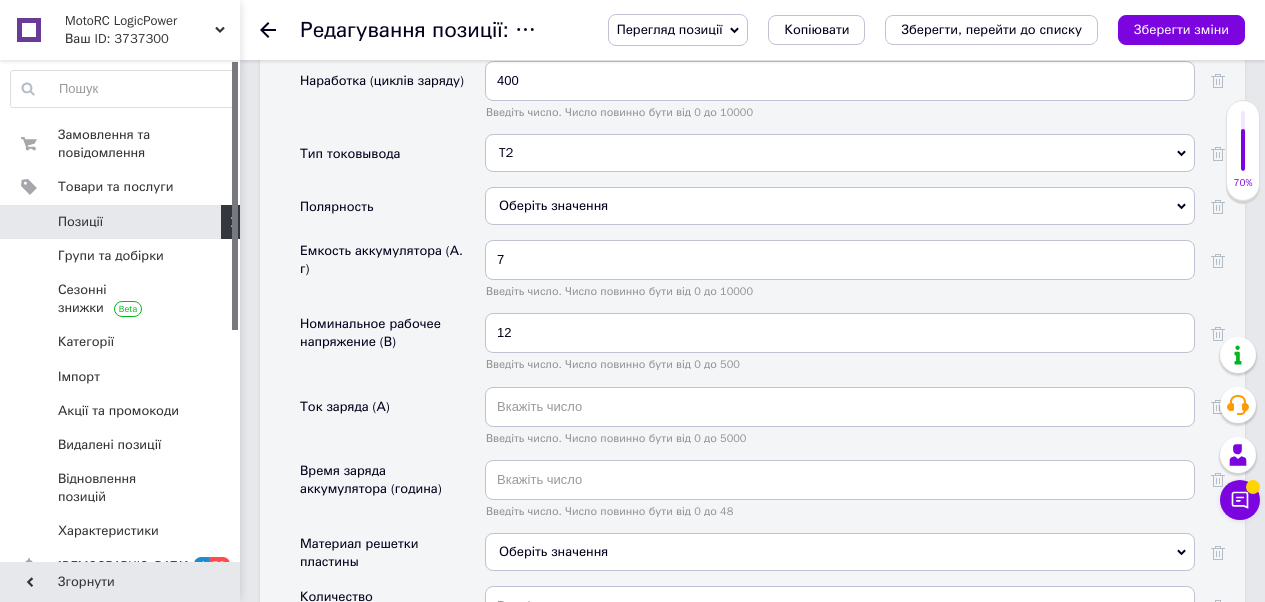 click on "Ток заряда (А)" at bounding box center (392, 423) 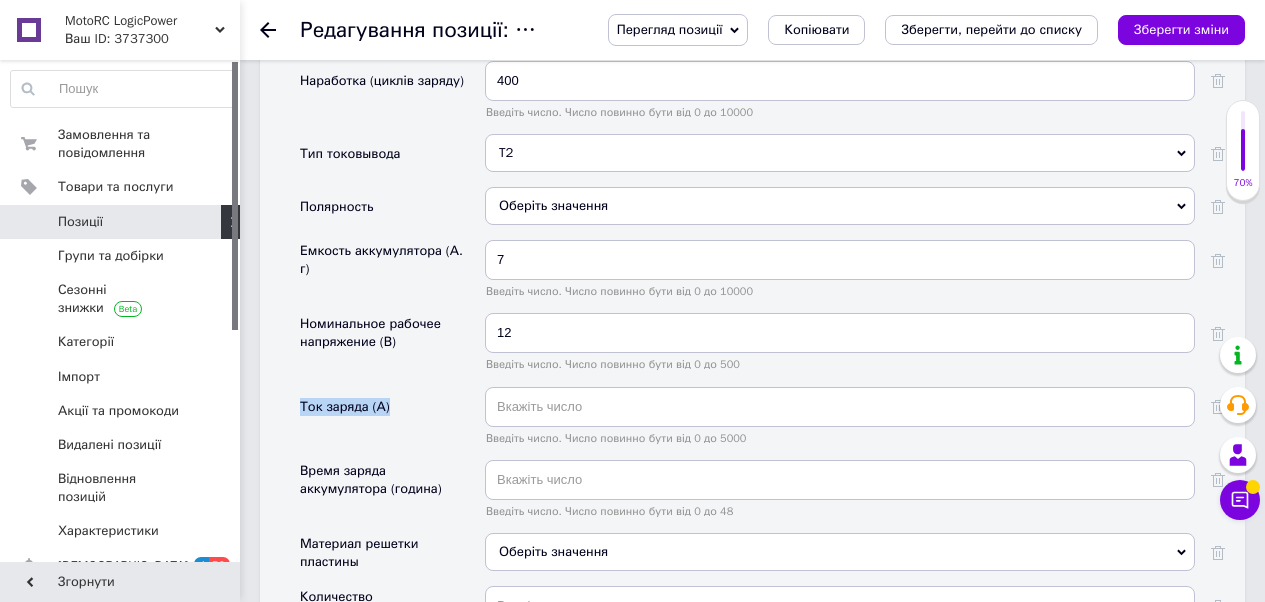 copy on "Ток заряда (А)" 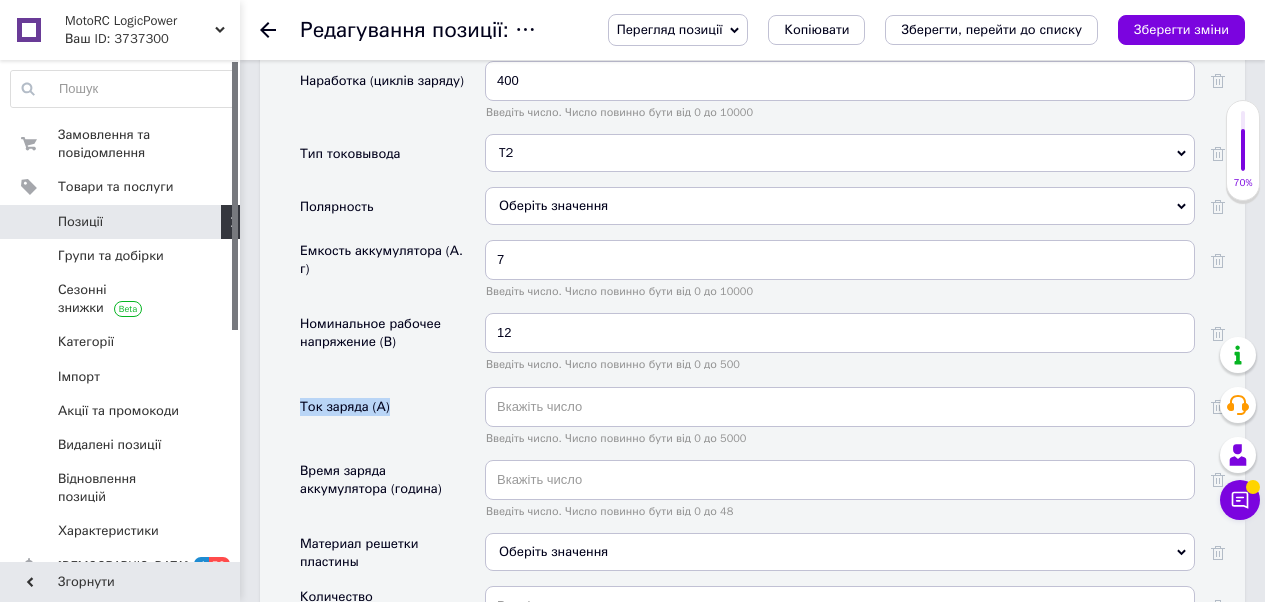 click on "Ток заряда (А)" at bounding box center [392, 423] 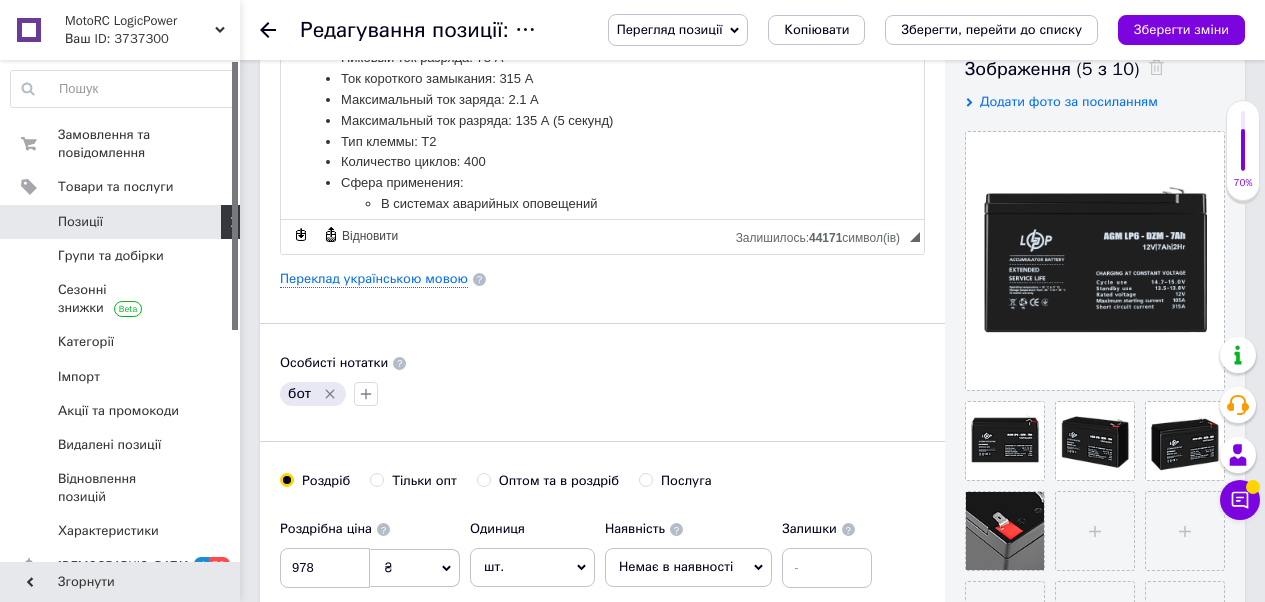 scroll, scrollTop: 394, scrollLeft: 0, axis: vertical 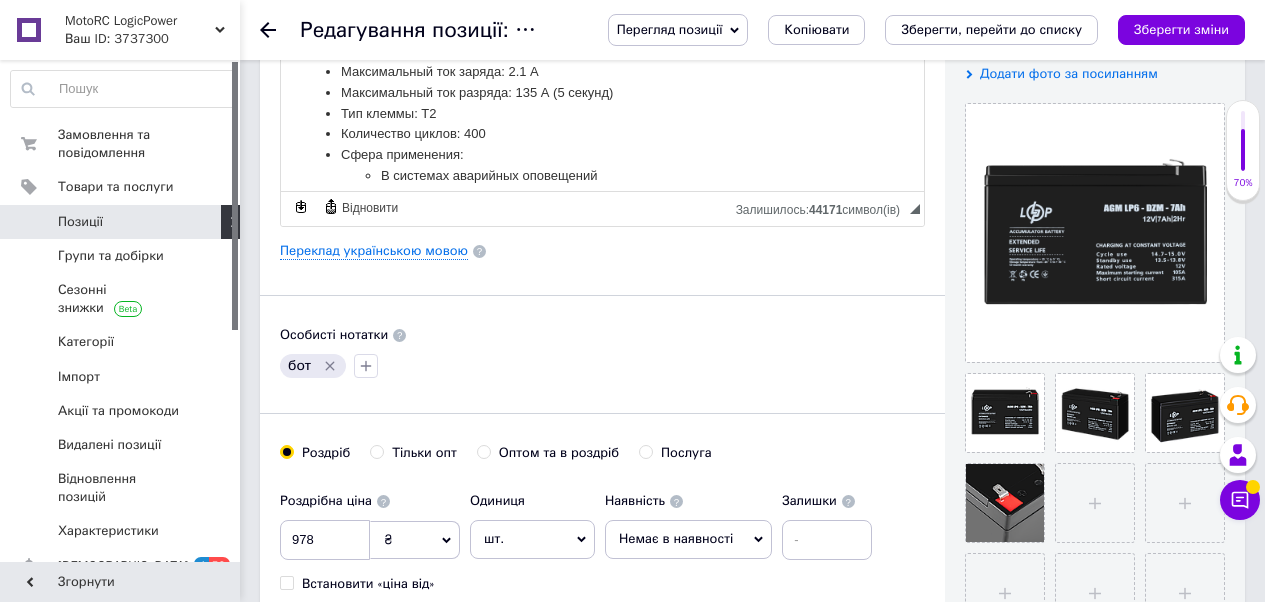 click on "Позиції" at bounding box center (121, 222) 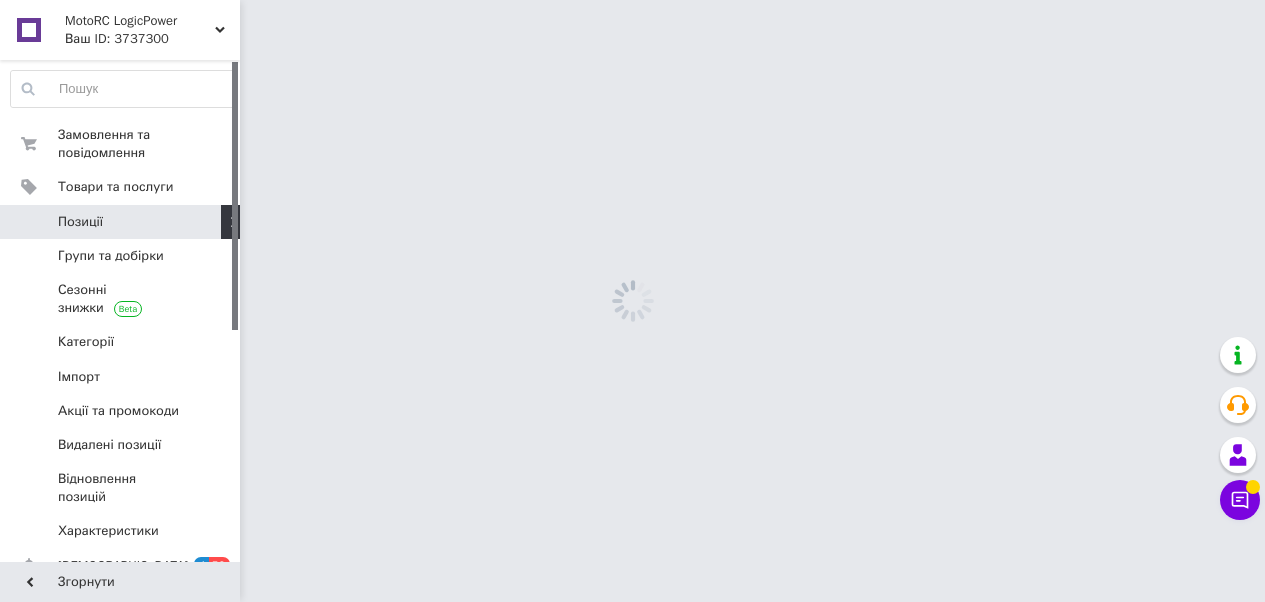 scroll, scrollTop: 0, scrollLeft: 0, axis: both 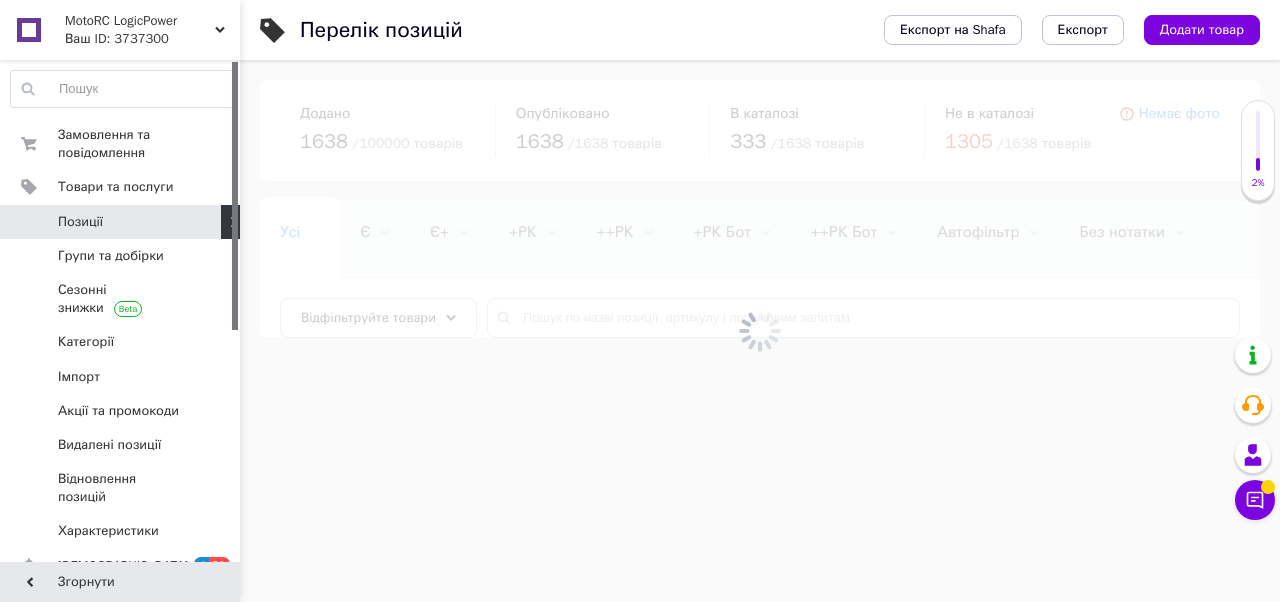 click at bounding box center [760, 331] 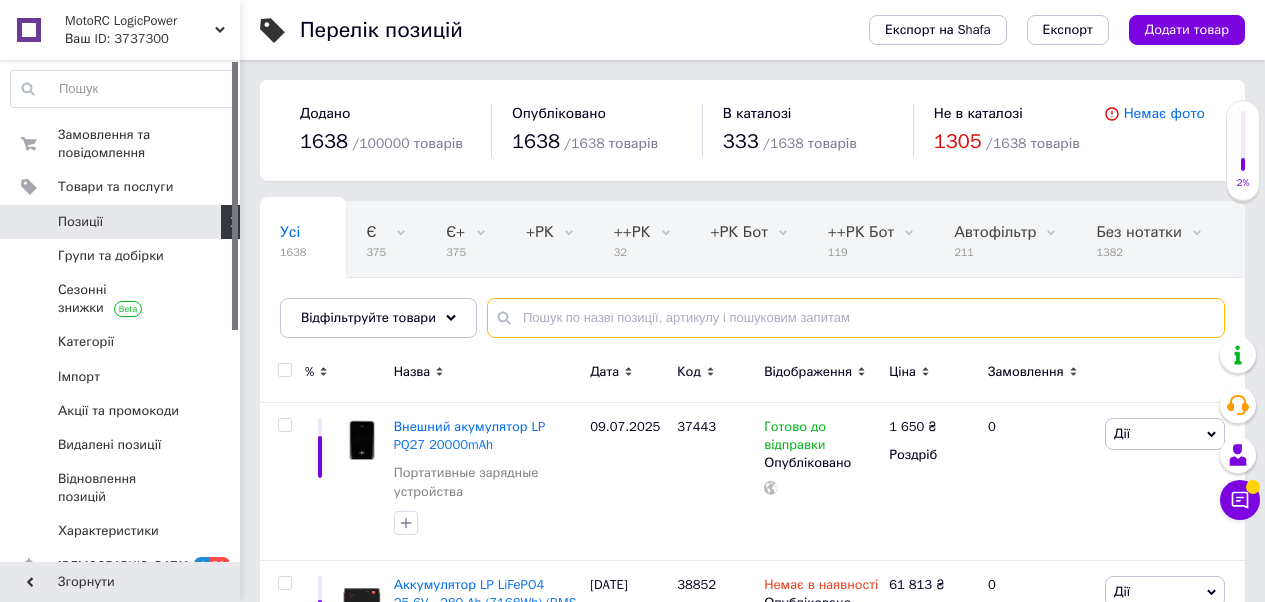click at bounding box center (856, 318) 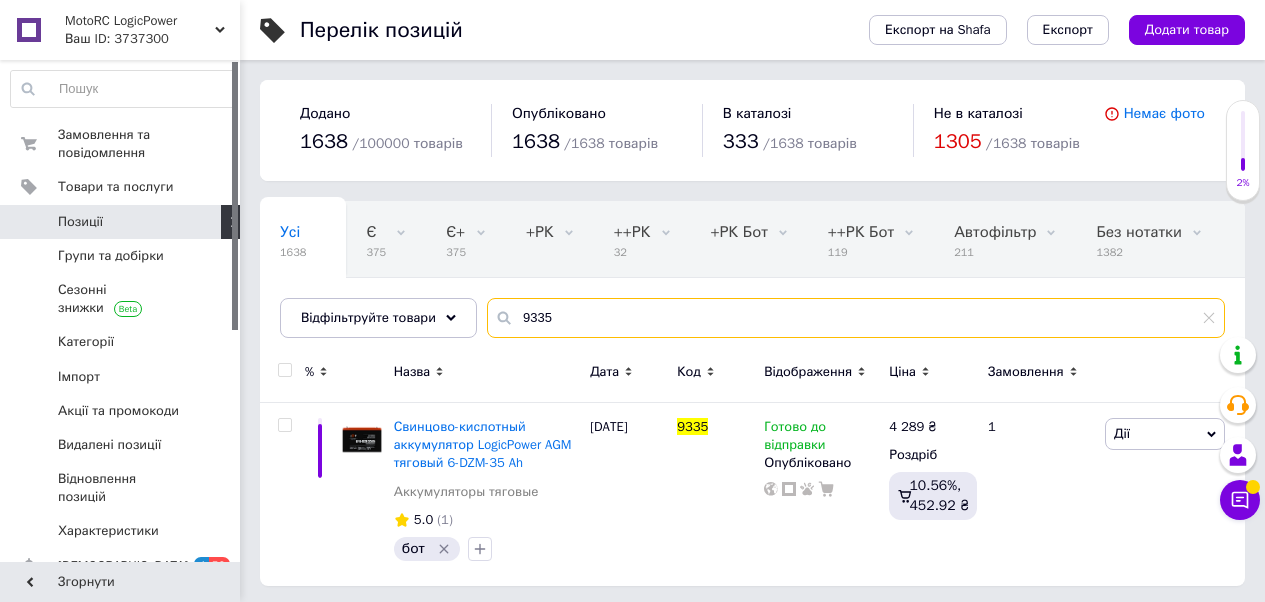 scroll, scrollTop: 4, scrollLeft: 0, axis: vertical 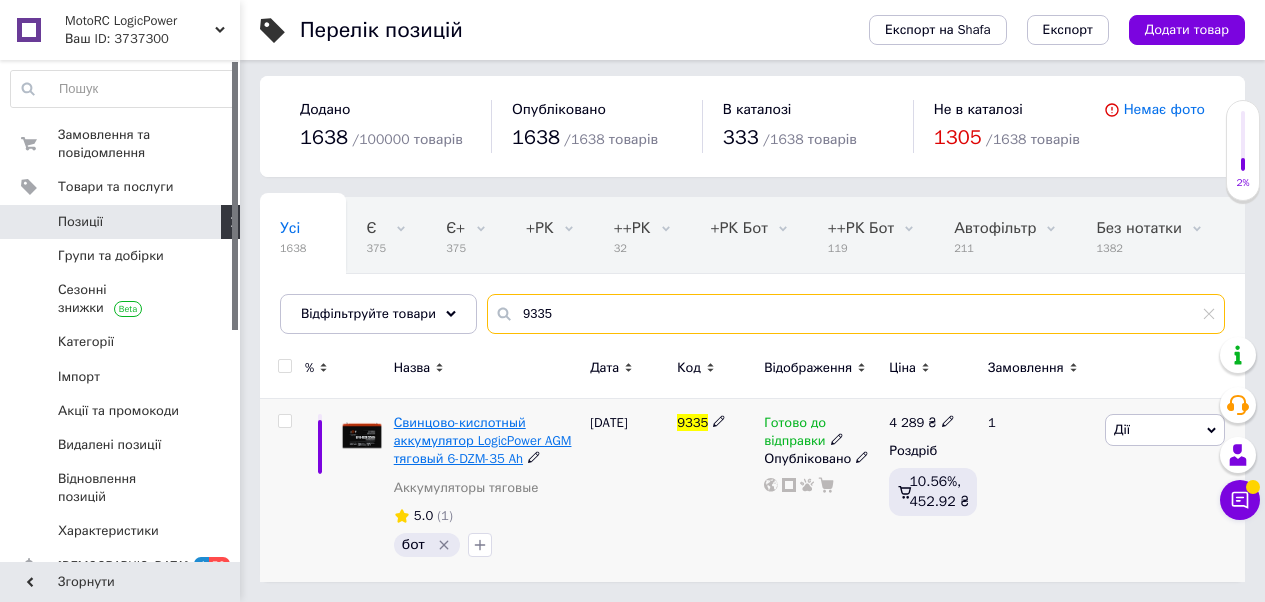 type on "9335" 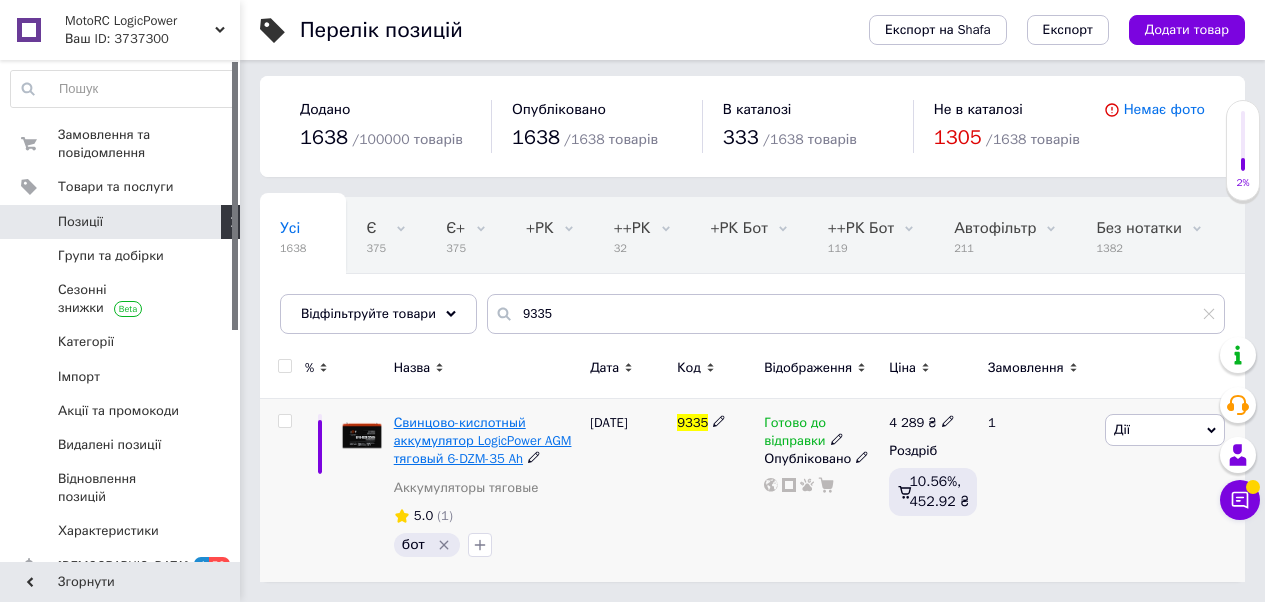 click on "Свинцово-кислотный аккумулятор LogicPower AGM тяговый 6-DZM-35 Ah" at bounding box center (483, 440) 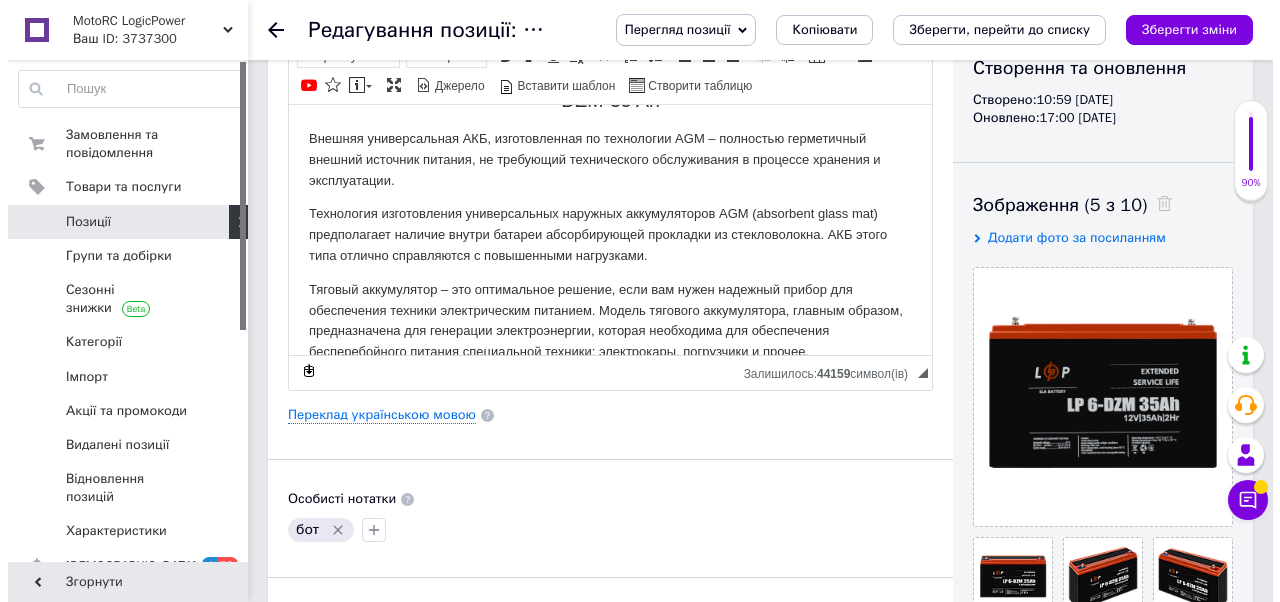scroll, scrollTop: 60, scrollLeft: 0, axis: vertical 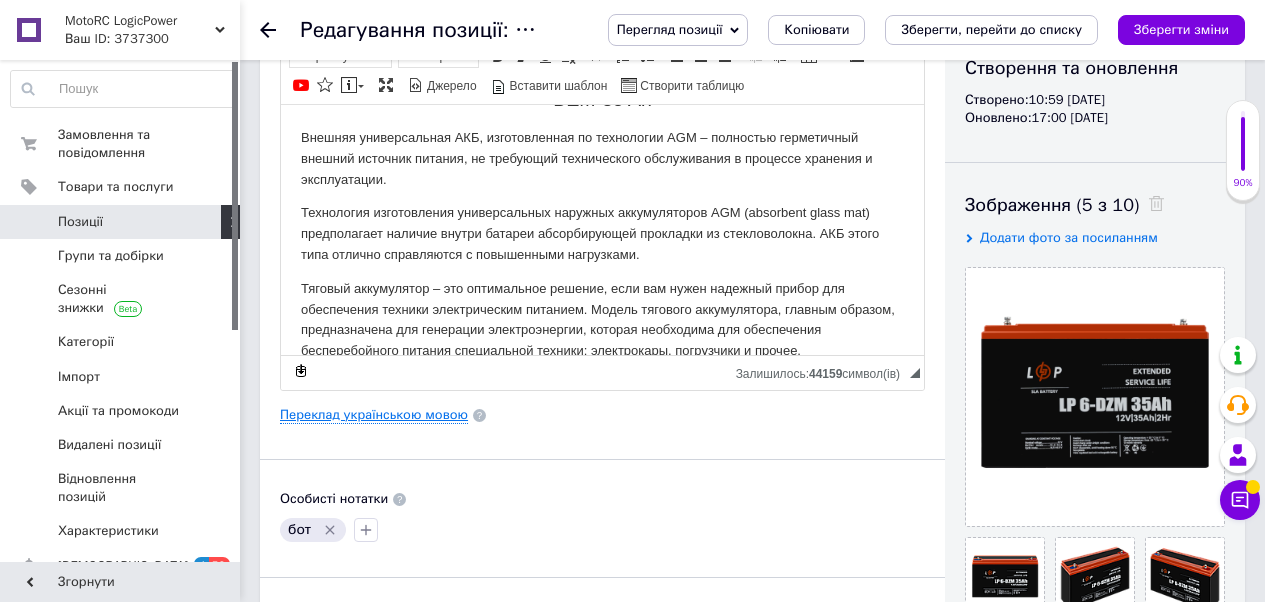 click on "Переклад українською мовою" at bounding box center (374, 415) 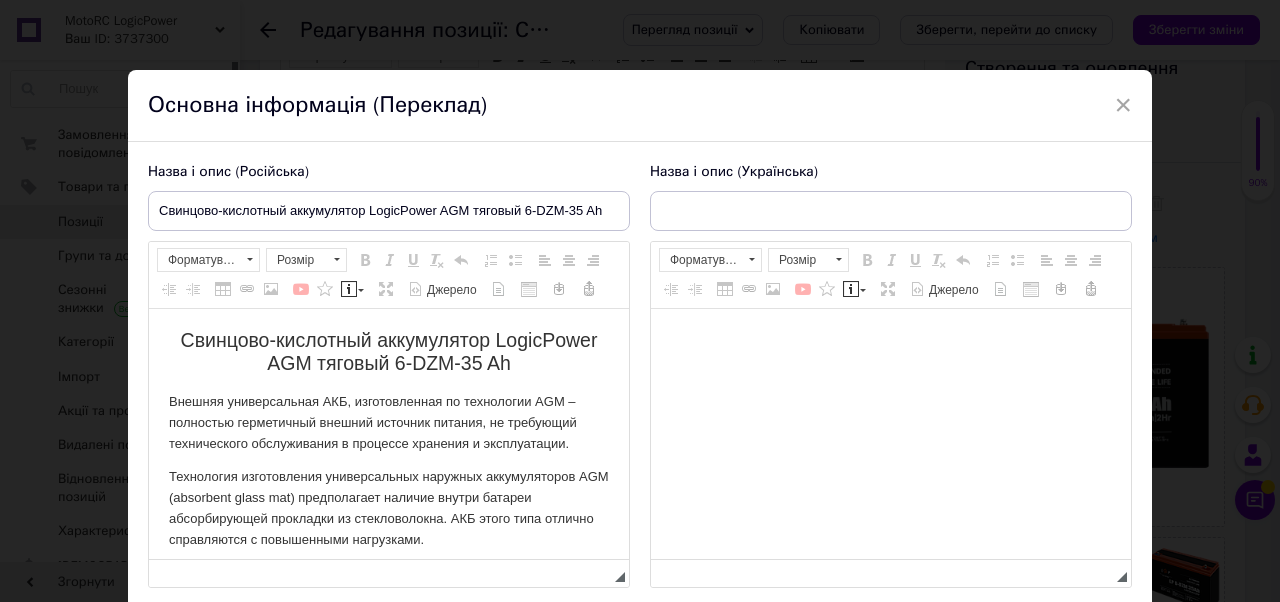 scroll, scrollTop: 0, scrollLeft: 0, axis: both 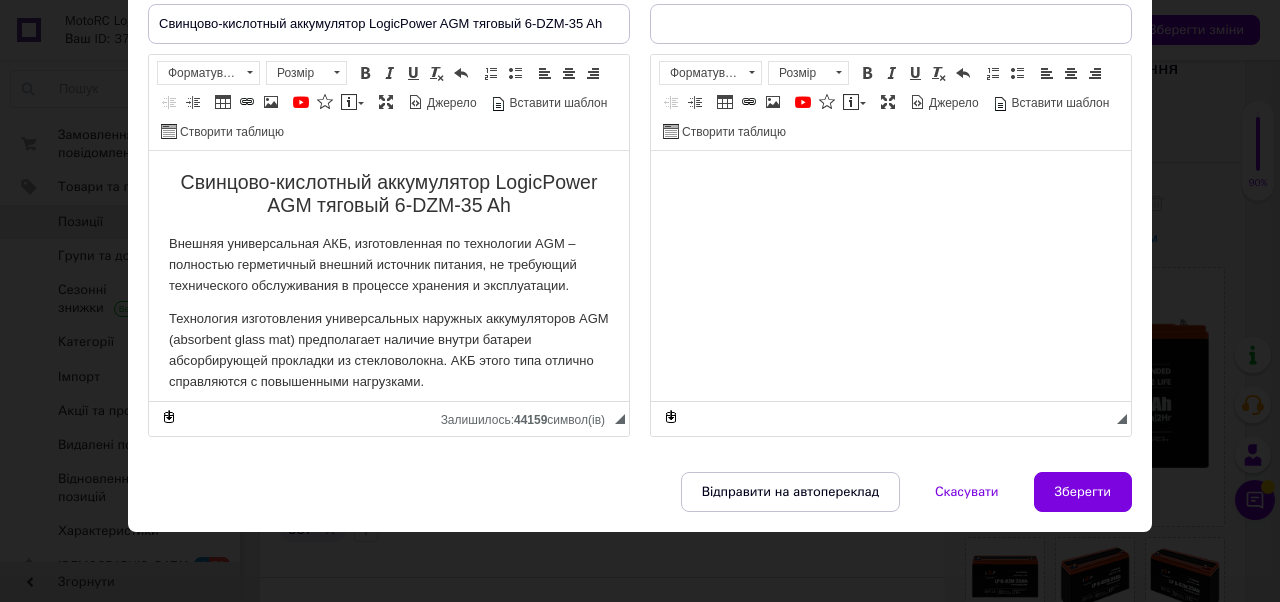 checkbox on "true" 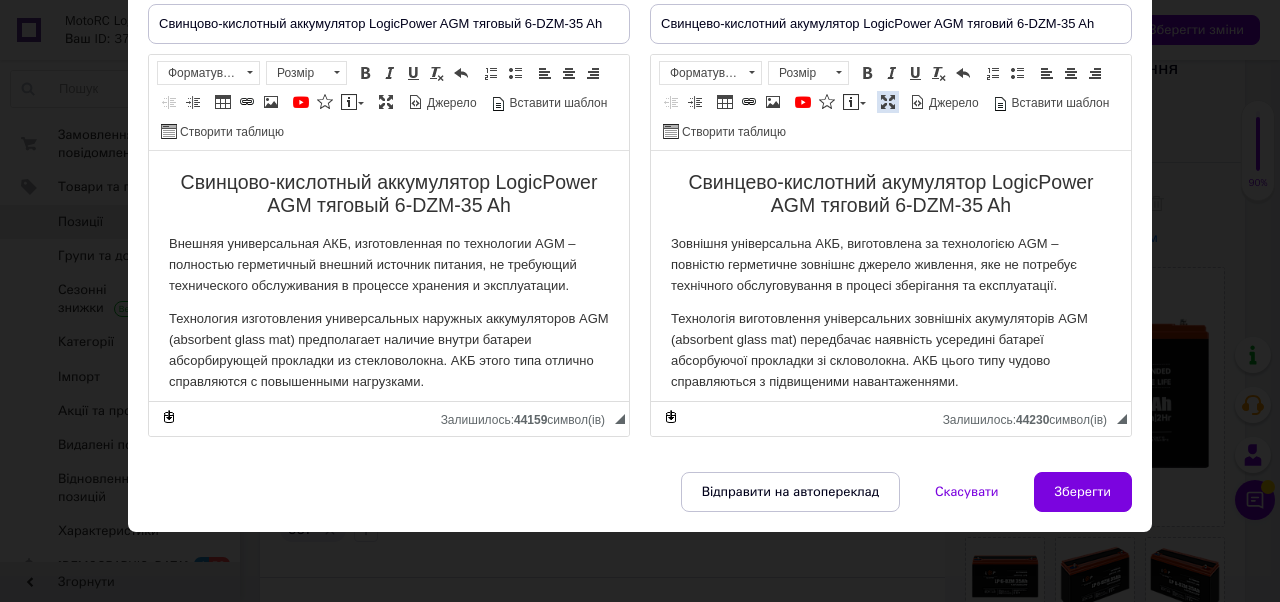 click at bounding box center (888, 102) 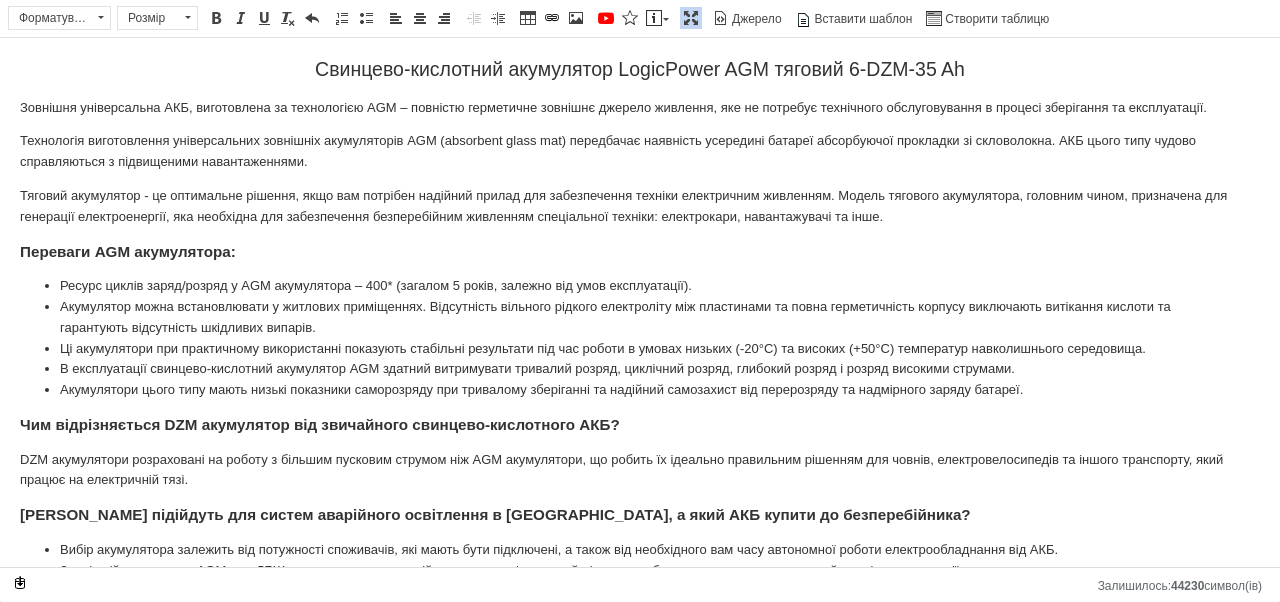 scroll, scrollTop: 0, scrollLeft: 0, axis: both 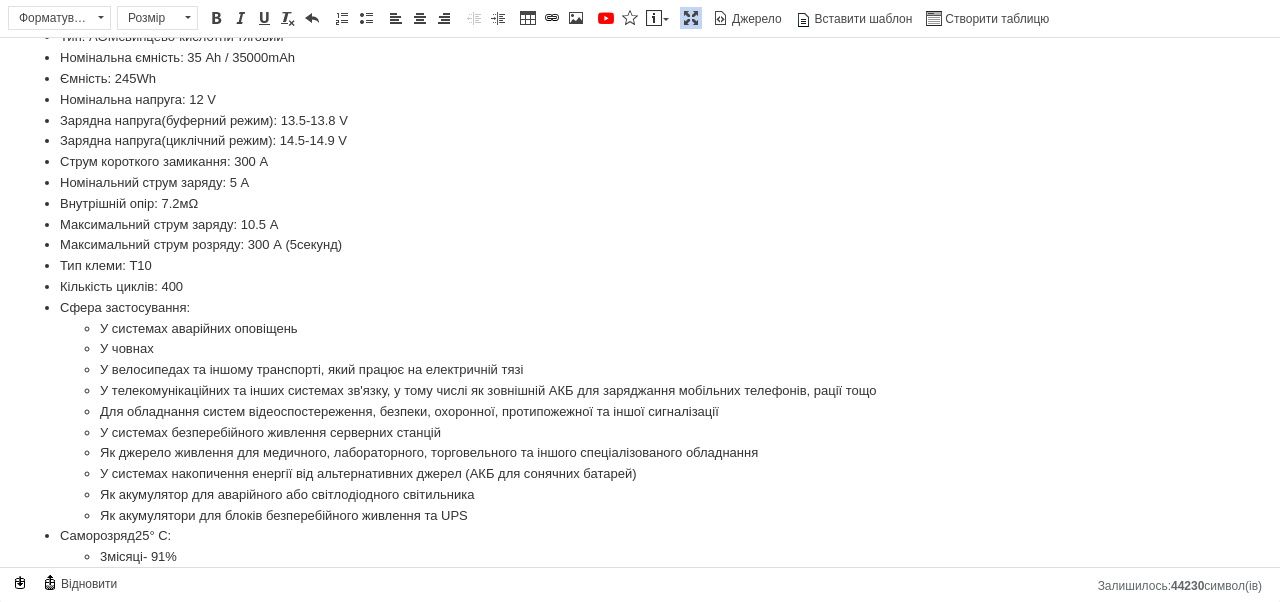 click at bounding box center (691, 18) 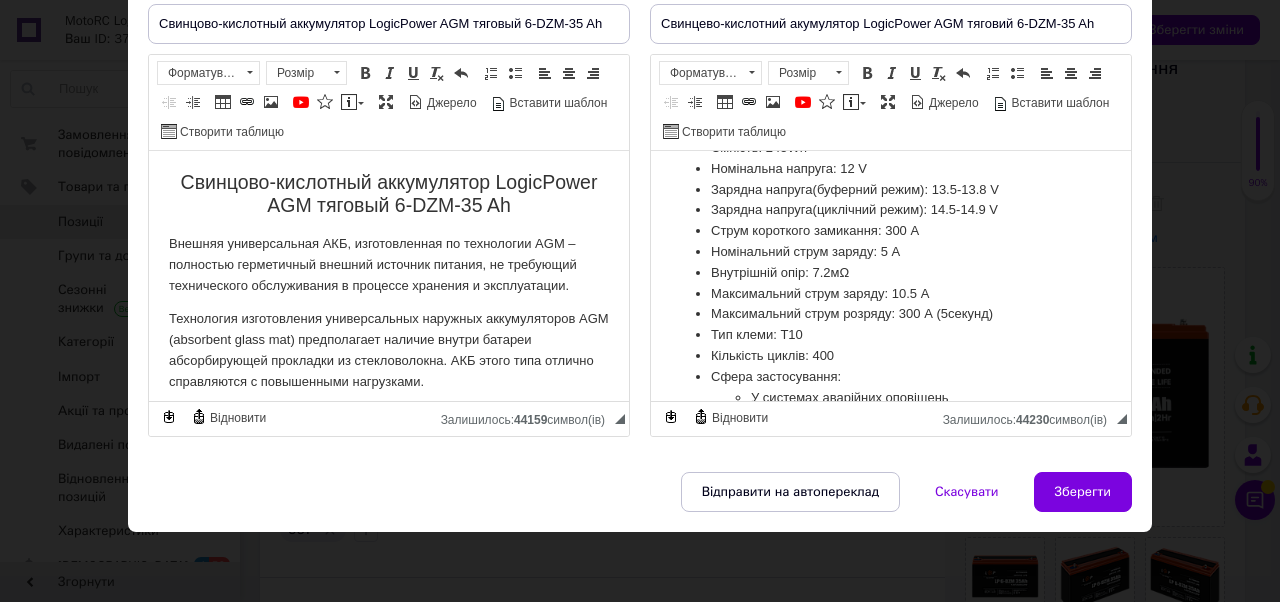 scroll, scrollTop: 83, scrollLeft: 0, axis: vertical 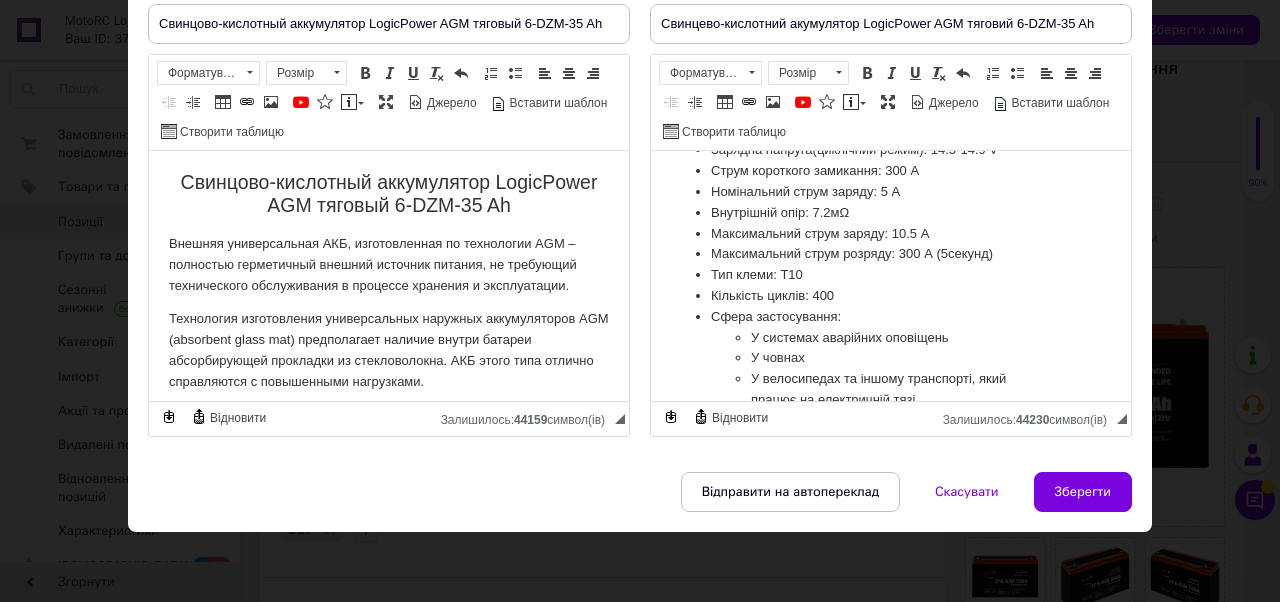 click on "Скасувати" at bounding box center [967, 492] 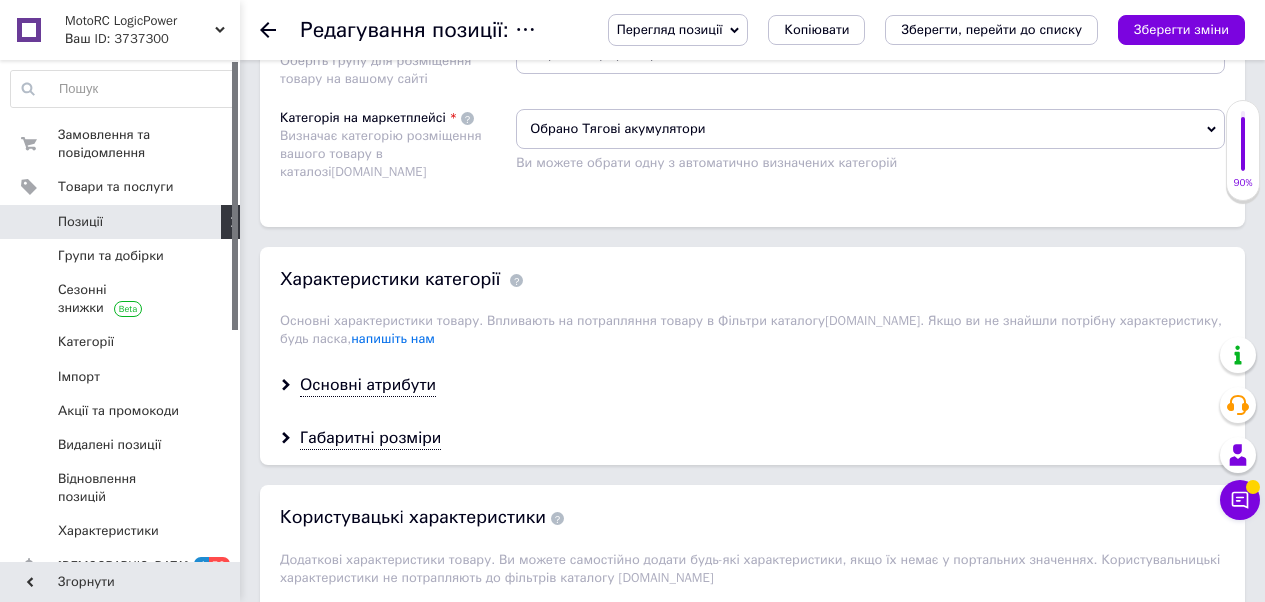 scroll, scrollTop: 1410, scrollLeft: 0, axis: vertical 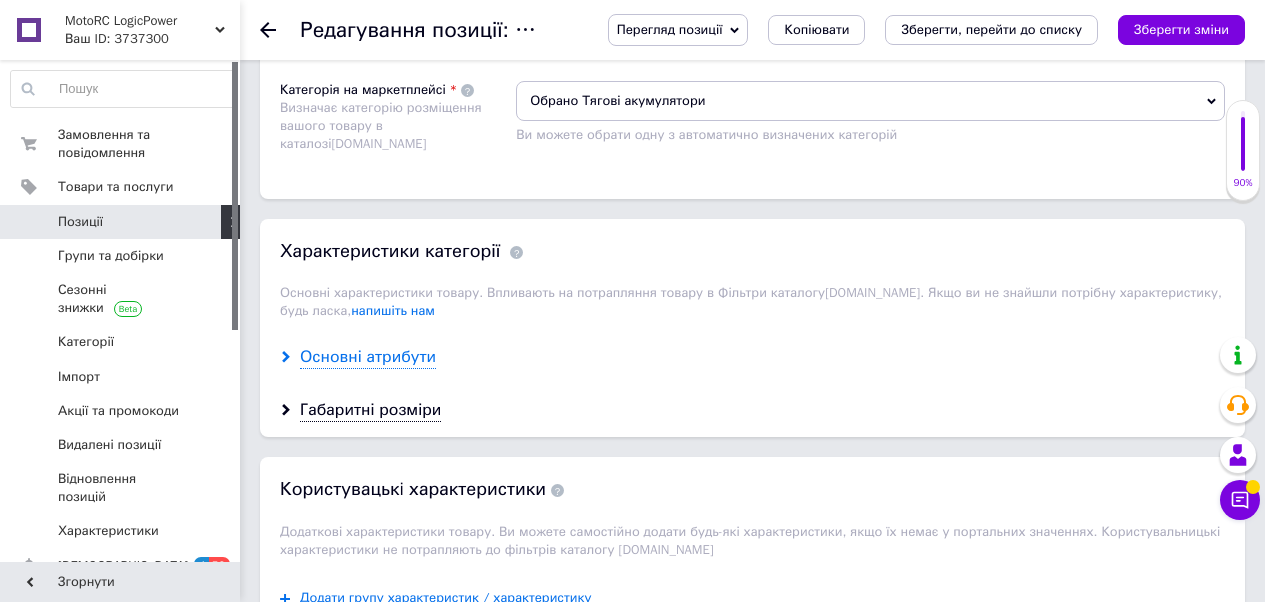 click on "Основні атрибути" at bounding box center [368, 357] 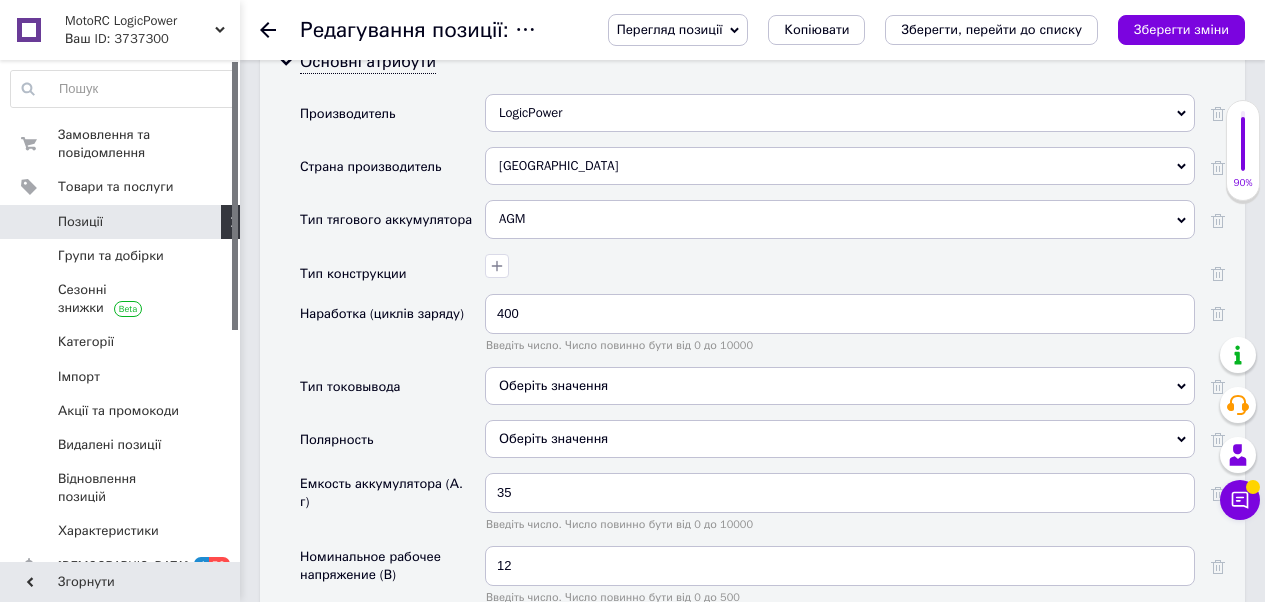 scroll, scrollTop: 1749, scrollLeft: 0, axis: vertical 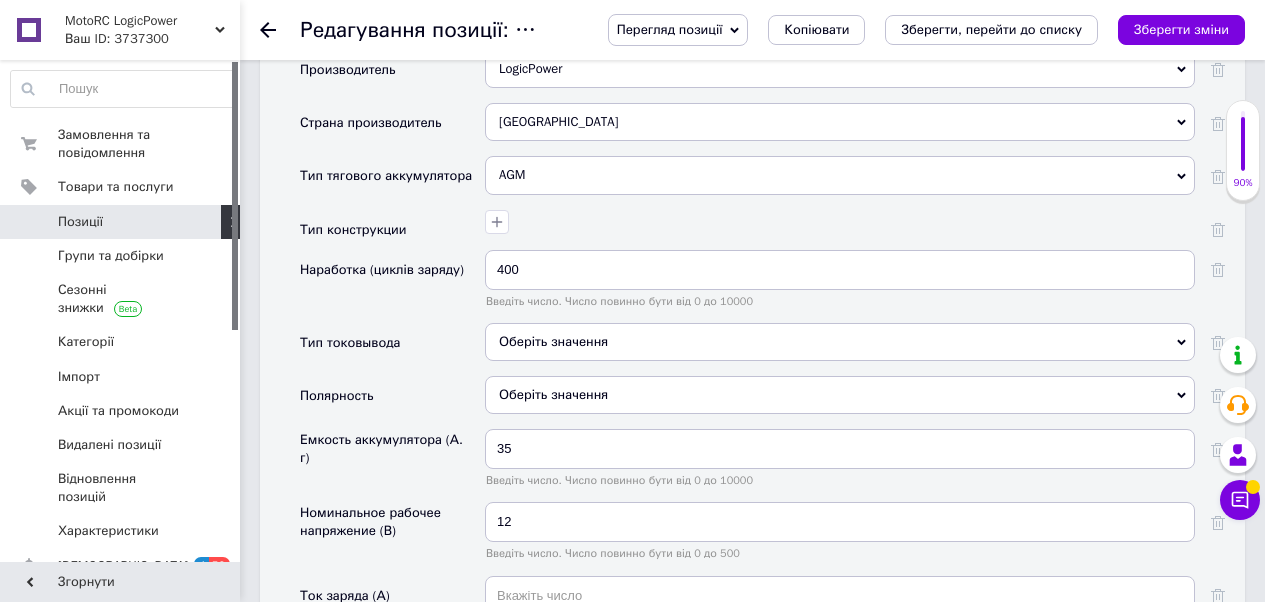 click on "Оберіть значення" at bounding box center (840, 342) 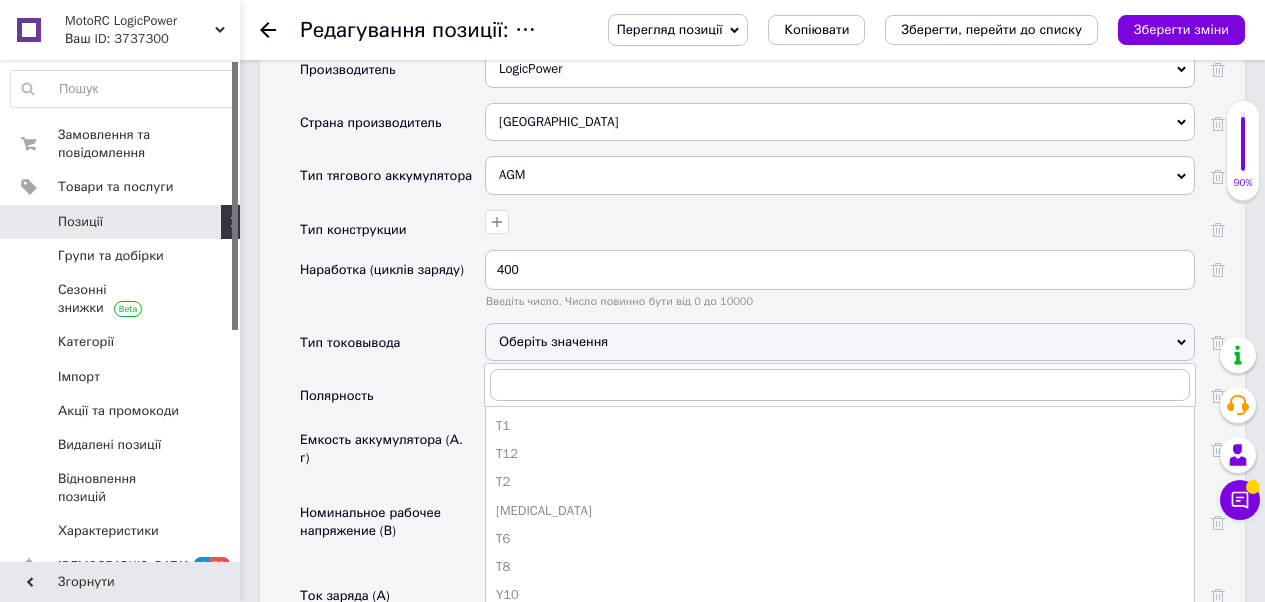 click on "Тип токовывода" at bounding box center [392, 349] 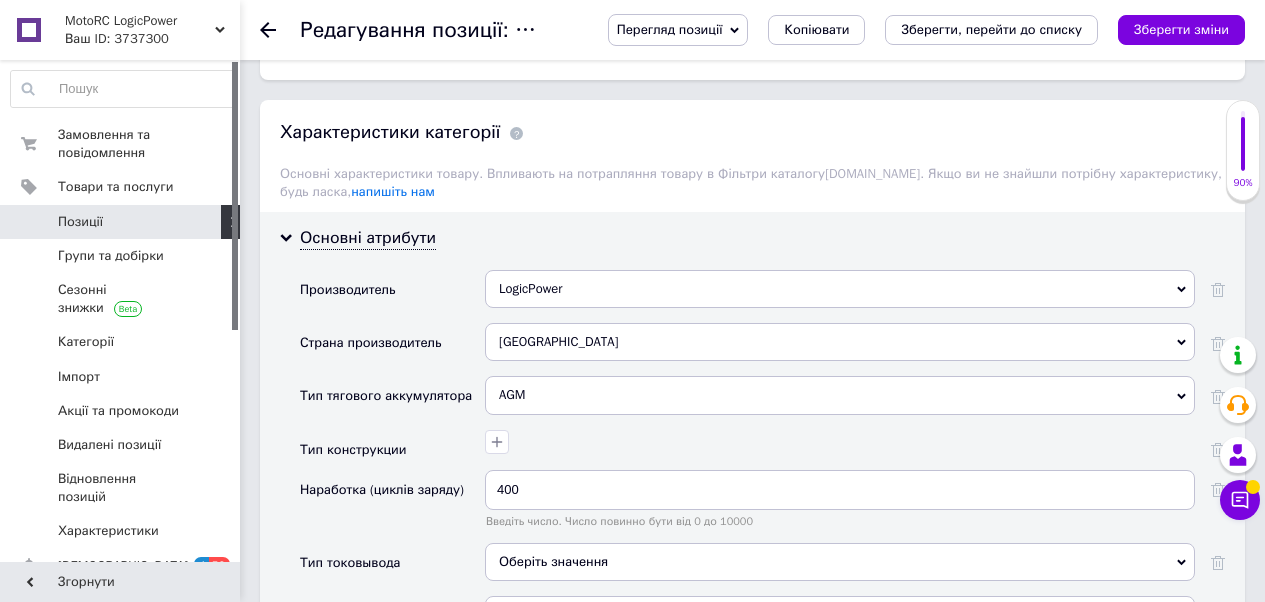 scroll, scrollTop: 1759, scrollLeft: 0, axis: vertical 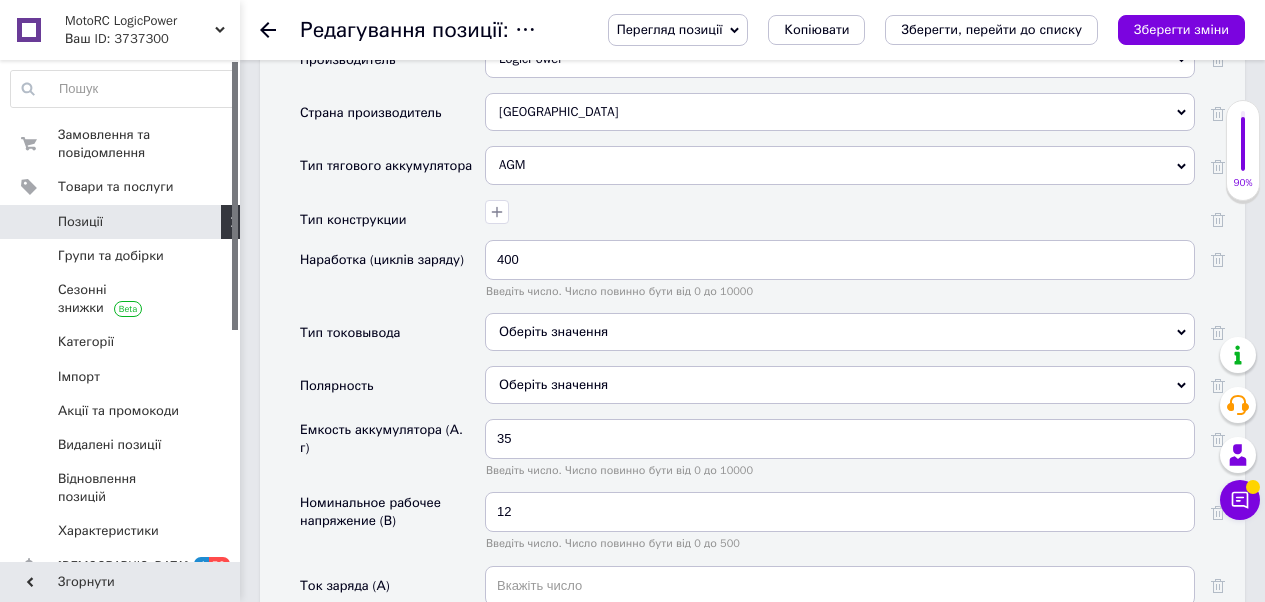 click on "Оберіть значення" at bounding box center (840, 332) 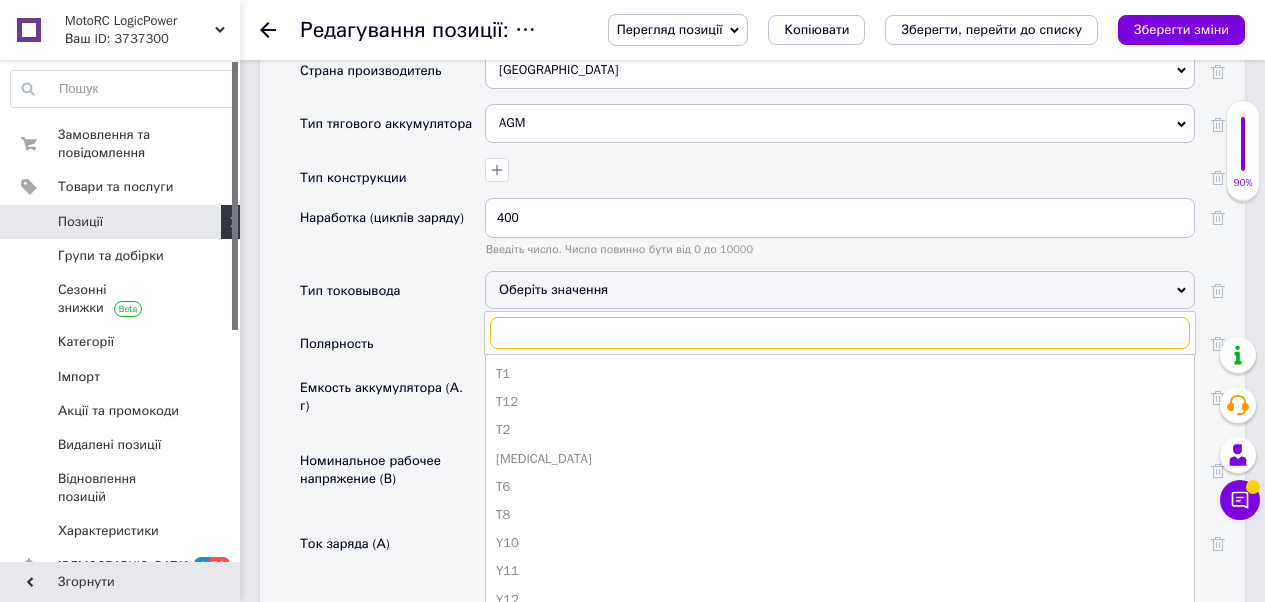 scroll, scrollTop: 1827, scrollLeft: 0, axis: vertical 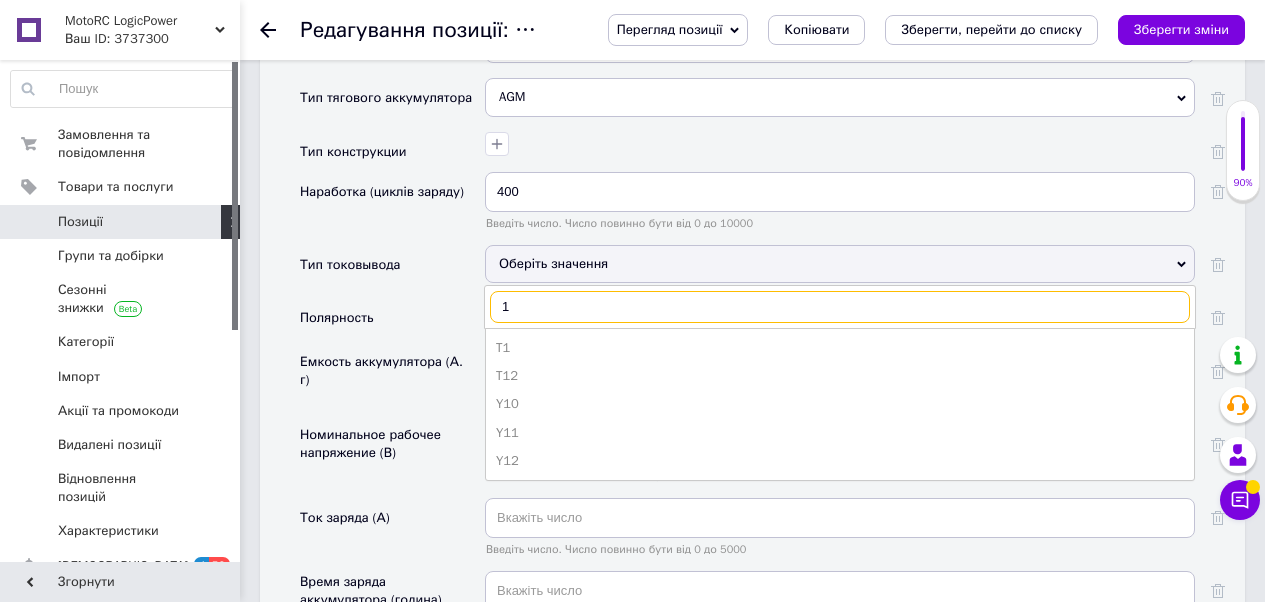 type on "10" 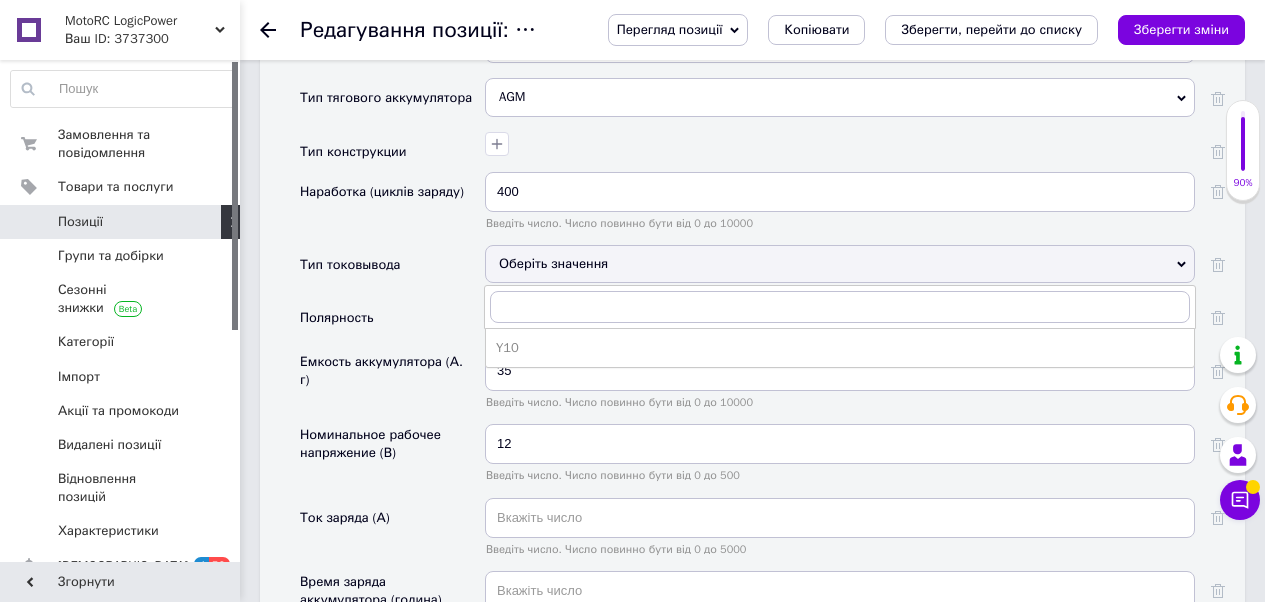 click on "Полярность" at bounding box center (392, 324) 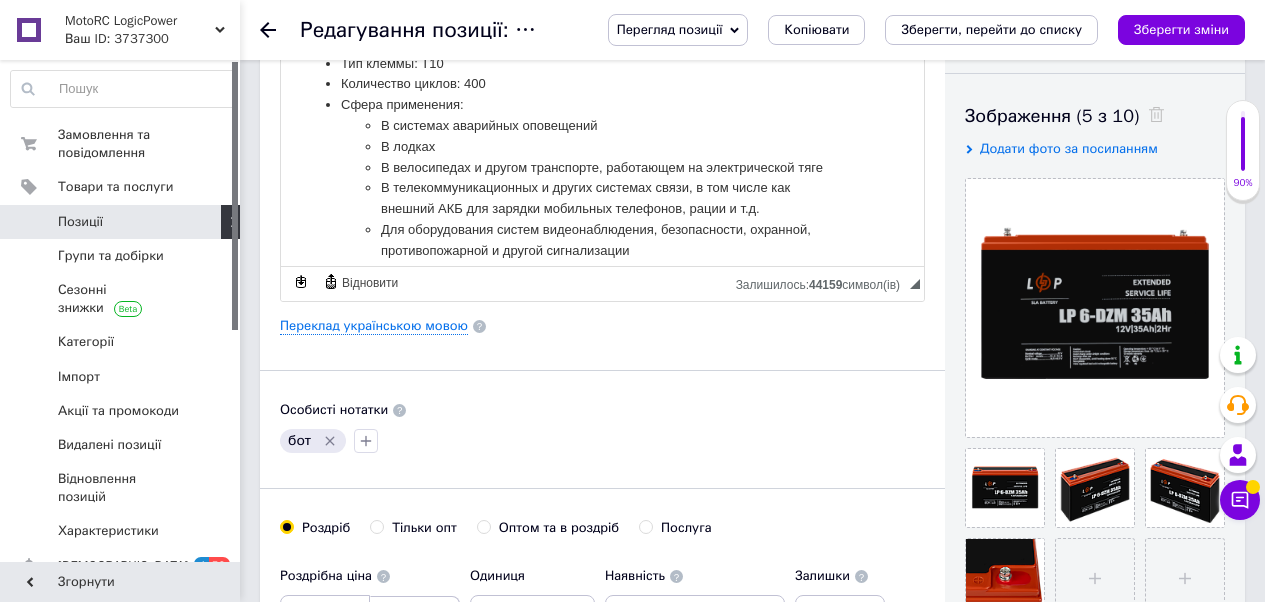 scroll, scrollTop: 225, scrollLeft: 0, axis: vertical 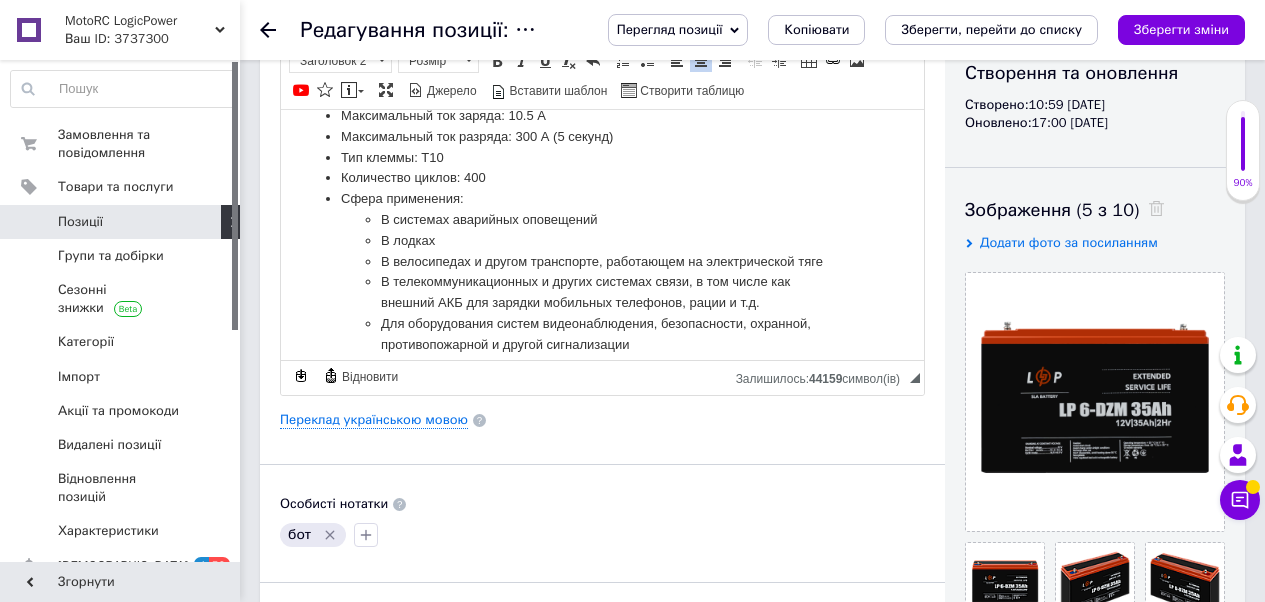 drag, startPoint x: 529, startPoint y: 155, endPoint x: 306, endPoint y: 162, distance: 223.10983 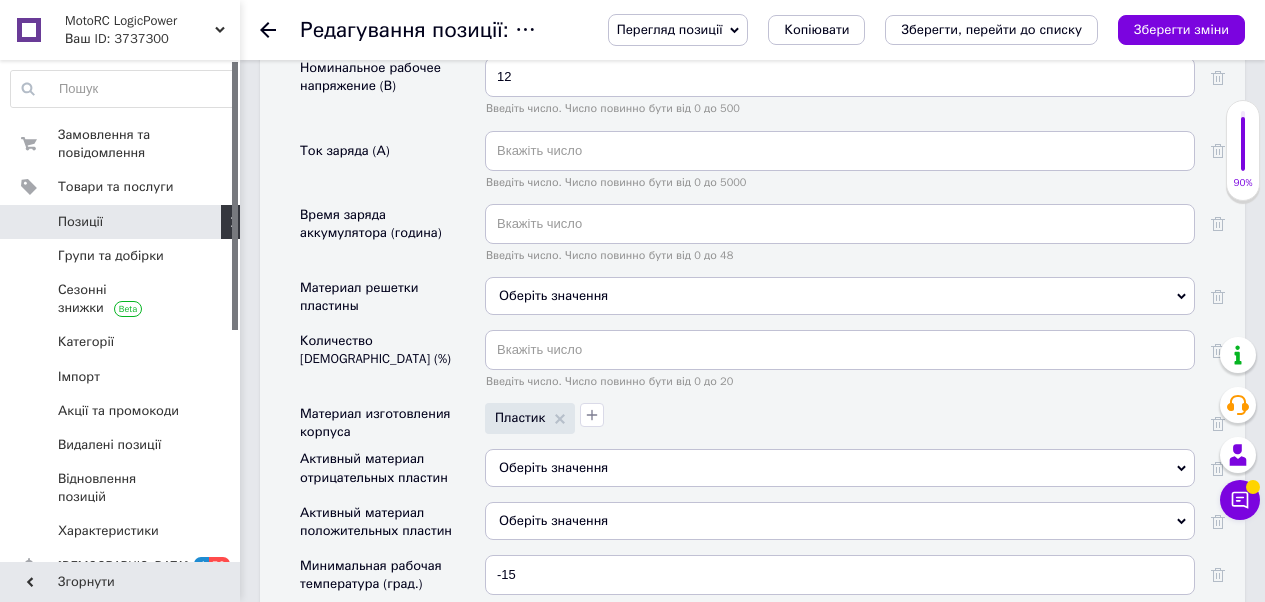 scroll, scrollTop: 2199, scrollLeft: 0, axis: vertical 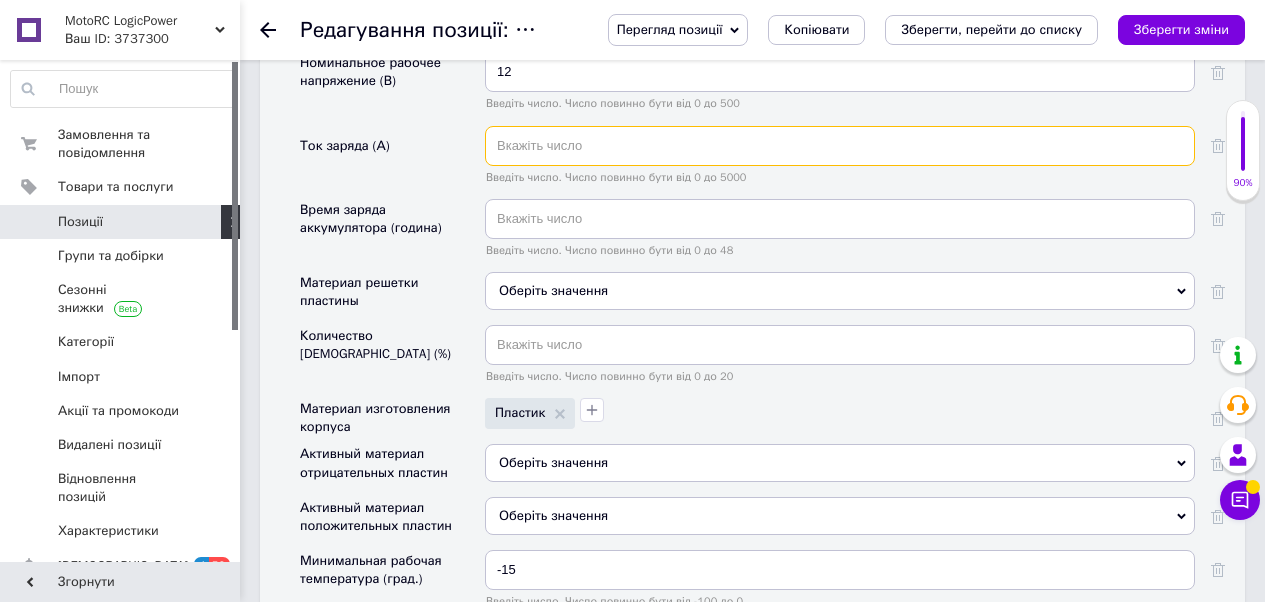 click at bounding box center [840, 146] 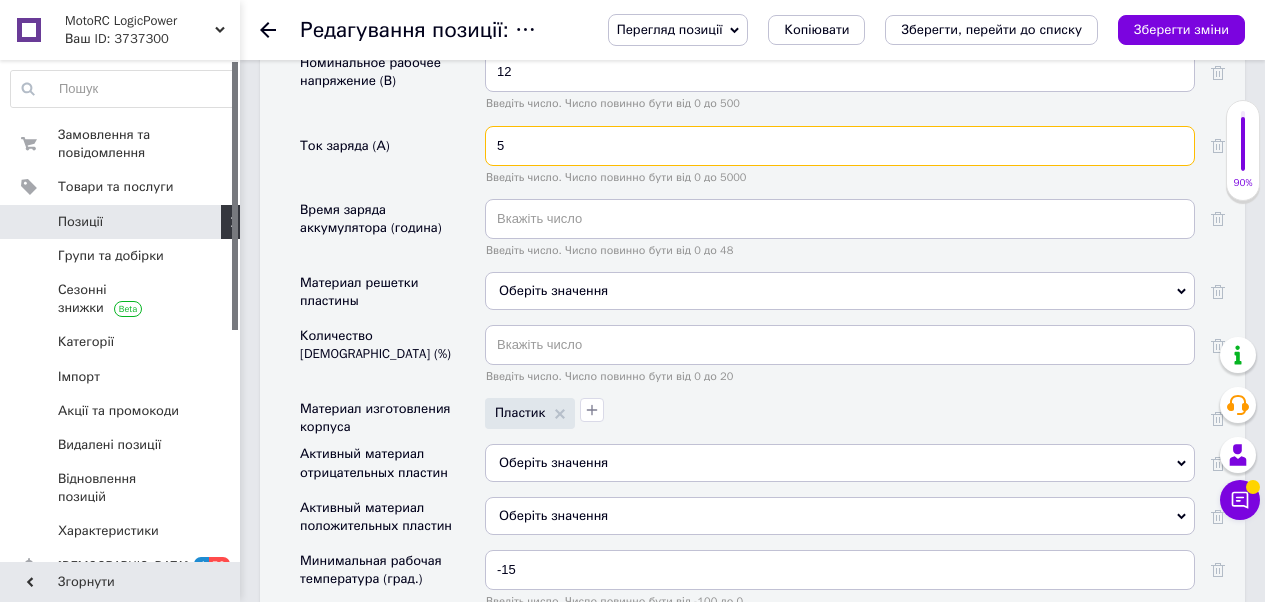 type on "5" 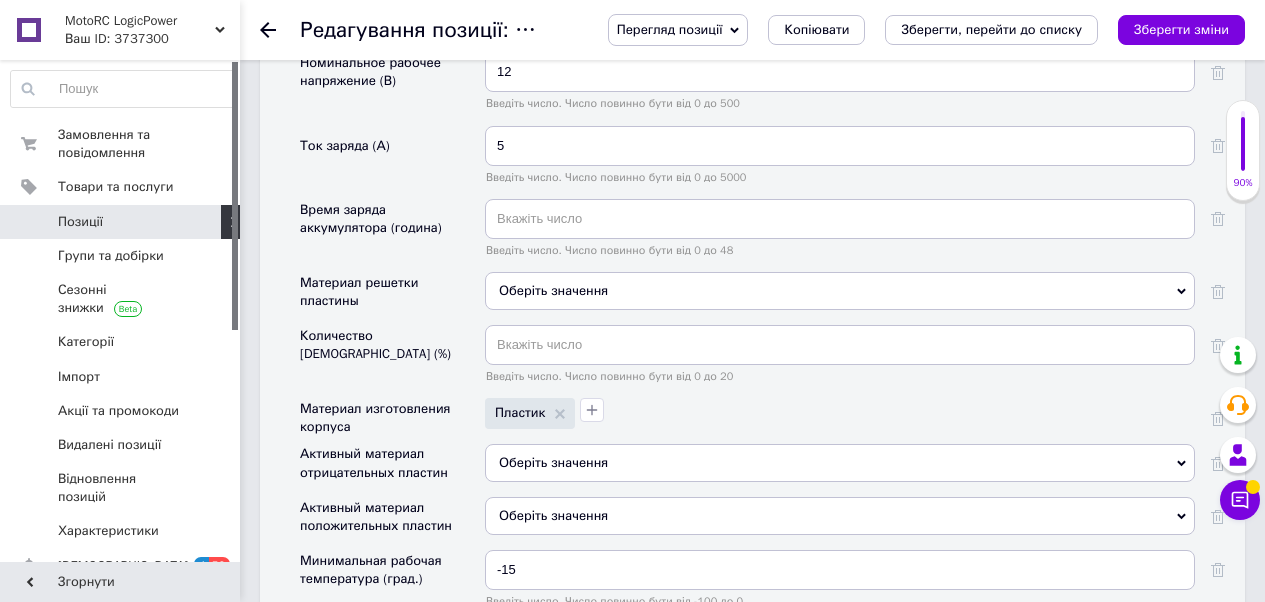click on "Ток заряда (А)" at bounding box center (392, 162) 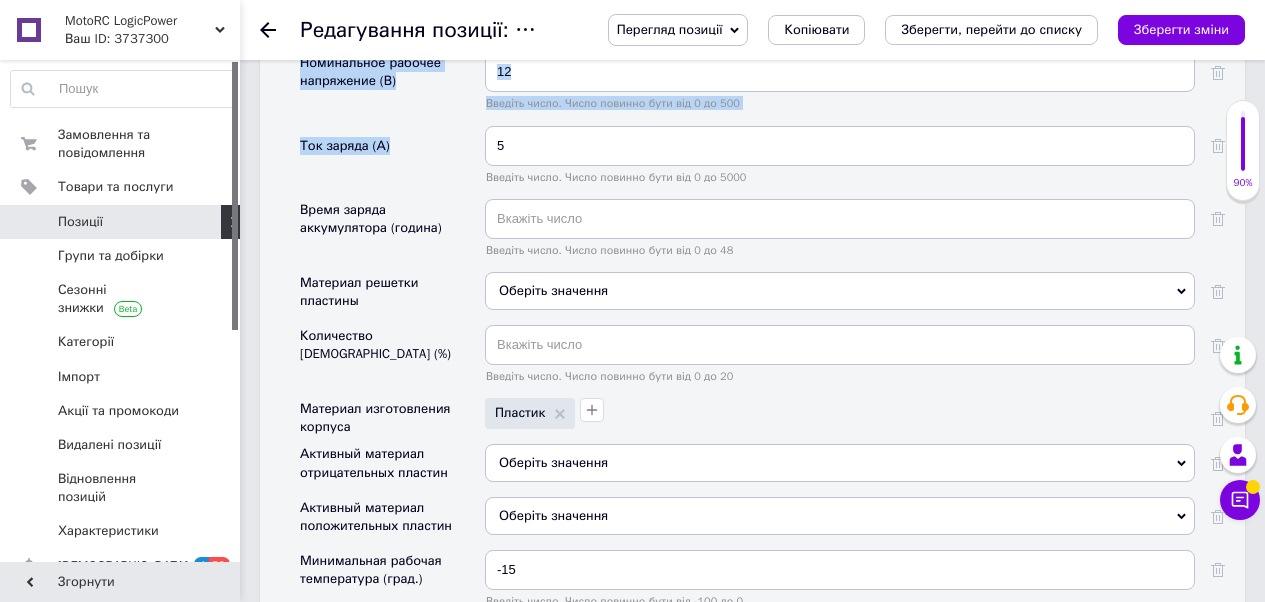 copy on "Производитель LogicPower LogicPower Страна производитель [GEOGRAPHIC_DATA] [GEOGRAPHIC_DATA] Тип тягового аккумулятора AGM AGM Тип конструкции Наработка (циклів заряду) Введіть число. Число повинно бути від 0 до 10000 Тип токовывода Оберіть значення T1 T12 T2 [MEDICAL_DATA] T6 T8 Y10 Y11 Y12 Y2 Y3 Y4 Y5 Y6 Y7 Y8 Боковые Боковые/верхние К проводам Полярность Оберіть значення Емкость аккумулятора (А. г) Введіть число. Число повинно бути від 0 до 10000 Номинальное рабочее напряжение (В) Введіть число. Число повинно бути від 0 до 500 Ток заряда (А)" 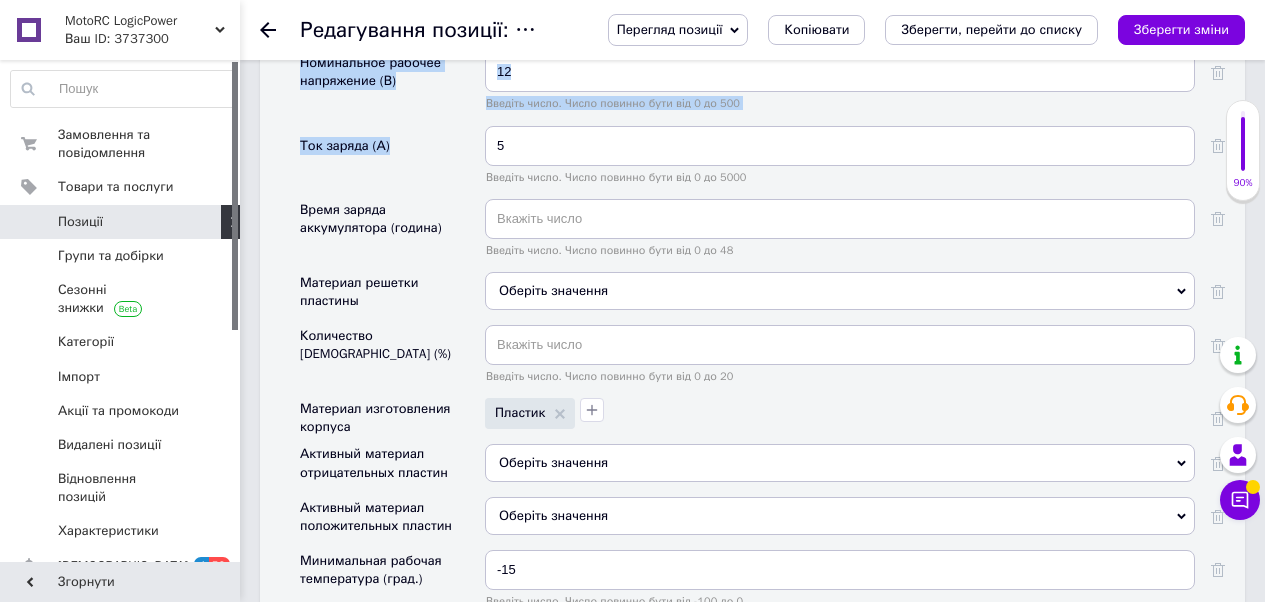 drag, startPoint x: 339, startPoint y: 145, endPoint x: 299, endPoint y: 146, distance: 40.012497 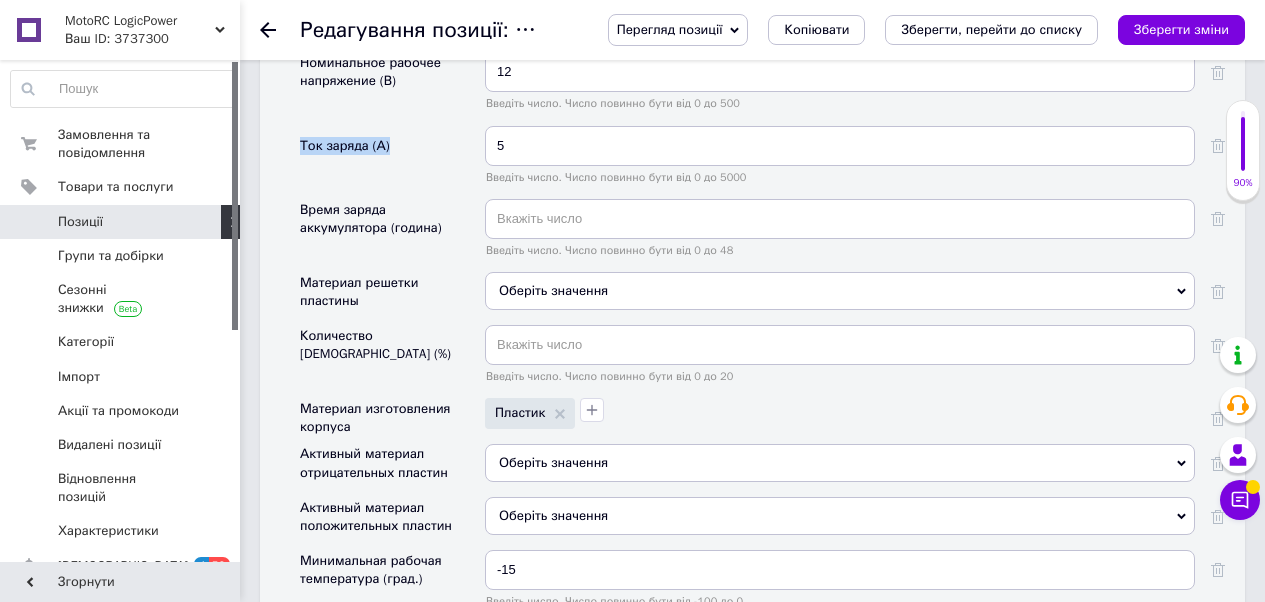 copy on "Ток заряда (А)" 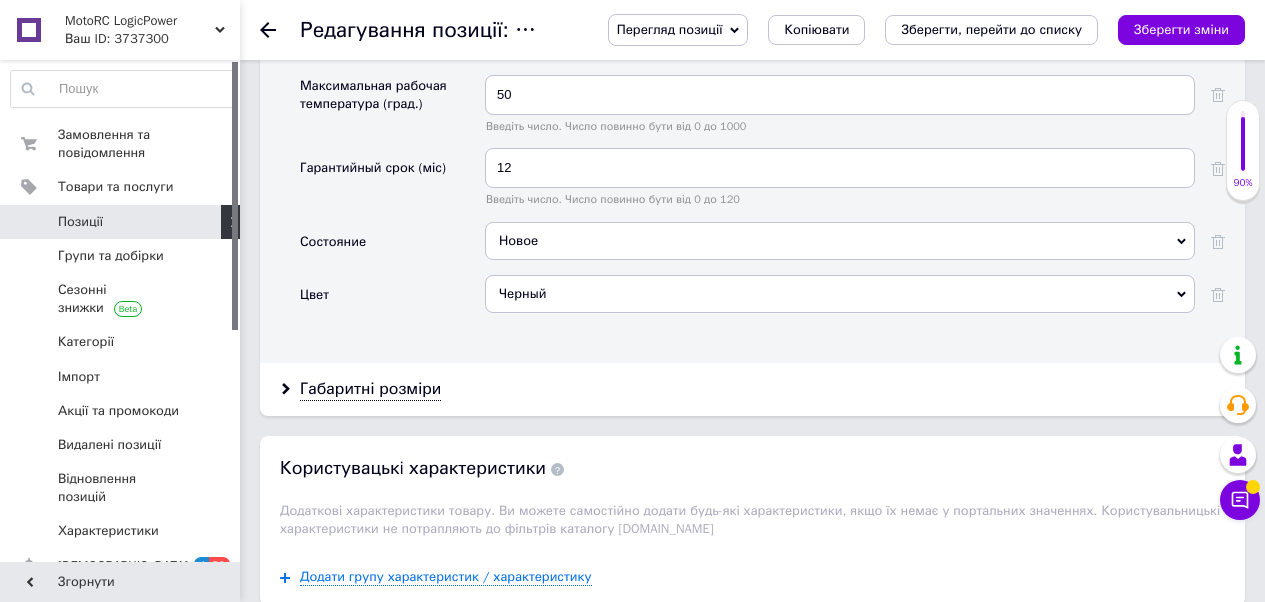 scroll, scrollTop: 2854, scrollLeft: 0, axis: vertical 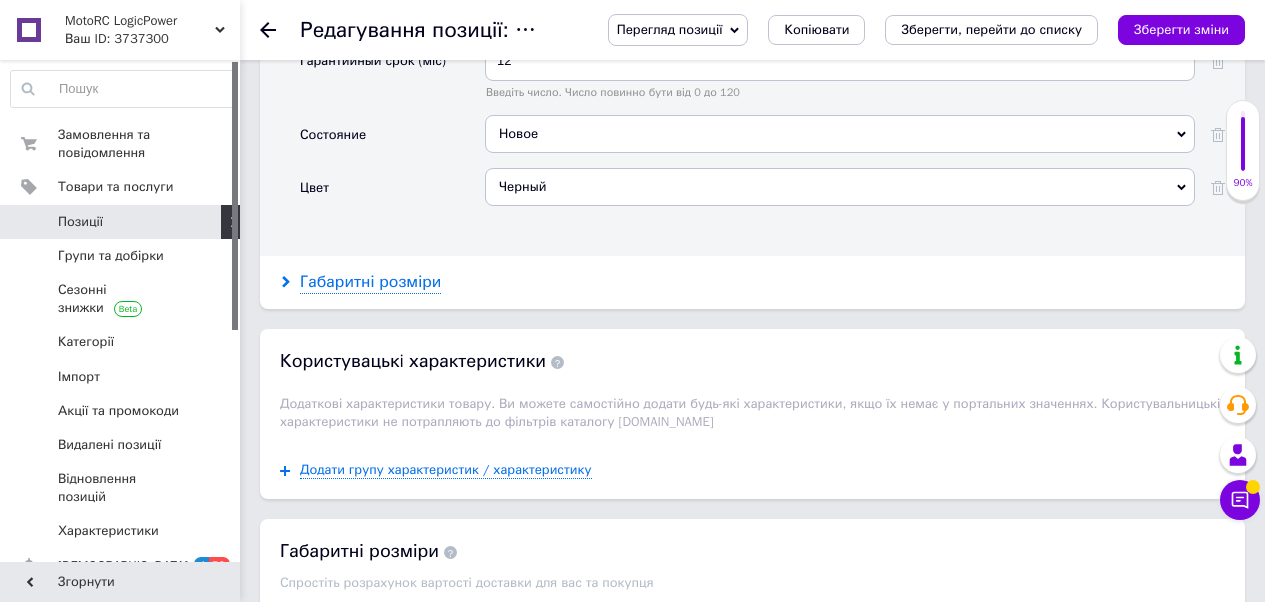 click on "Габаритні розміри" at bounding box center (370, 282) 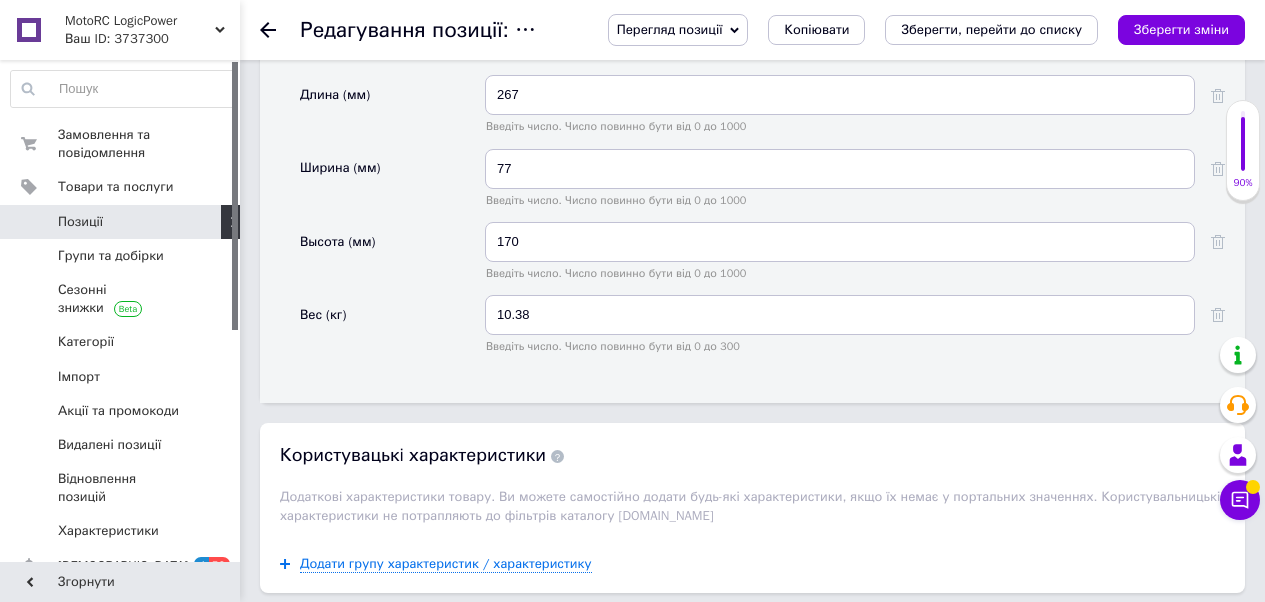 scroll, scrollTop: 3231, scrollLeft: 0, axis: vertical 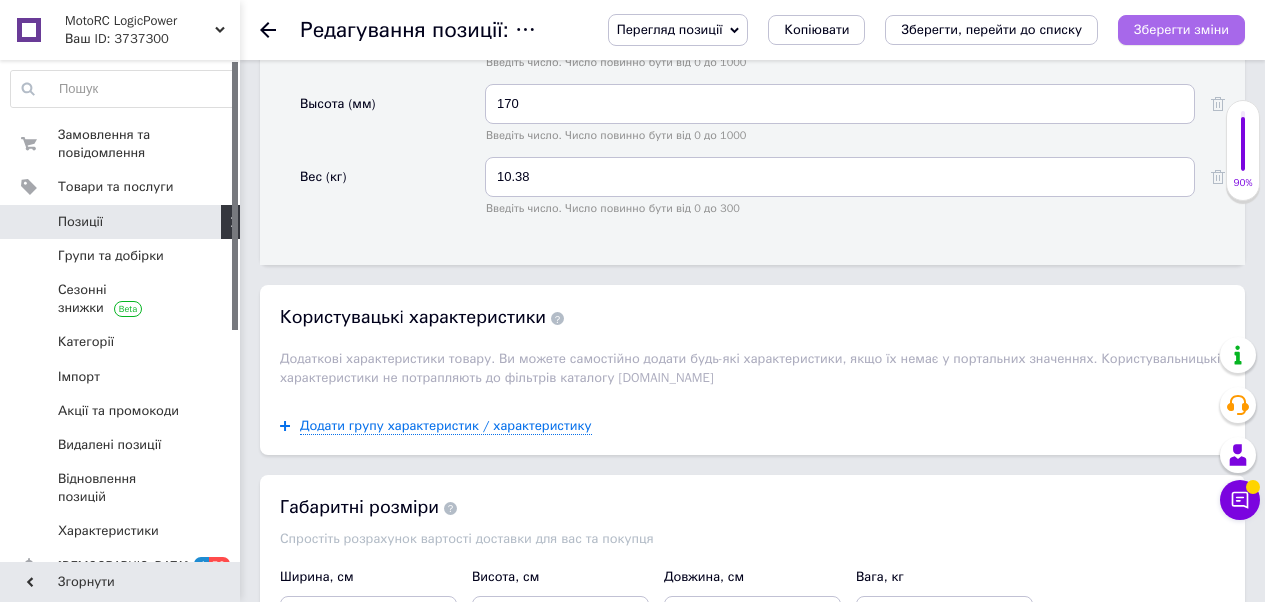 click on "Зберегти зміни" at bounding box center [1181, 29] 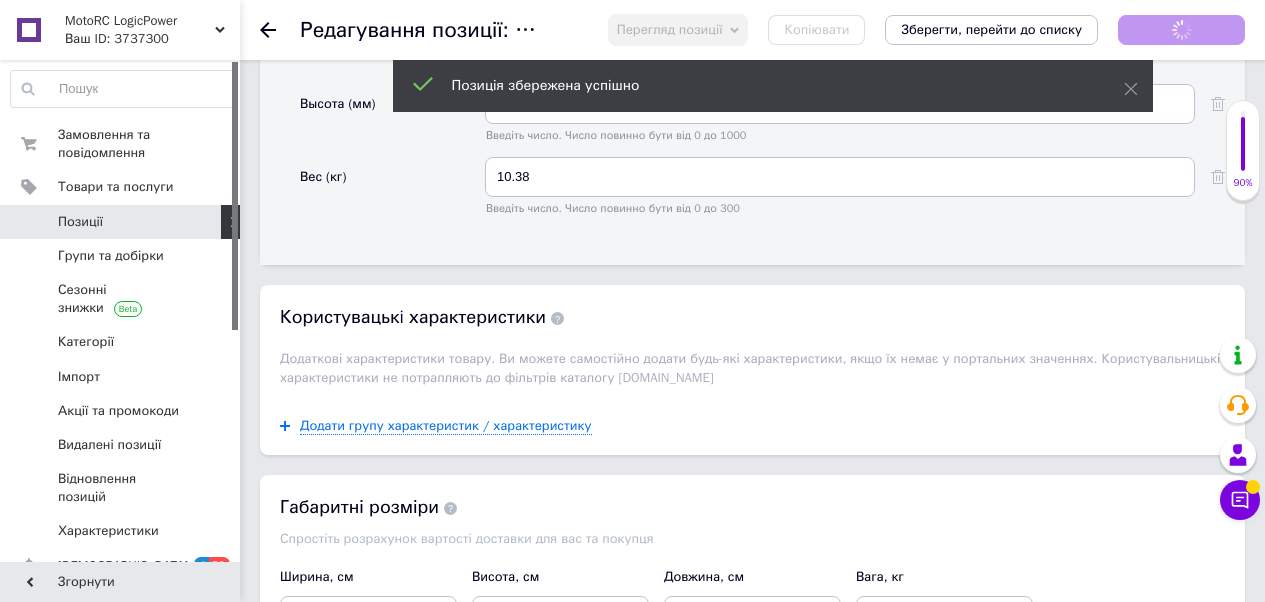 checkbox on "true" 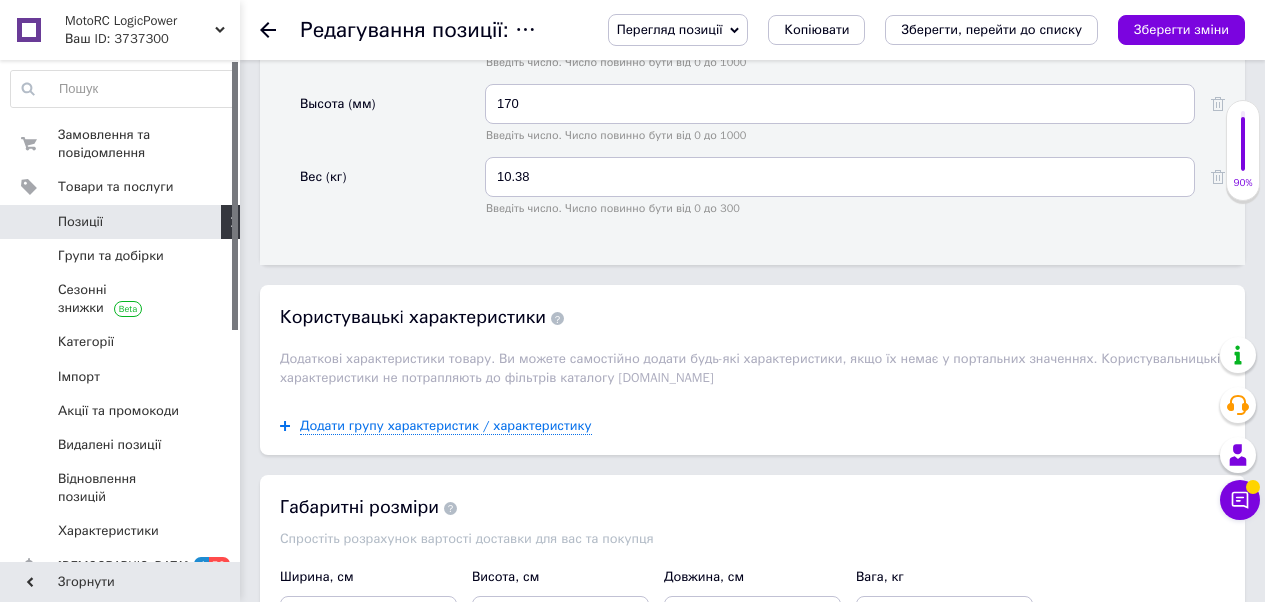 click on "Позиції" at bounding box center [121, 222] 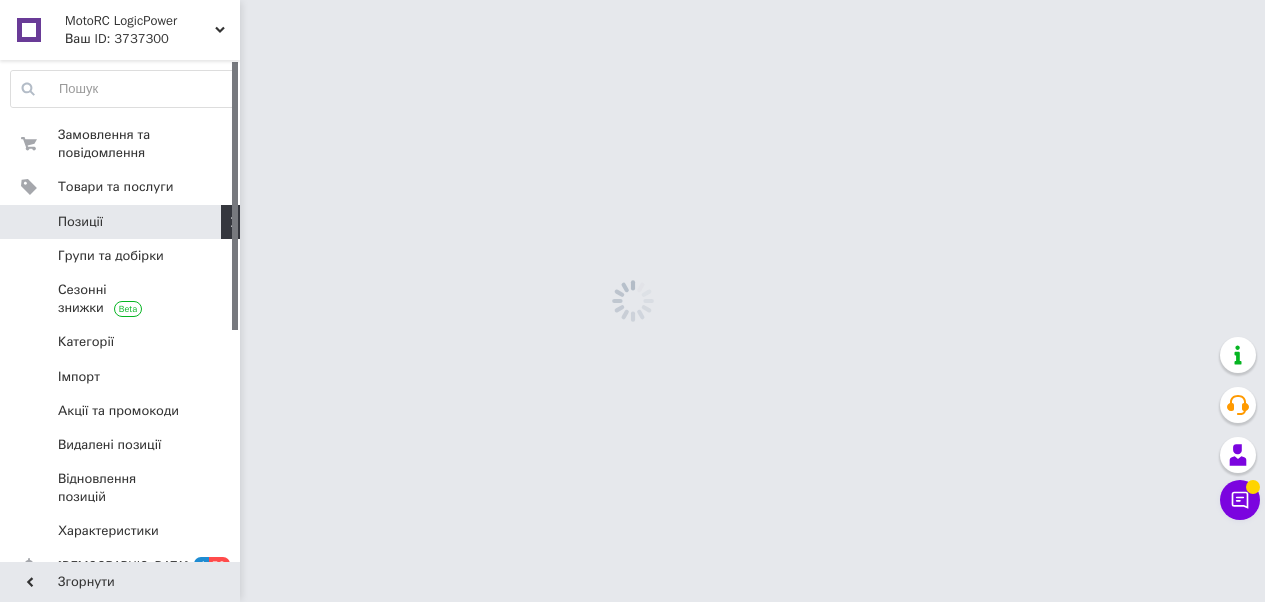 scroll, scrollTop: 0, scrollLeft: 0, axis: both 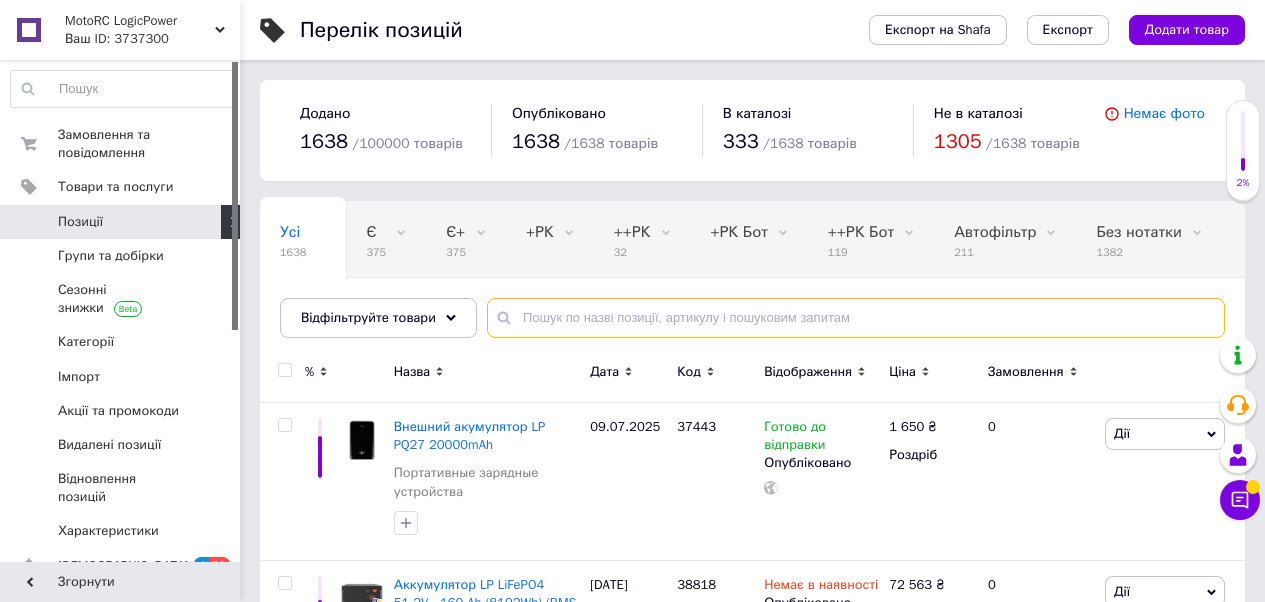 click at bounding box center [856, 318] 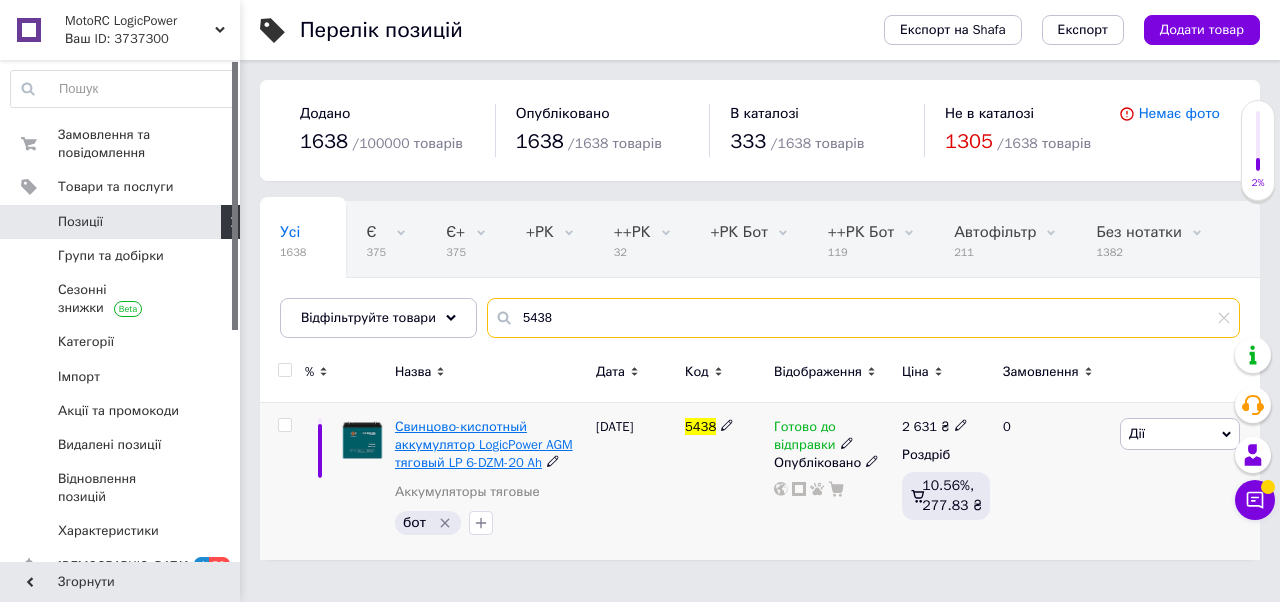 type on "5438" 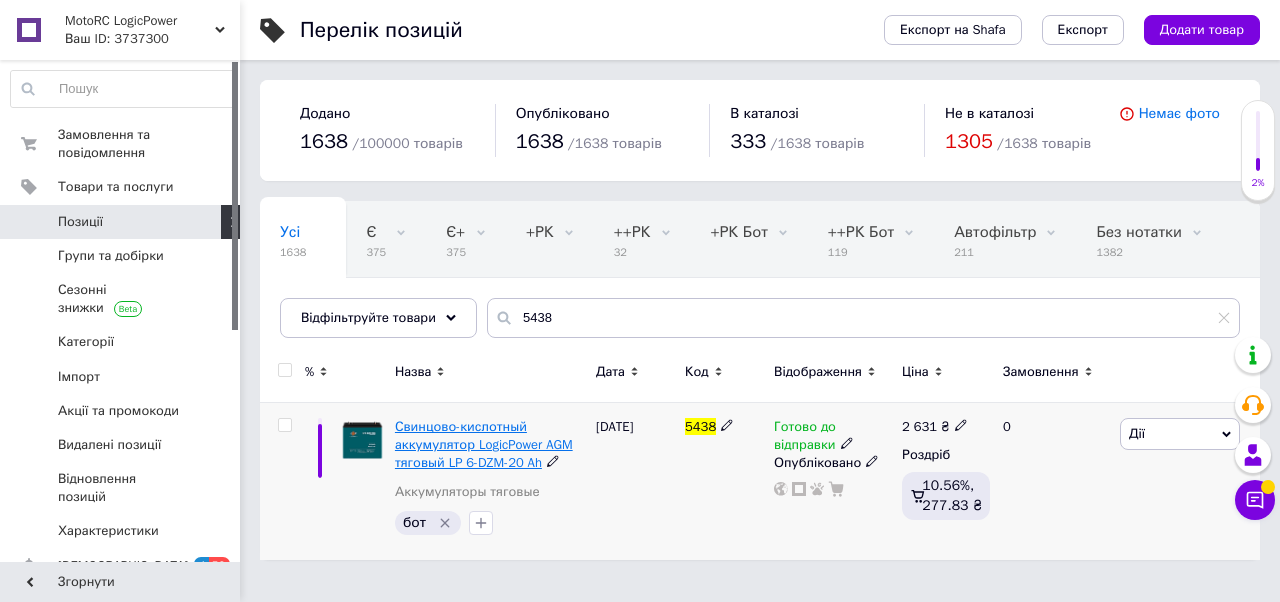 click on "Свинцово-кислотный аккумулятор LogicPower AGM тяговый LP 6-DZM-20 Ah" at bounding box center (484, 444) 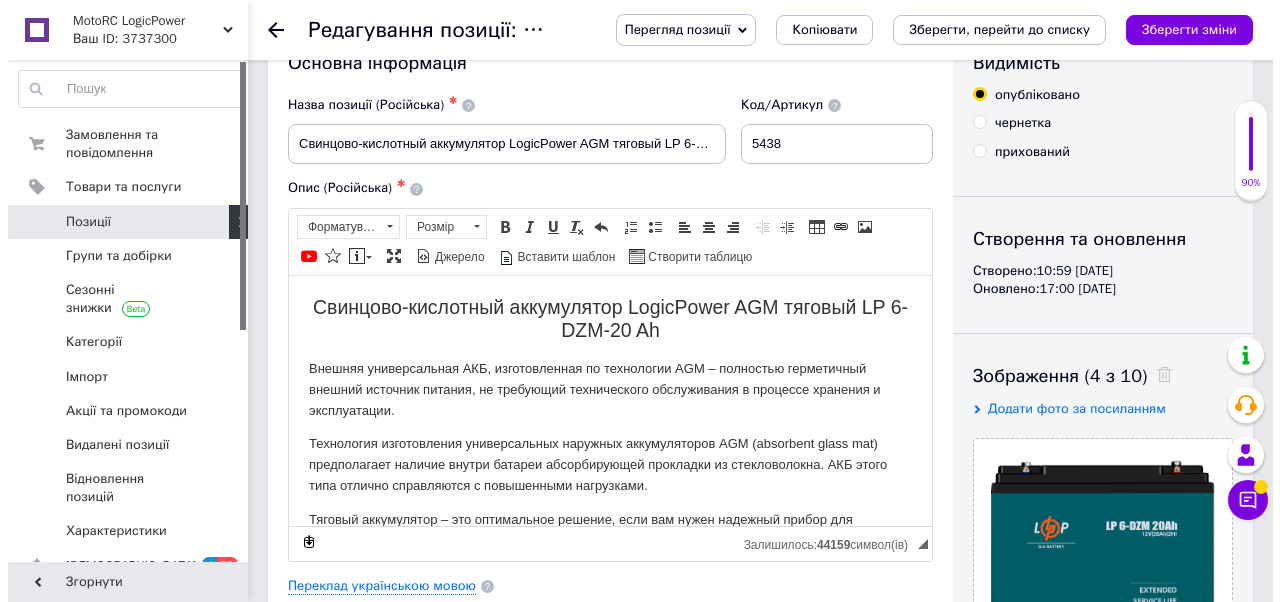 scroll, scrollTop: 63, scrollLeft: 0, axis: vertical 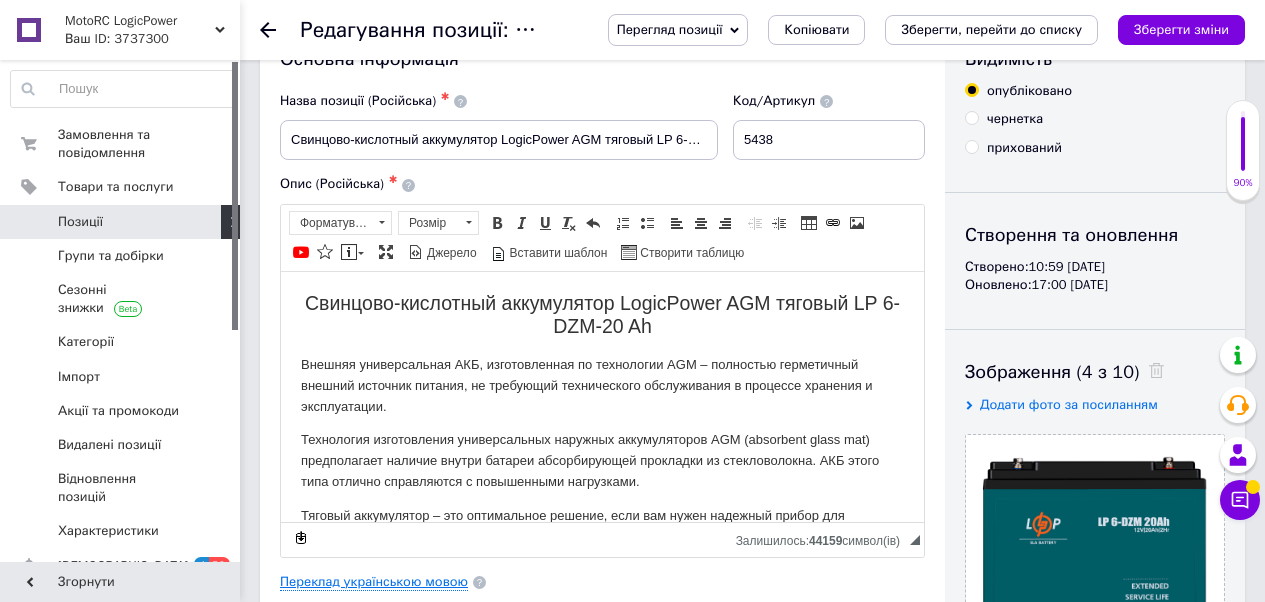 click on "Переклад українською мовою" at bounding box center (374, 582) 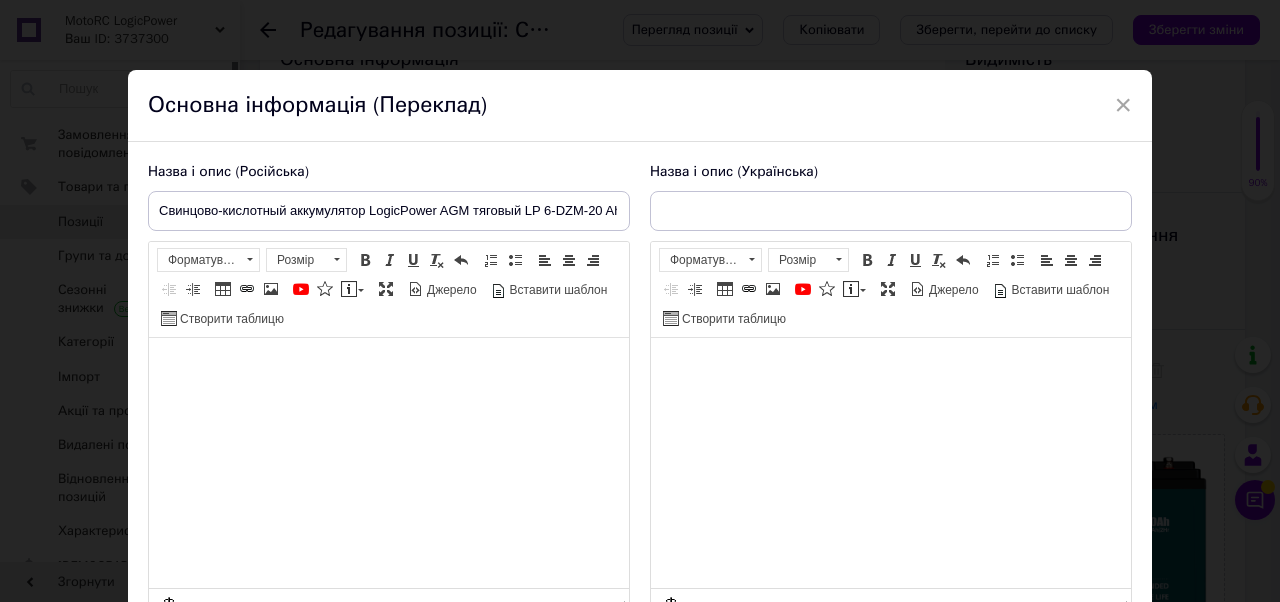 checkbox on "true" 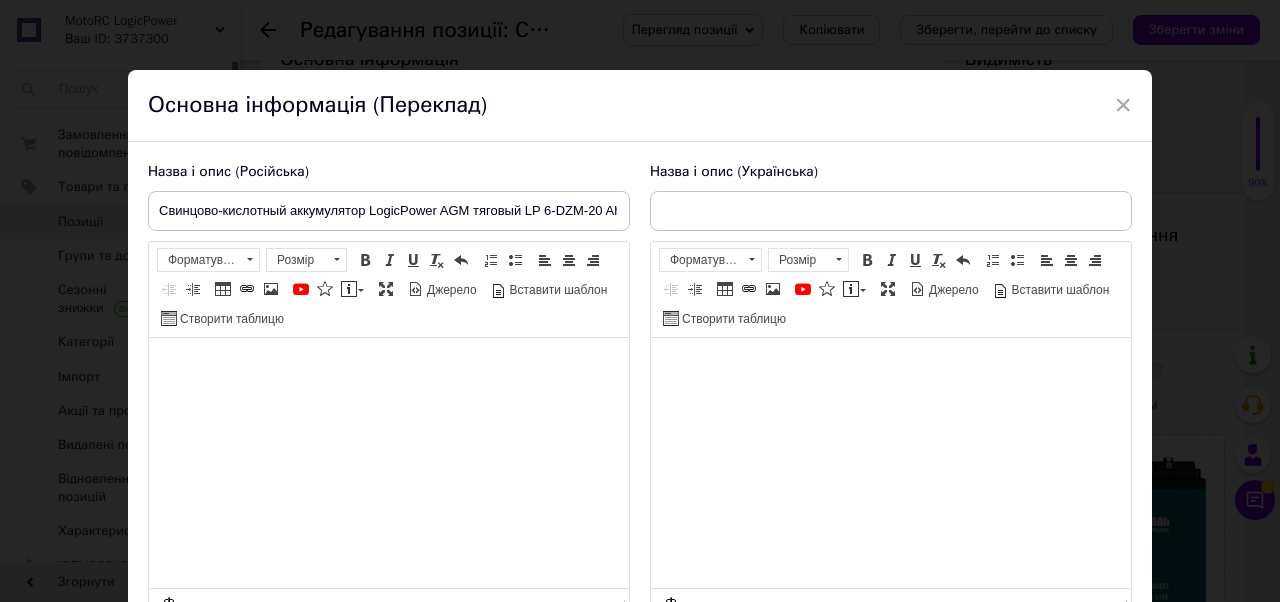 type on "Свинцево-кислотний акумулятор LogicPower AGM тяговий LP 6-DZM-20 Ah" 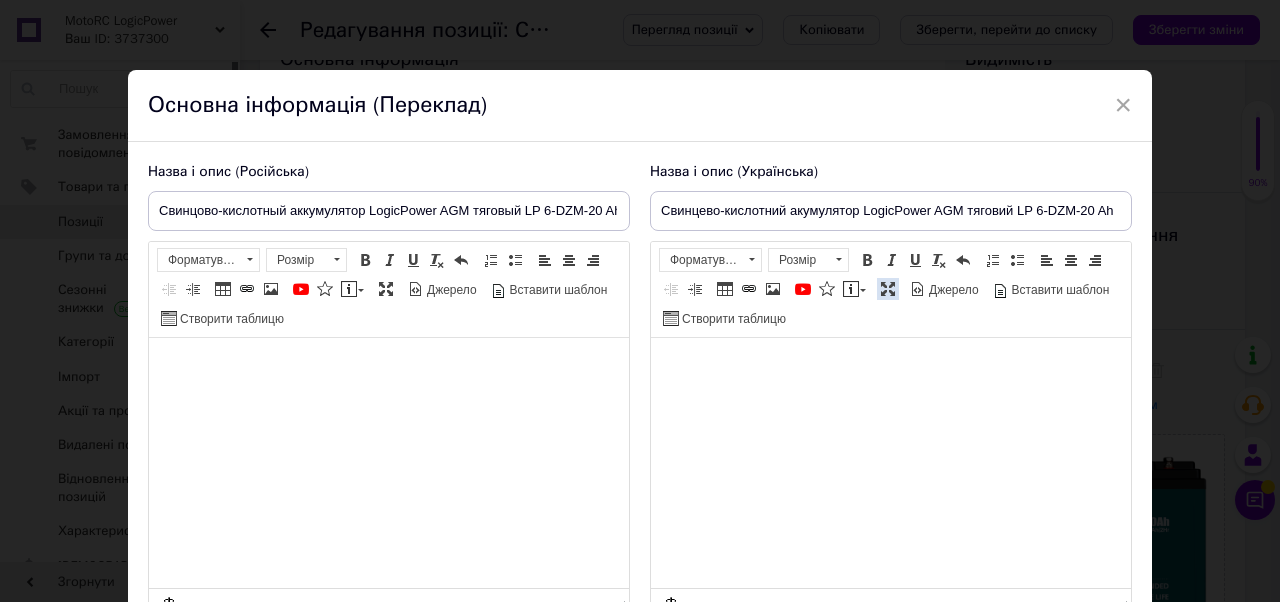 click on "Максимізувати" at bounding box center [888, 289] 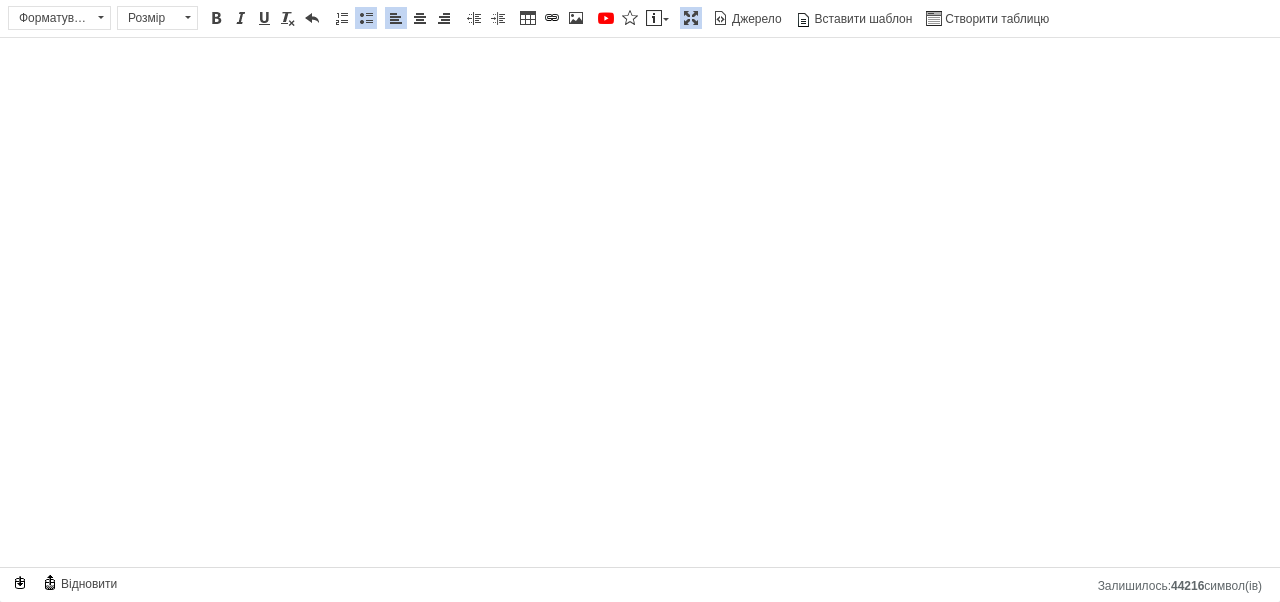 click at bounding box center [691, 18] 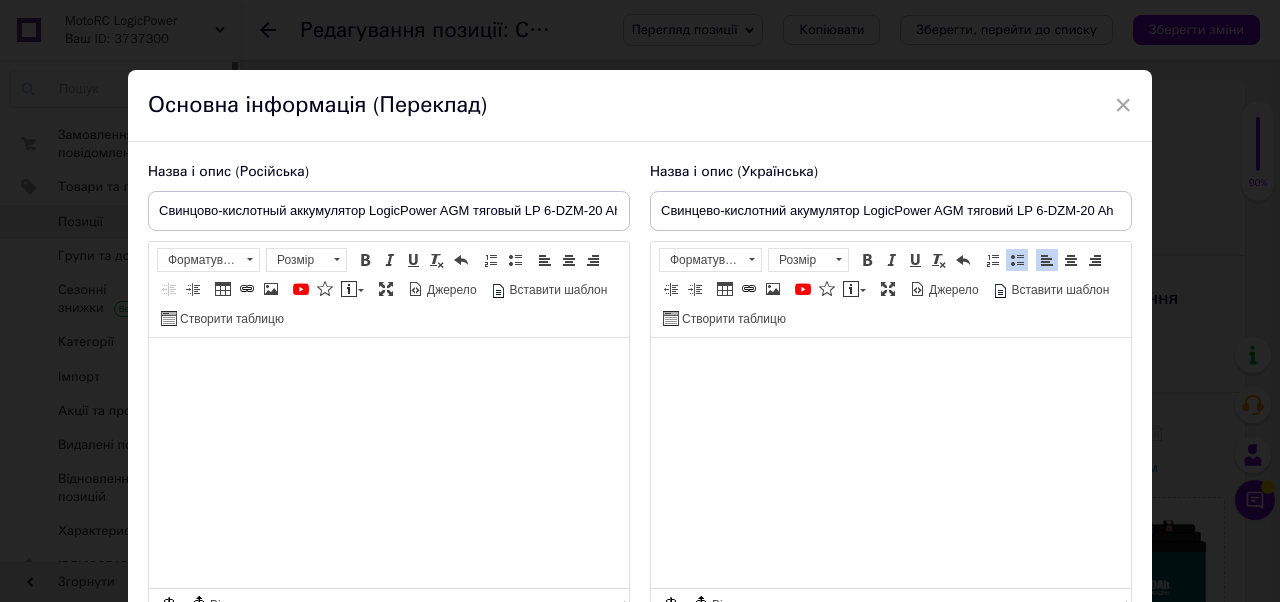 scroll, scrollTop: 63, scrollLeft: 0, axis: vertical 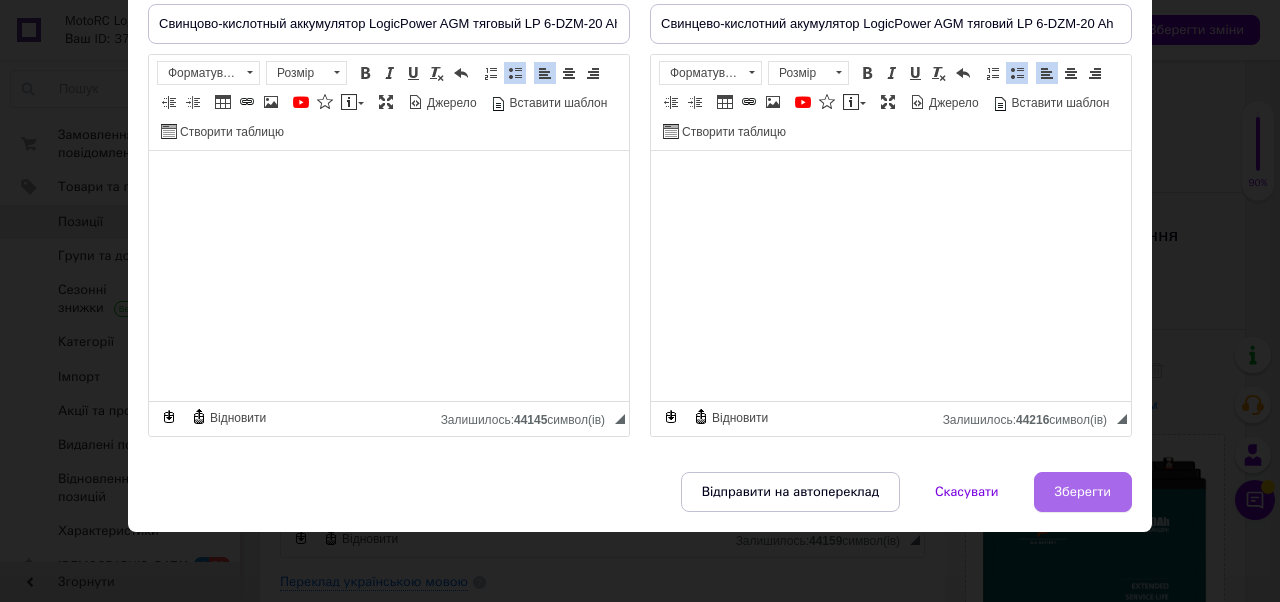 click on "Зберегти" at bounding box center (1083, 492) 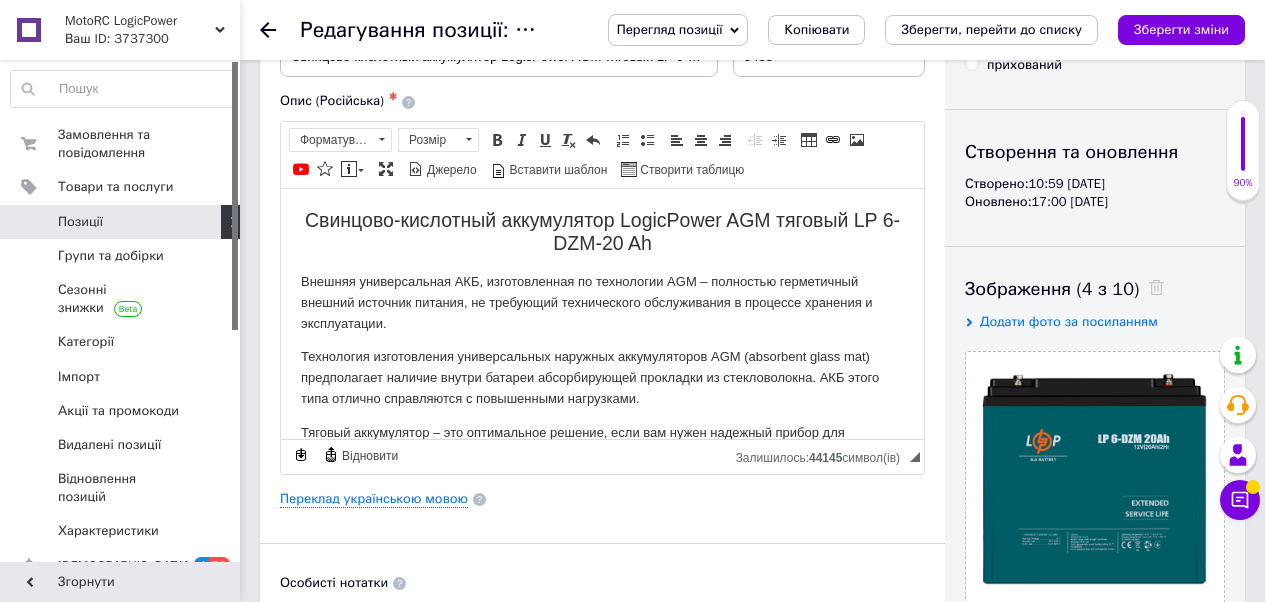 scroll, scrollTop: 184, scrollLeft: 0, axis: vertical 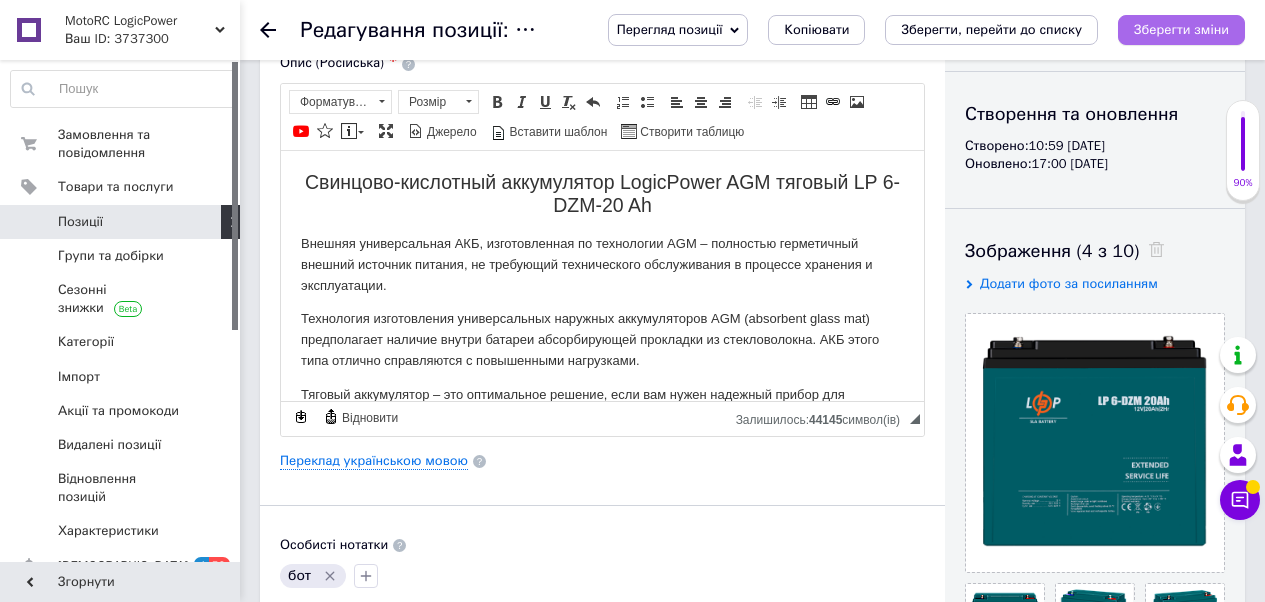 click on "Зберегти зміни" at bounding box center (1181, 29) 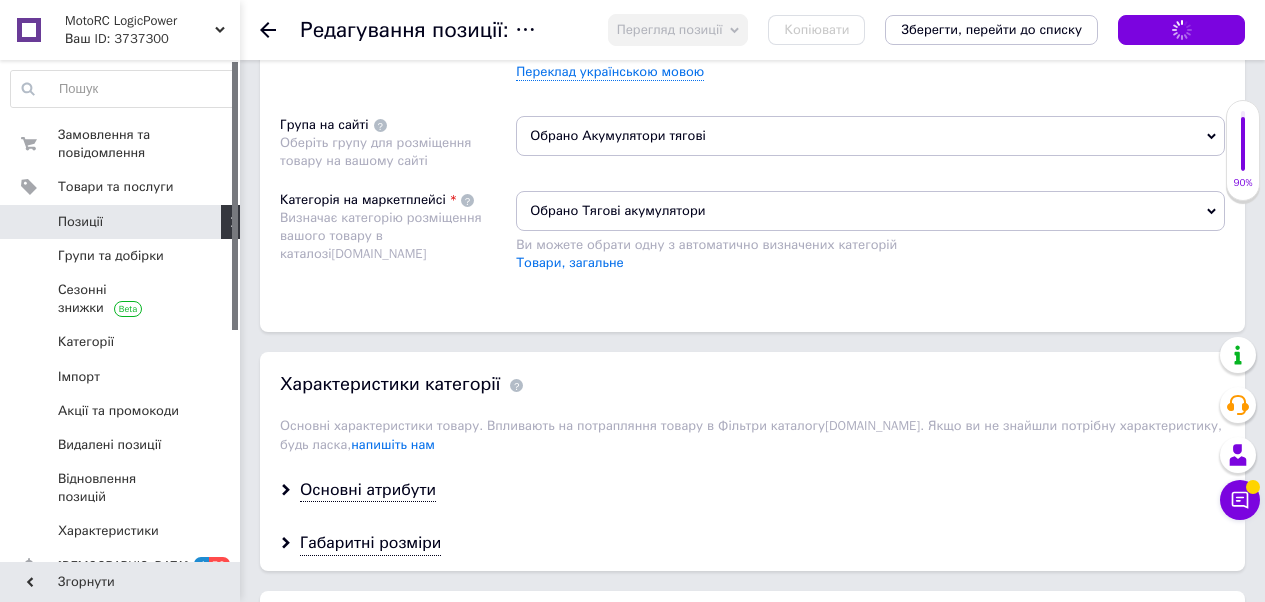 scroll, scrollTop: 1400, scrollLeft: 0, axis: vertical 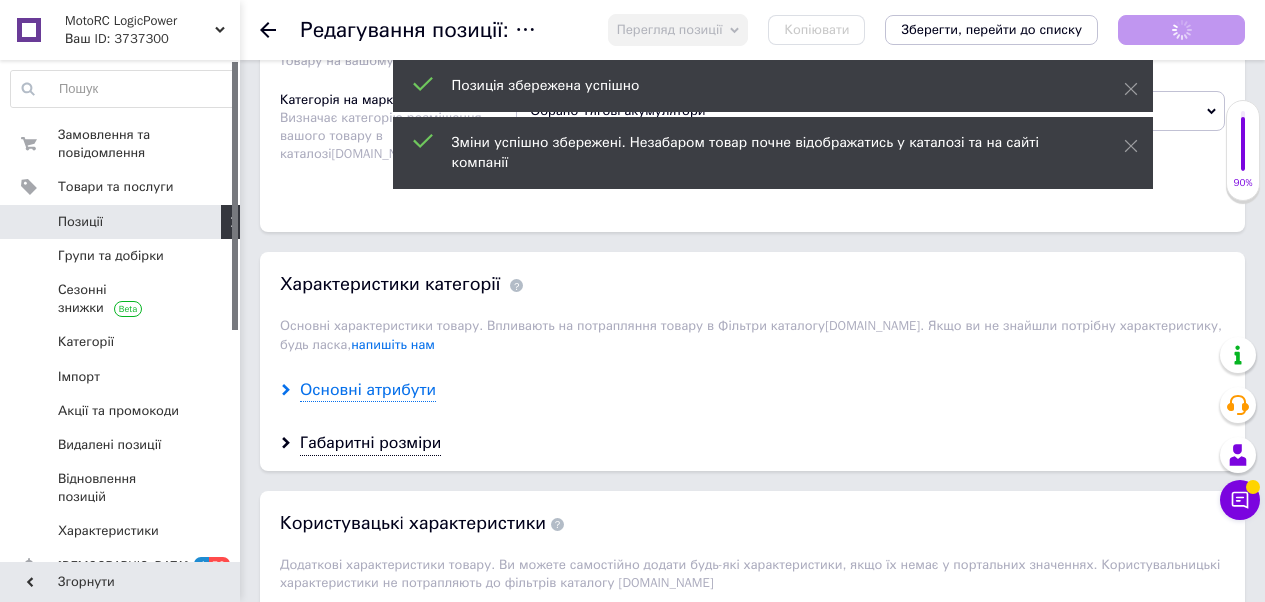 click on "Основні атрибути" at bounding box center (368, 390) 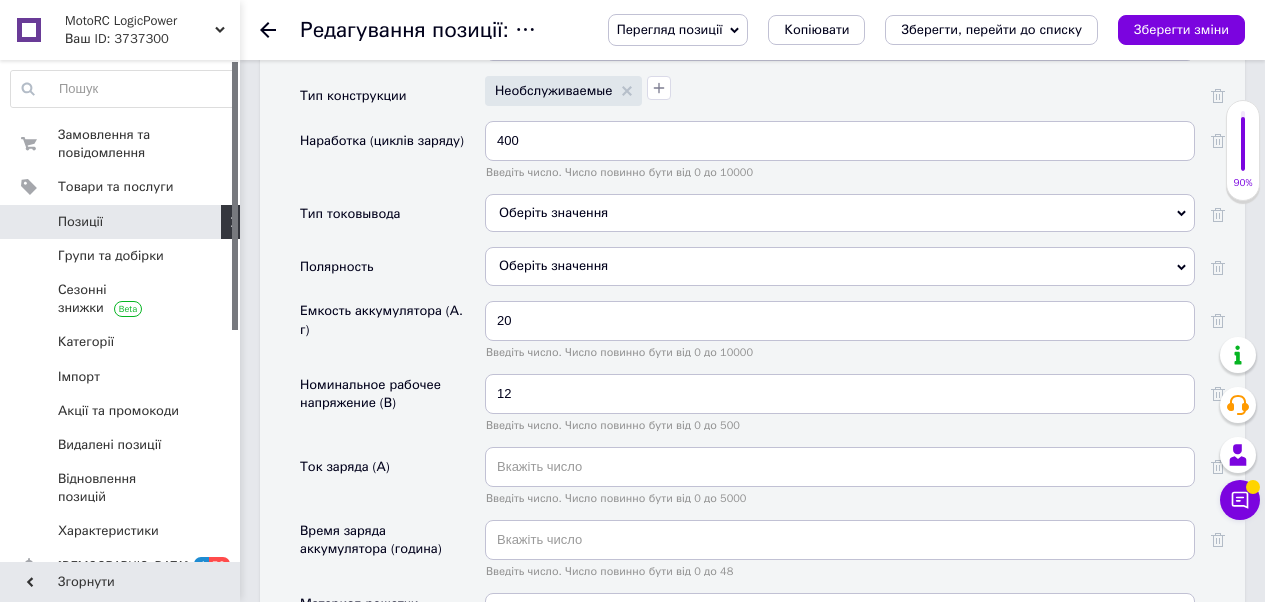 scroll, scrollTop: 1907, scrollLeft: 0, axis: vertical 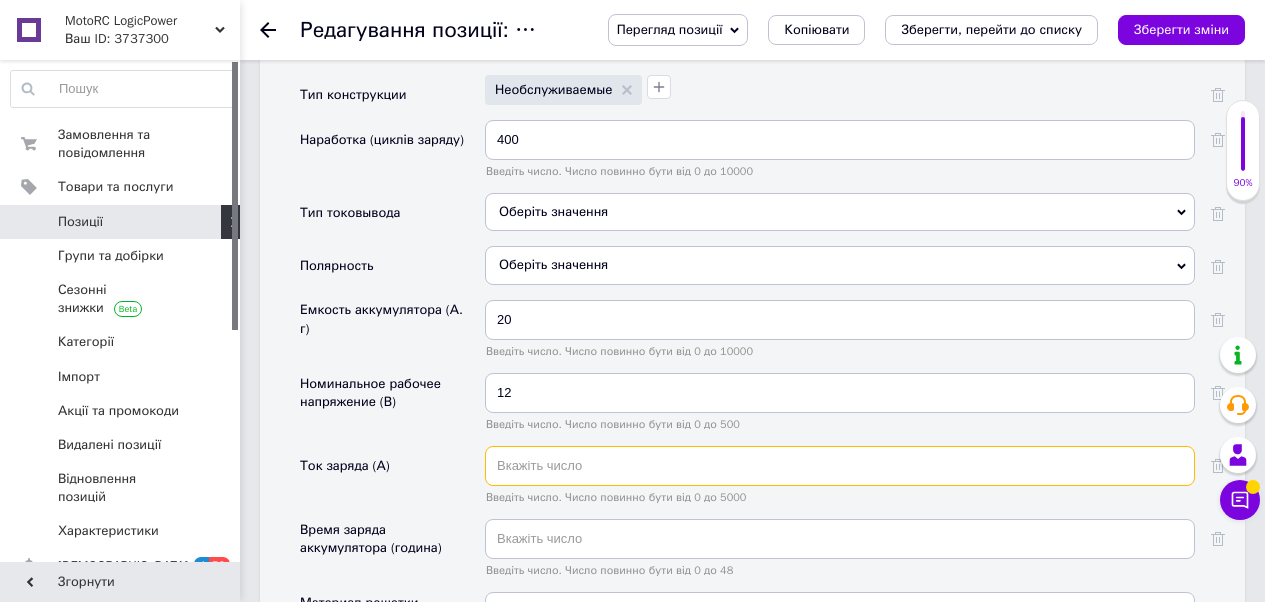 click at bounding box center [840, 466] 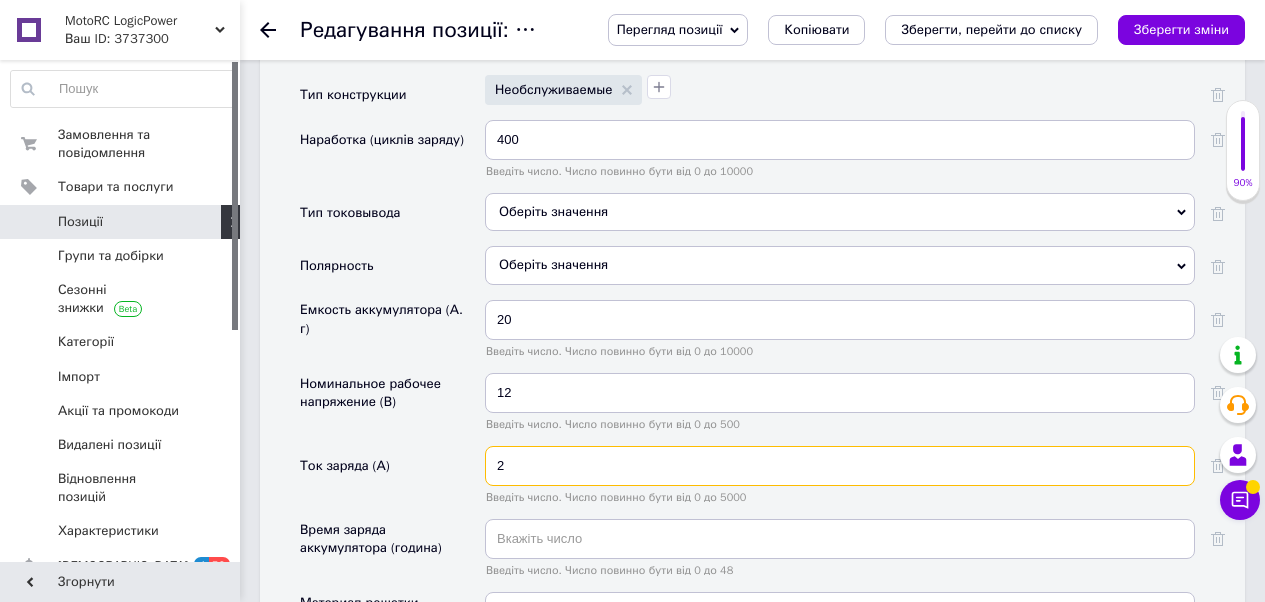 type on "2" 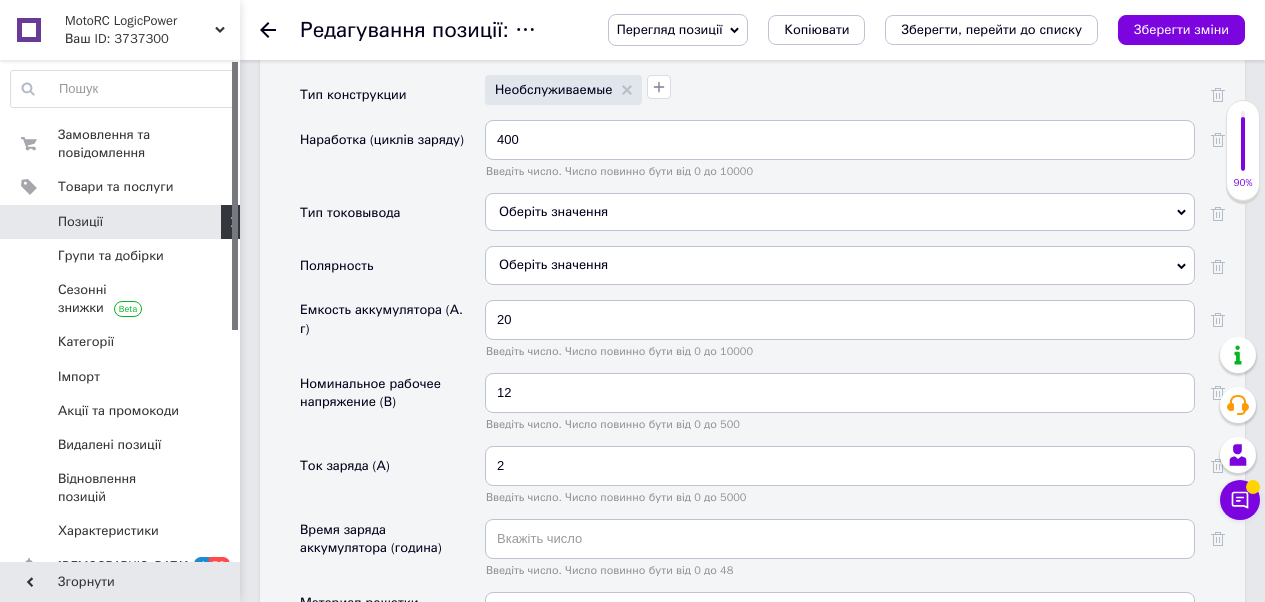 click on "Оберіть значення" at bounding box center (840, 212) 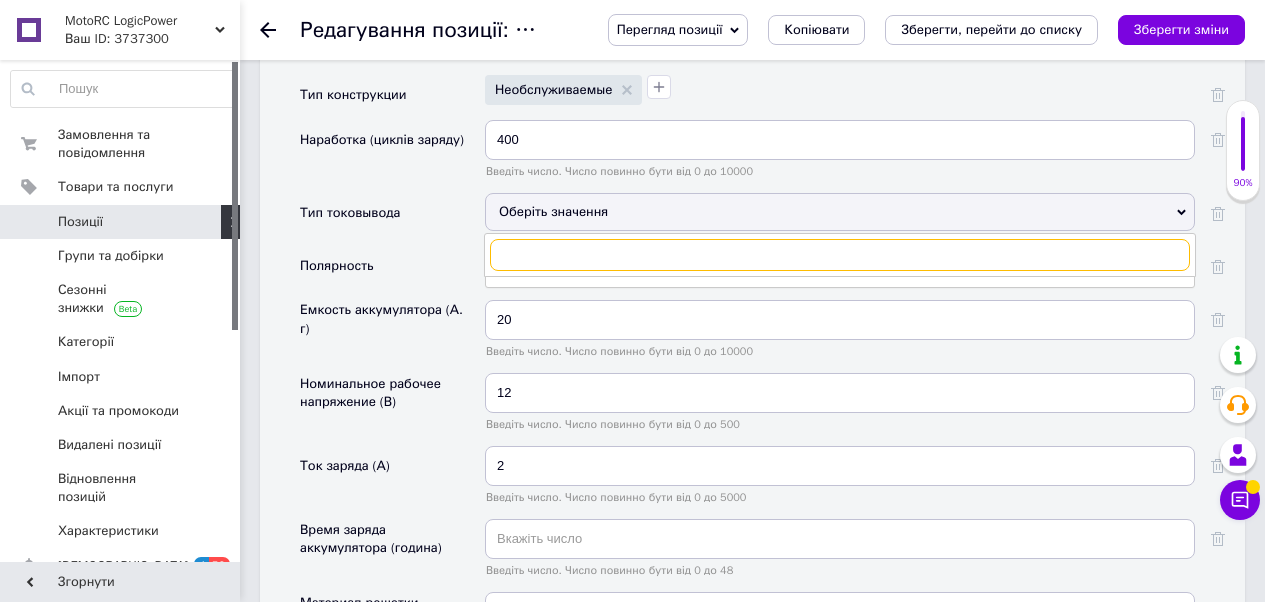 checkbox on "true" 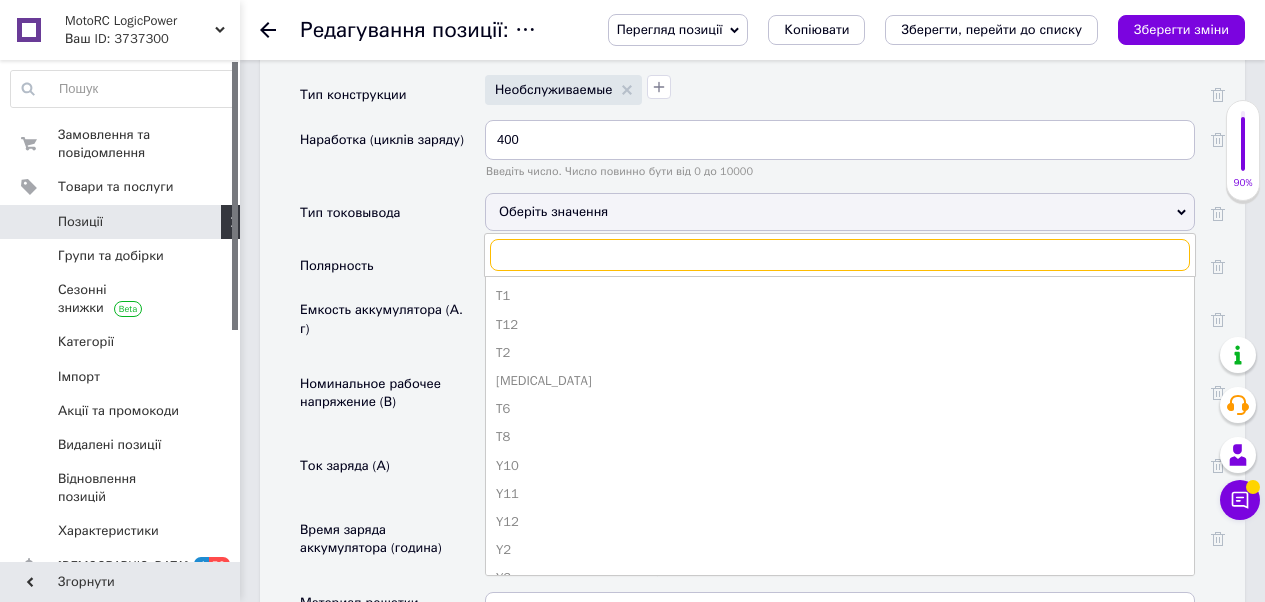 type on "5" 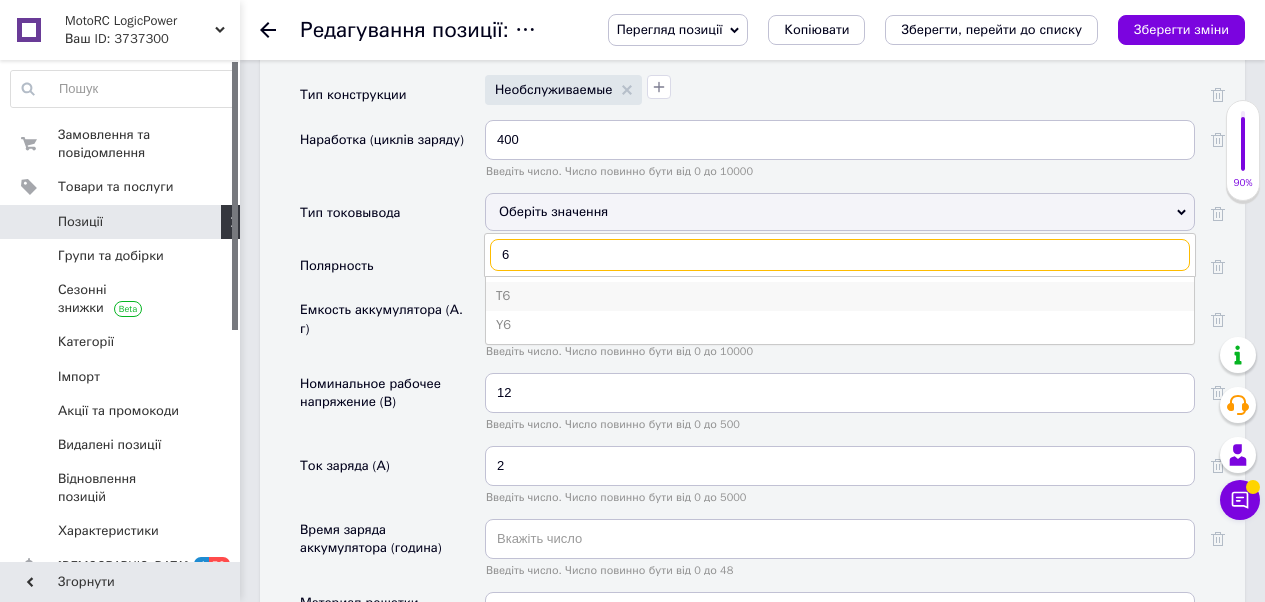 type on "6" 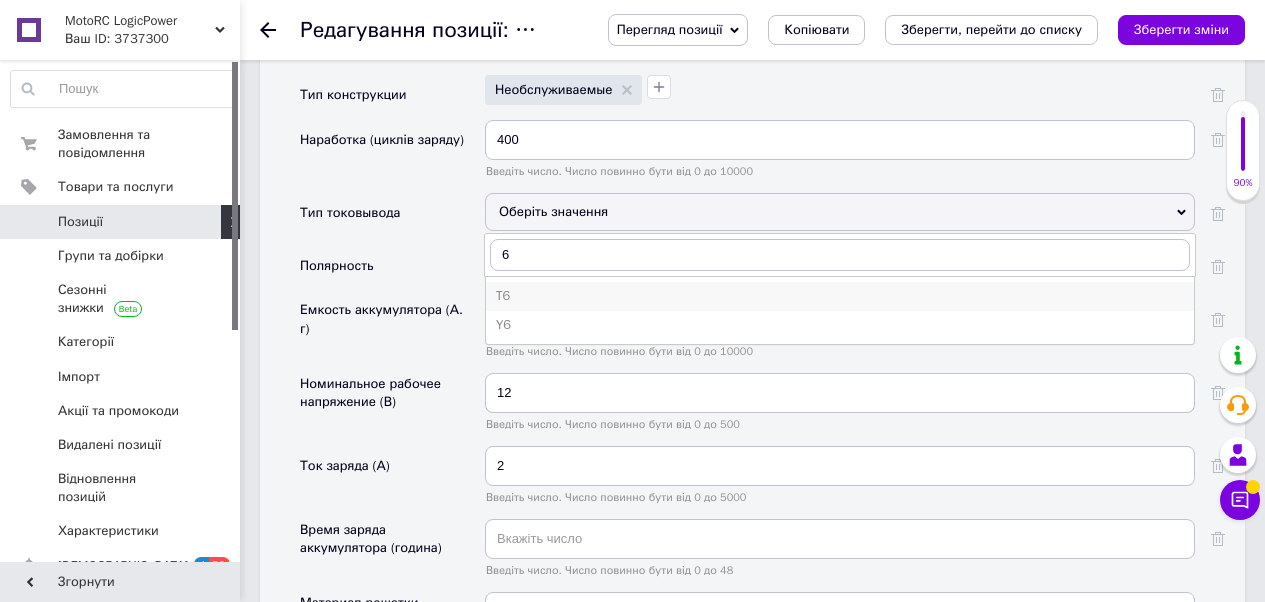 click on "T6" at bounding box center (840, 296) 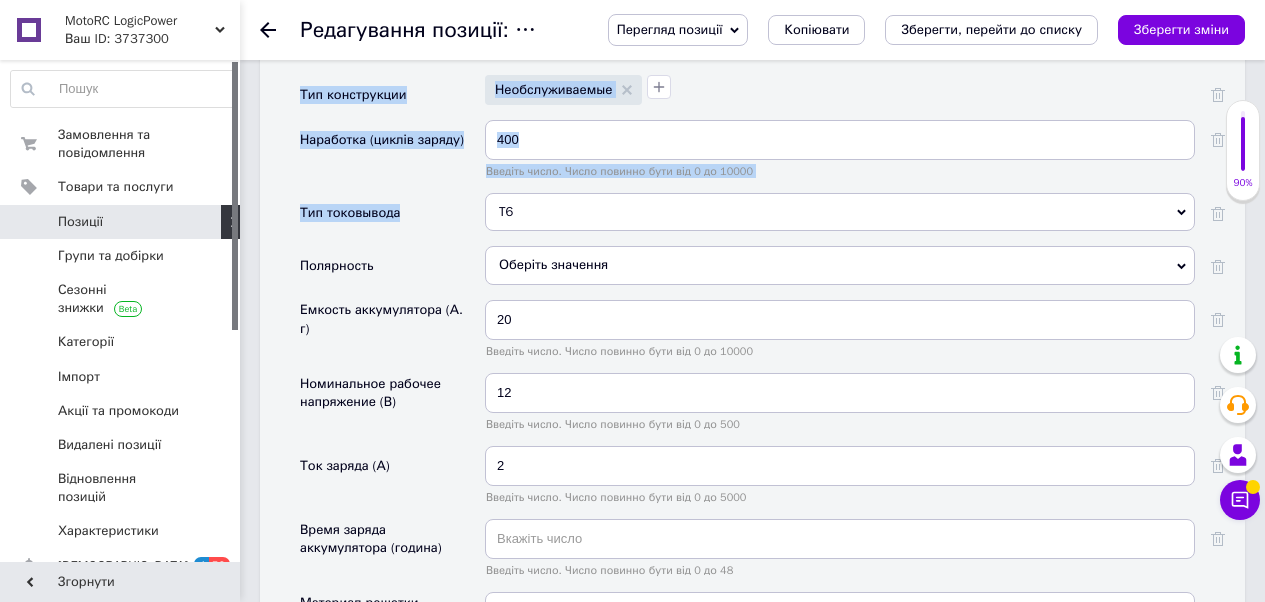 drag, startPoint x: 295, startPoint y: 214, endPoint x: 416, endPoint y: 218, distance: 121.0661 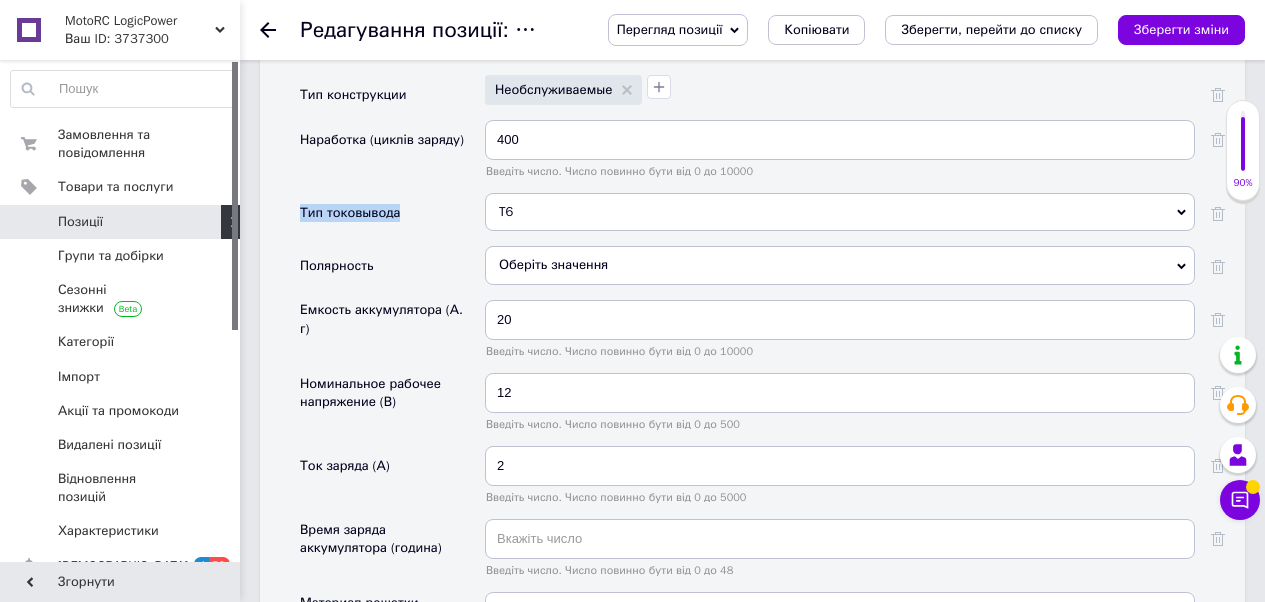 copy on "Тип токовывода" 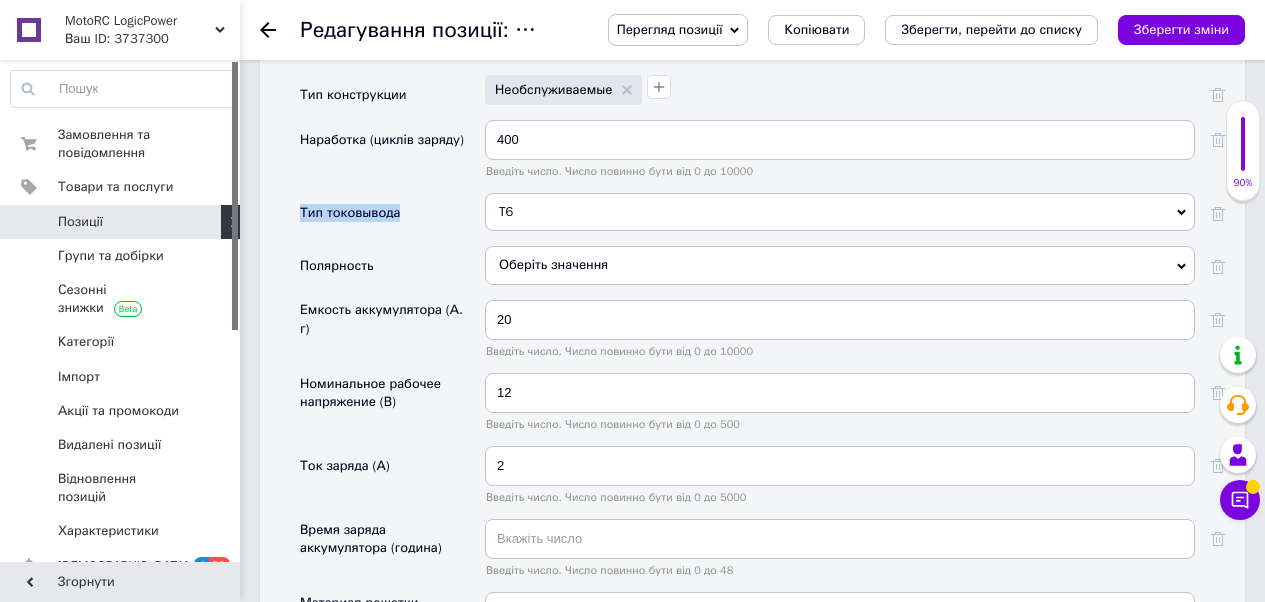 drag, startPoint x: 398, startPoint y: 213, endPoint x: 301, endPoint y: 218, distance: 97.128784 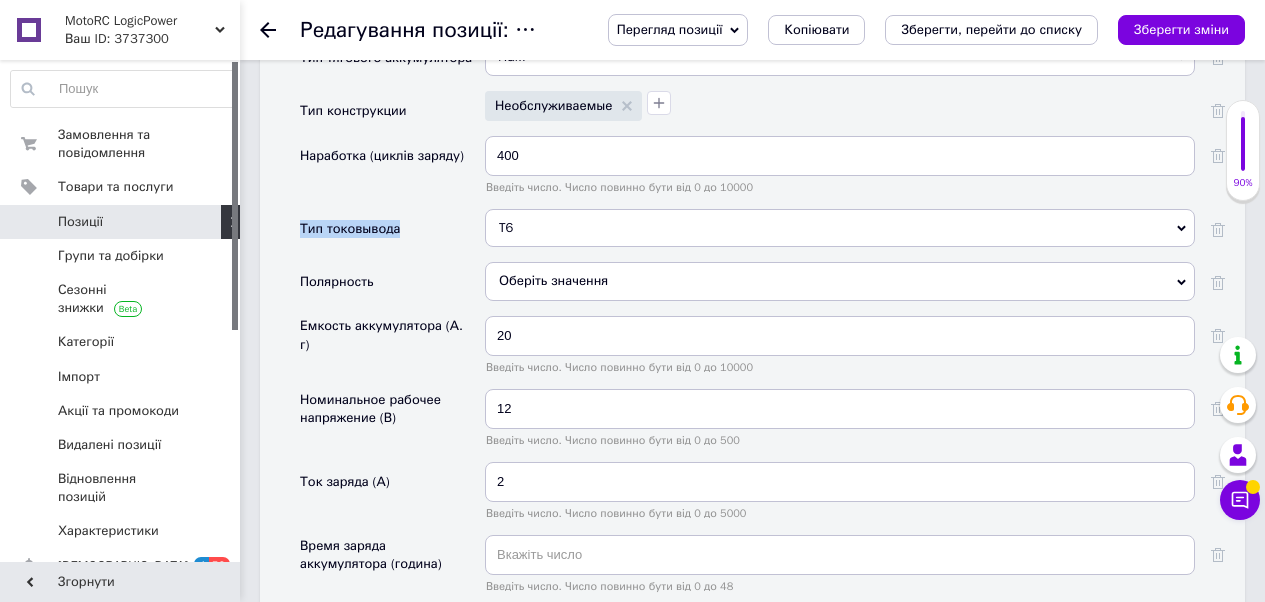 scroll, scrollTop: 1867, scrollLeft: 0, axis: vertical 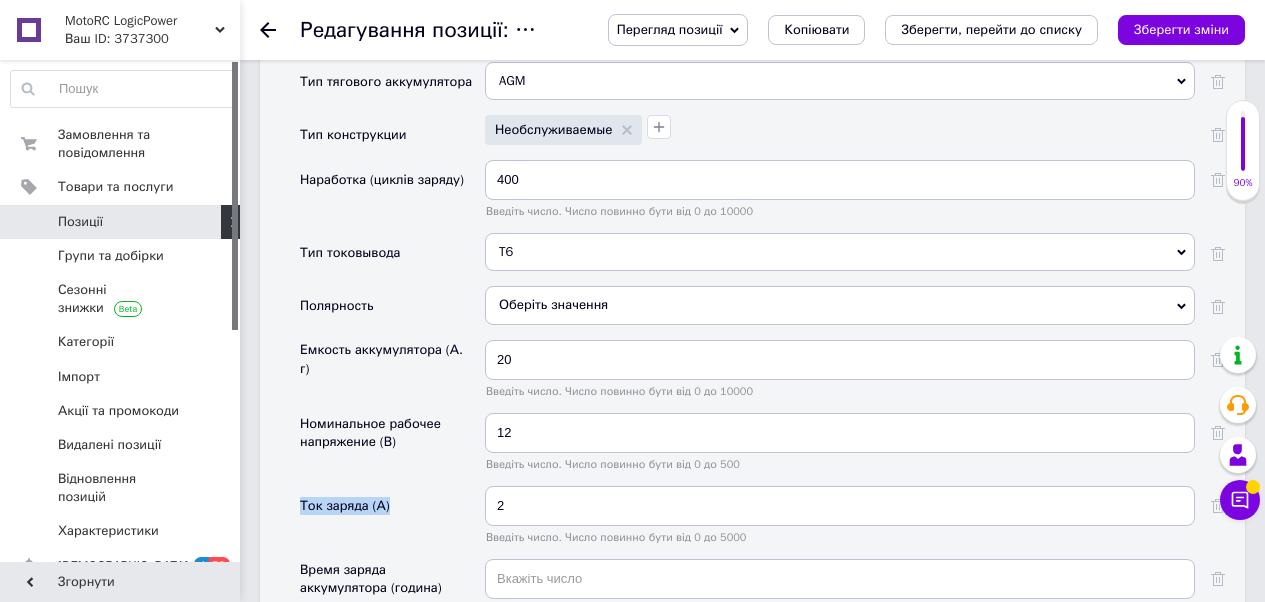 copy on "Ток заряда (А)" 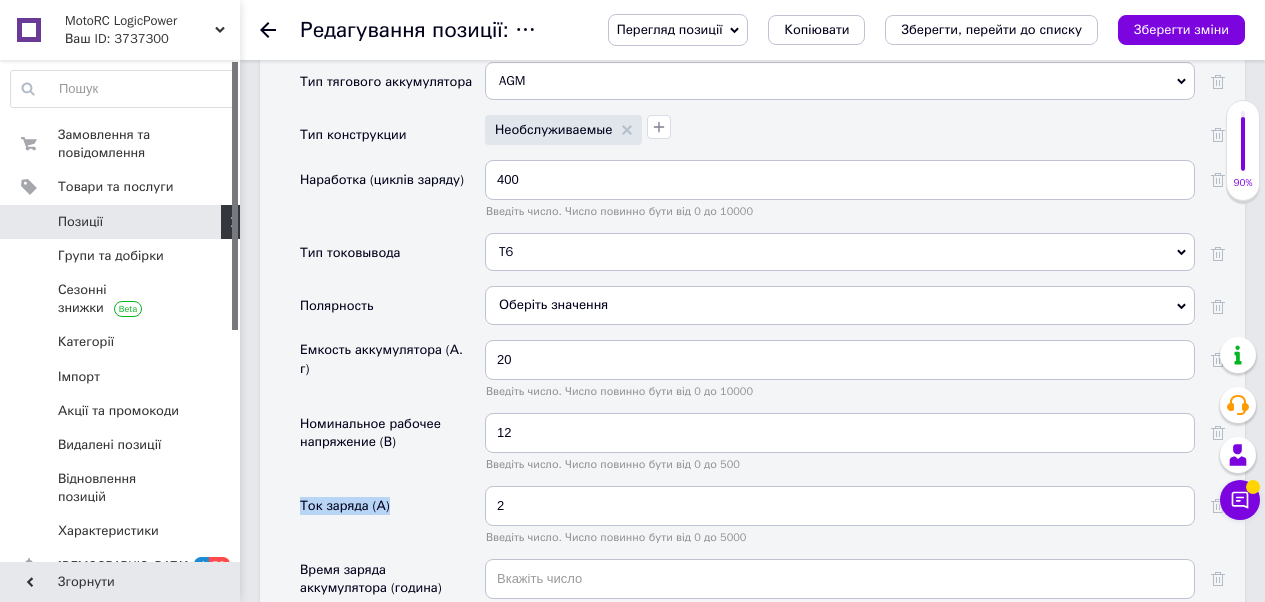drag, startPoint x: 410, startPoint y: 501, endPoint x: 301, endPoint y: 510, distance: 109.370926 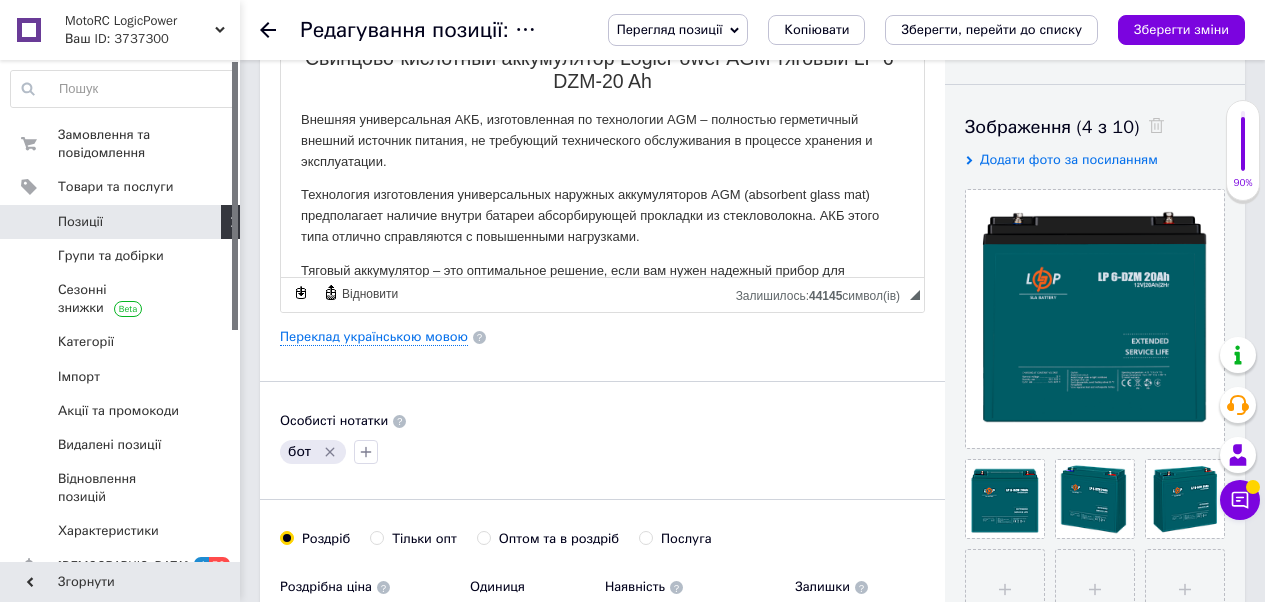 scroll, scrollTop: 247, scrollLeft: 0, axis: vertical 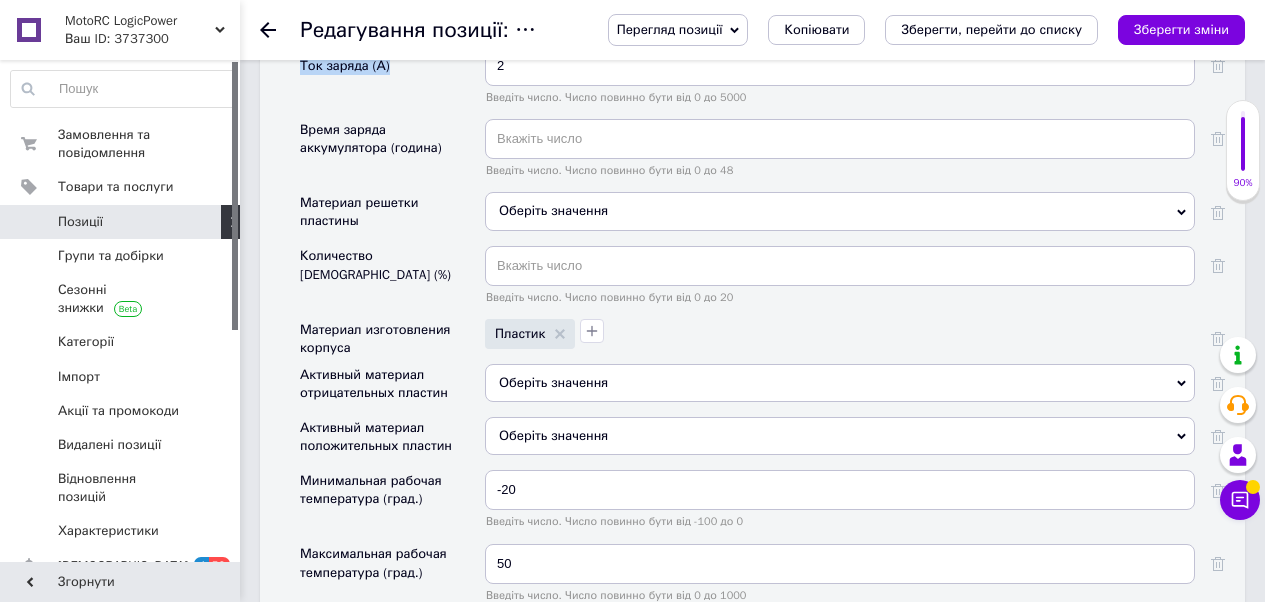 click on "Позиції" at bounding box center (121, 222) 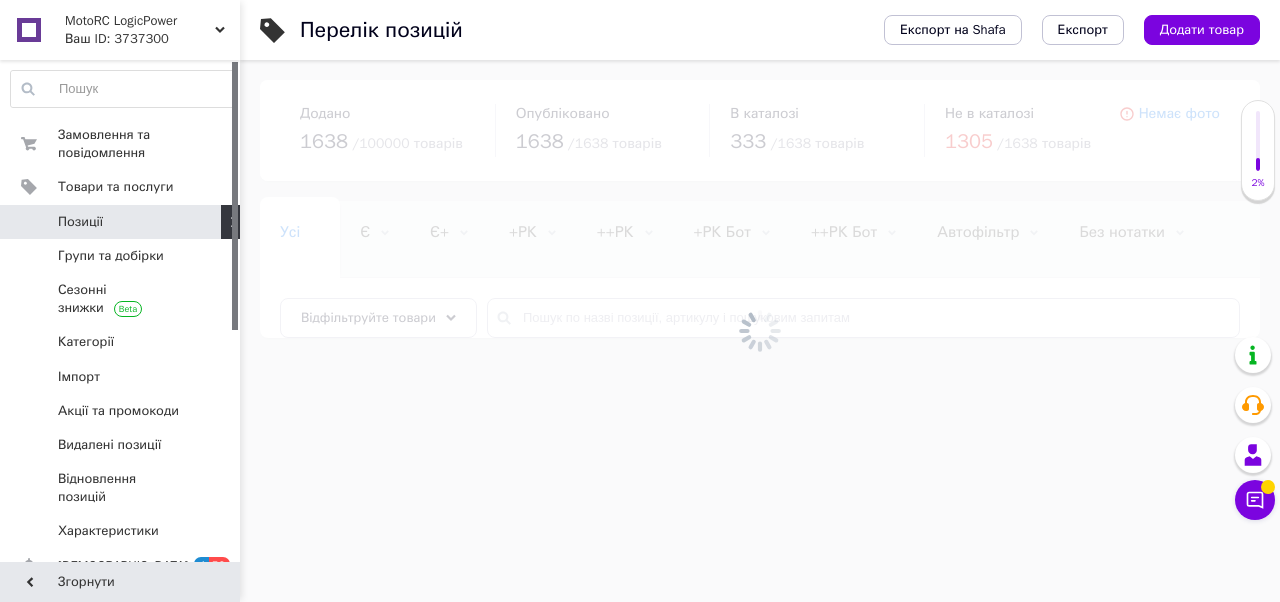 click at bounding box center [760, 331] 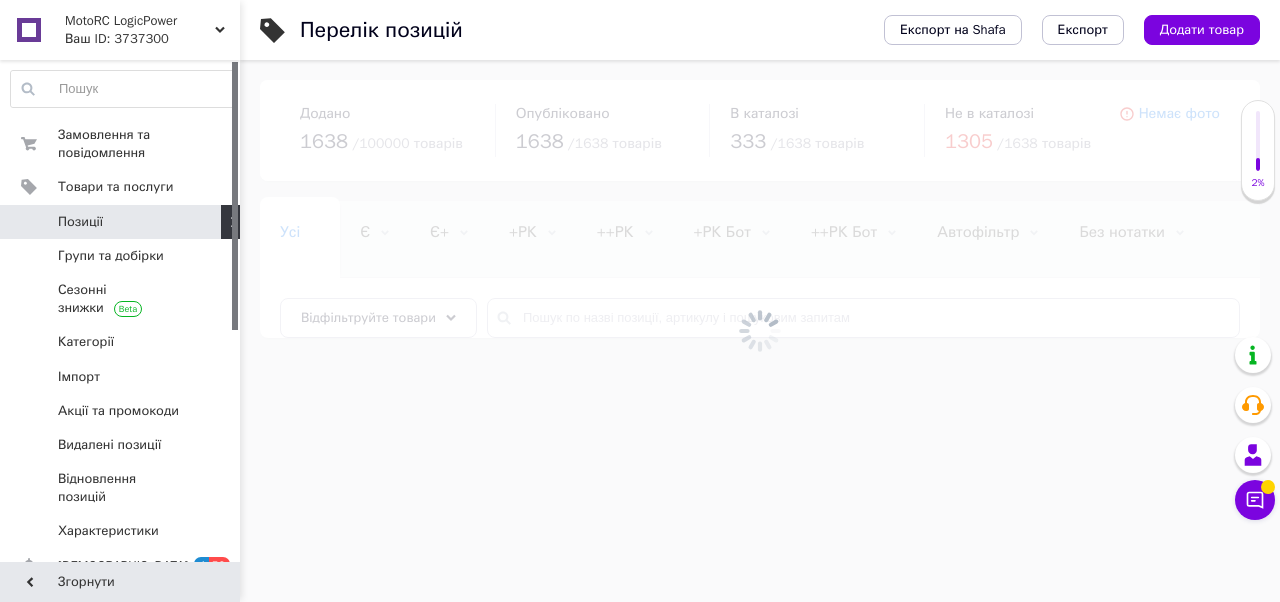 click at bounding box center [760, 331] 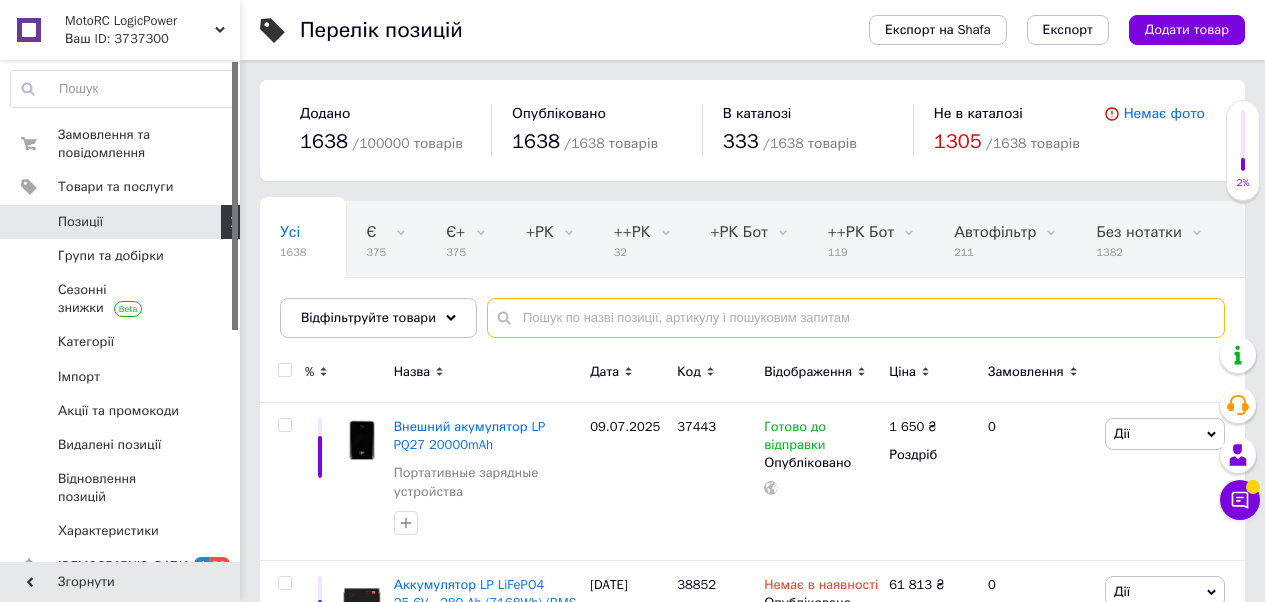 click at bounding box center (856, 318) 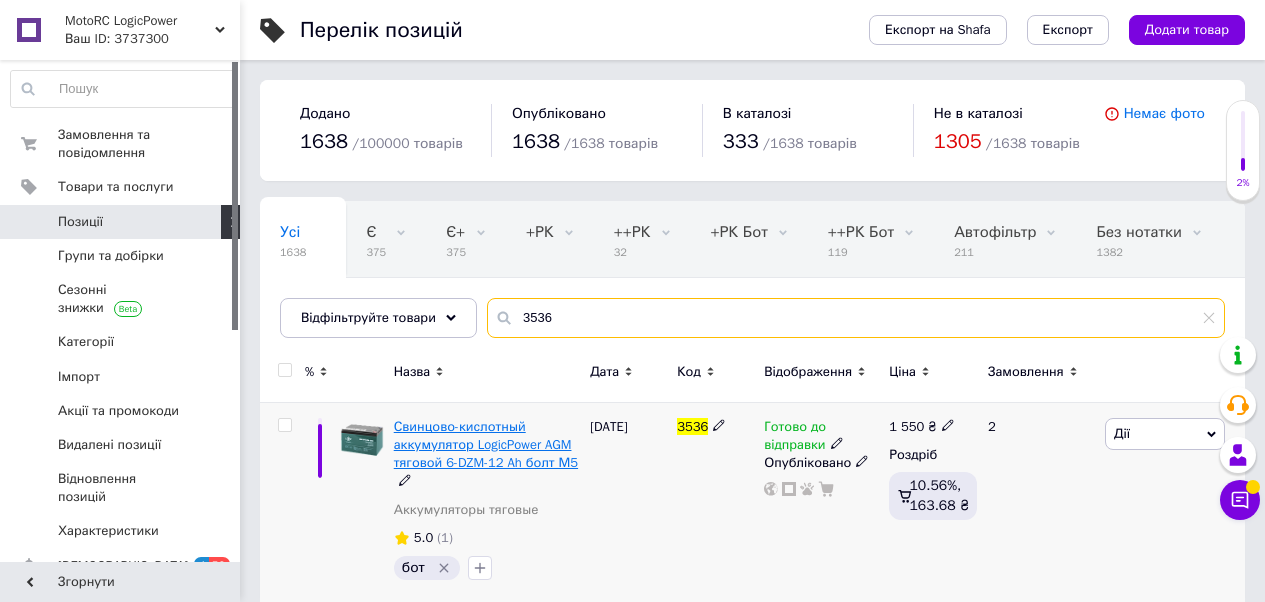 type on "3536" 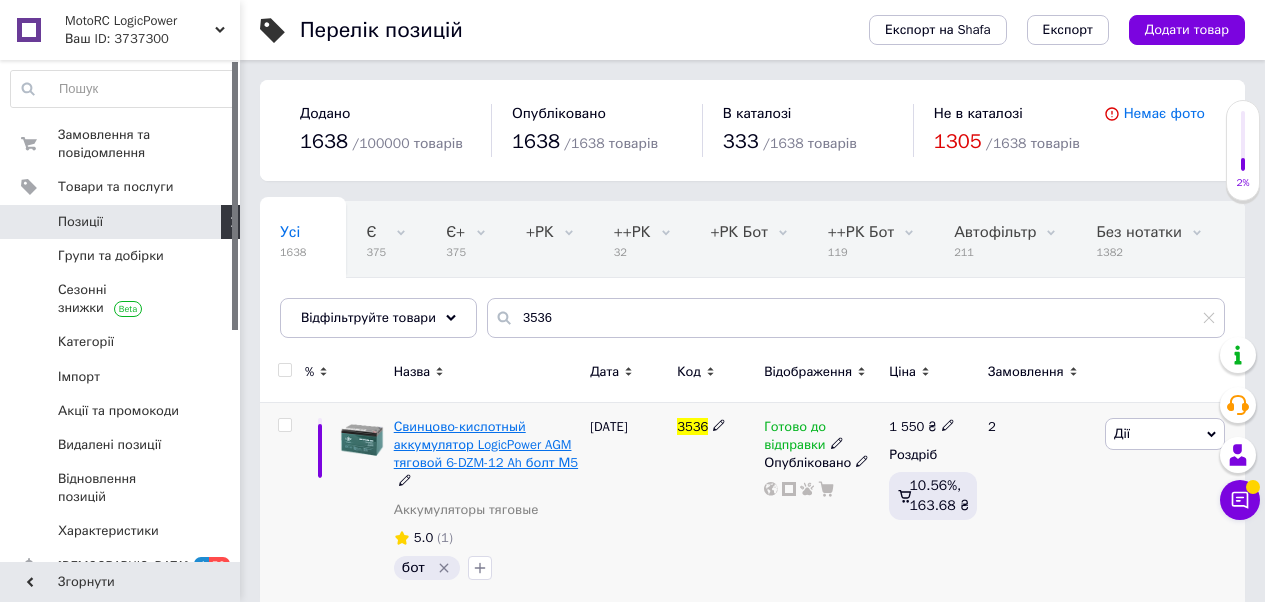 click on "Свинцово-кислотный аккумулятор LogicPower AGM тяговой 6-DZM-12 Ah болт М5" at bounding box center (486, 444) 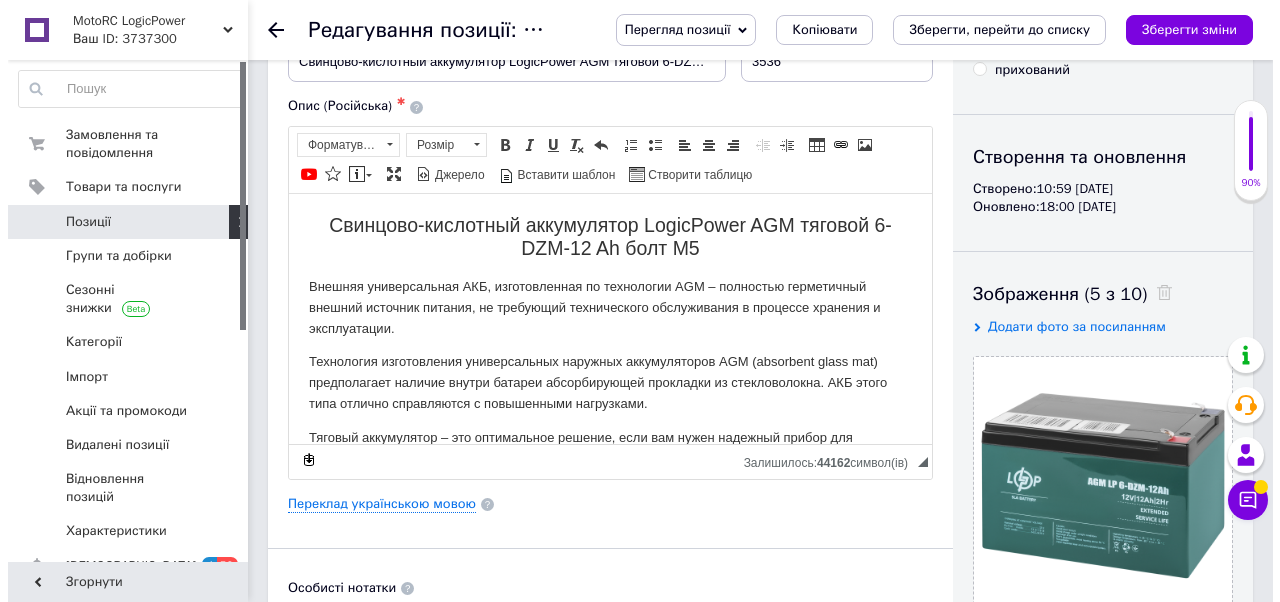 scroll, scrollTop: 165, scrollLeft: 0, axis: vertical 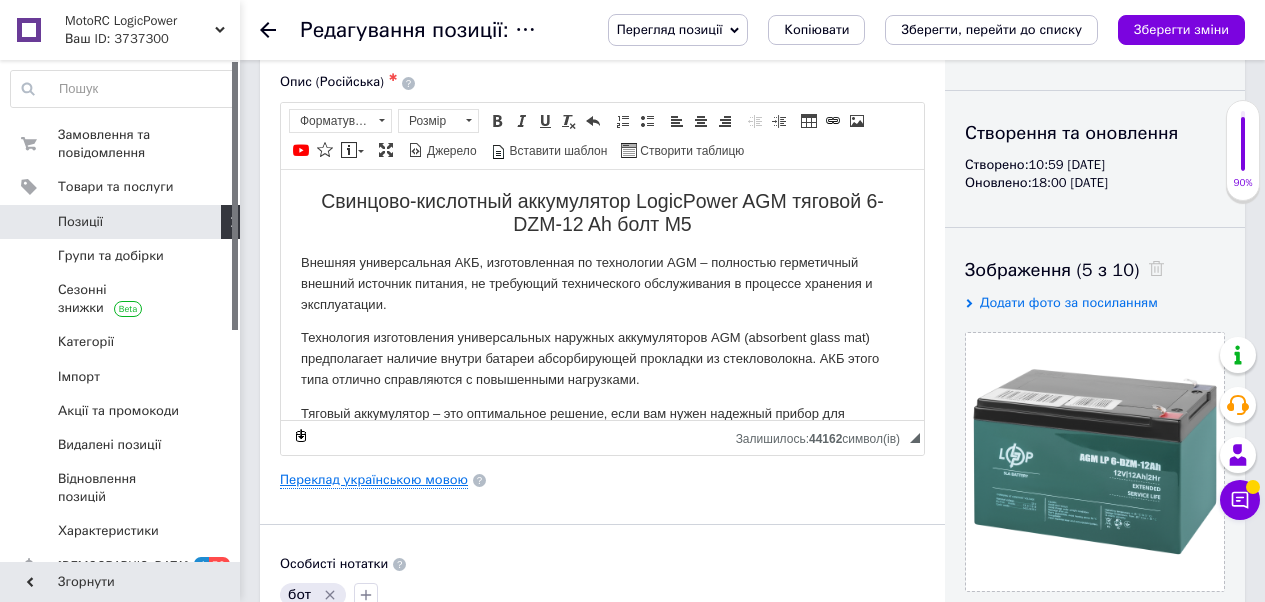 click on "Переклад українською мовою" at bounding box center [374, 480] 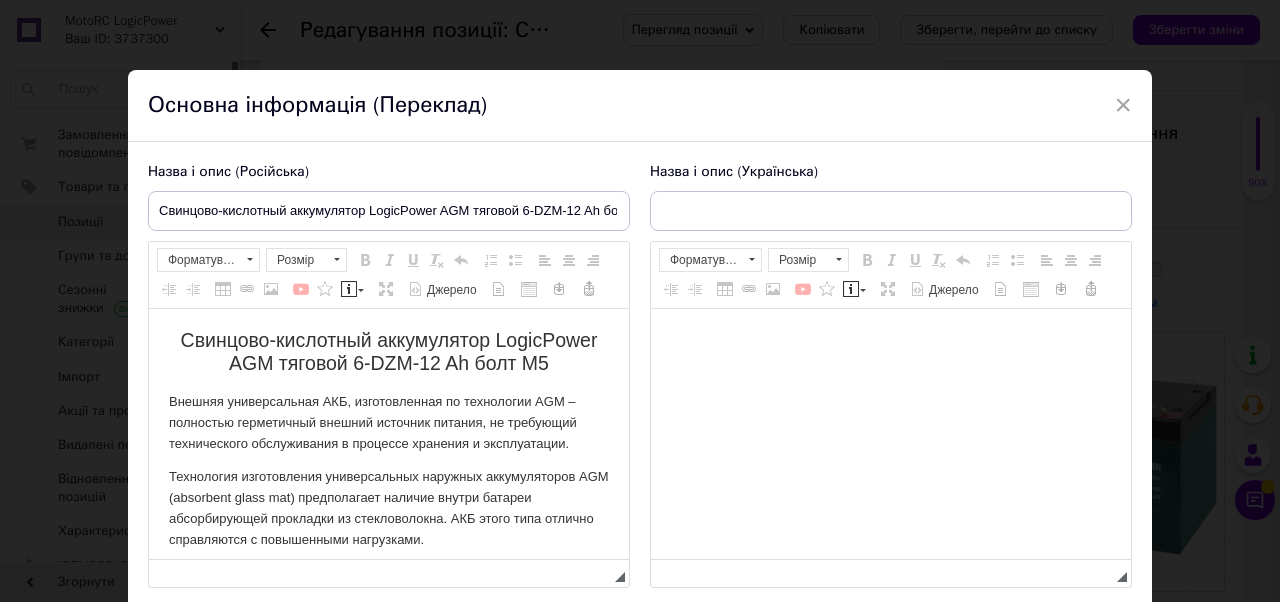 scroll, scrollTop: 0, scrollLeft: 0, axis: both 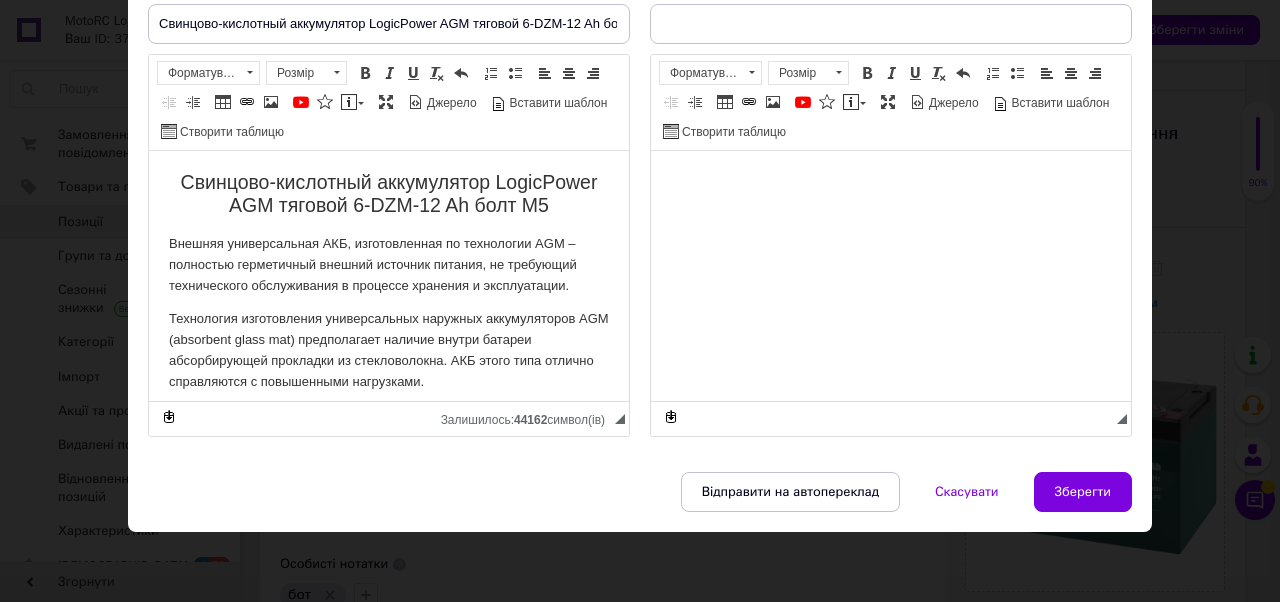 checkbox on "true" 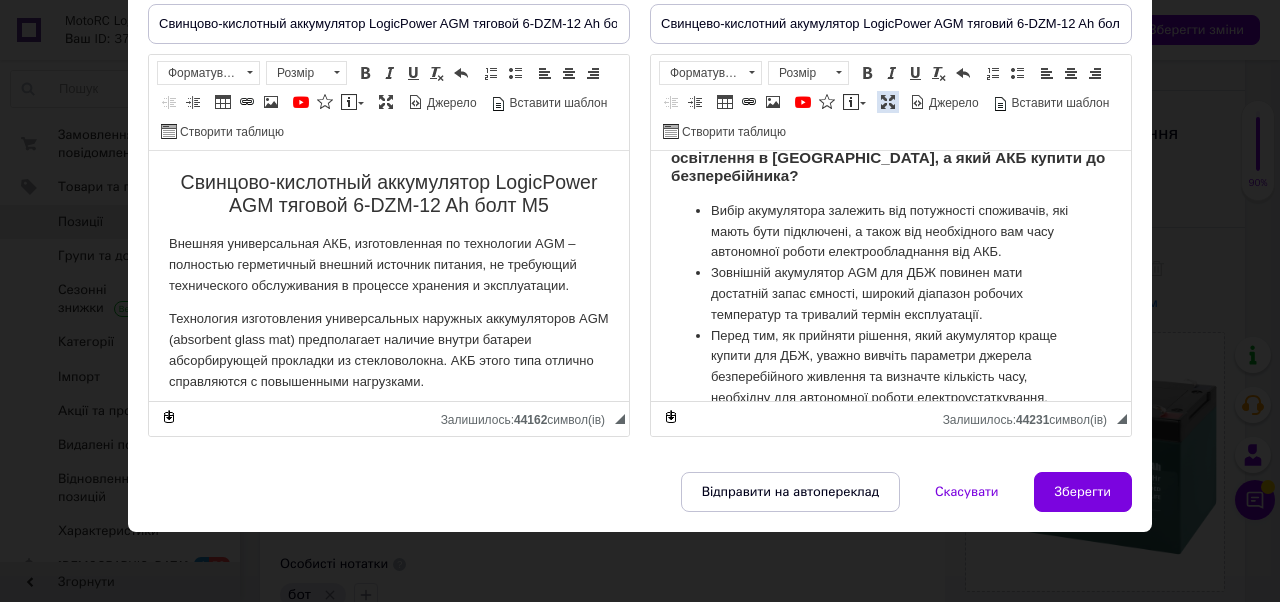 drag, startPoint x: 887, startPoint y: 103, endPoint x: 494, endPoint y: 398, distance: 491.40005 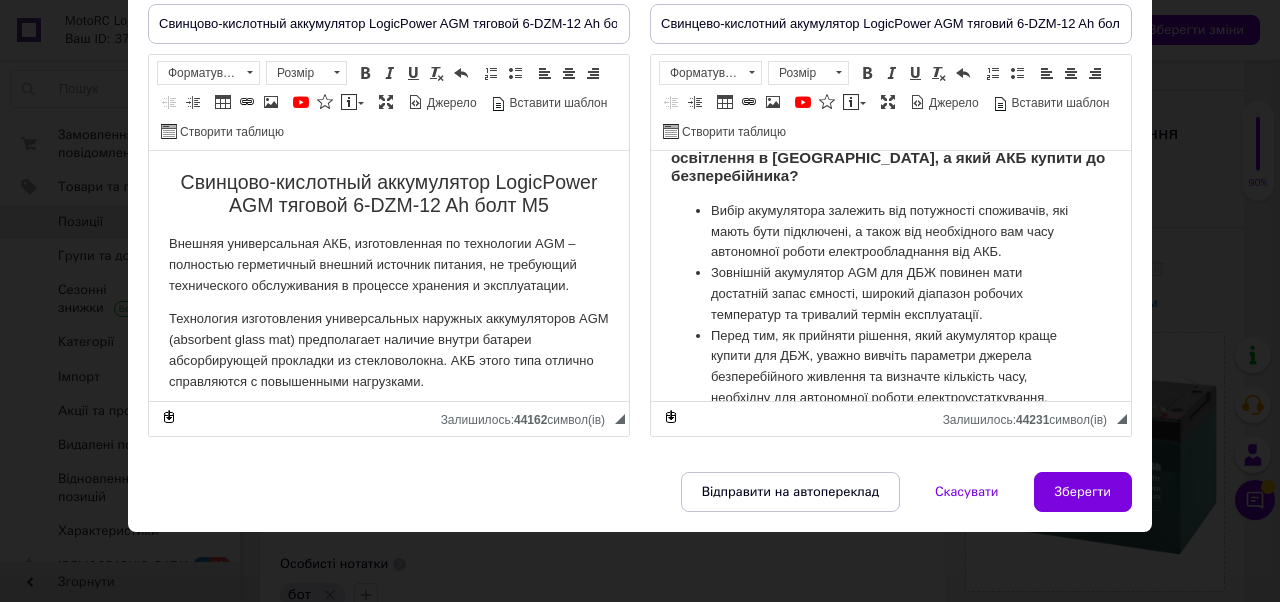 scroll, scrollTop: 0, scrollLeft: 0, axis: both 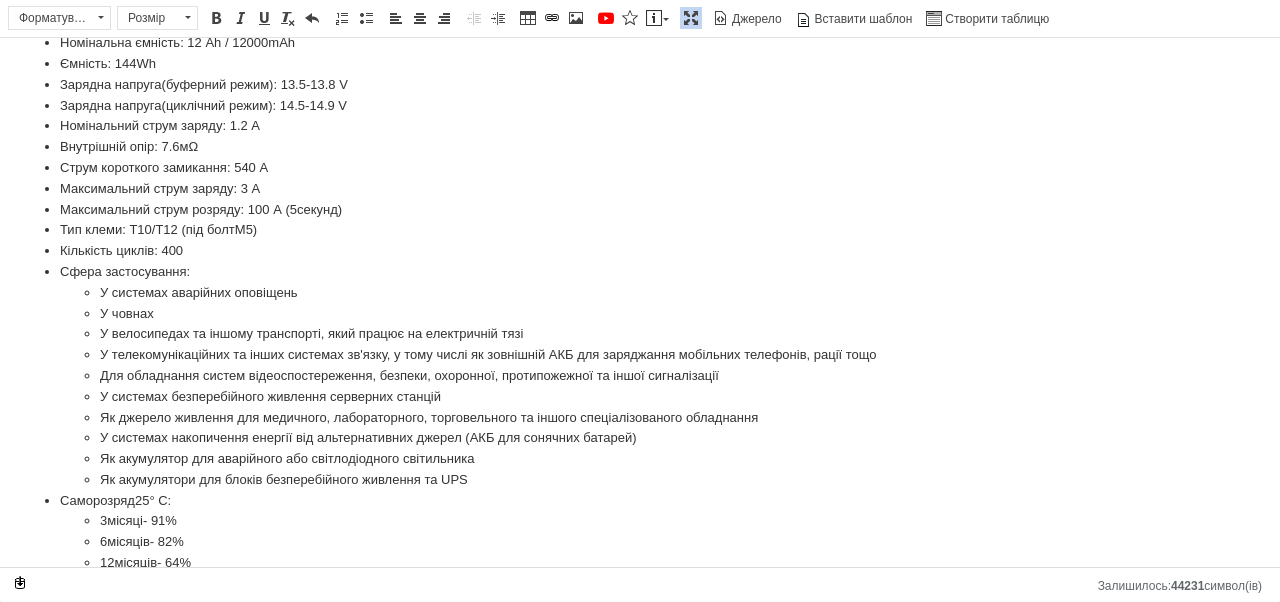 click at bounding box center (691, 18) 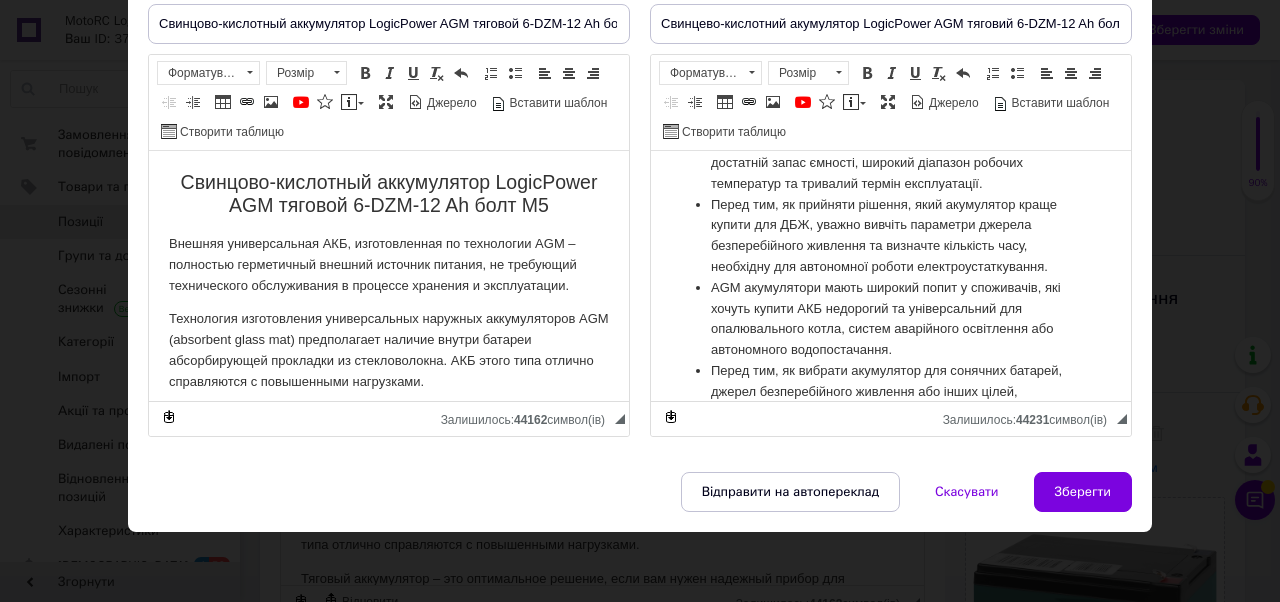 scroll, scrollTop: 165, scrollLeft: 0, axis: vertical 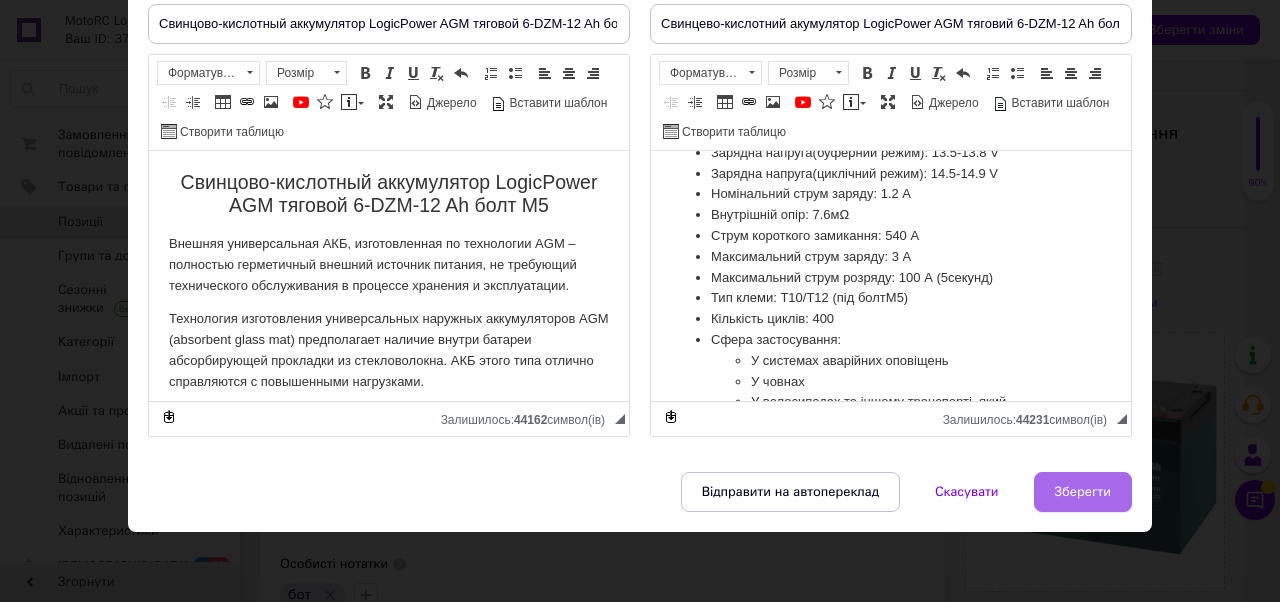 click on "Зберегти" at bounding box center [1083, 492] 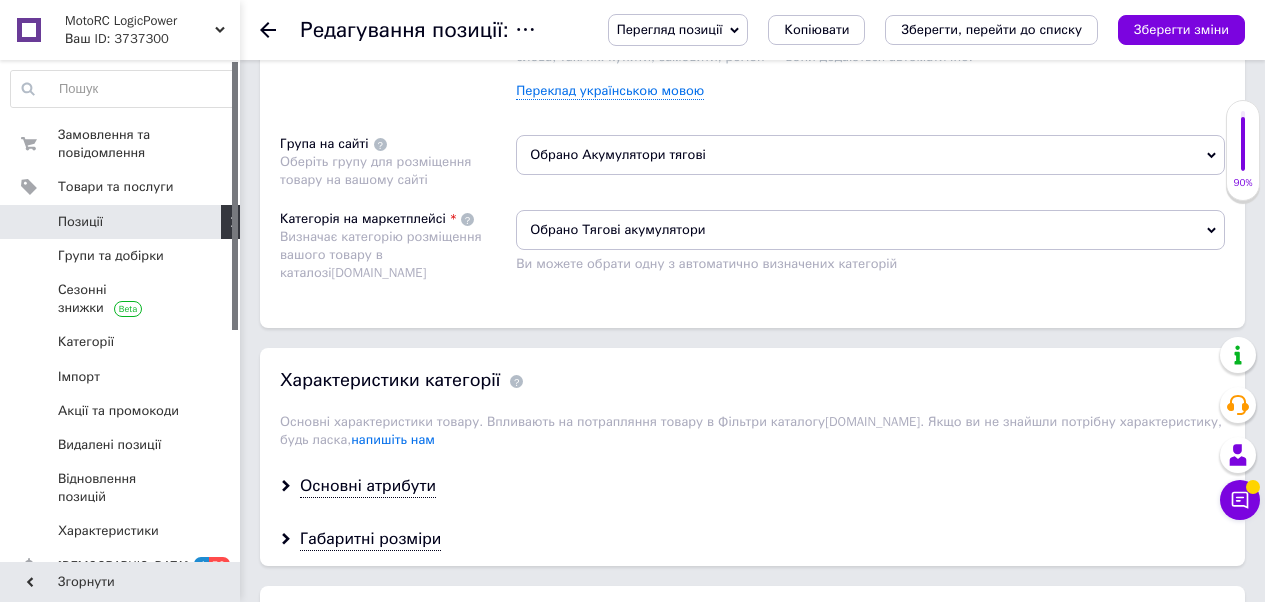 scroll, scrollTop: 1496, scrollLeft: 0, axis: vertical 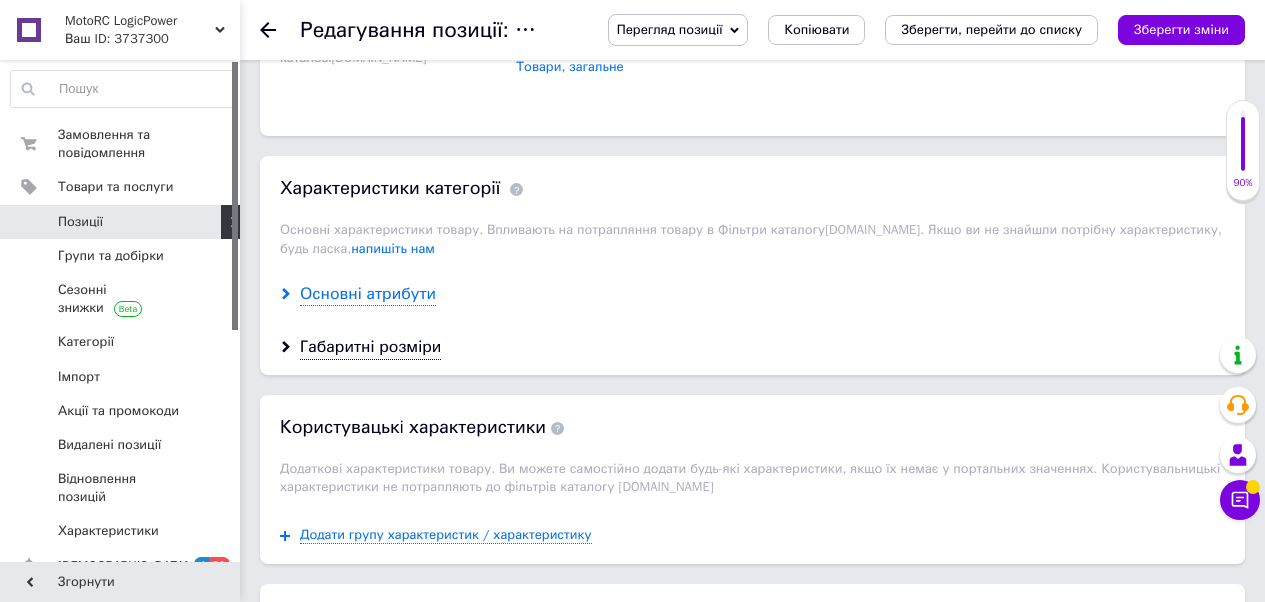 drag, startPoint x: 387, startPoint y: 297, endPoint x: 404, endPoint y: 298, distance: 17.029387 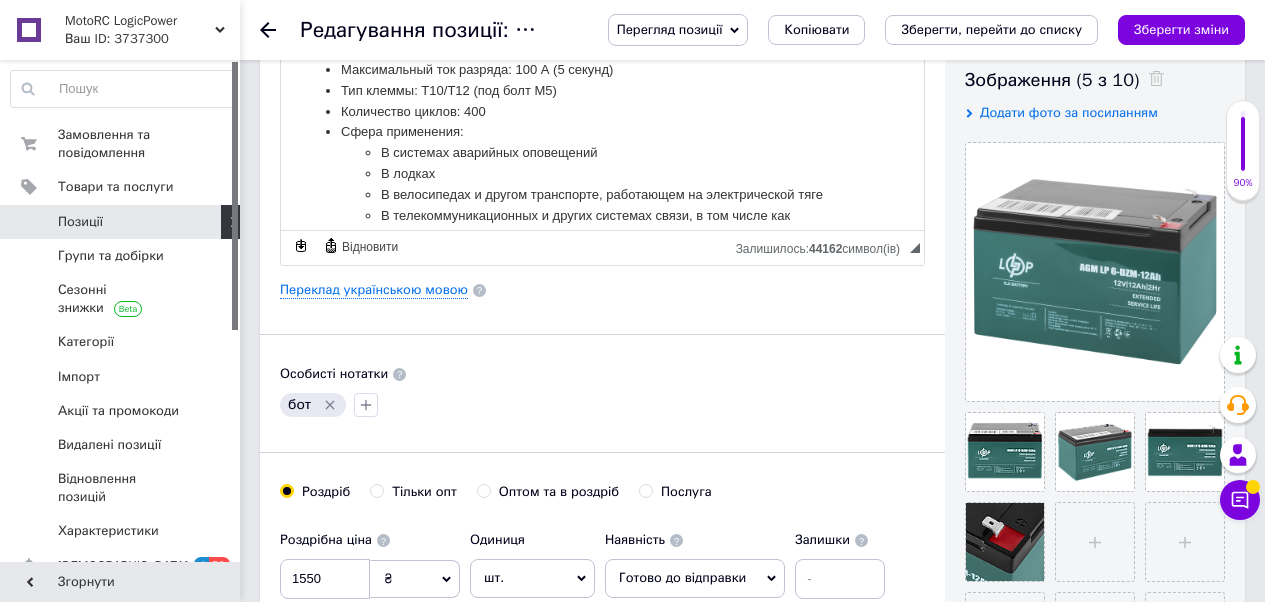 scroll, scrollTop: 303, scrollLeft: 0, axis: vertical 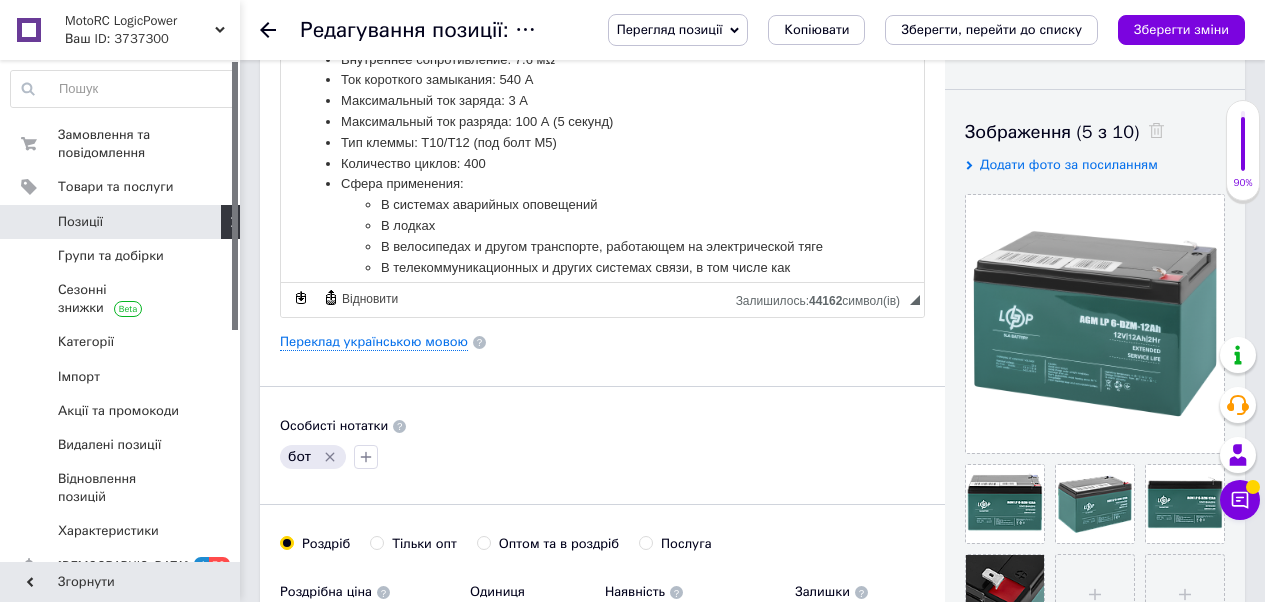 click on "Номинальный ток заряда: 1.2 A" at bounding box center (436, 37) 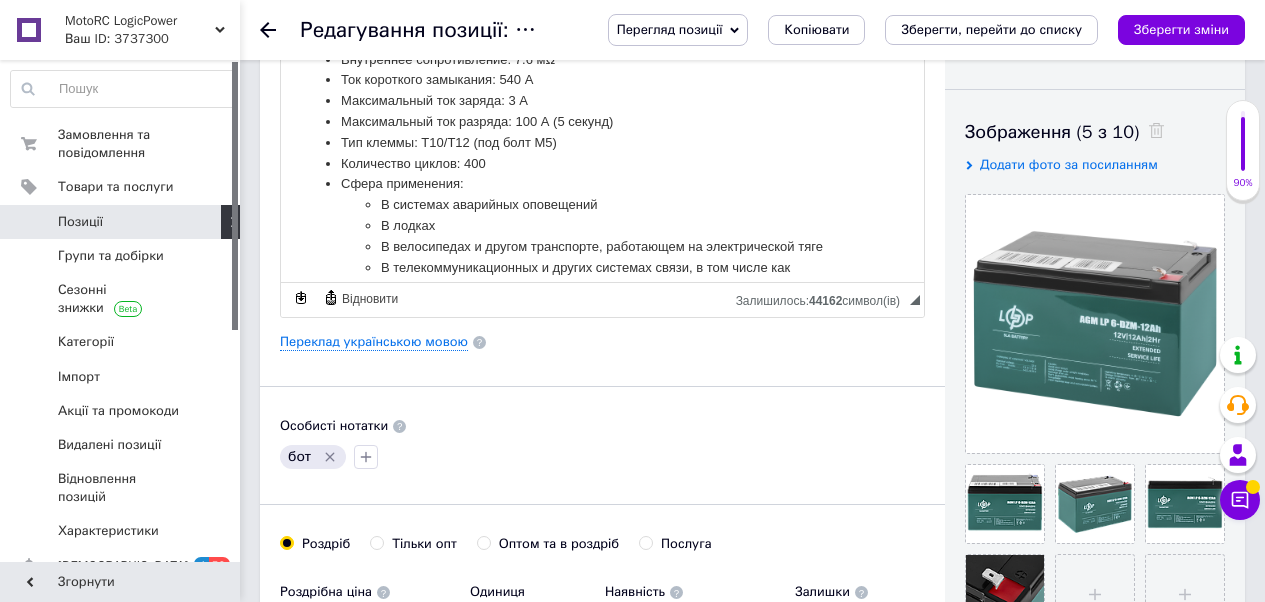 copy on "1.2" 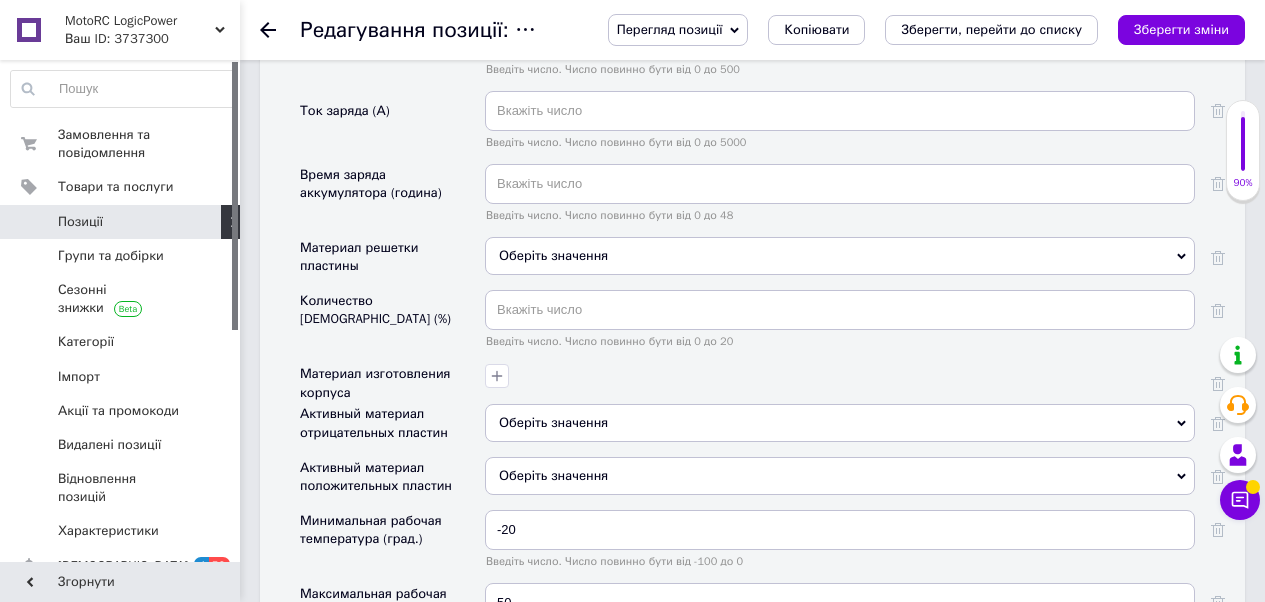 scroll, scrollTop: 2240, scrollLeft: 0, axis: vertical 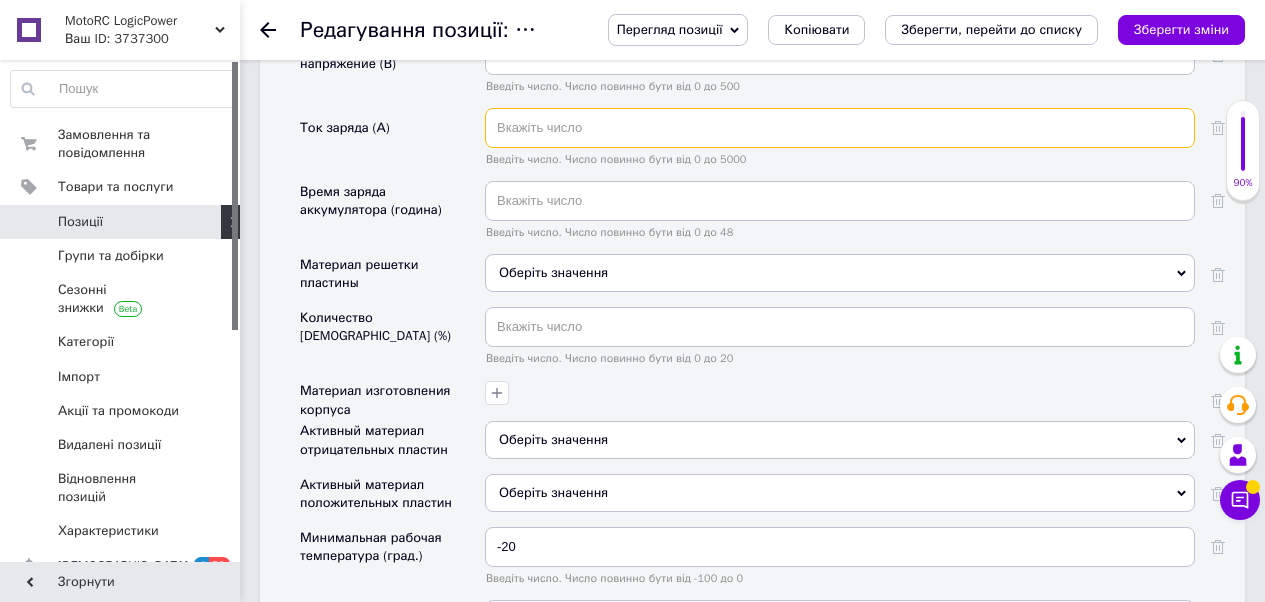 click at bounding box center (840, 128) 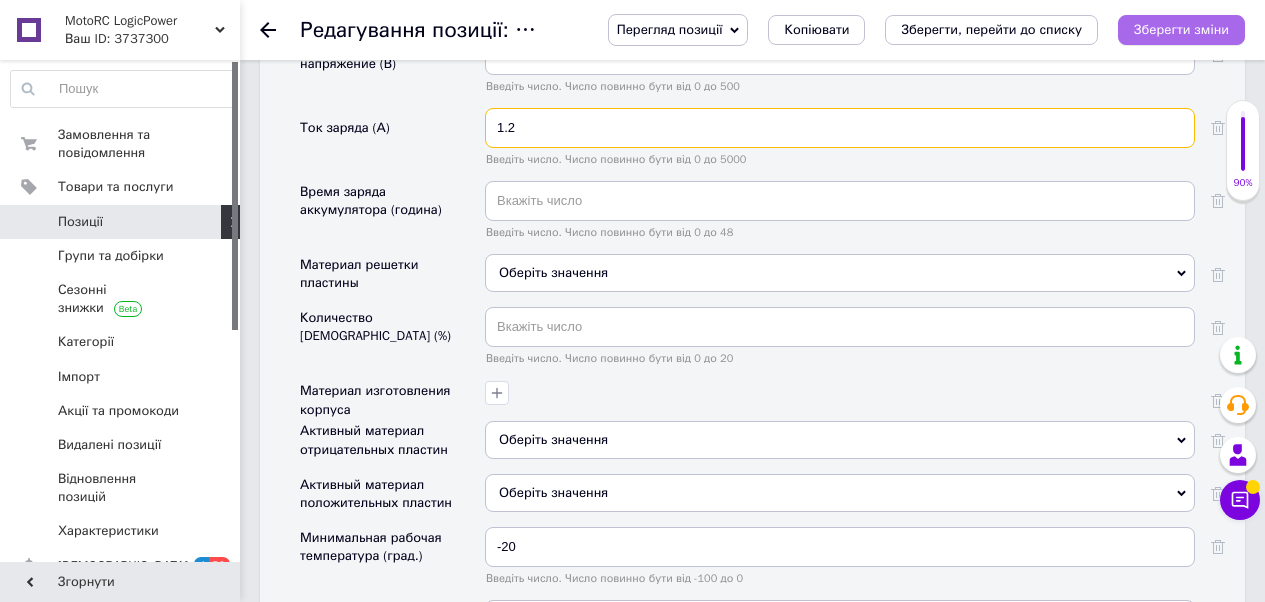 type on "1.2" 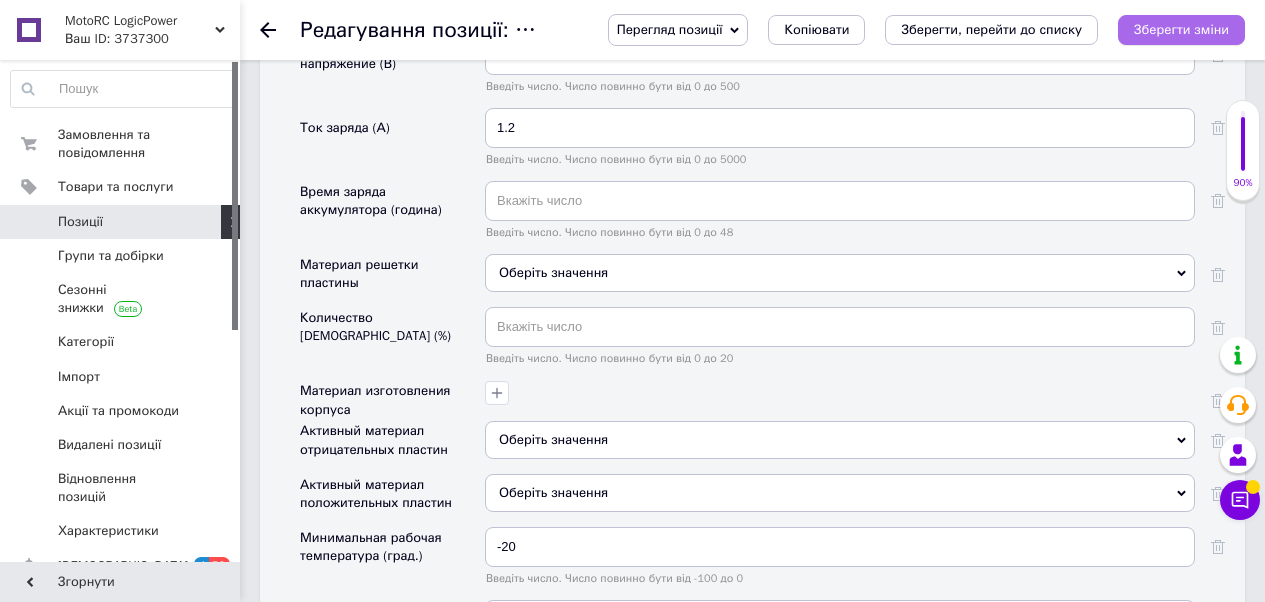 click on "Зберегти зміни" at bounding box center (1181, 30) 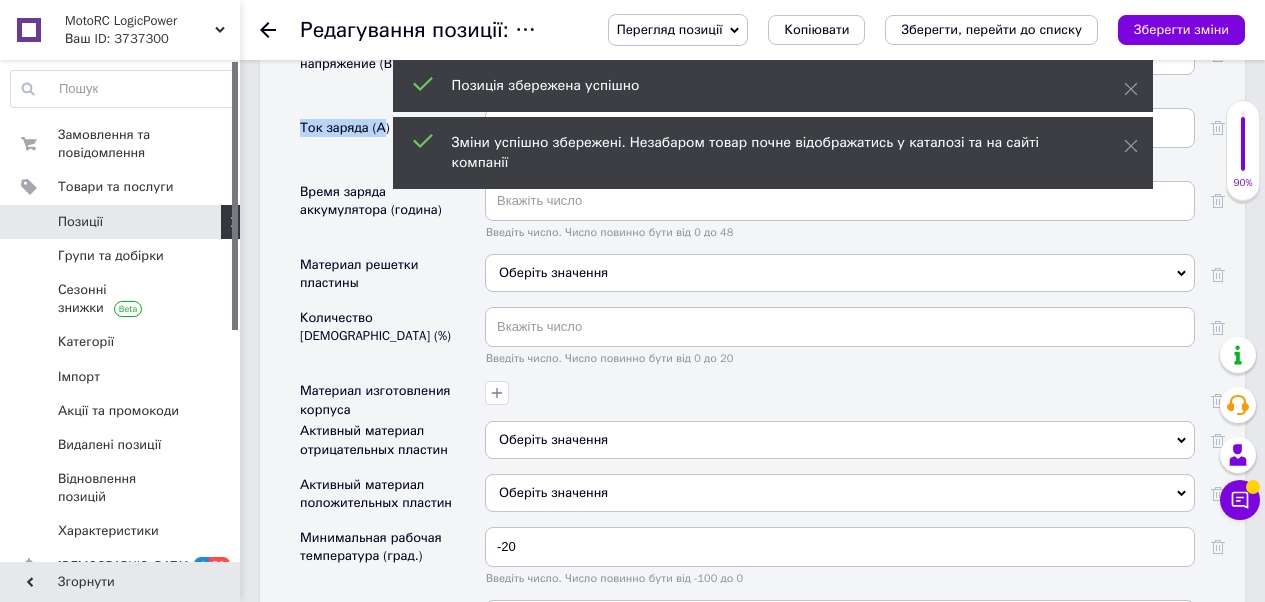 drag, startPoint x: 302, startPoint y: 127, endPoint x: 389, endPoint y: 133, distance: 87.20665 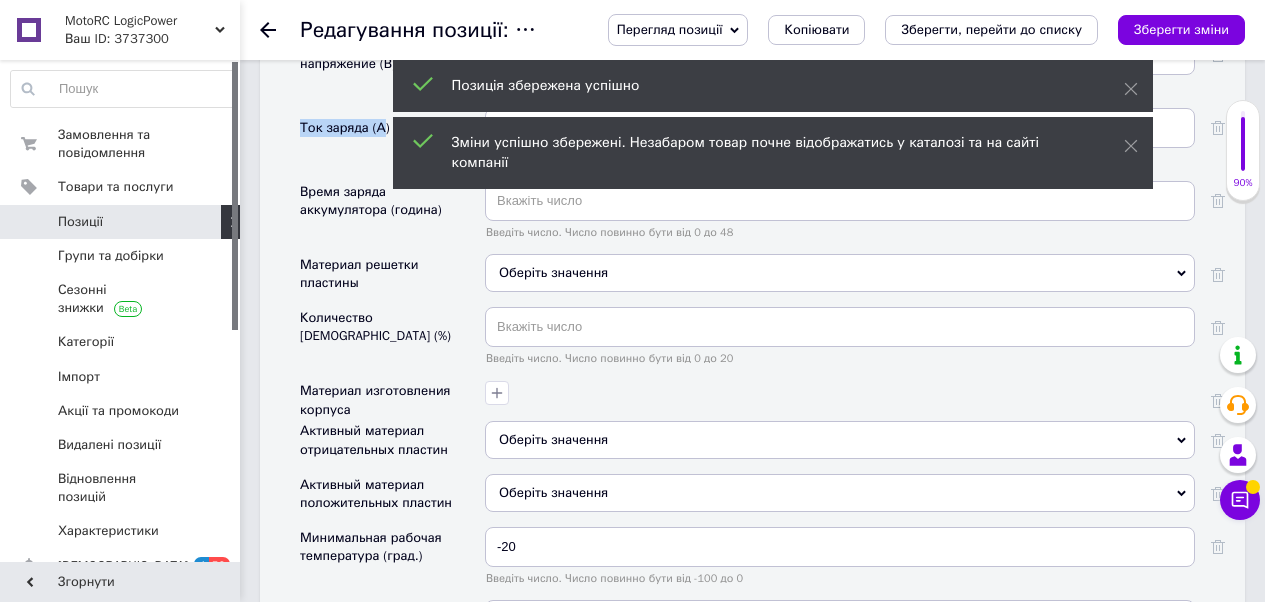 click on "Ток заряда (А)" at bounding box center (345, 128) 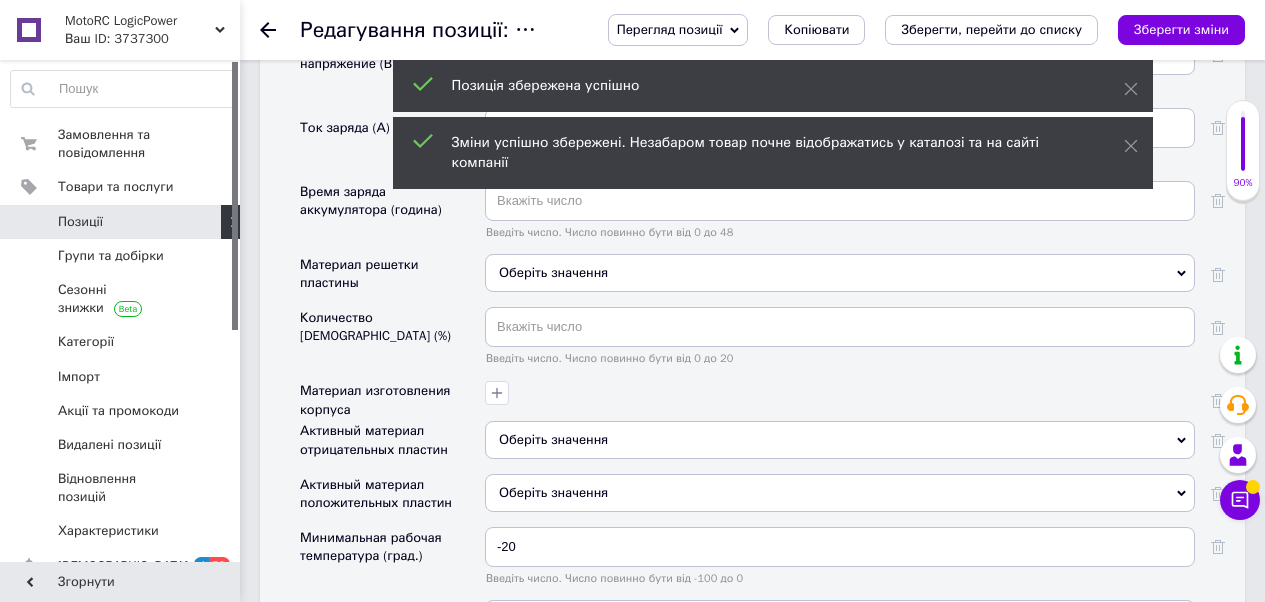 click on "Ток заряда (А)" at bounding box center [392, 144] 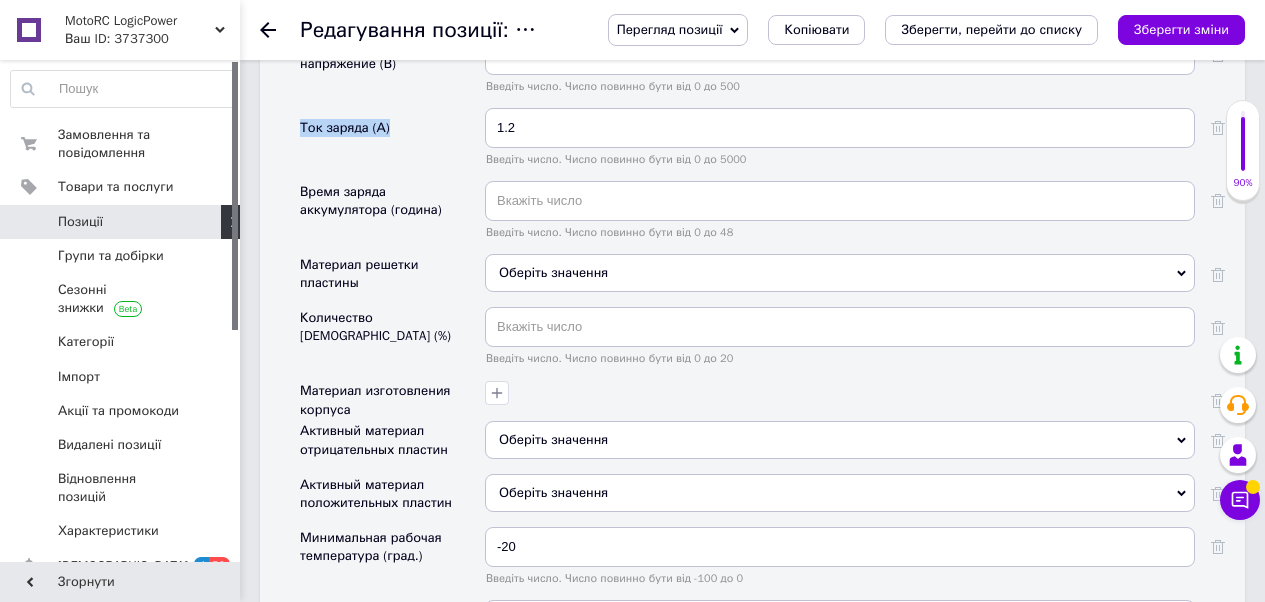 copy on "Ток заряда (А)" 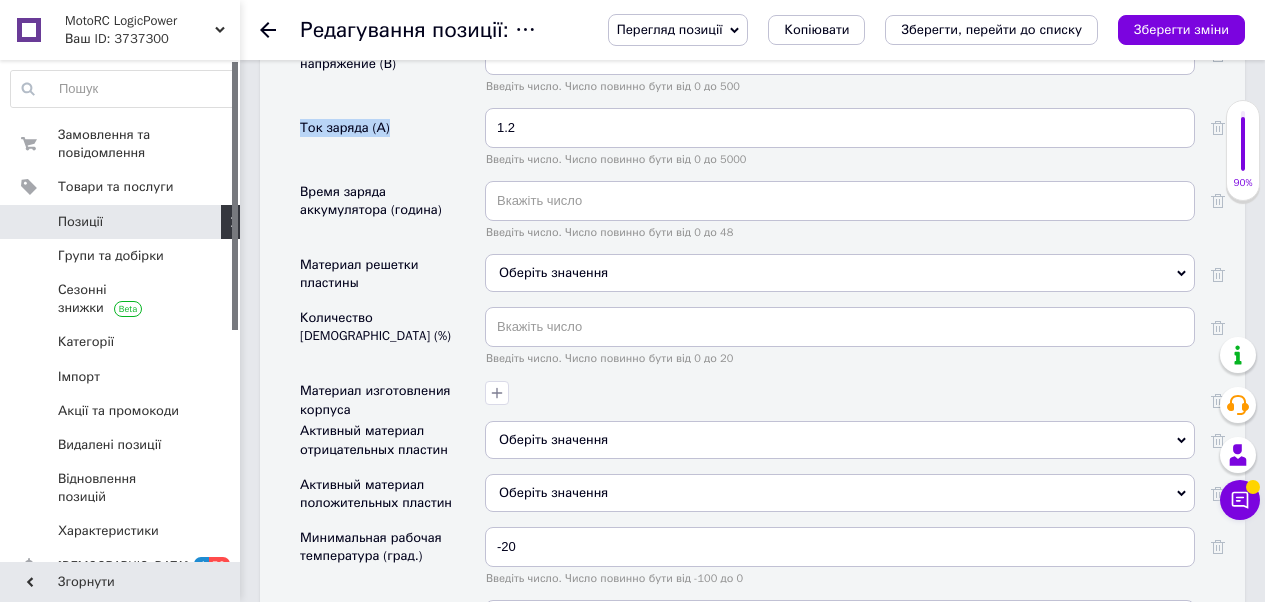drag, startPoint x: 390, startPoint y: 127, endPoint x: 301, endPoint y: 132, distance: 89.140335 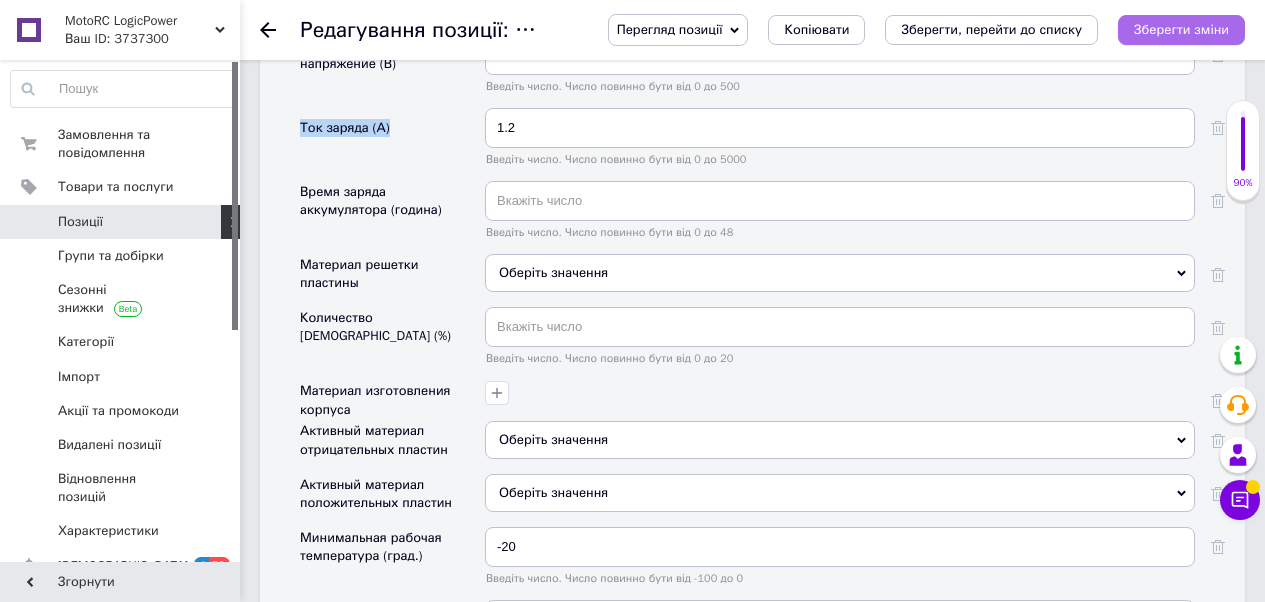 click on "Зберегти зміни" at bounding box center [1181, 29] 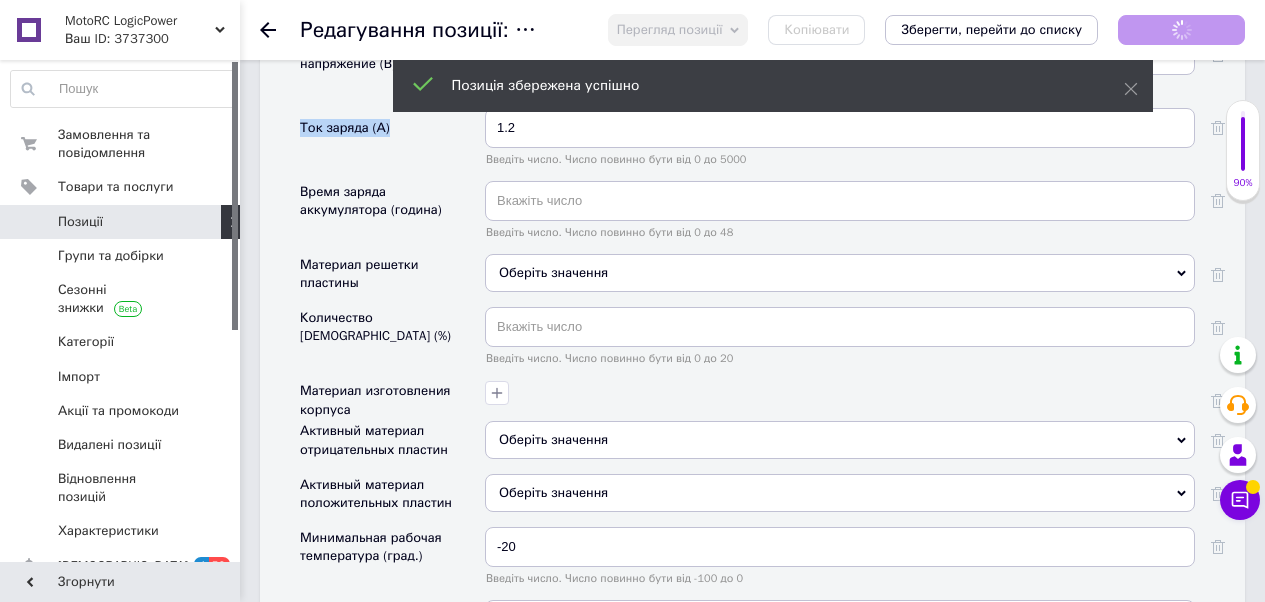 checkbox on "true" 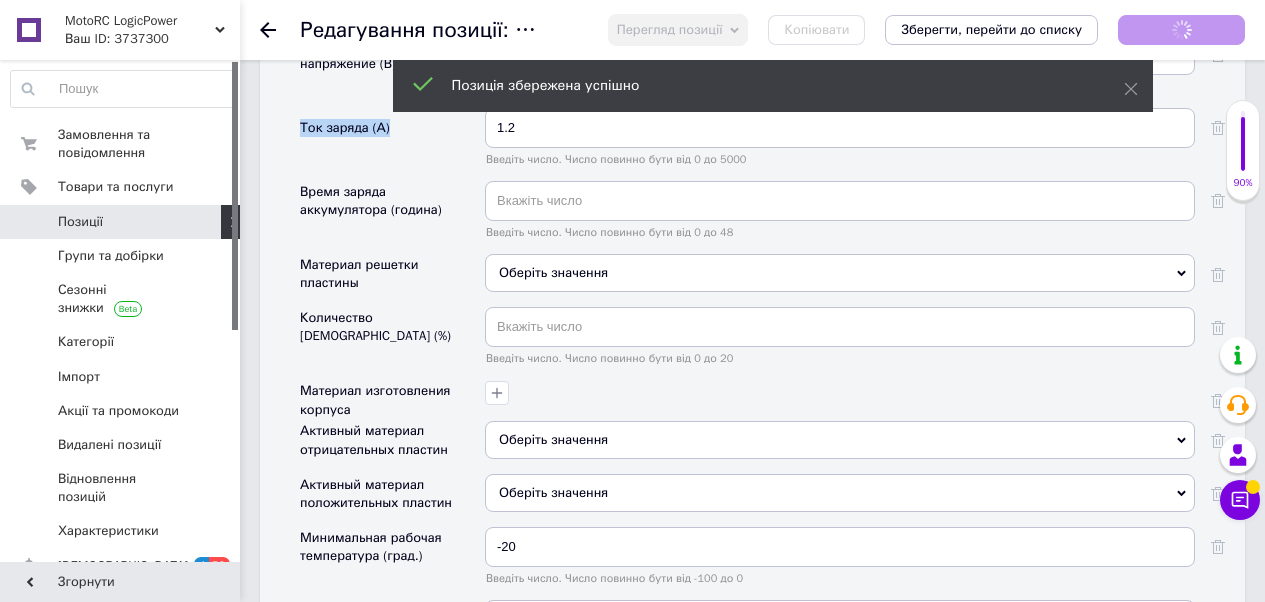 click on "Позиції" at bounding box center (121, 222) 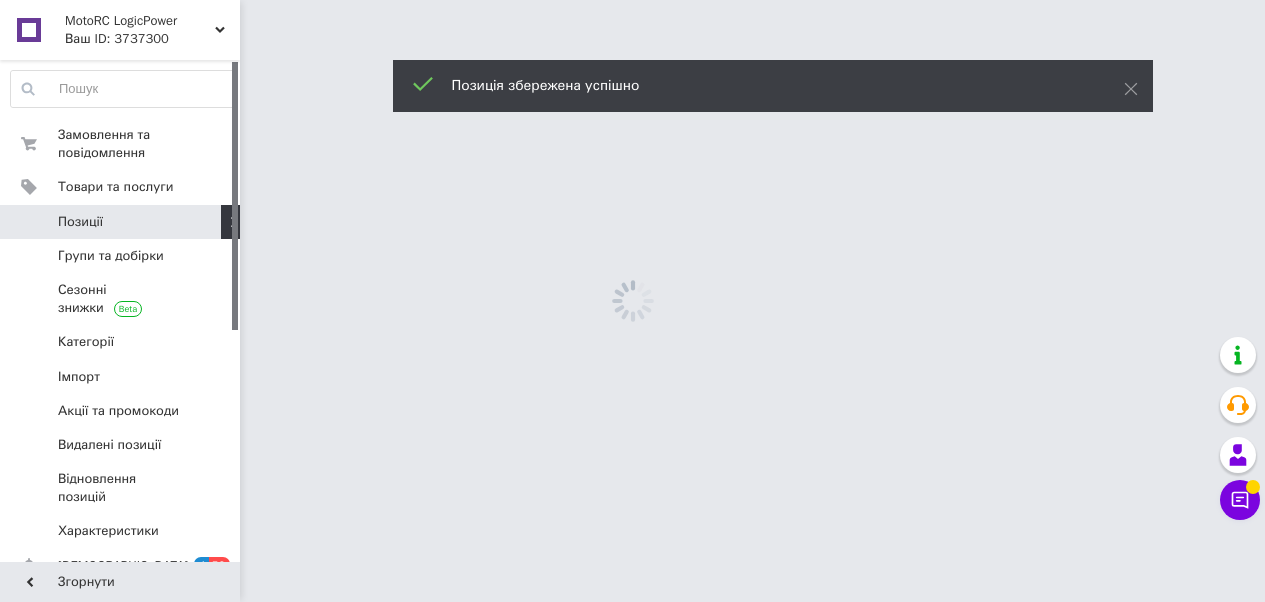 scroll, scrollTop: 0, scrollLeft: 0, axis: both 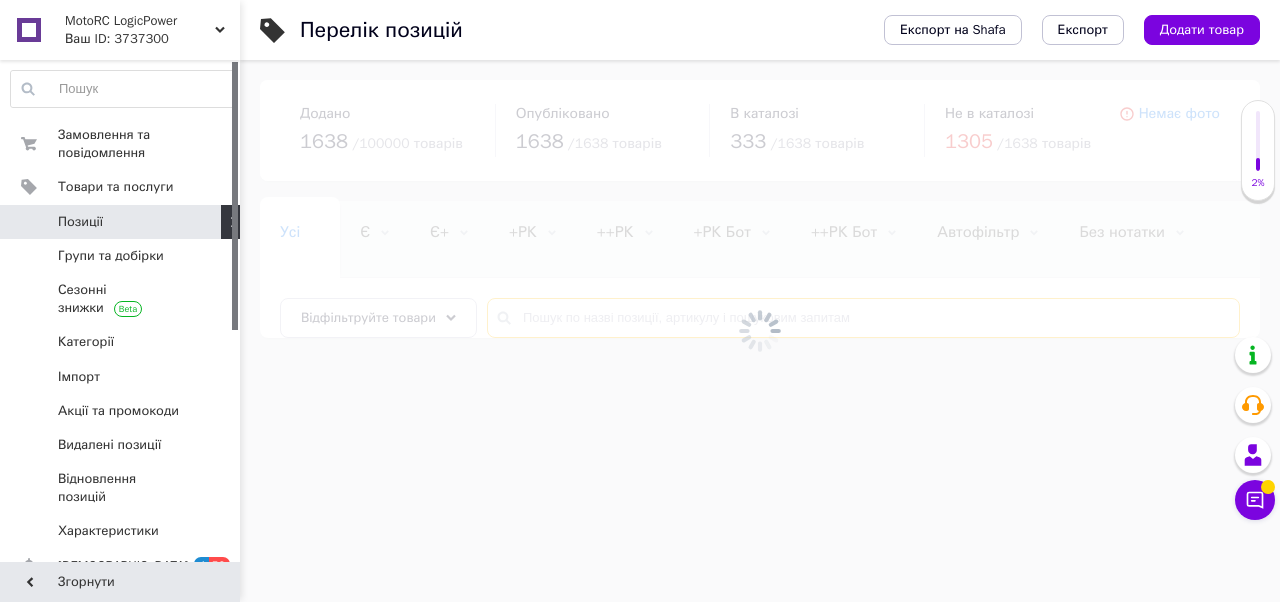 click at bounding box center [863, 318] 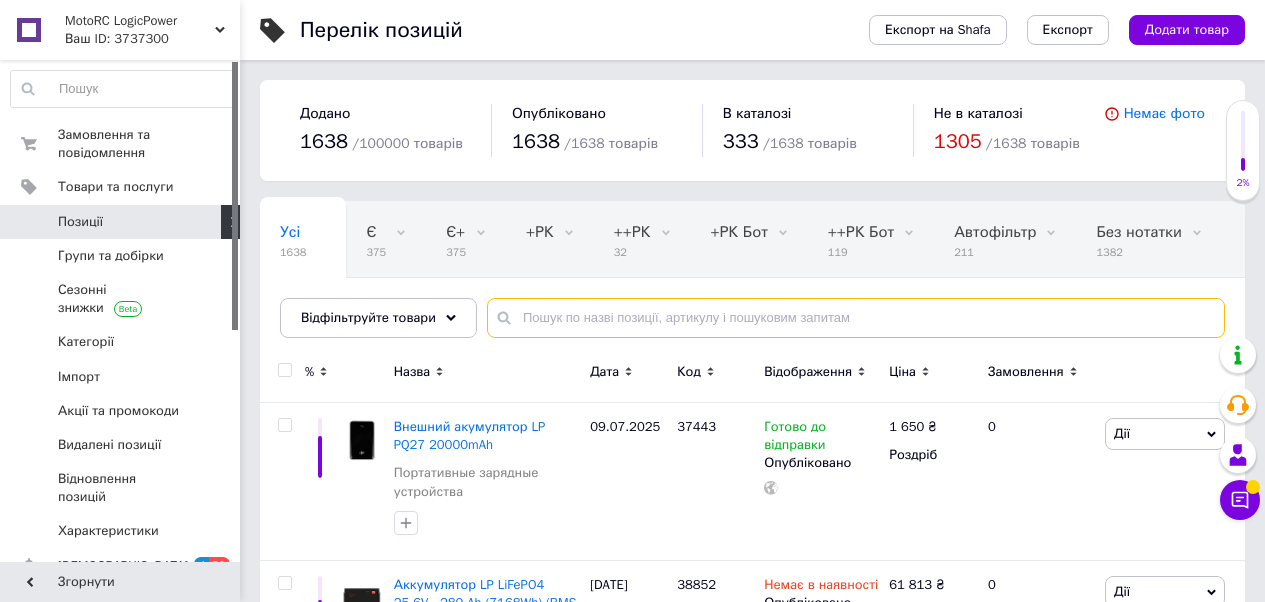 click at bounding box center [856, 318] 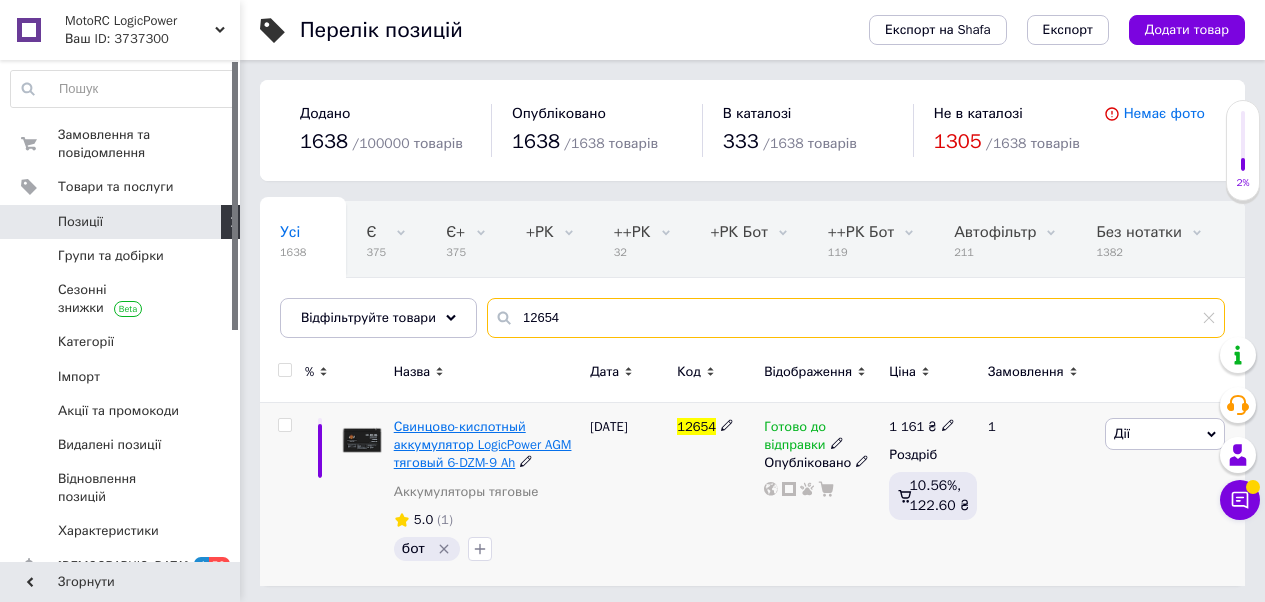 type on "12654" 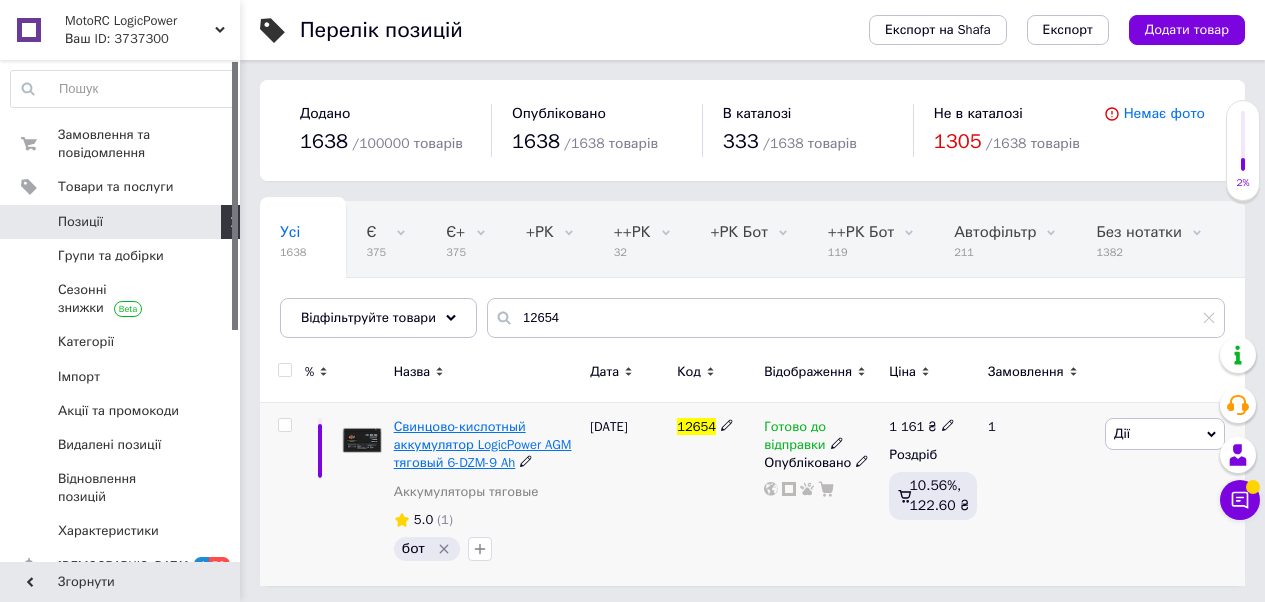 click on "Свинцово-кислотный аккумулятор LogicPower AGM тяговый 6-DZM-9 Ah" at bounding box center (483, 444) 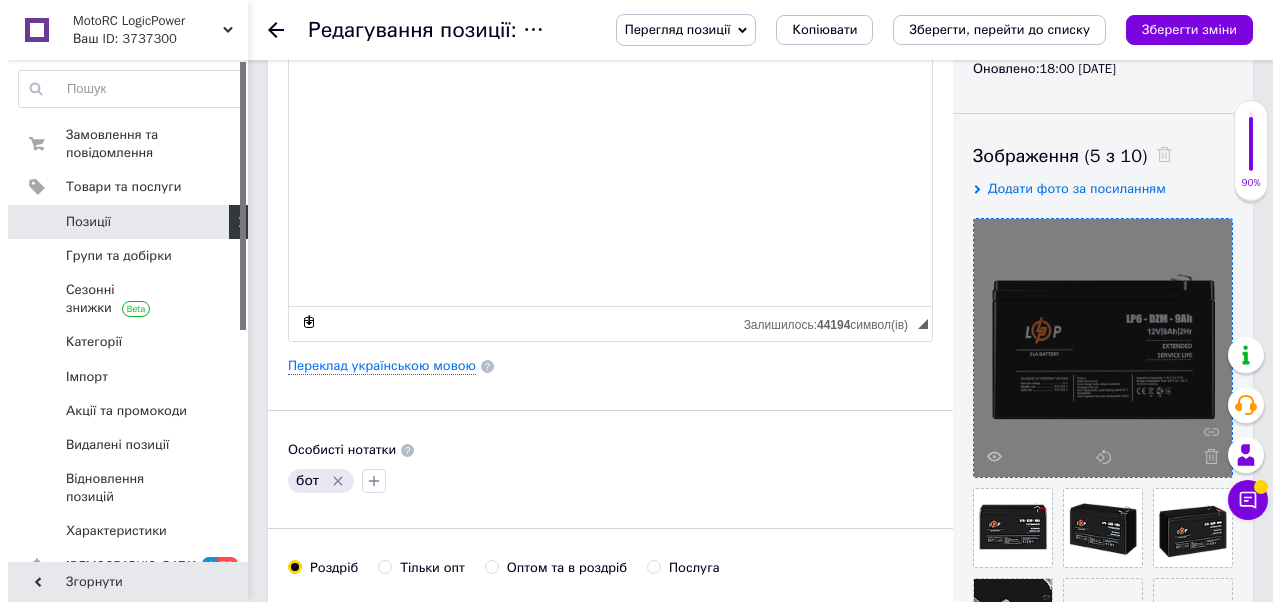 scroll, scrollTop: 279, scrollLeft: 0, axis: vertical 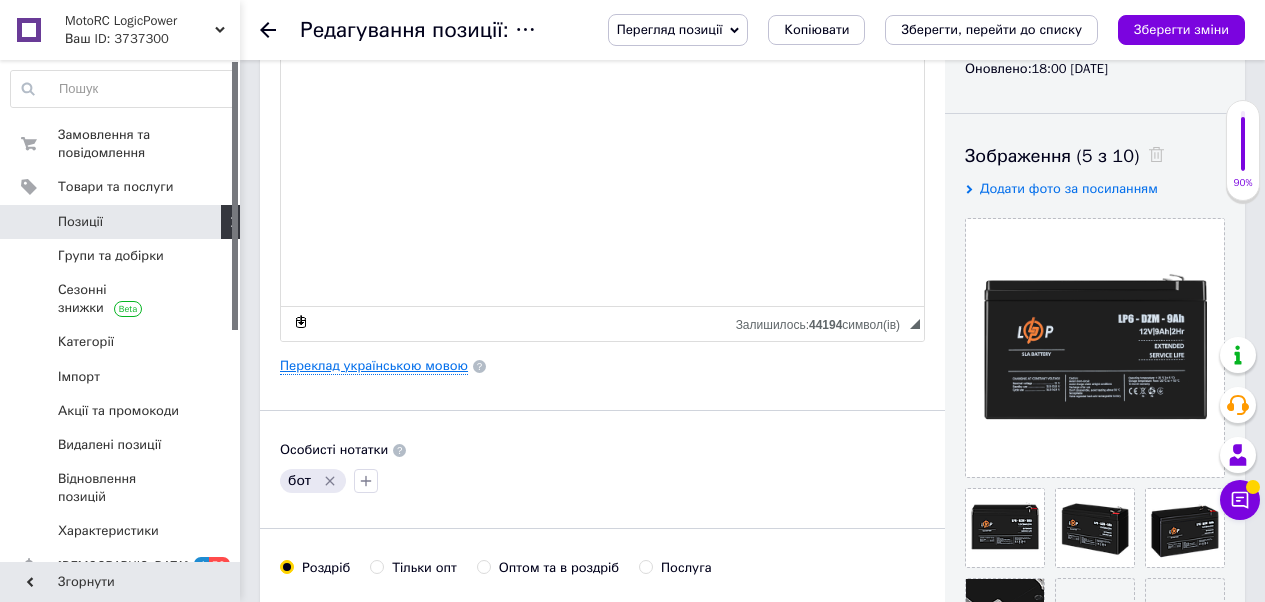 click on "Переклад українською мовою" at bounding box center [374, 366] 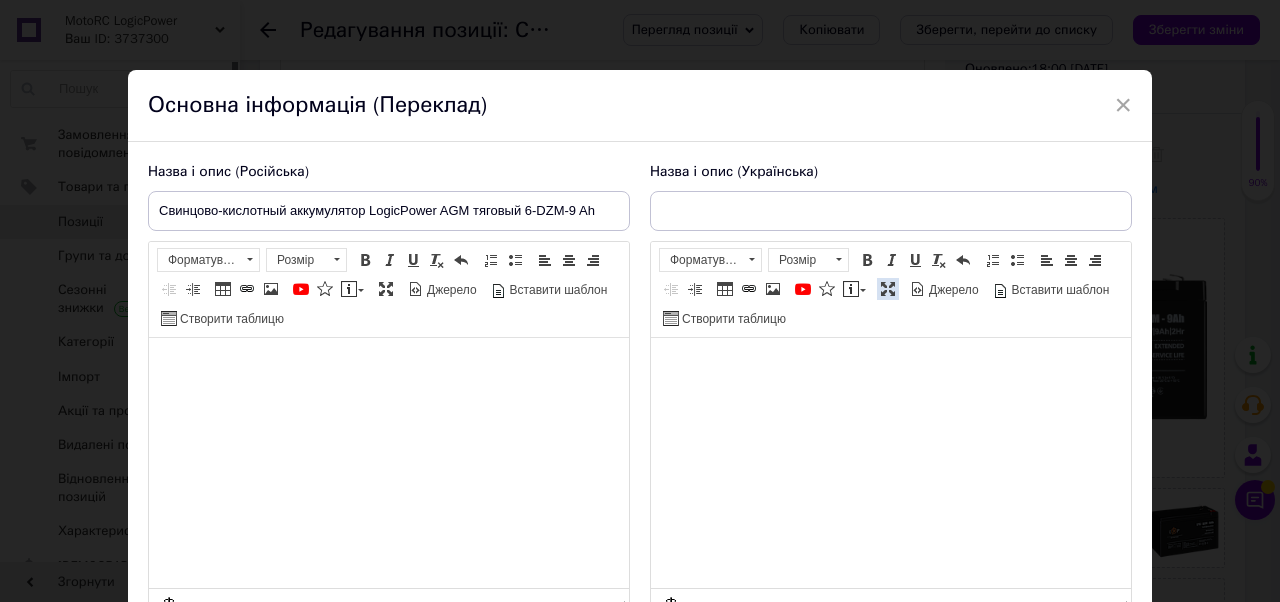 checkbox on "true" 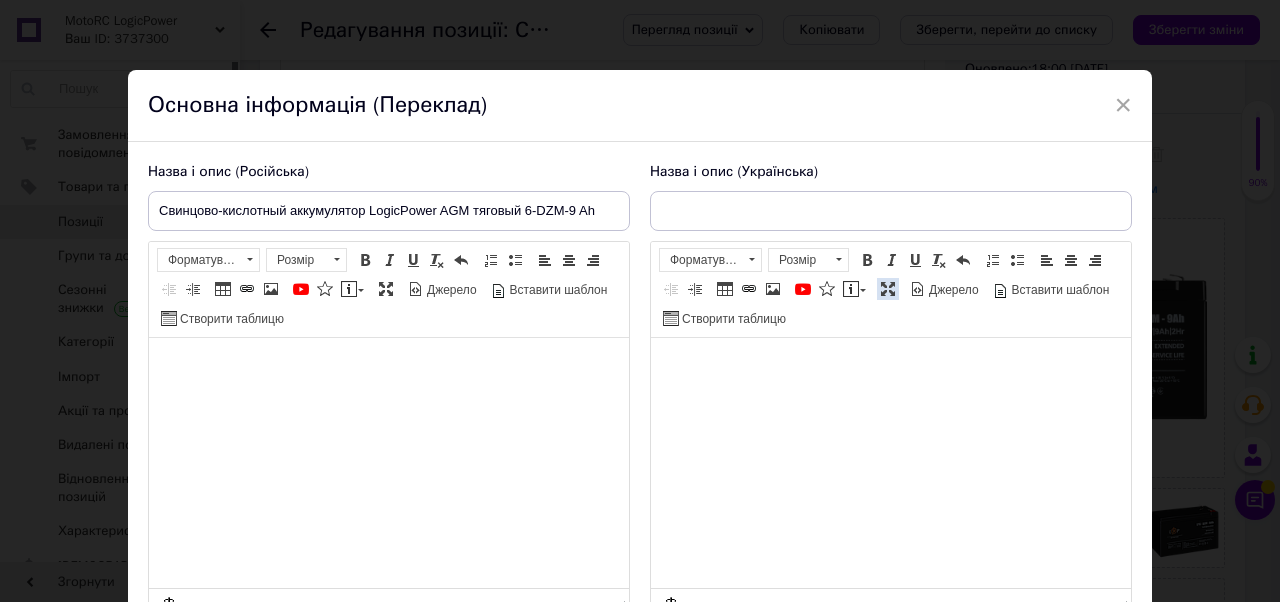 type on "Свинцево-кислотний акумулятор LogicPower AGM тяговий 6-DZM-9 Ah" 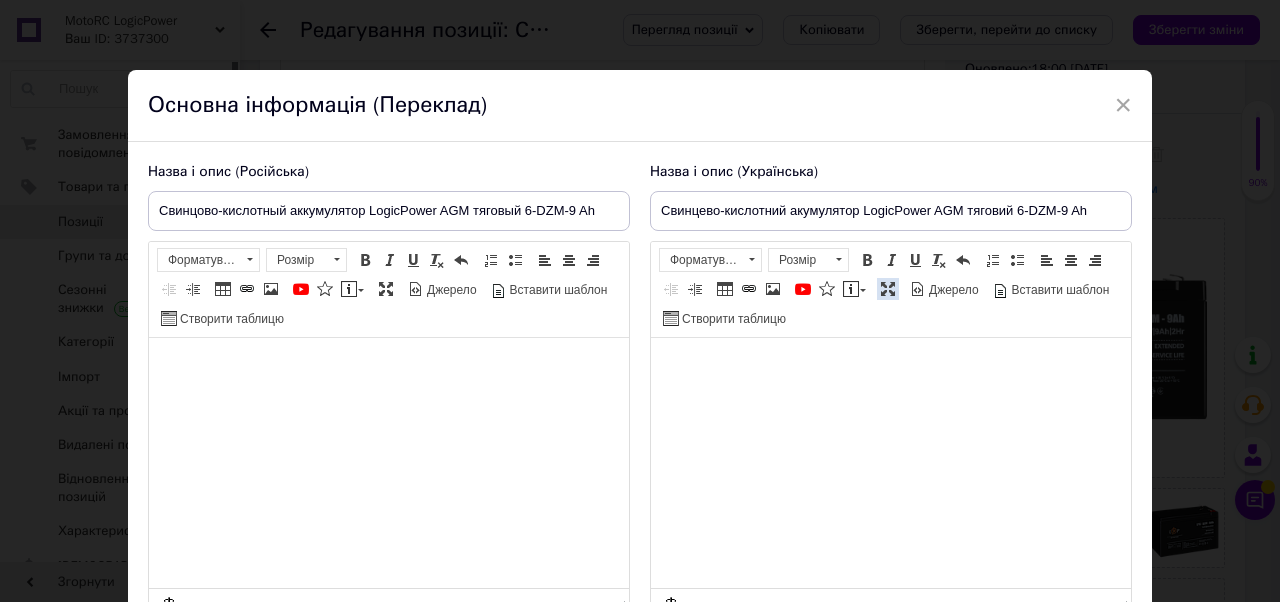 click at bounding box center (888, 289) 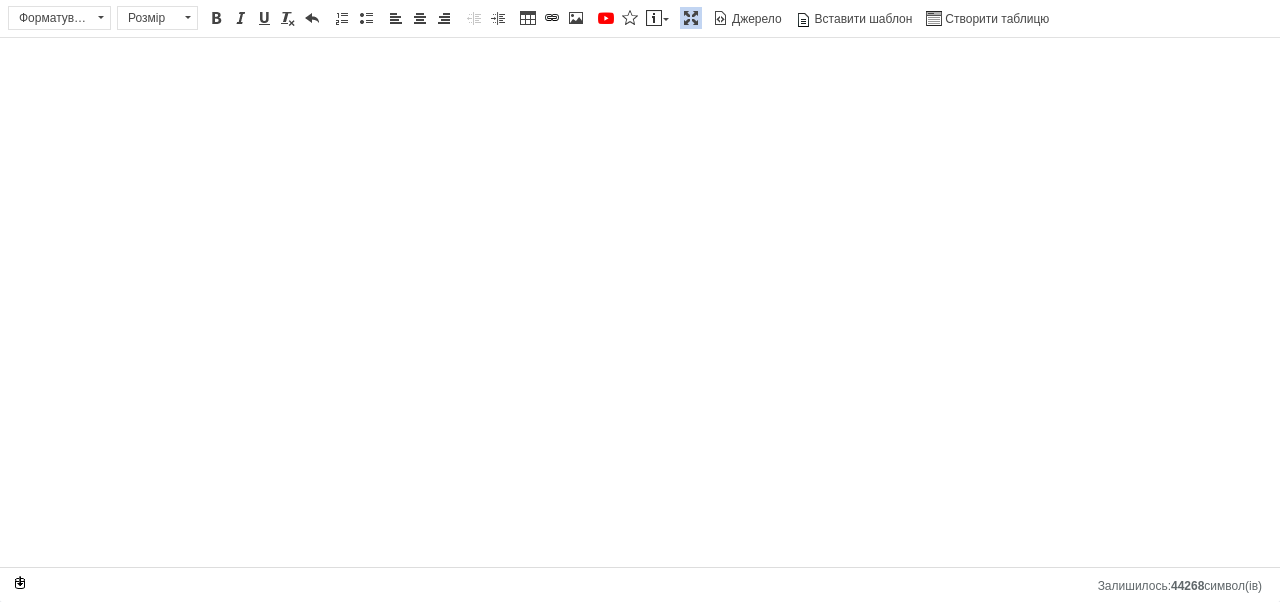 scroll, scrollTop: 0, scrollLeft: 0, axis: both 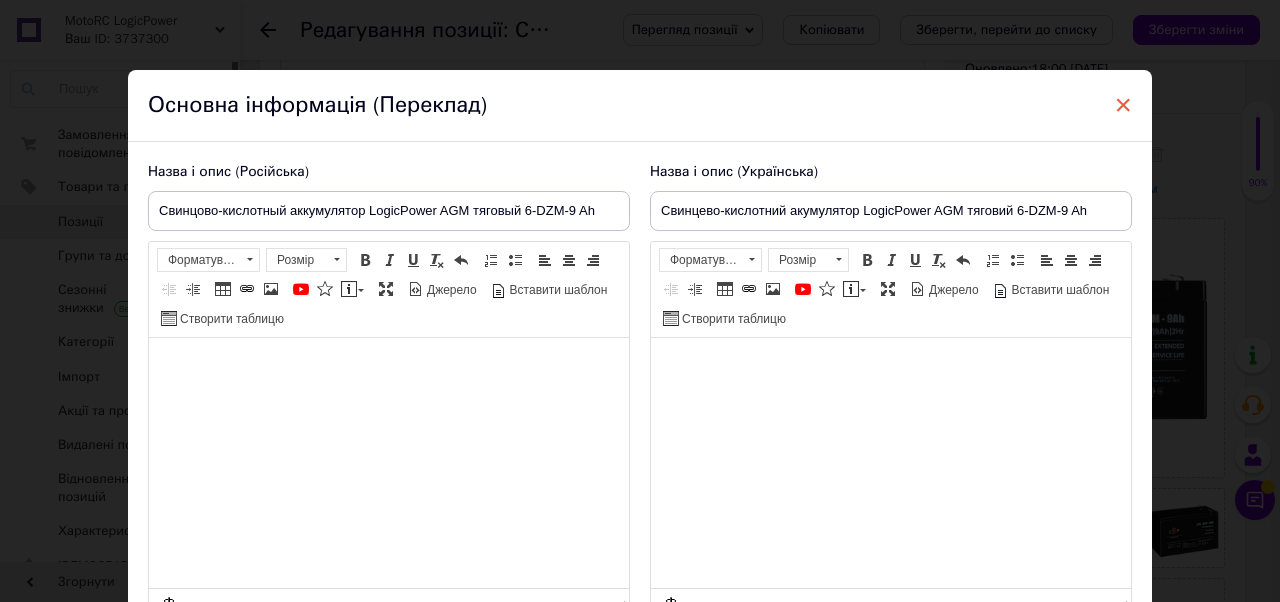 click on "×" at bounding box center (1123, 105) 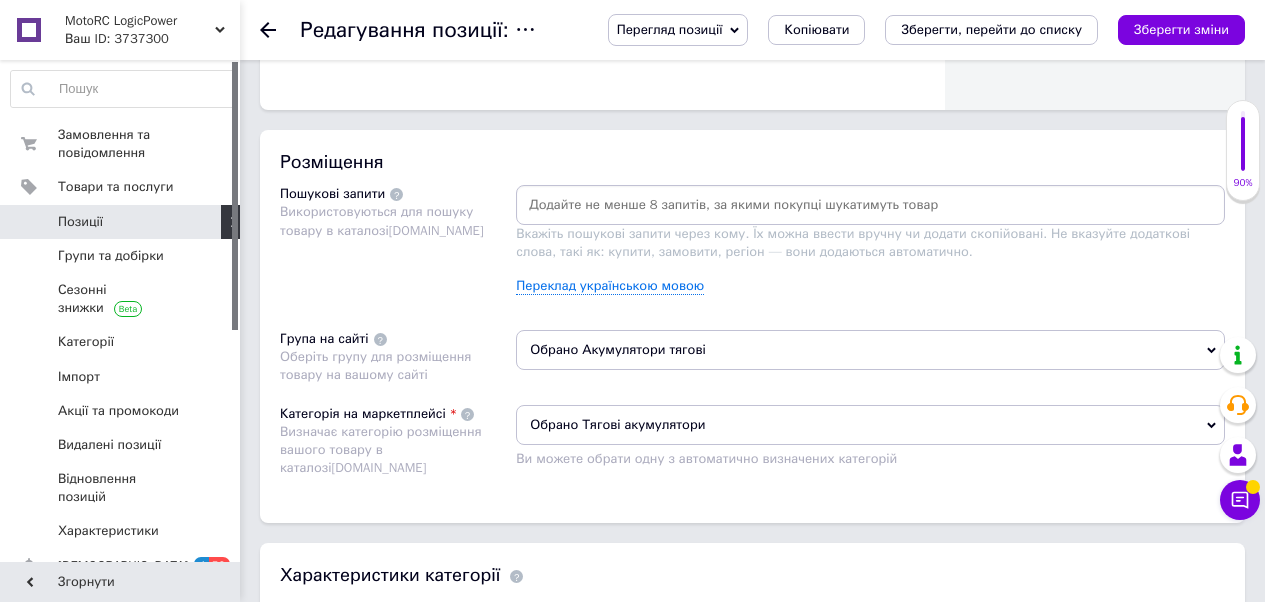 scroll, scrollTop: 1342, scrollLeft: 0, axis: vertical 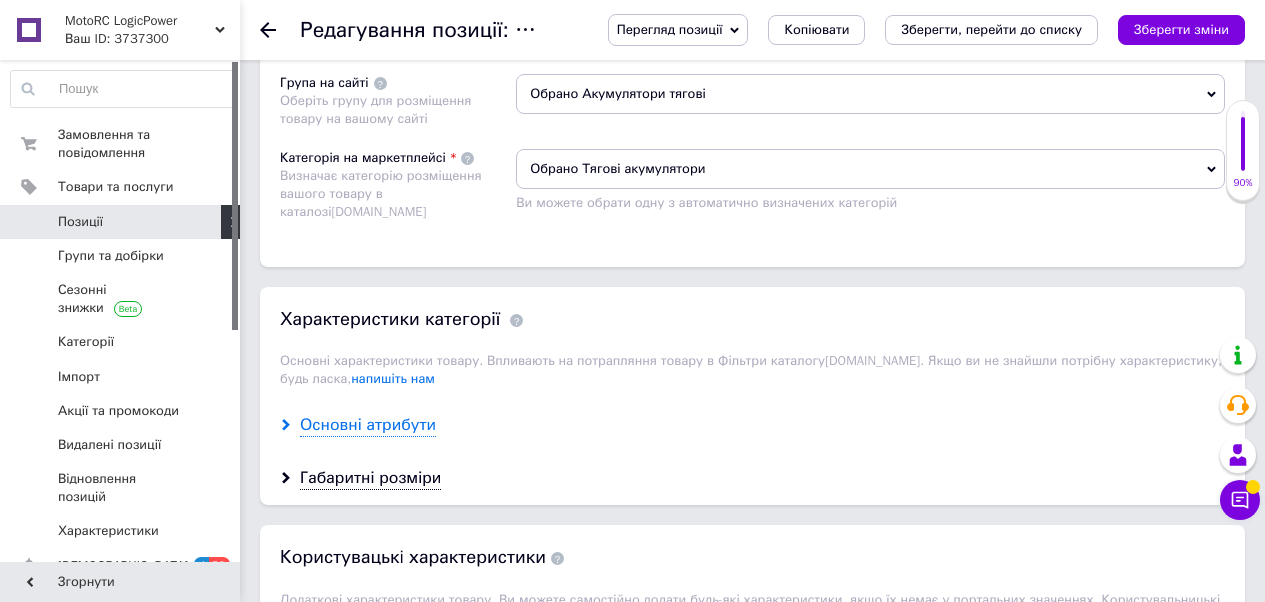 click on "Основні атрибути" at bounding box center [368, 425] 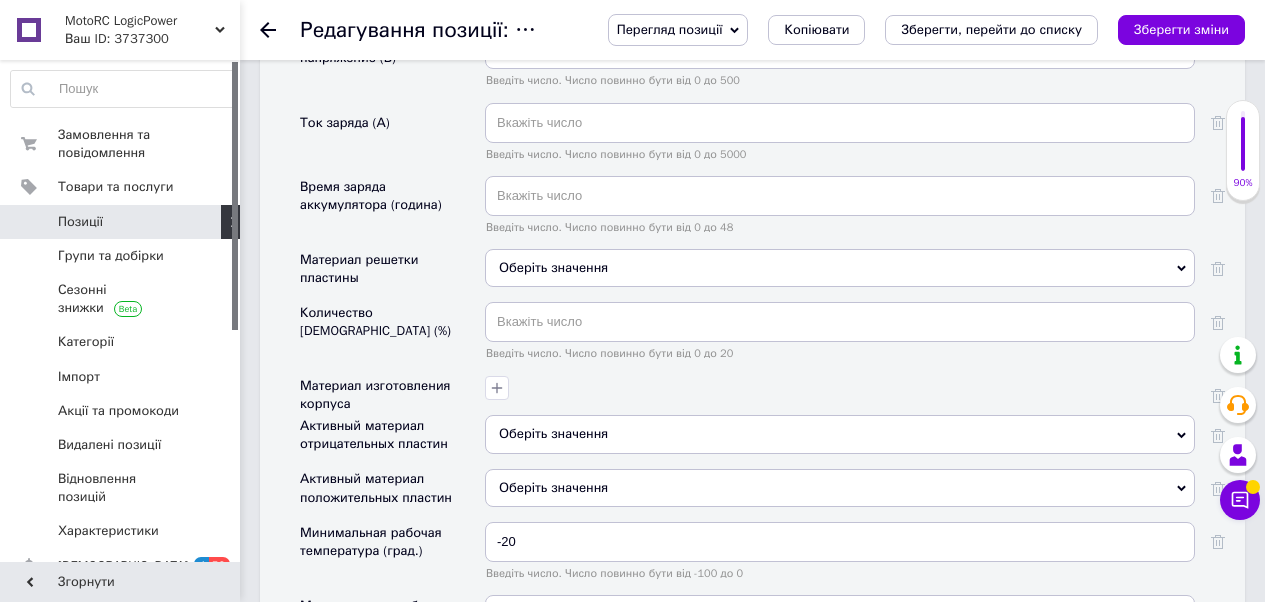 scroll, scrollTop: 2223, scrollLeft: 0, axis: vertical 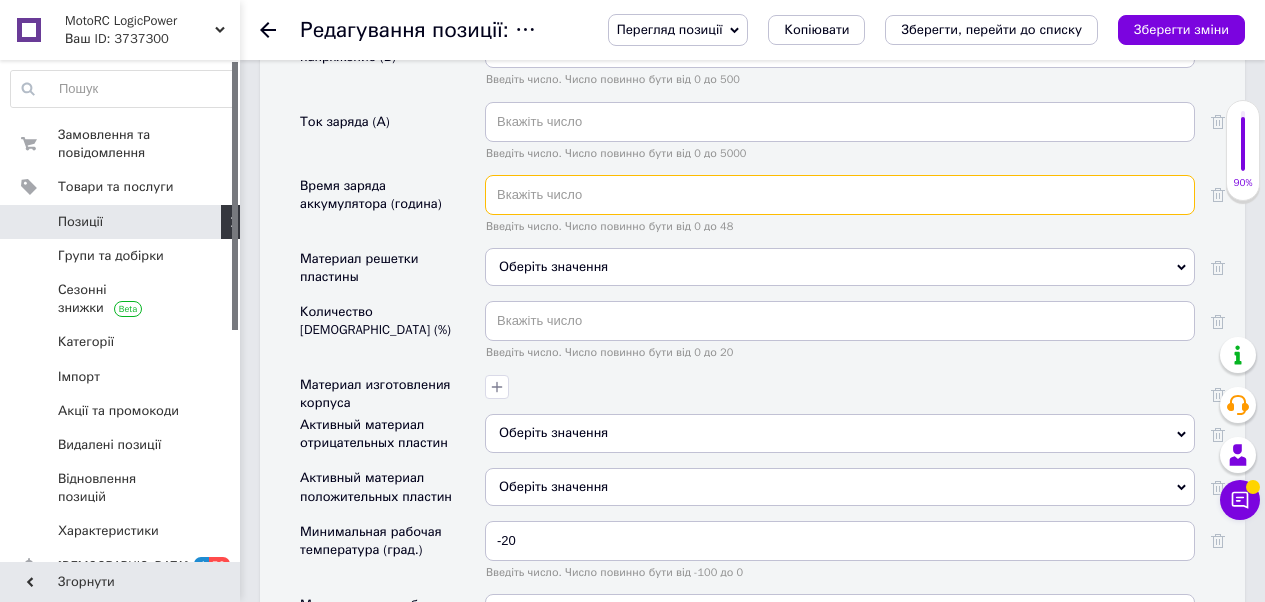 click at bounding box center (840, 195) 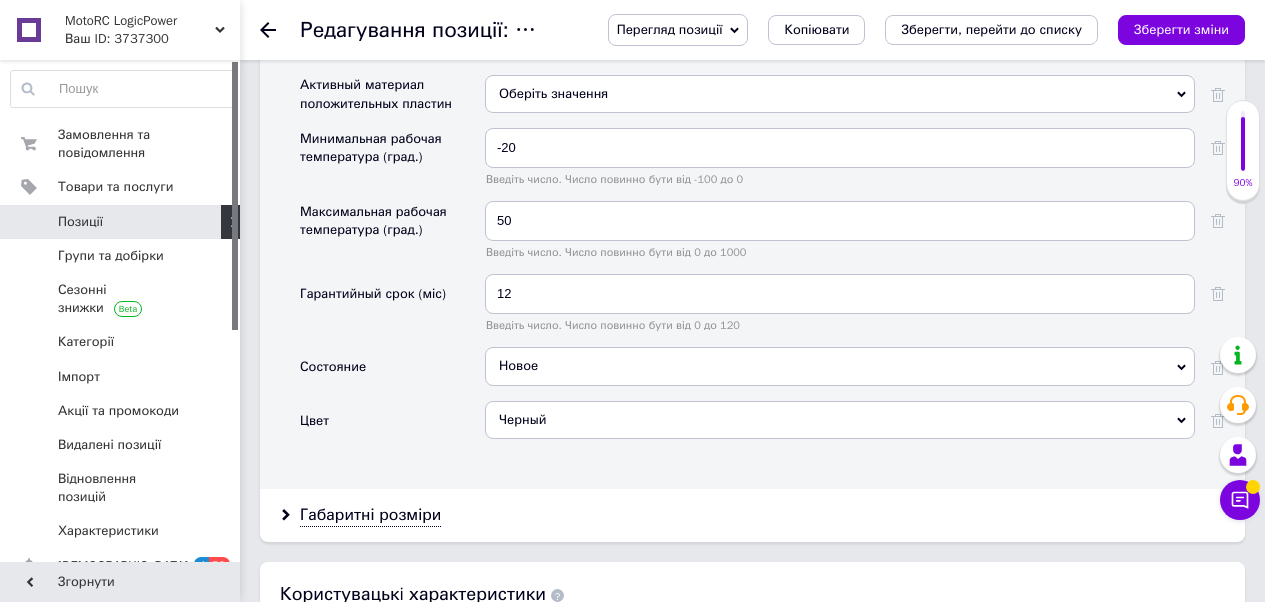 scroll, scrollTop: 2771, scrollLeft: 0, axis: vertical 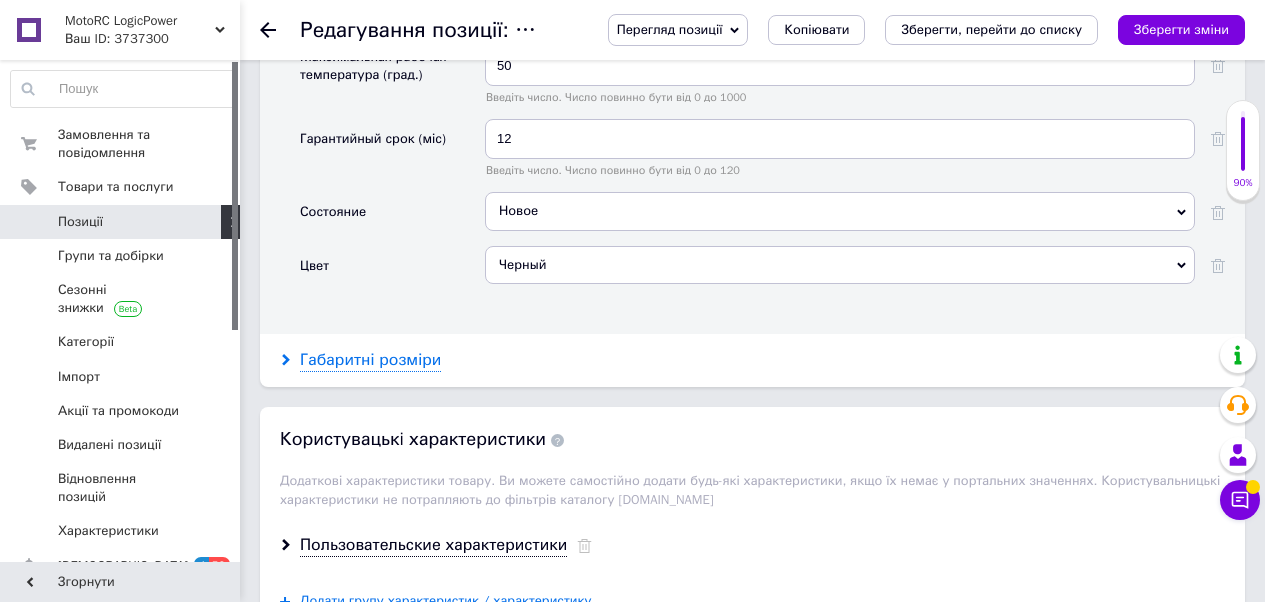 click on "Габаритні розміри" at bounding box center [370, 360] 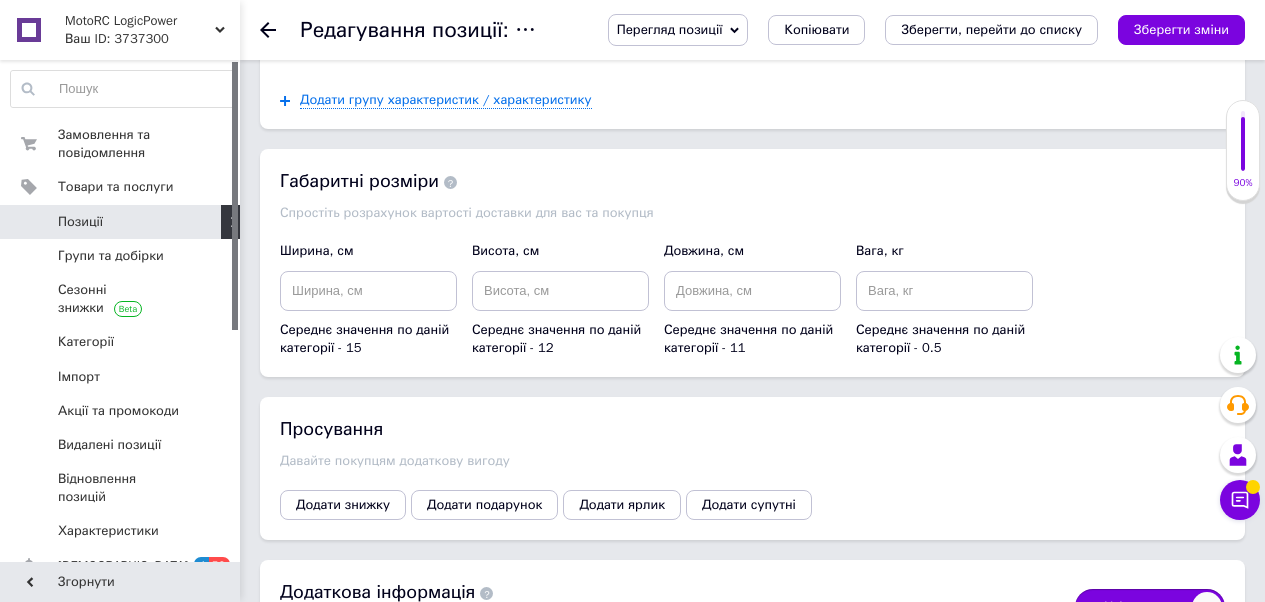 scroll, scrollTop: 3349, scrollLeft: 0, axis: vertical 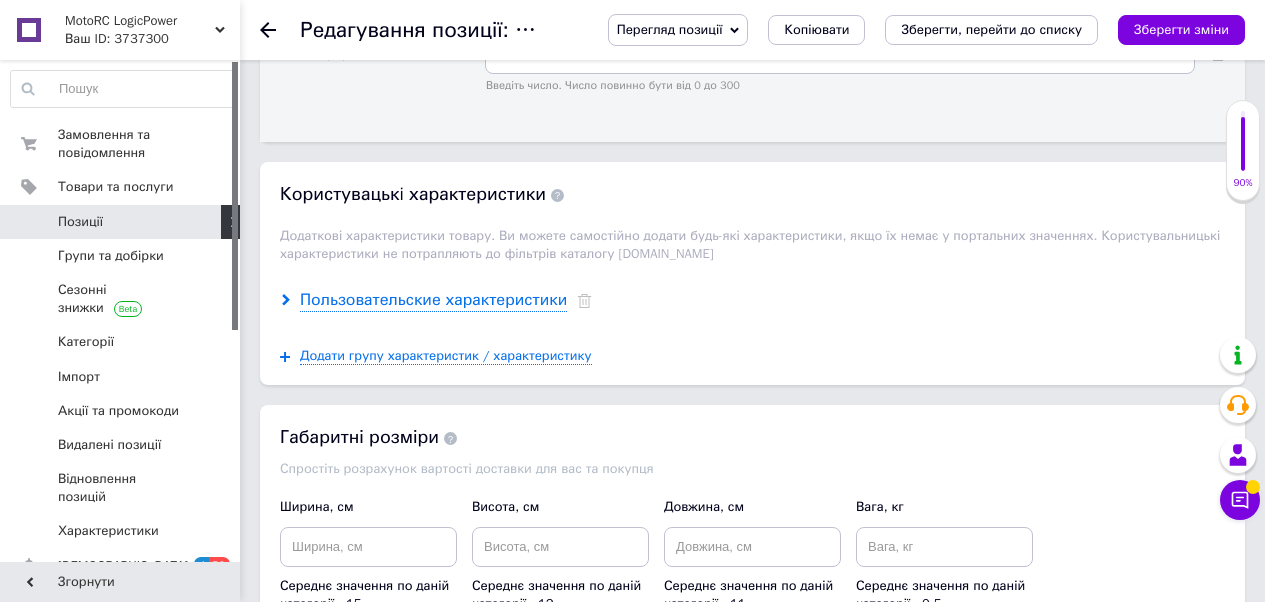 click on "Пользовательские характеристики" at bounding box center [433, 300] 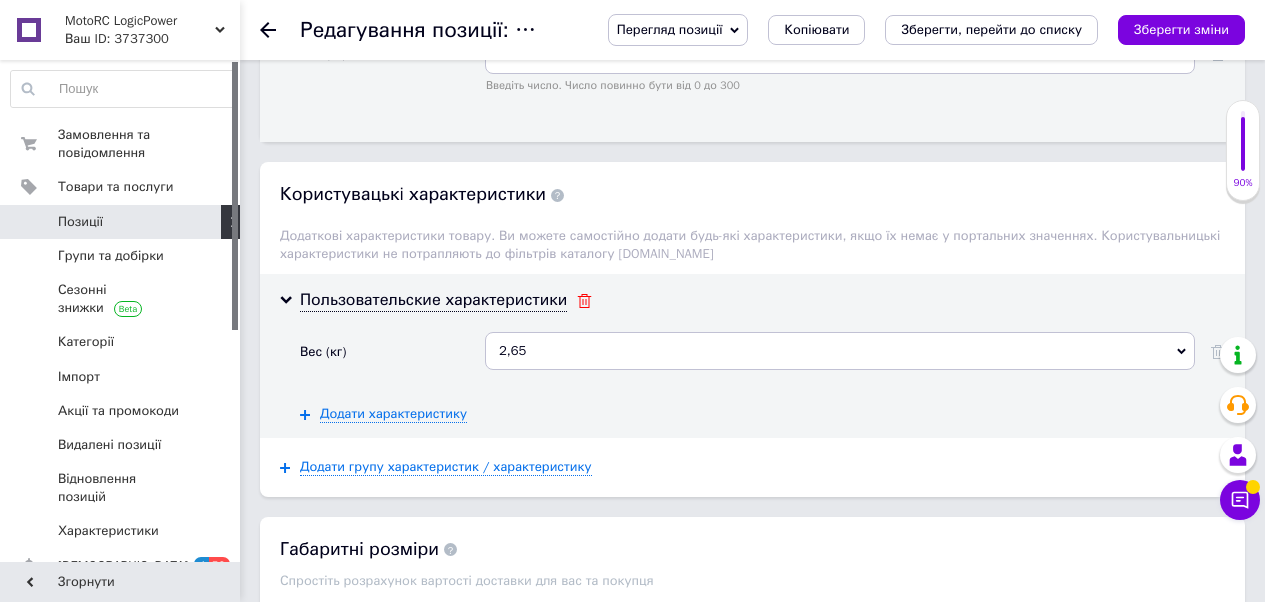 click 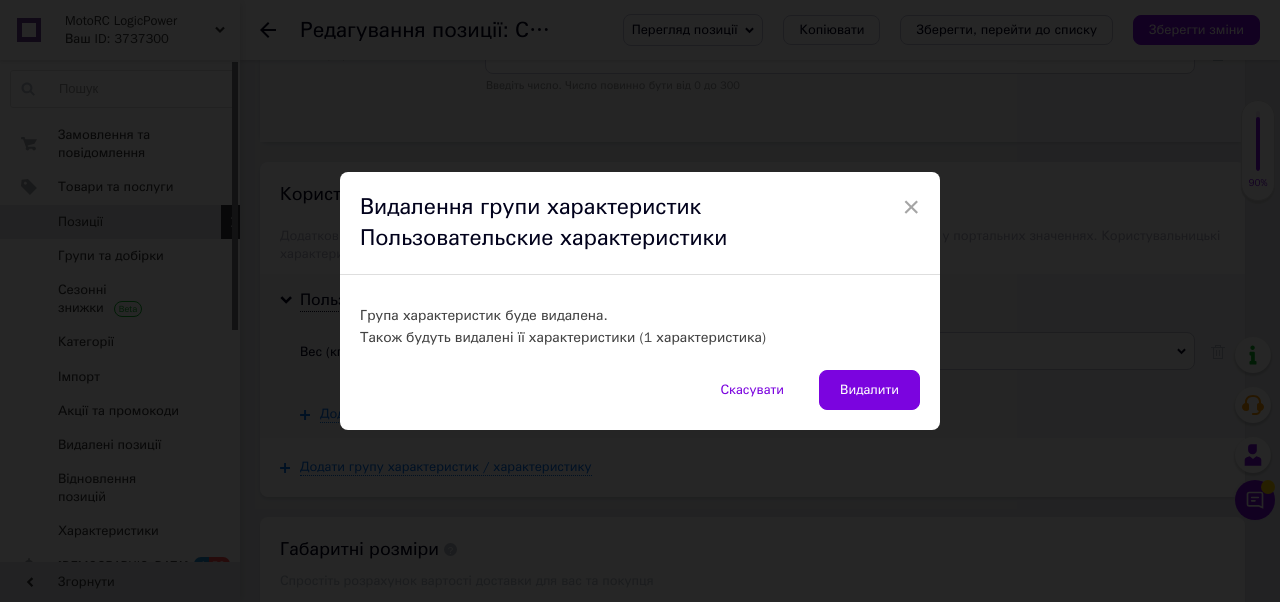 drag, startPoint x: 875, startPoint y: 391, endPoint x: 887, endPoint y: 372, distance: 22.472204 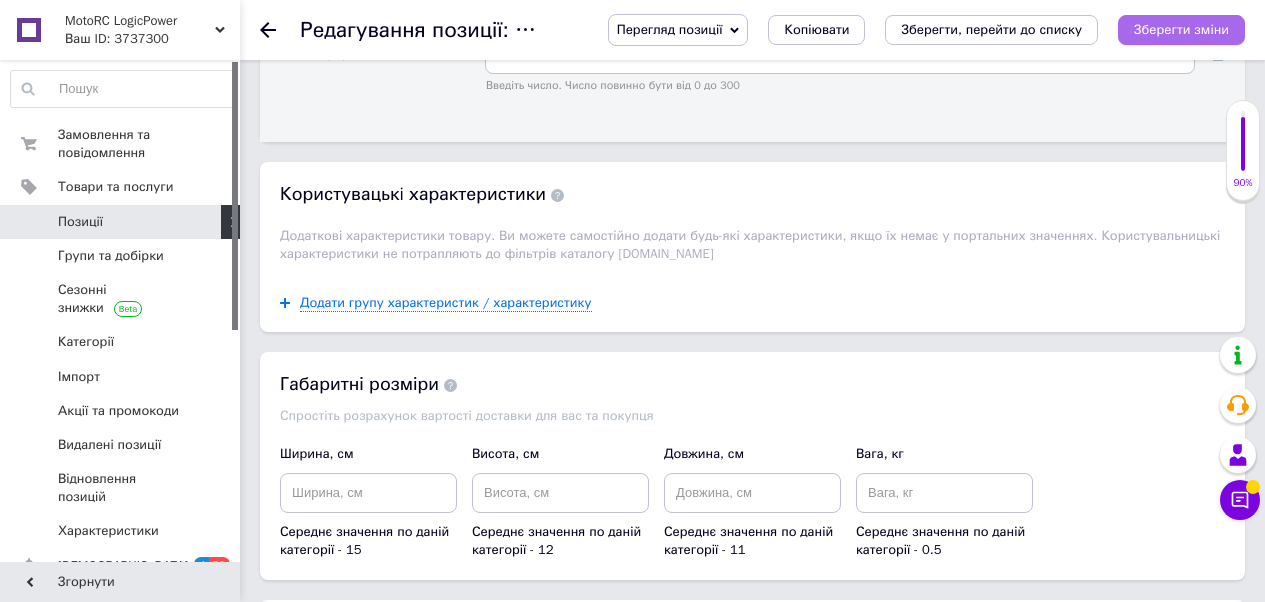 click on "Зберегти зміни" at bounding box center (1181, 29) 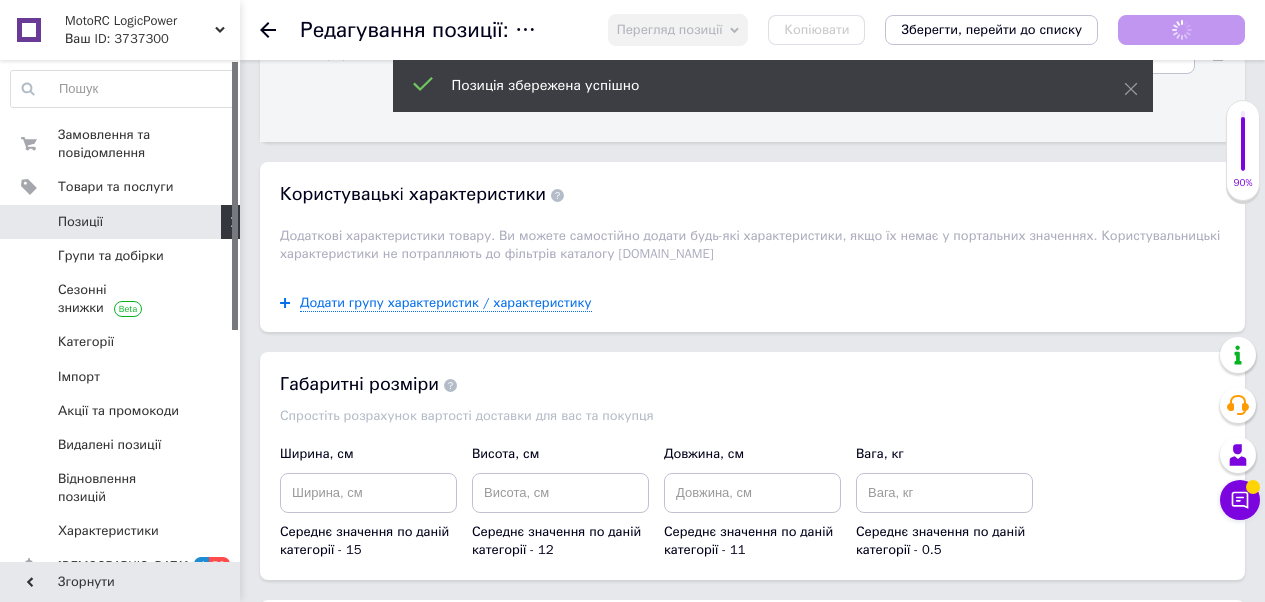 checkbox on "true" 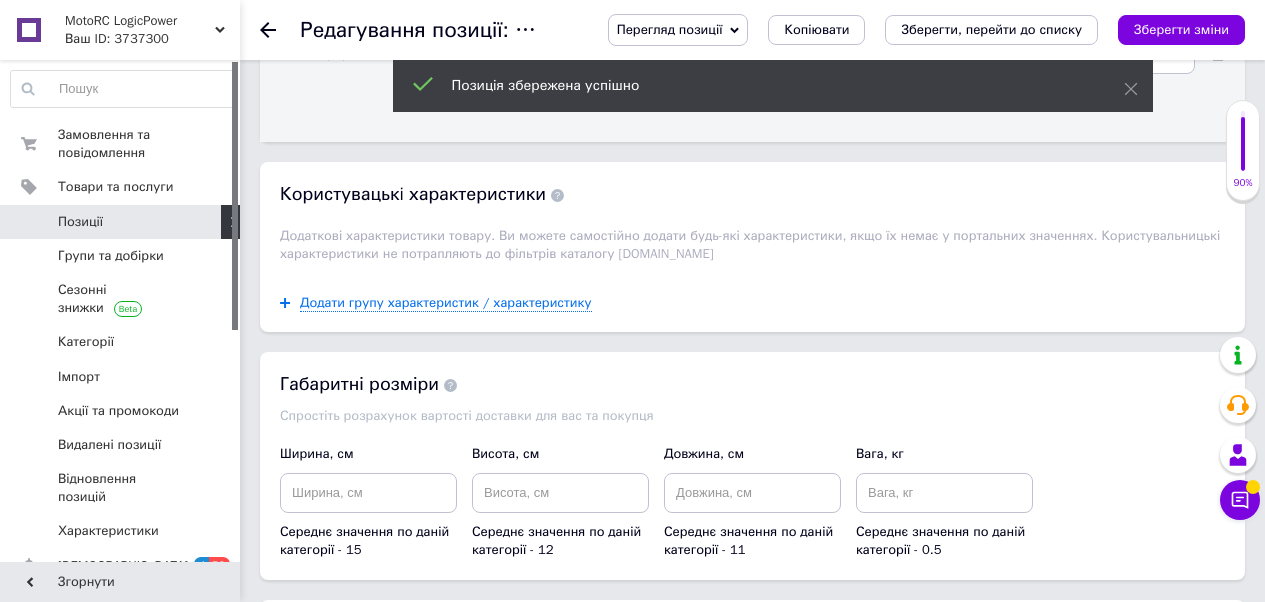 click on "Позиції" at bounding box center [121, 222] 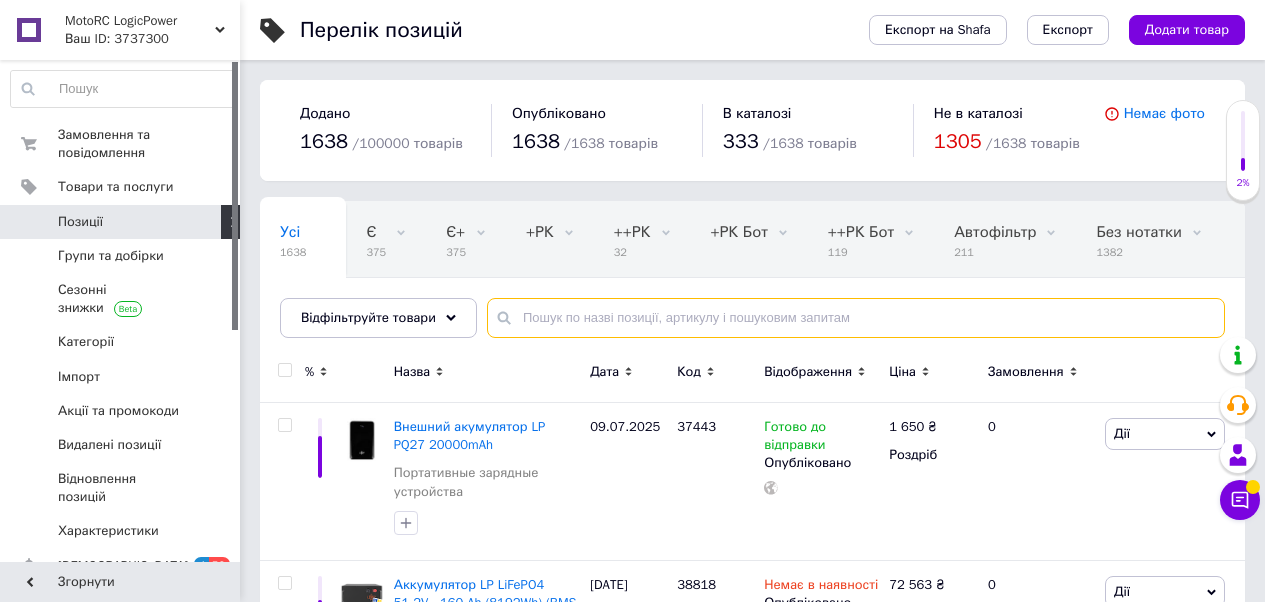 click at bounding box center (856, 318) 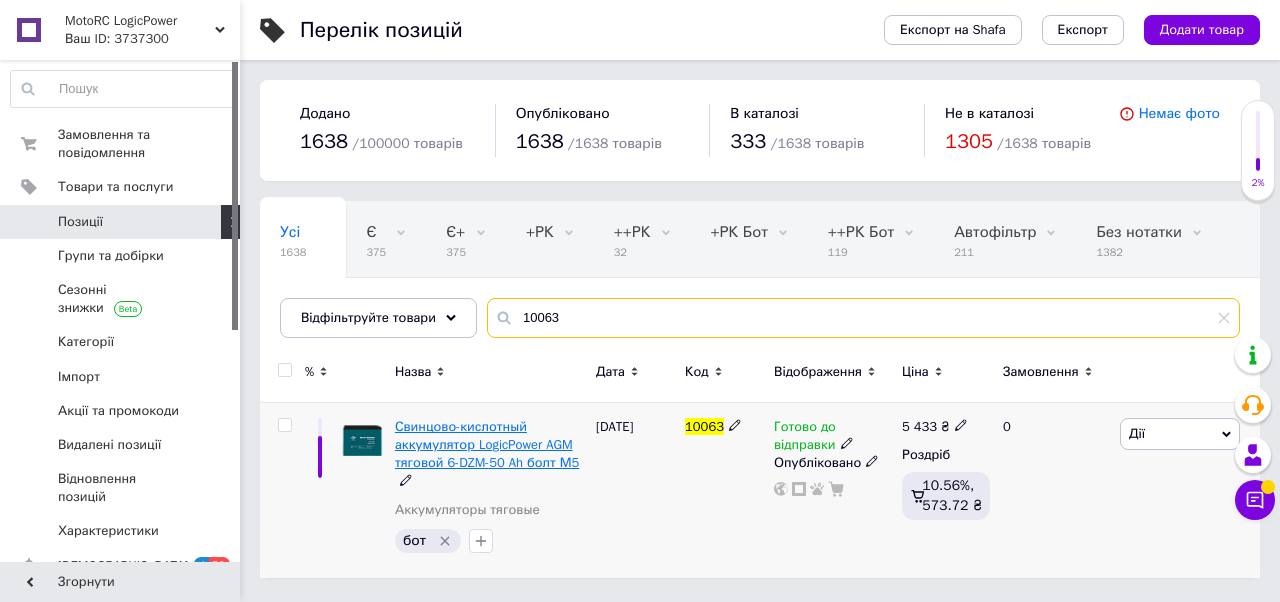 type on "10063" 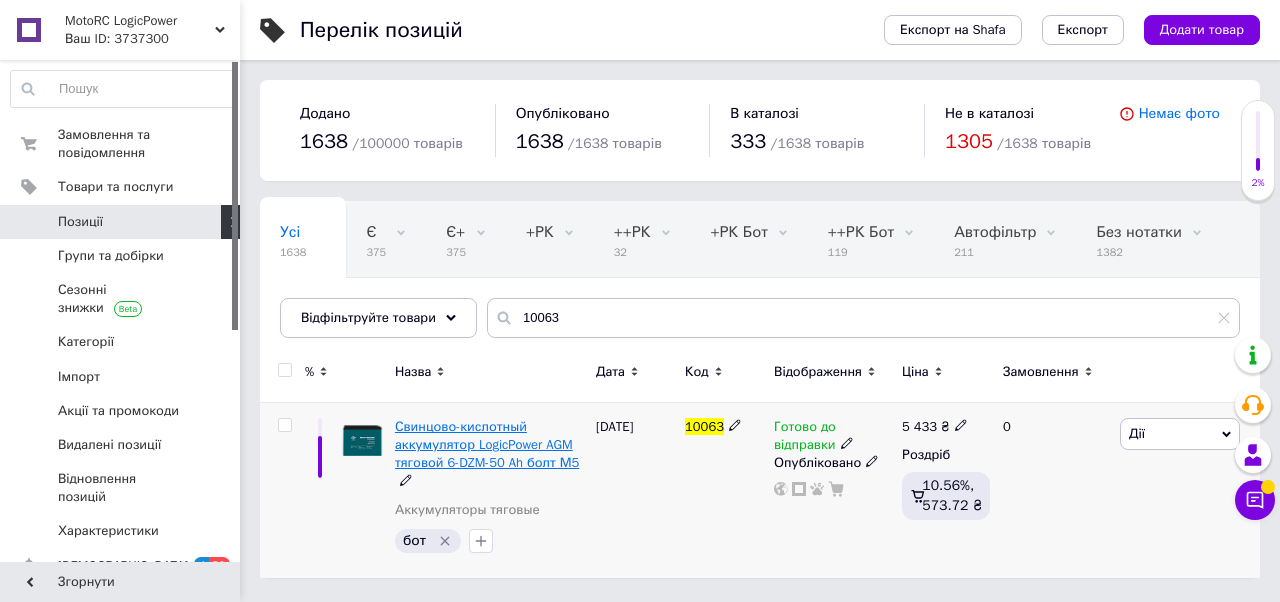 click on "Свинцово-кислотный аккумулятор LogicPower AGM тяговой 6-DZM-50 Ah болт М5" at bounding box center [487, 444] 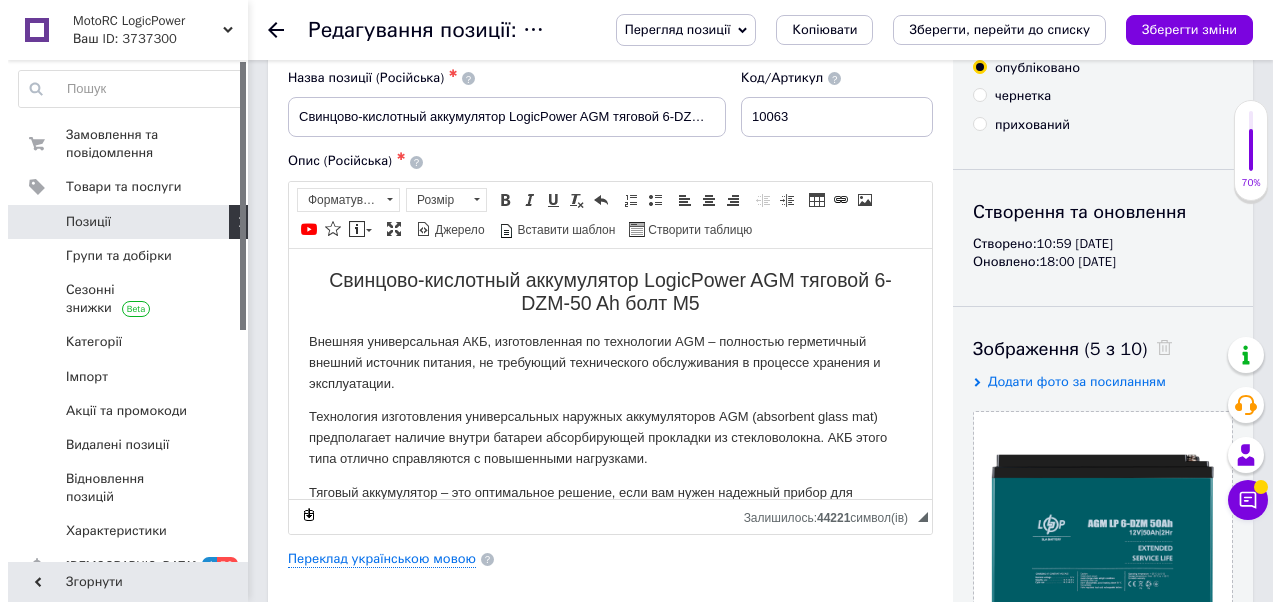 scroll, scrollTop: 119, scrollLeft: 0, axis: vertical 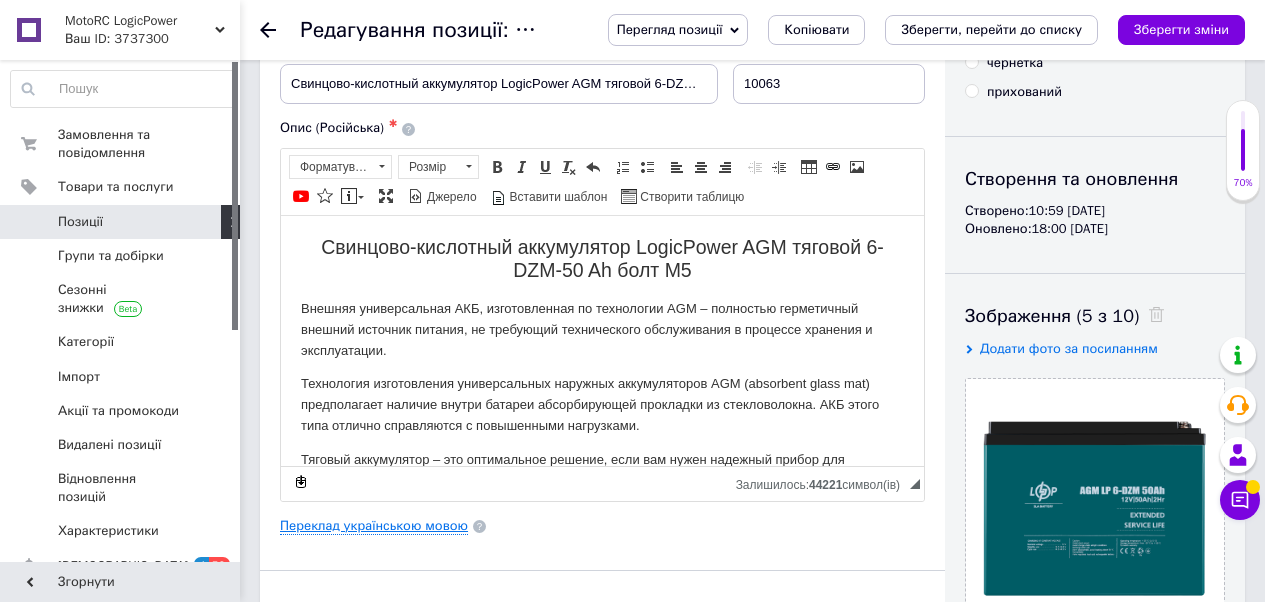 click on "Переклад українською мовою" at bounding box center [374, 526] 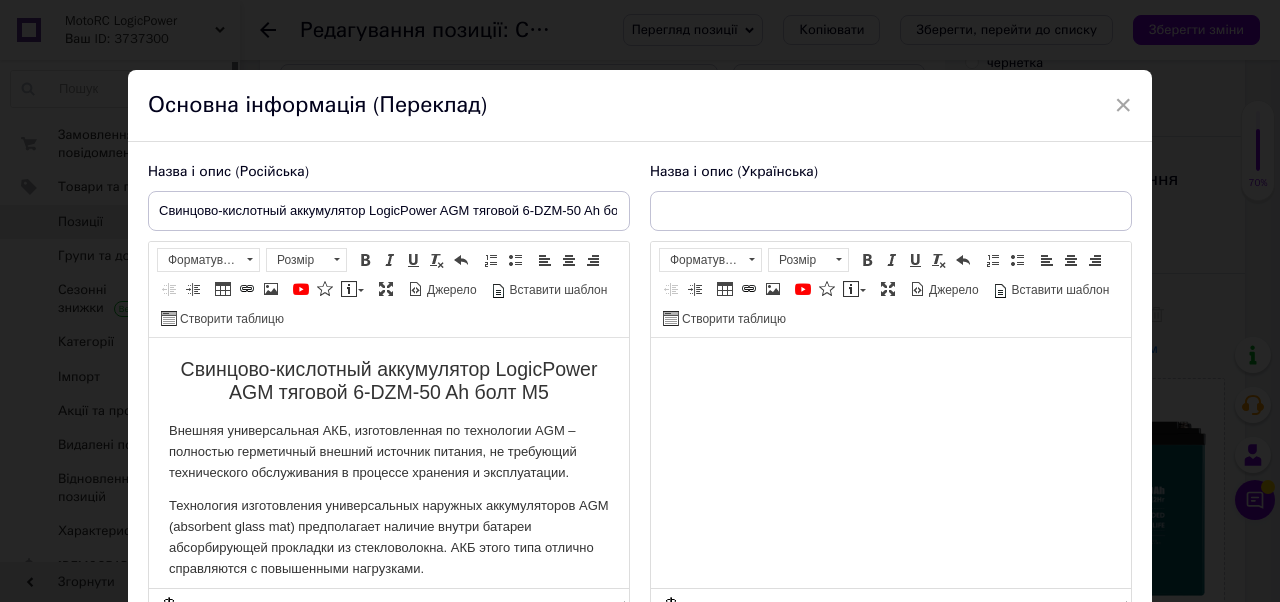 scroll, scrollTop: 0, scrollLeft: 0, axis: both 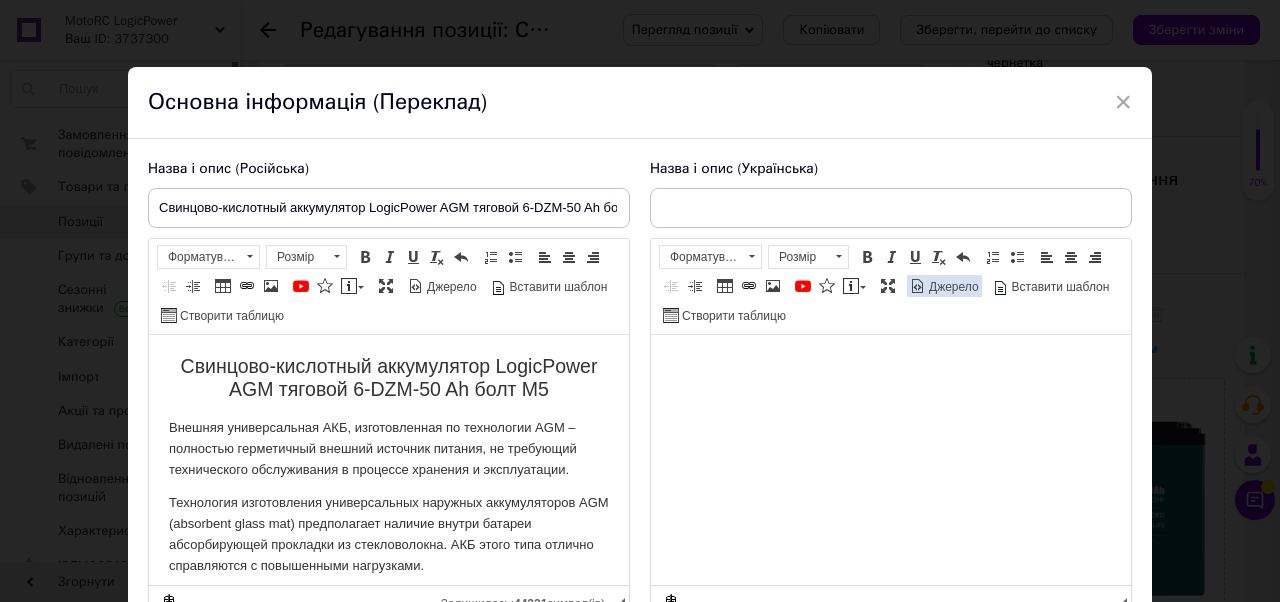 checkbox on "true" 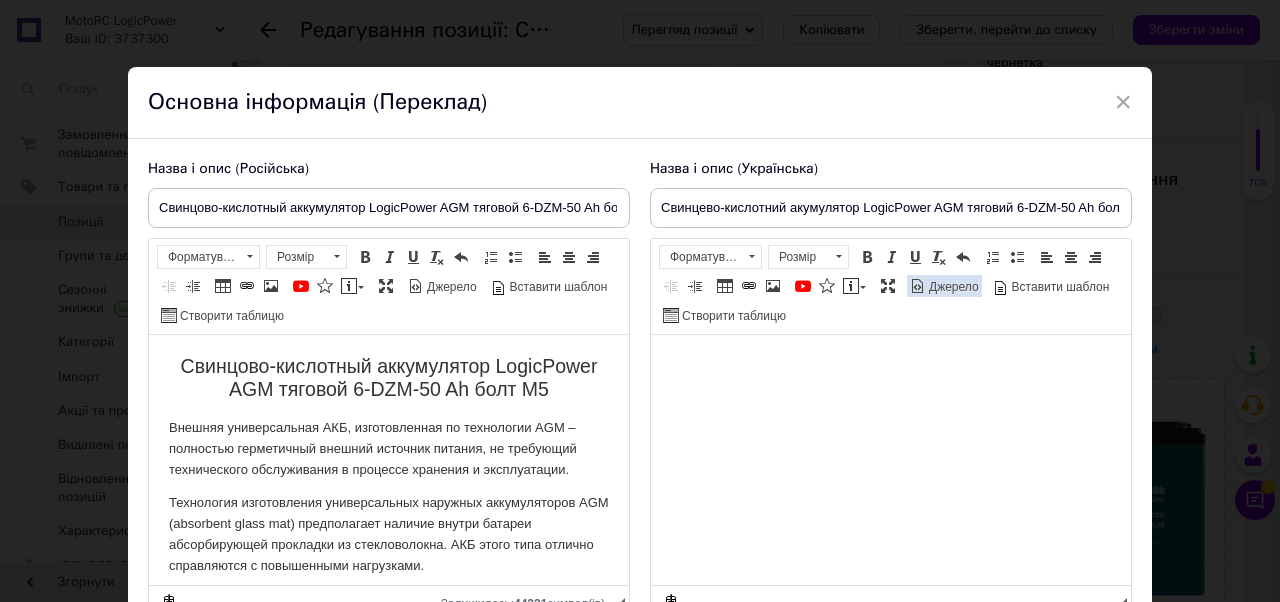 scroll, scrollTop: 4, scrollLeft: 0, axis: vertical 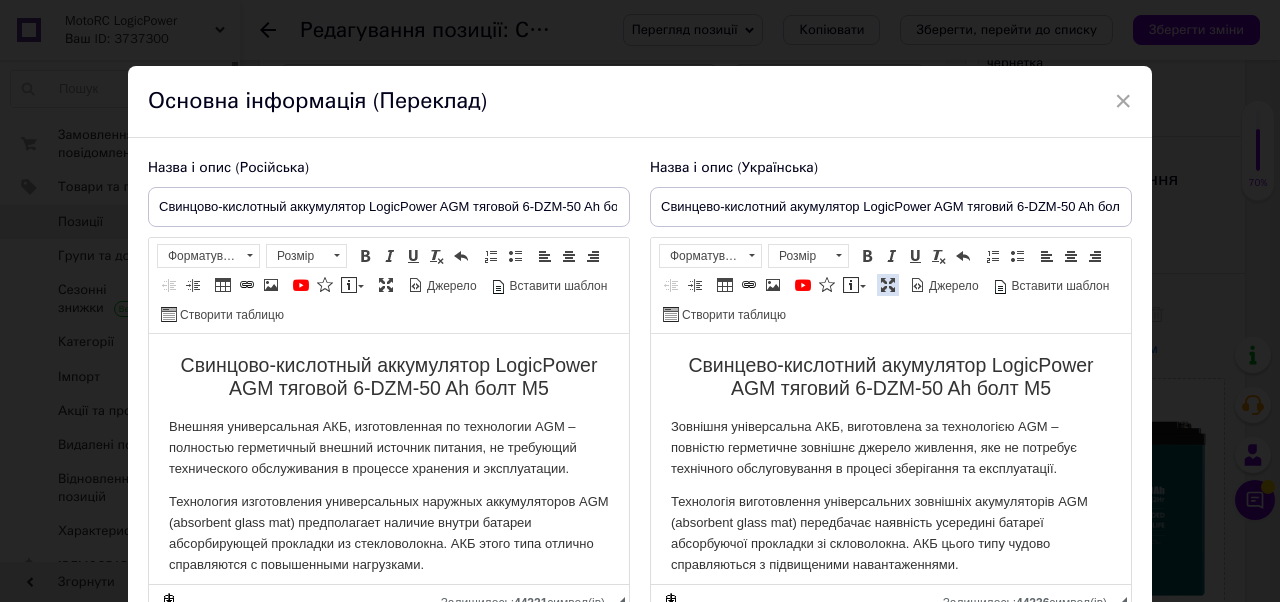 drag, startPoint x: 887, startPoint y: 287, endPoint x: 1146, endPoint y: 233, distance: 264.56946 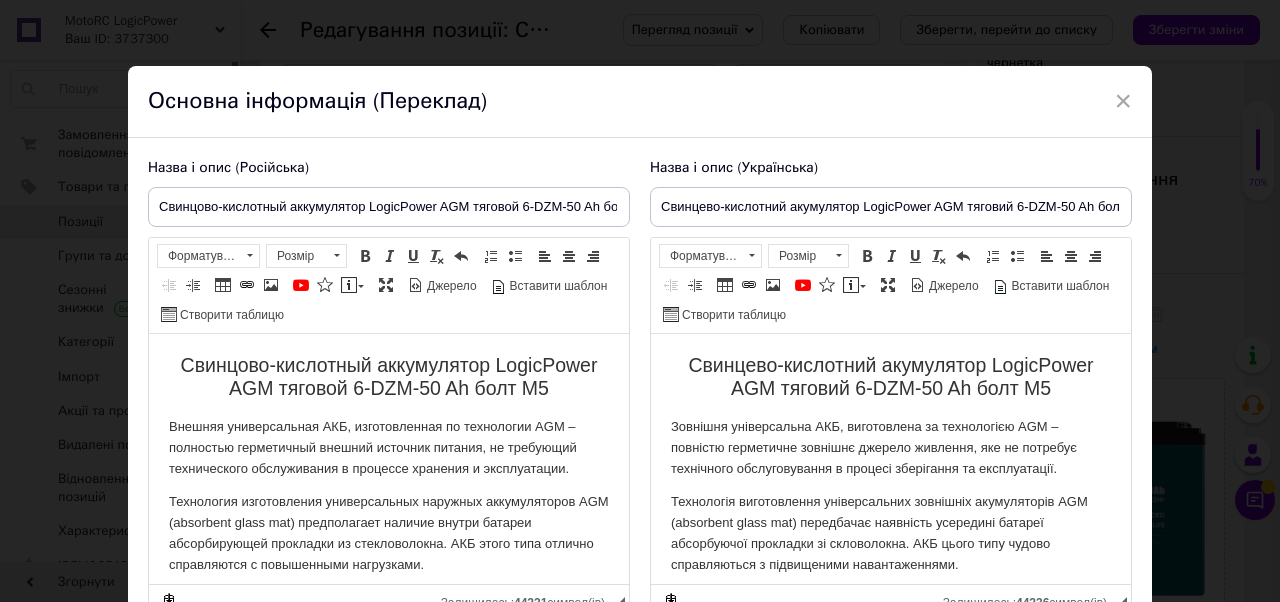 scroll, scrollTop: 0, scrollLeft: 0, axis: both 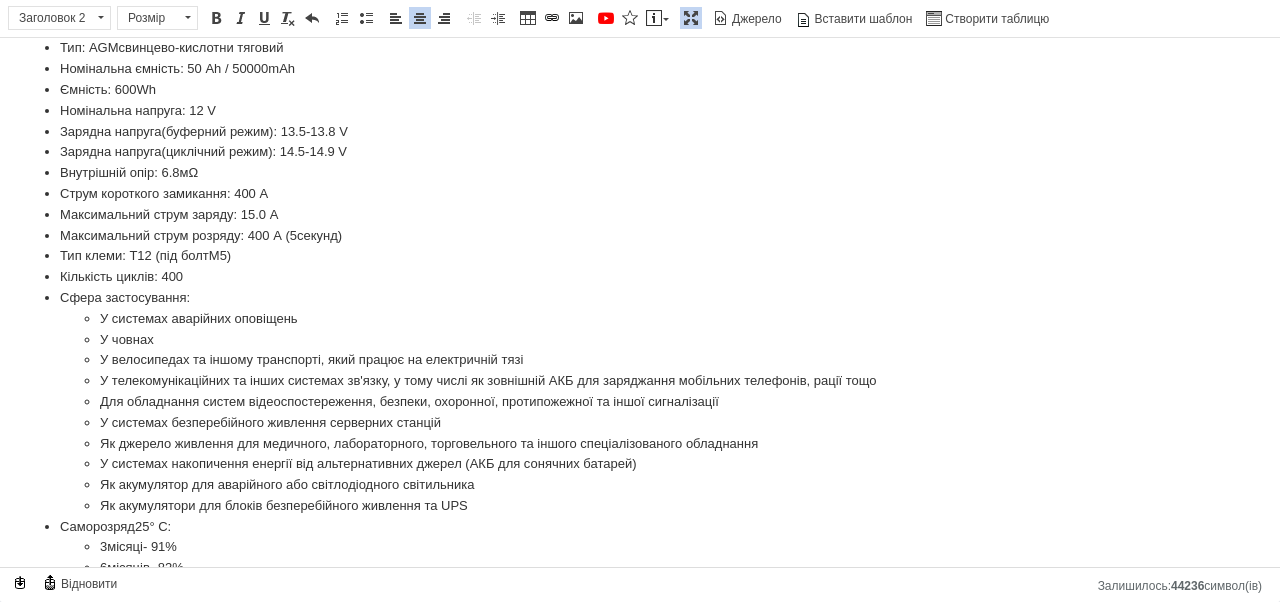 click on "Сфера   застосування : У системах аварійних оповіщень У човнах У велосипедах та іншому транспорті, який працює на електричній тязі У телекомунікаційних та інших системах зв'язку, у тому числі як зовнішній АКБ для заряджання мобільних телефонів, рації тощо Для обладнання систем відеоспостереження, безпеки, охоронної, протипожежної та іншої сигналізації У системах безперебійного живлення серверних станцій Як джерело живлення для медичного, лабораторного, торговельного та іншого спеціалізованого обладнання" at bounding box center [640, 402] 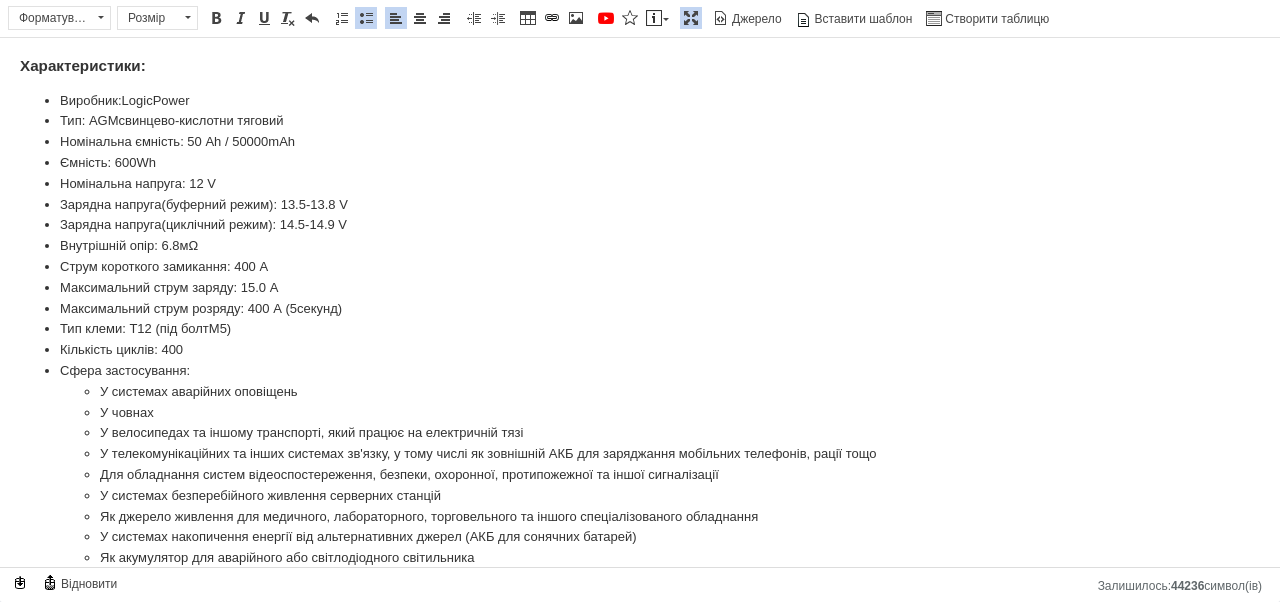 scroll, scrollTop: 975, scrollLeft: 0, axis: vertical 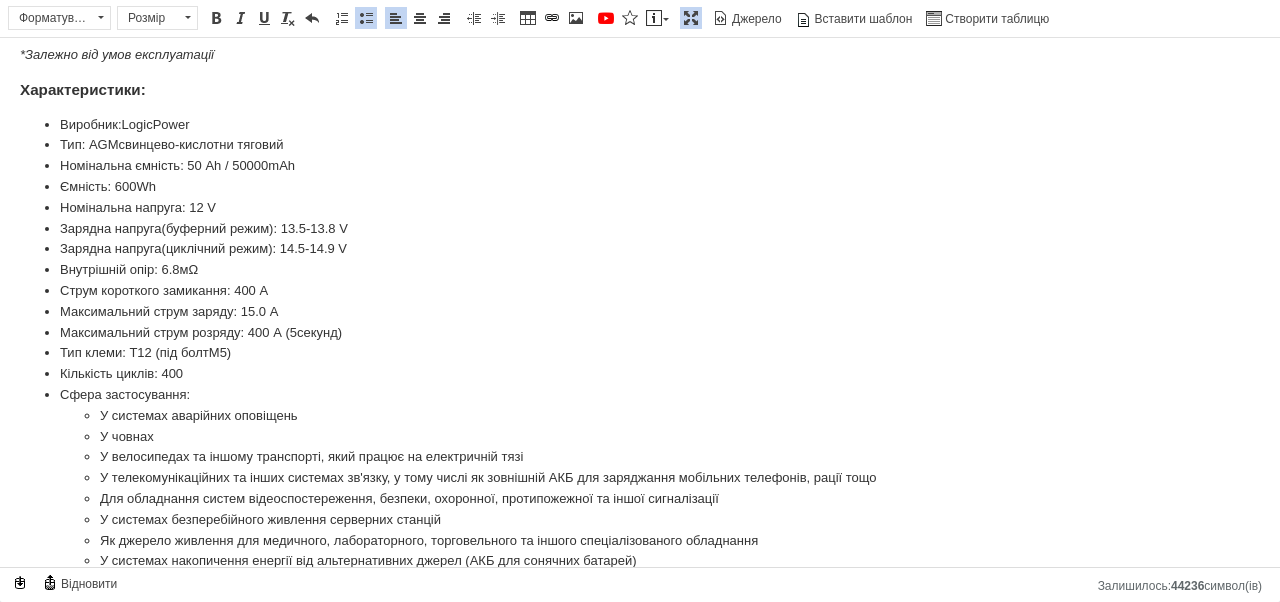 click on "Внутрішній   опір : 6.8  мΩ" at bounding box center (640, 270) 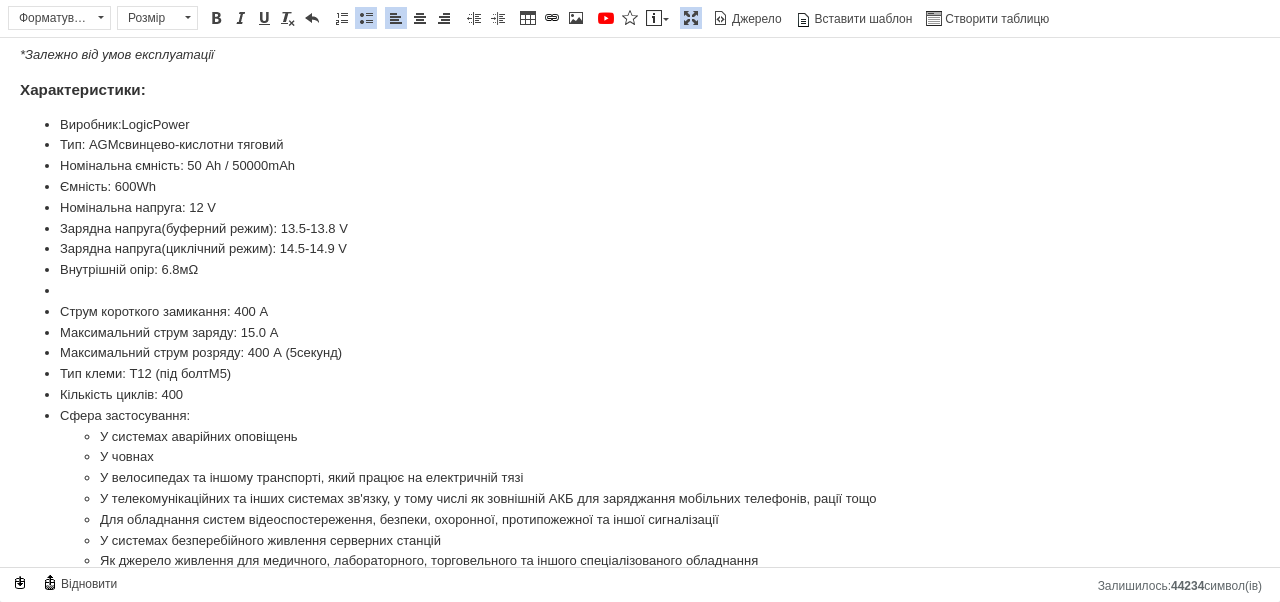 paste 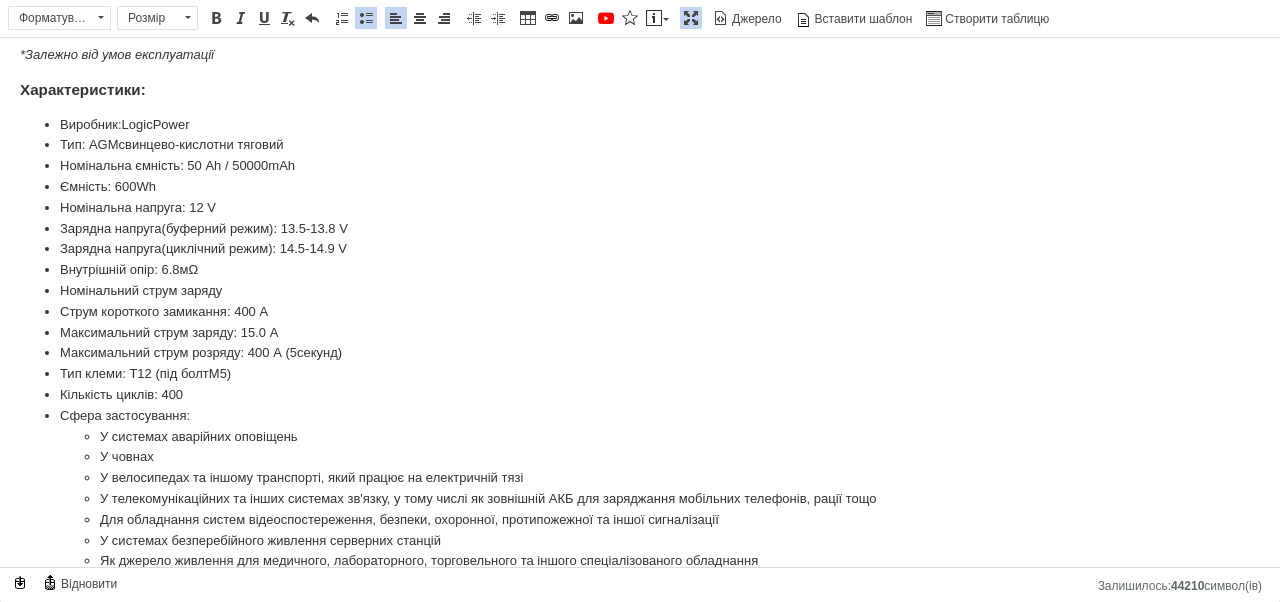 type 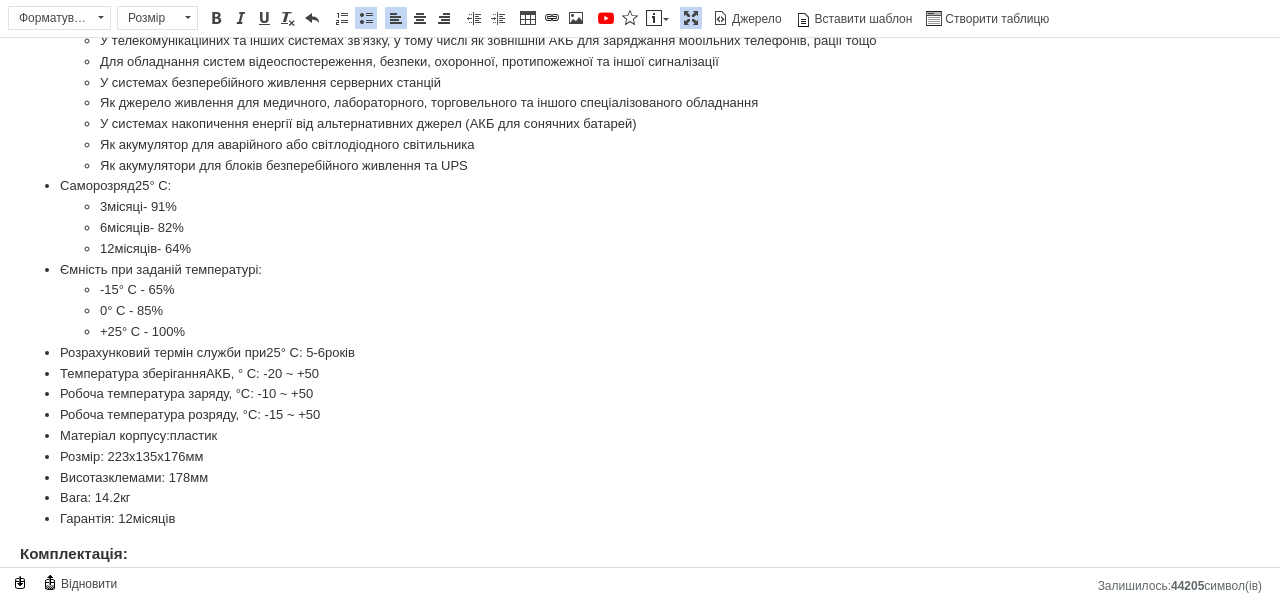scroll, scrollTop: 1433, scrollLeft: 0, axis: vertical 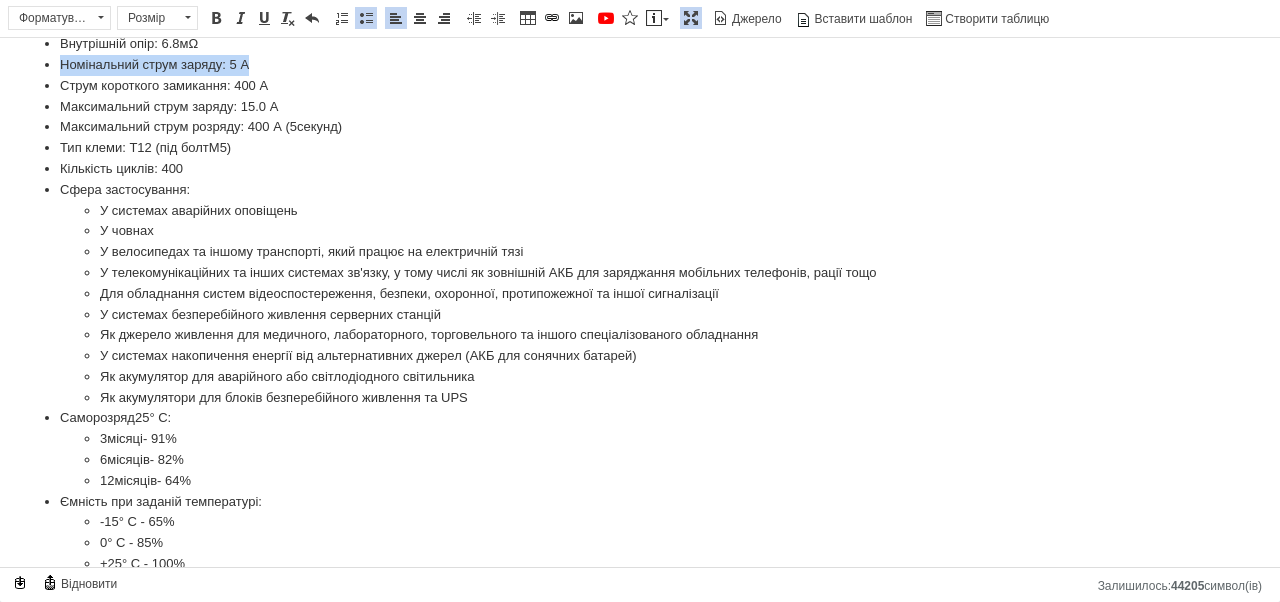 copy on "Номінальний струм заряду: 5 А" 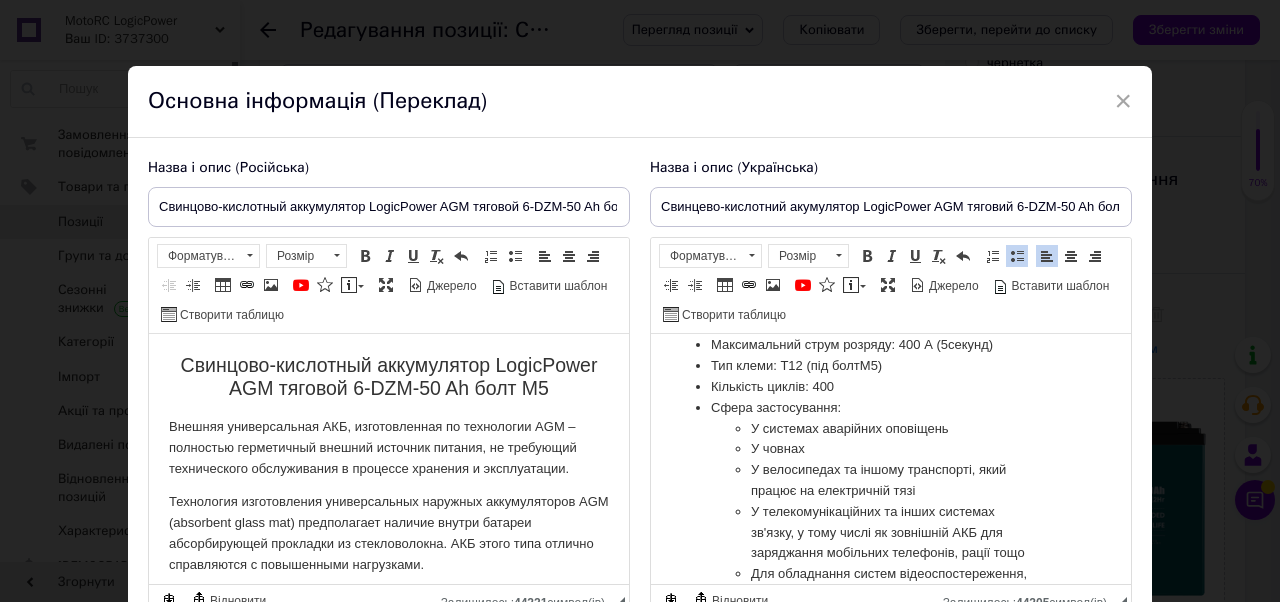 scroll, scrollTop: 2151, scrollLeft: 0, axis: vertical 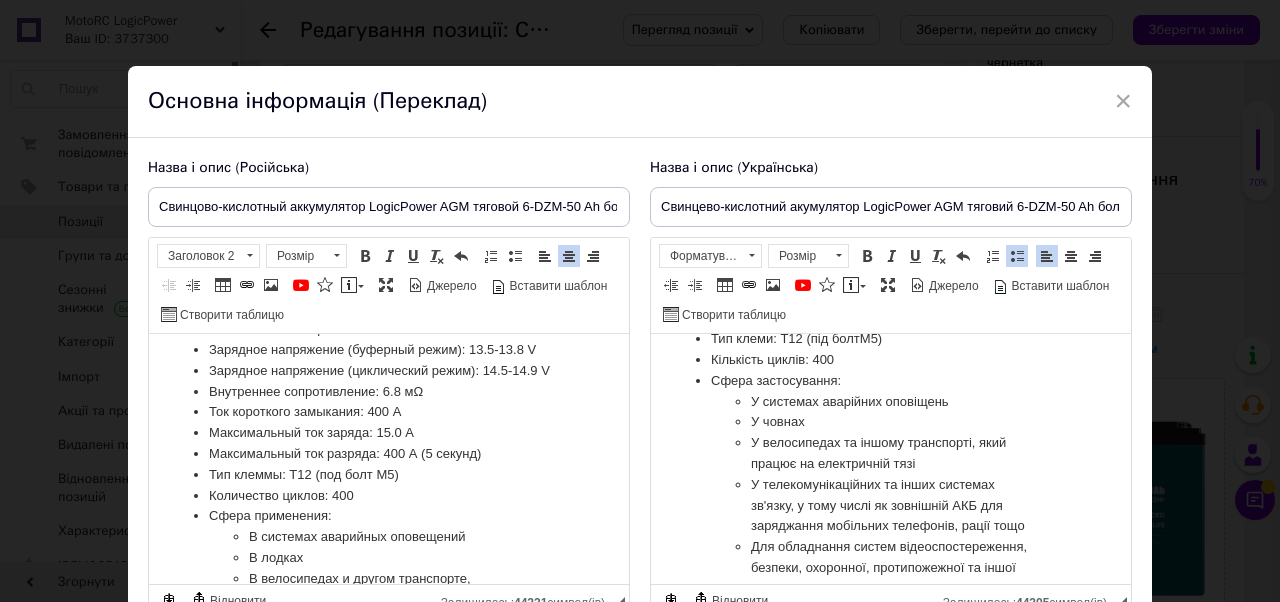 click on "Внутреннее сопротивление: 6.8 мΩ" at bounding box center (389, 392) 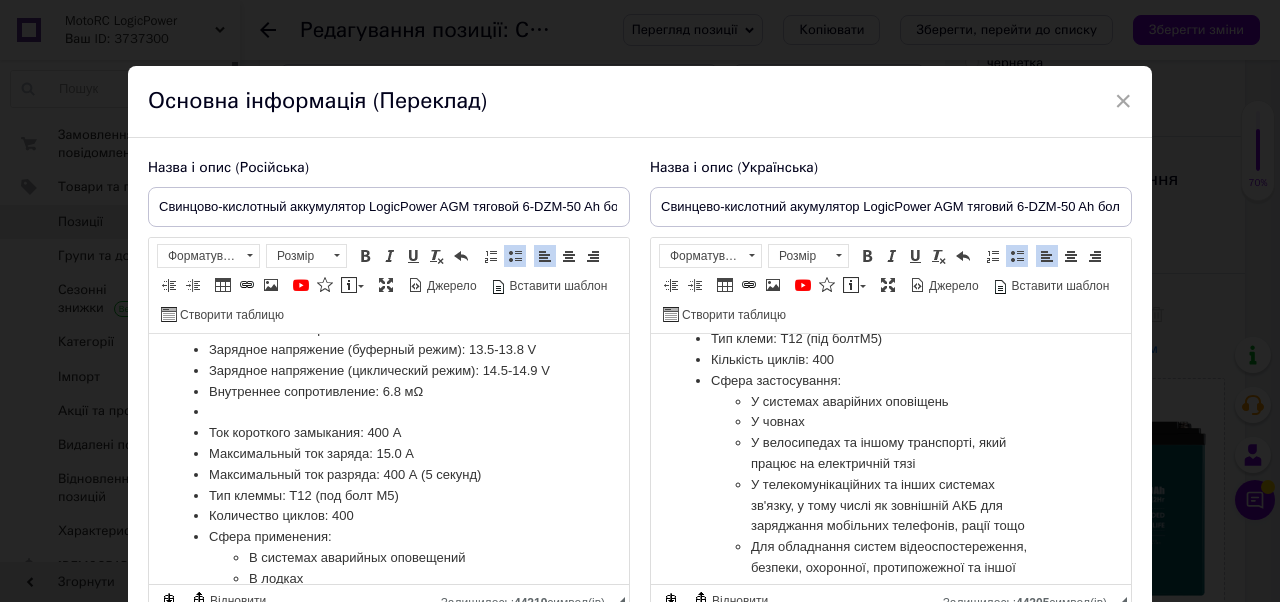 checkbox on "true" 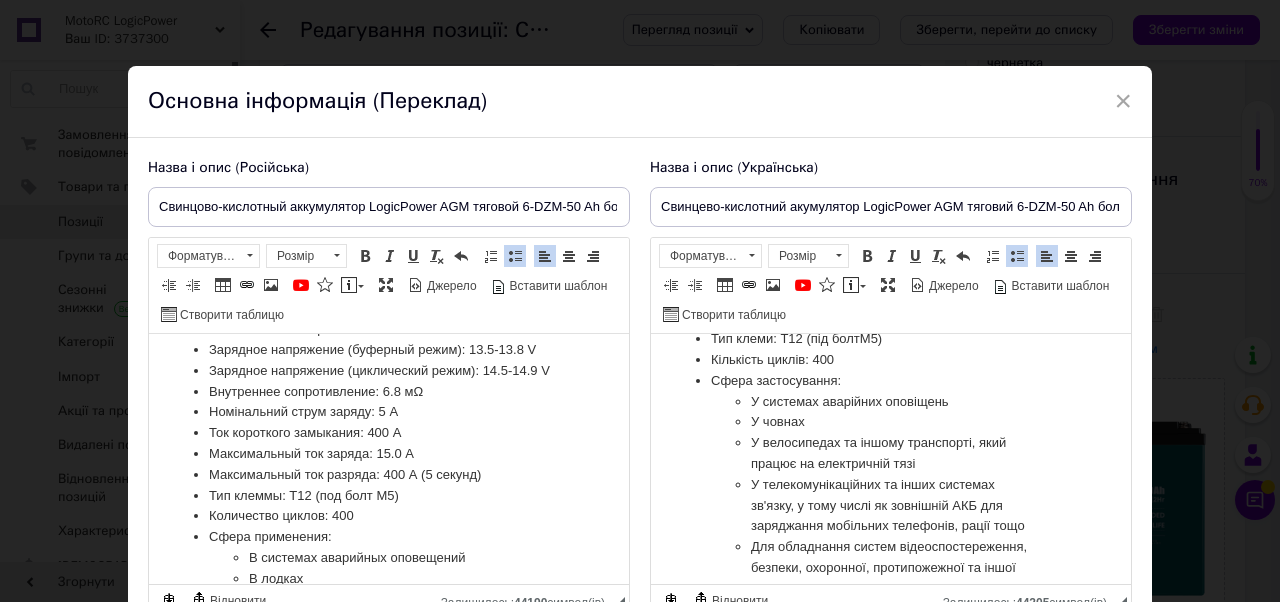click on "Номінальний струм заряду: 5 А" at bounding box center [389, 412] 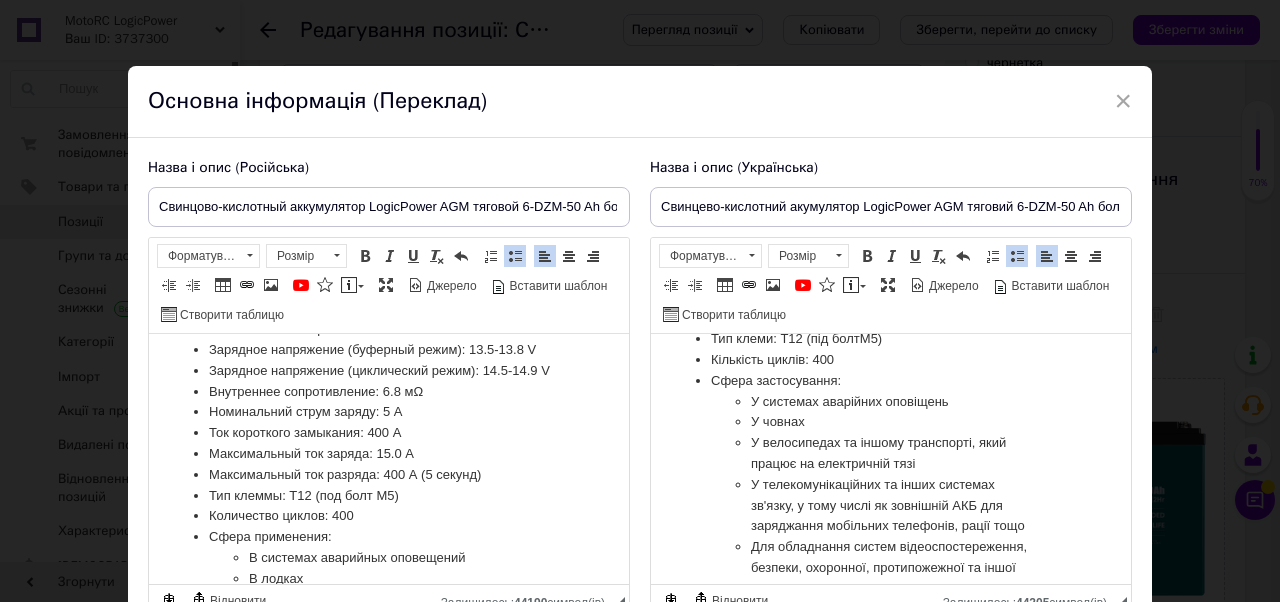 click on "Номи нальний струм заряду: 5 А" at bounding box center [389, 412] 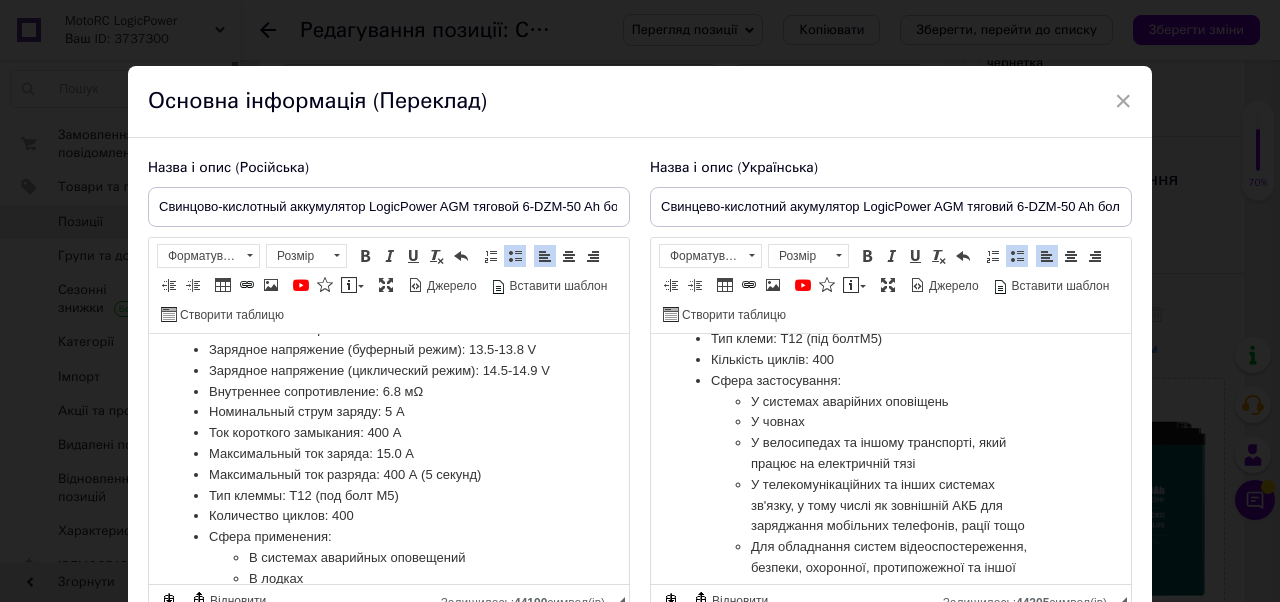 click on "Номи нальны й струм заряду: 5 А" at bounding box center [389, 412] 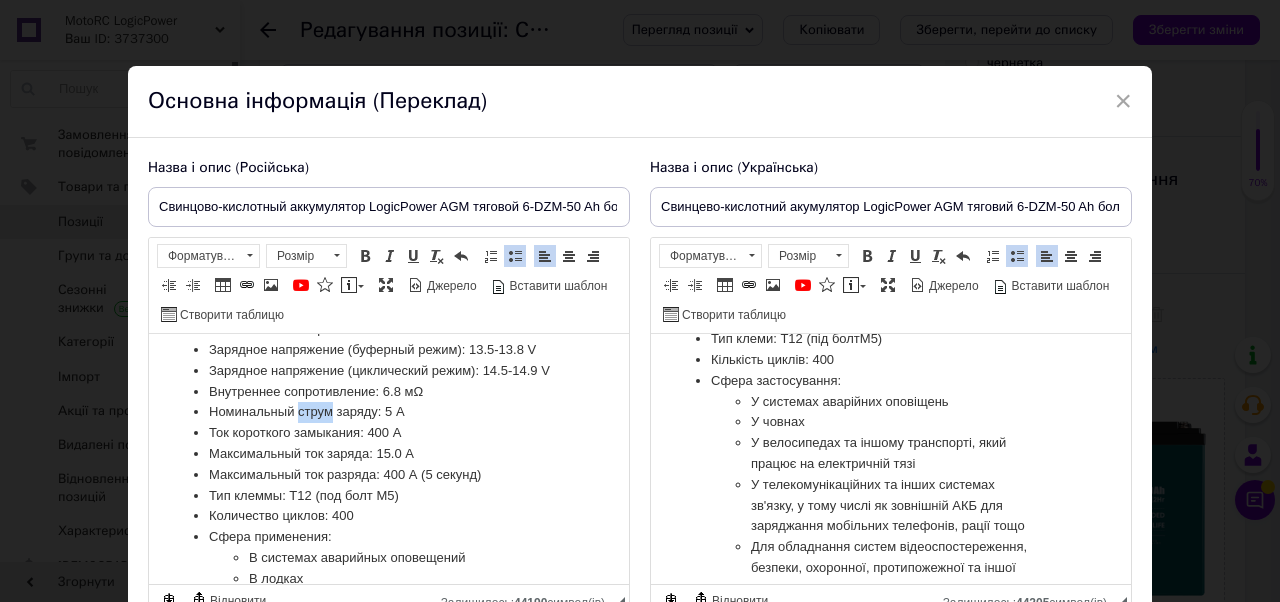 click on "Номи нальны й струм заряду: 5 А" at bounding box center [389, 412] 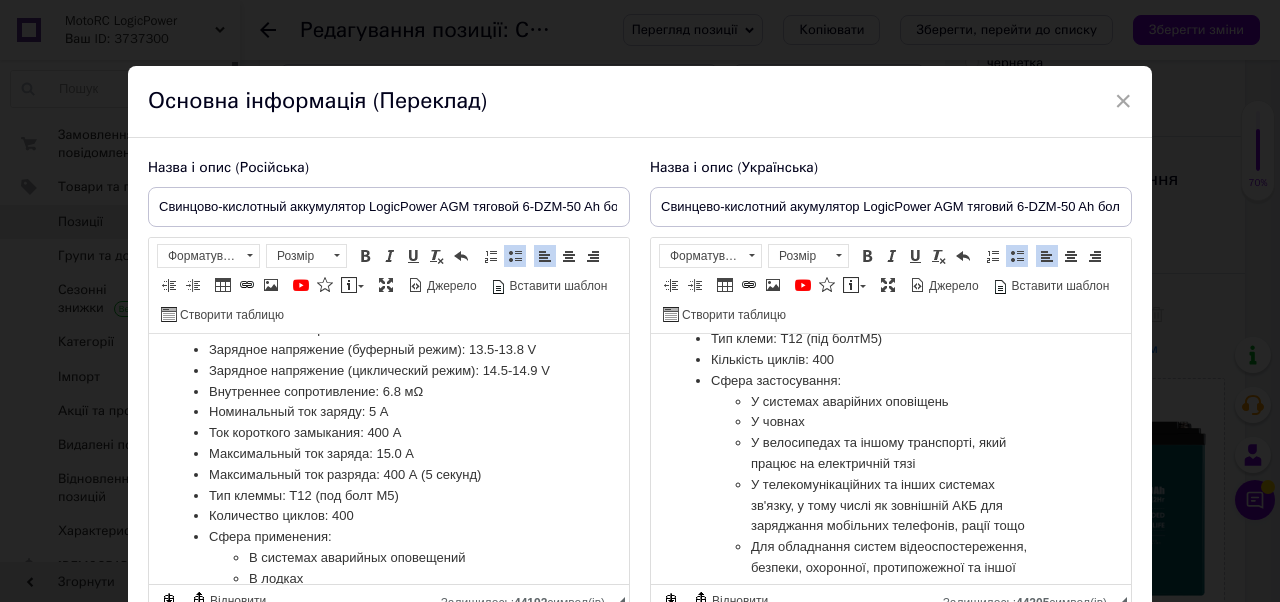 click on "Номи нальны й ток заряду: 5 А" at bounding box center [389, 412] 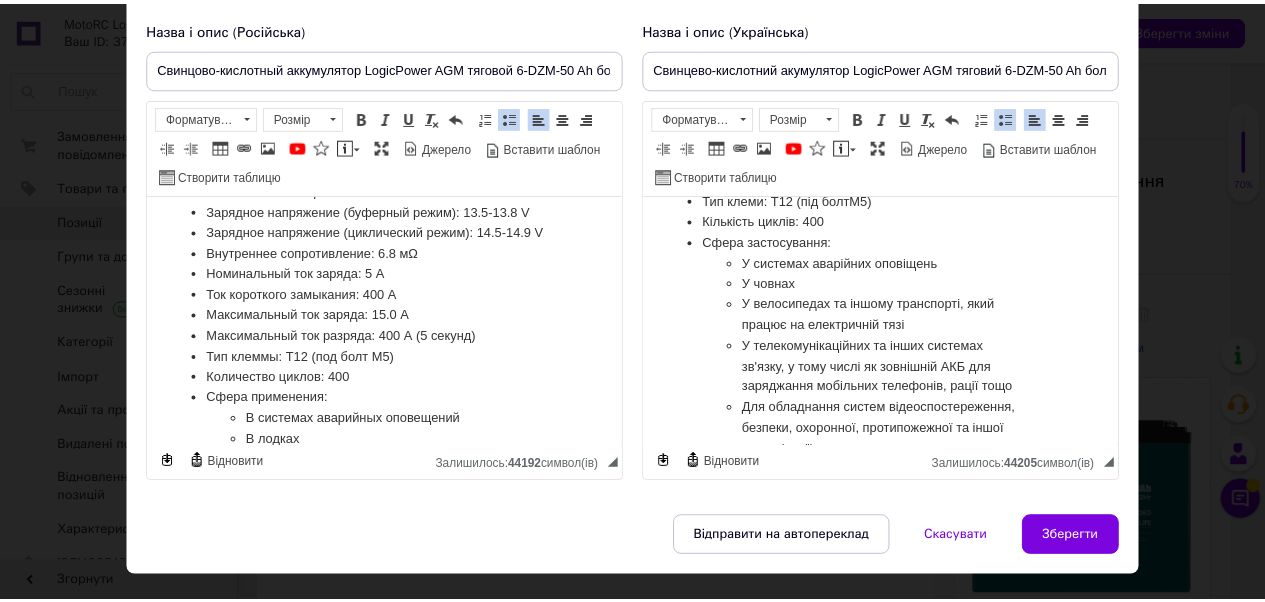 scroll, scrollTop: 187, scrollLeft: 0, axis: vertical 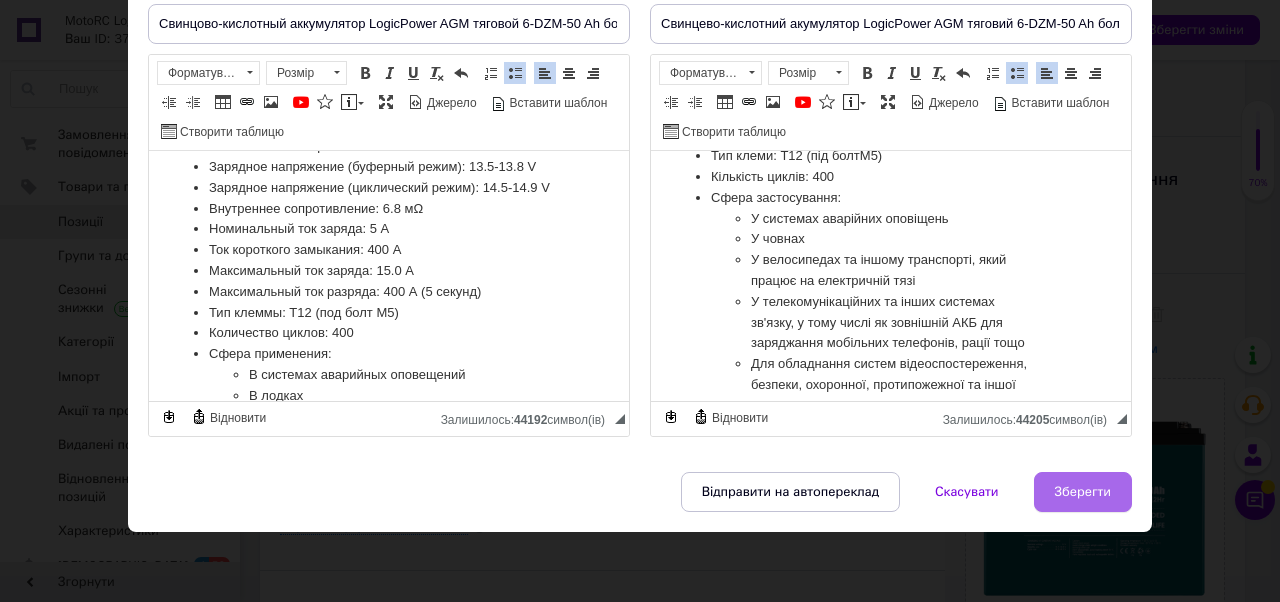 click on "Зберегти" at bounding box center [1083, 492] 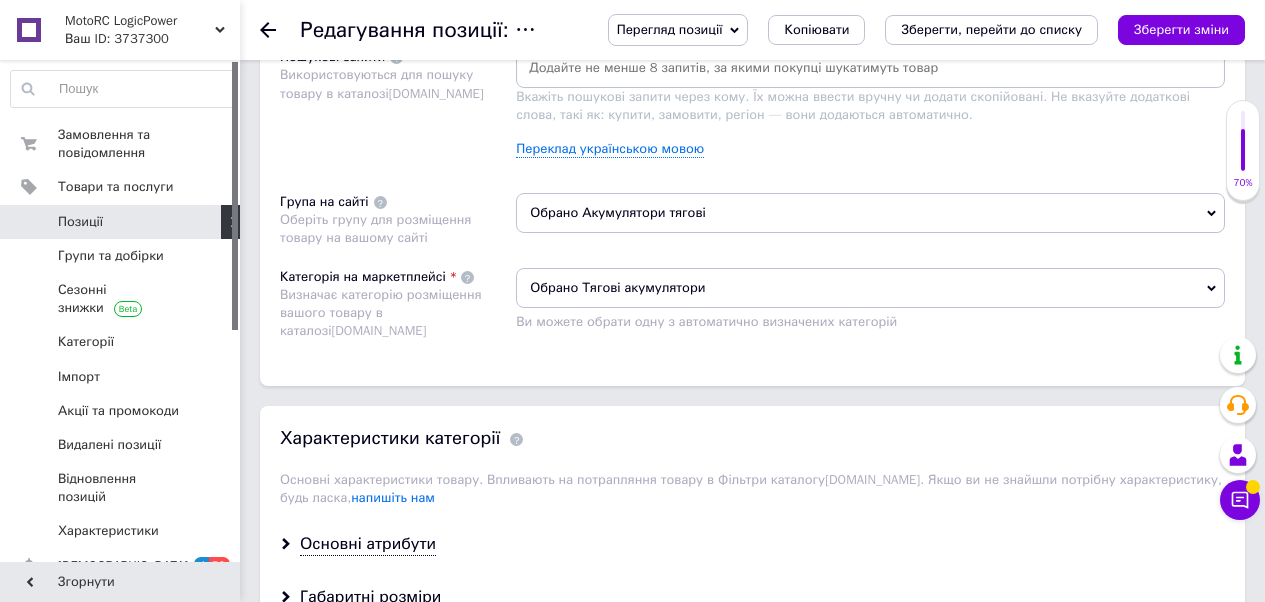 scroll, scrollTop: 1417, scrollLeft: 0, axis: vertical 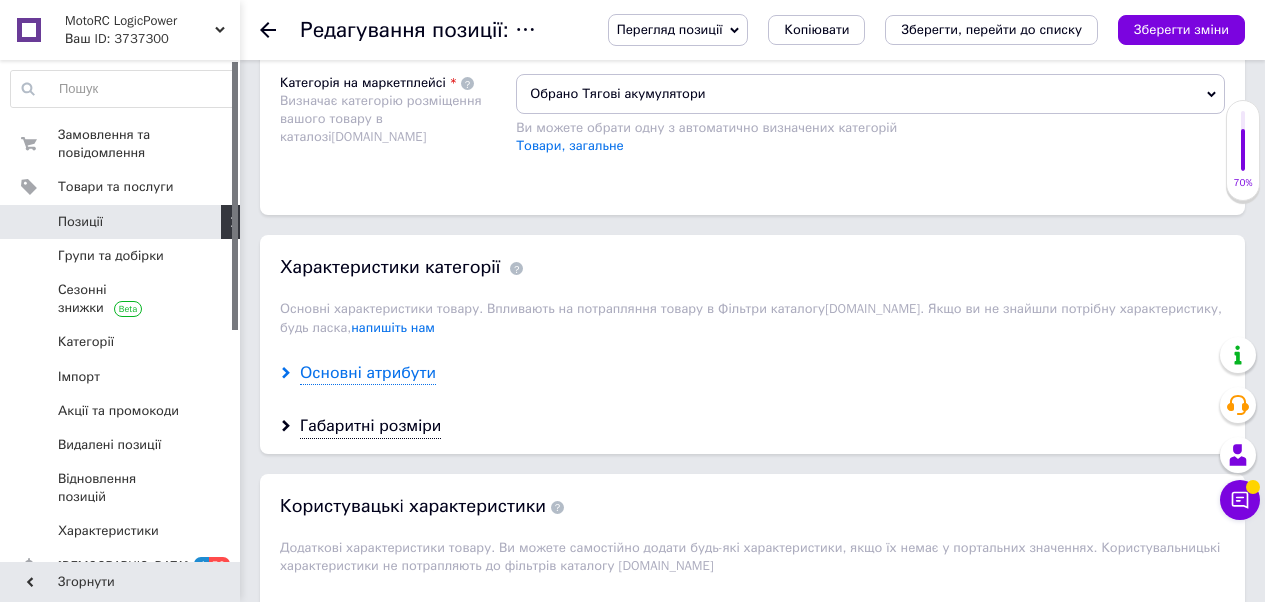 click on "Основні атрибути" at bounding box center [368, 373] 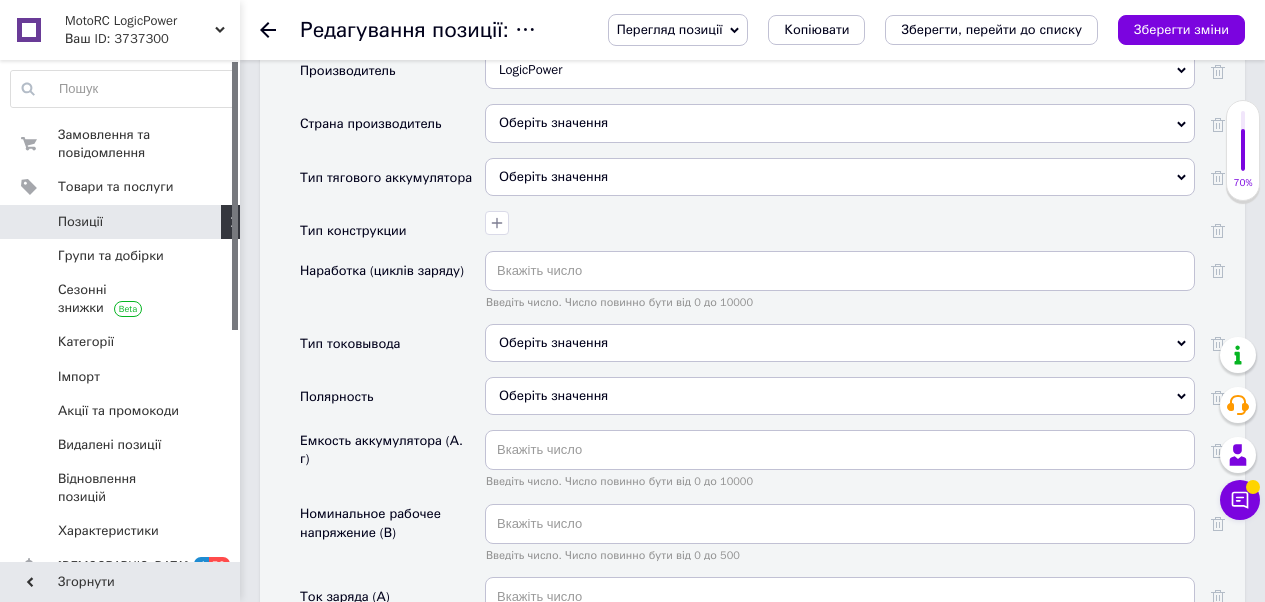scroll, scrollTop: 1755, scrollLeft: 0, axis: vertical 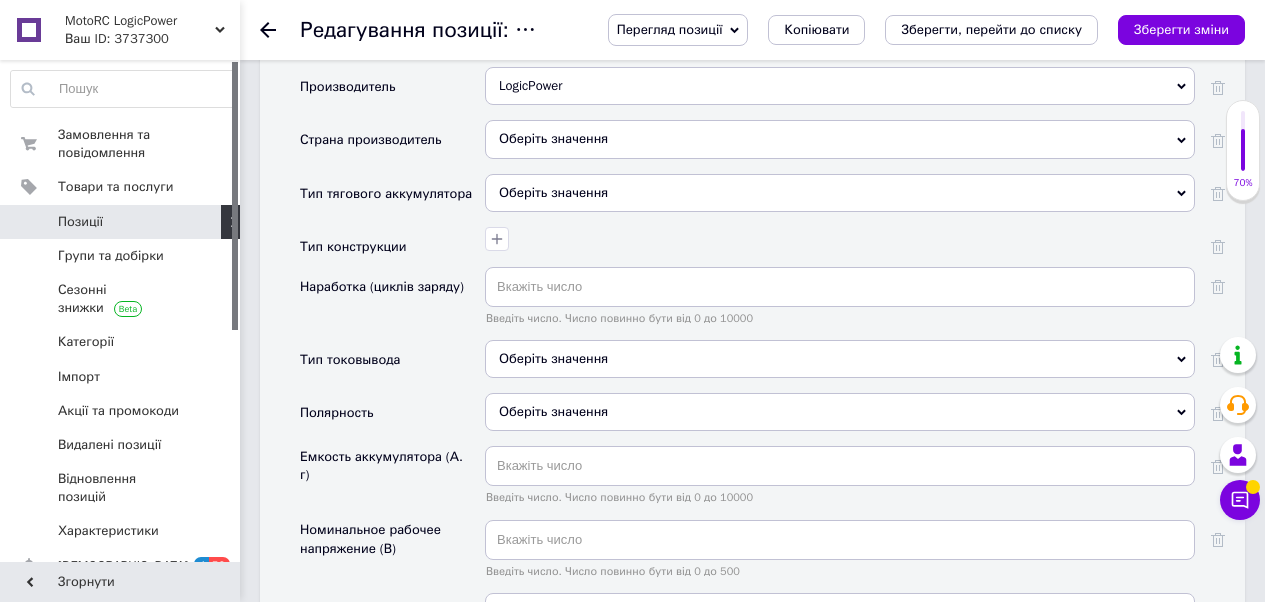 click on "Оберіть значення" at bounding box center (840, 139) 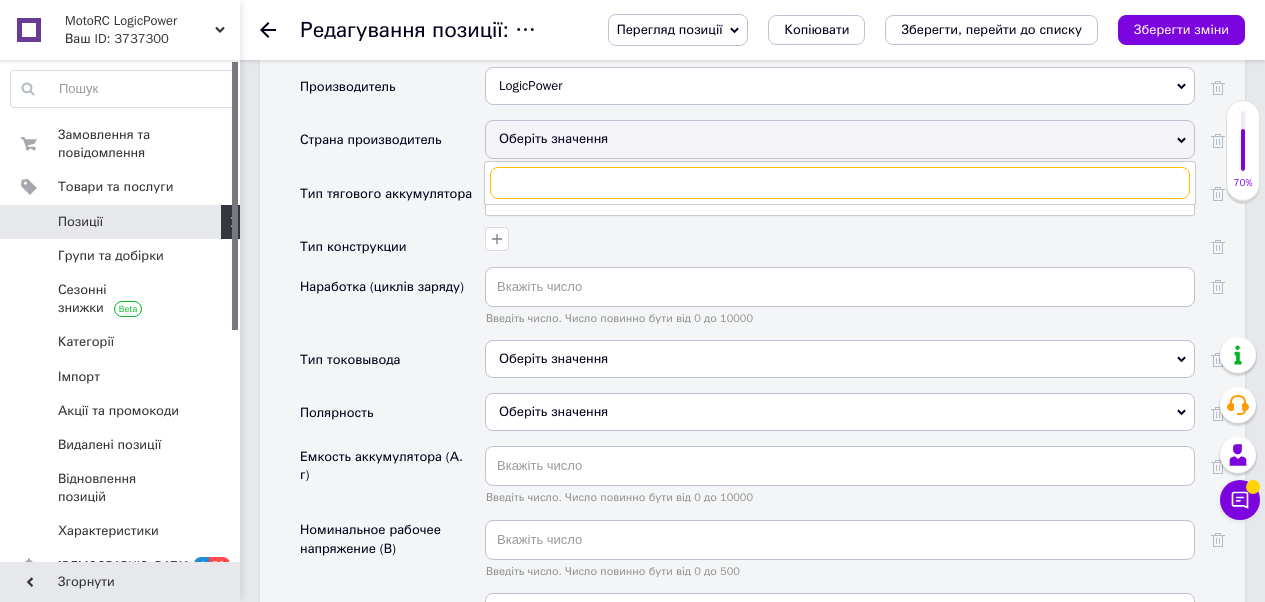 checkbox on "true" 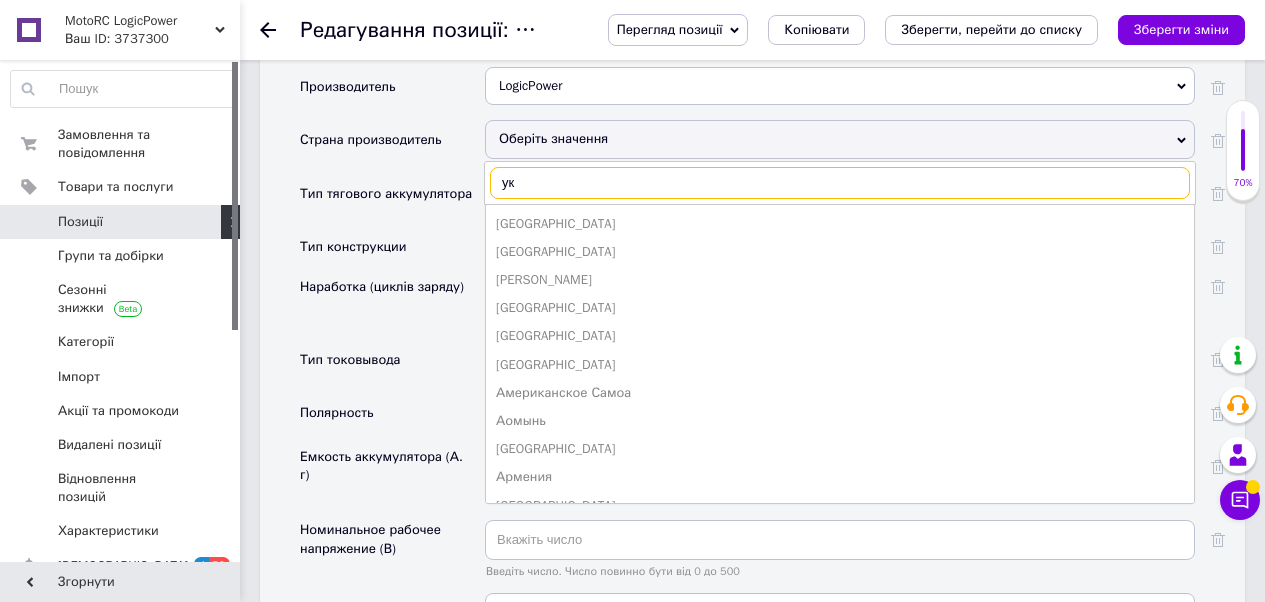 type on "укр" 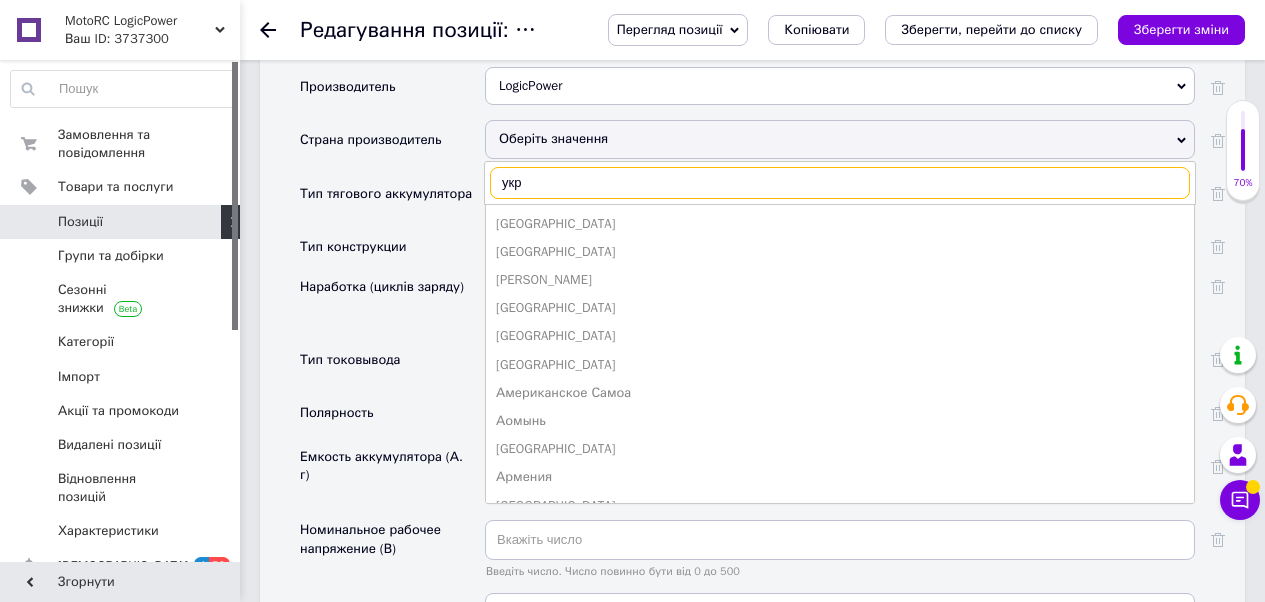 checkbox on "true" 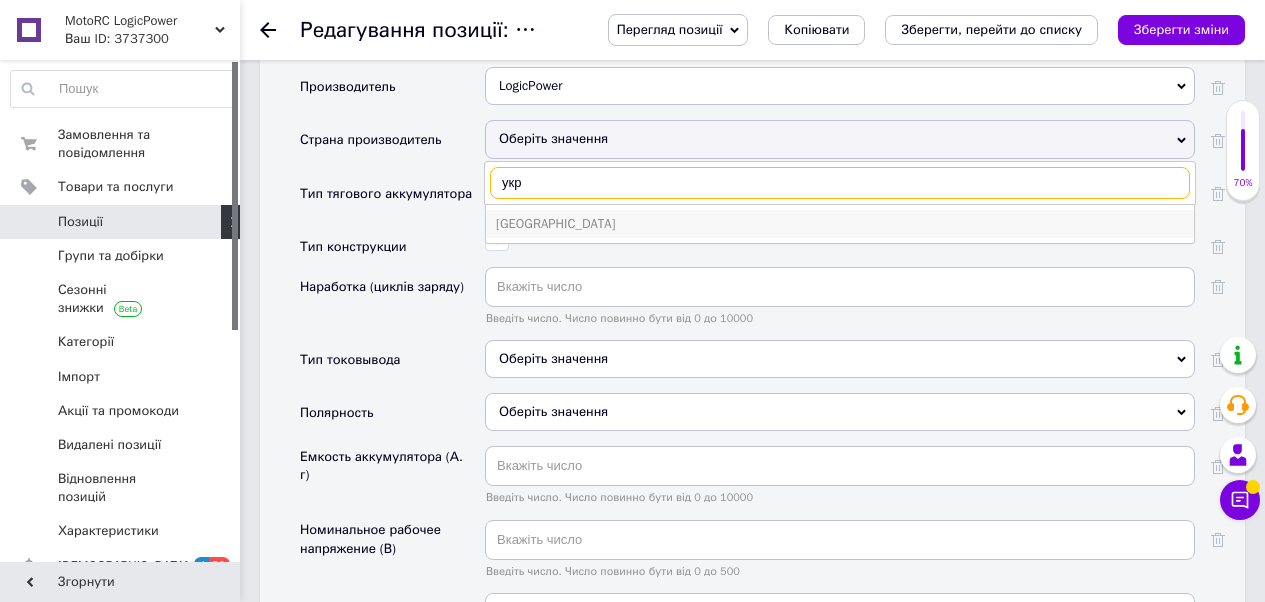 type on "укр" 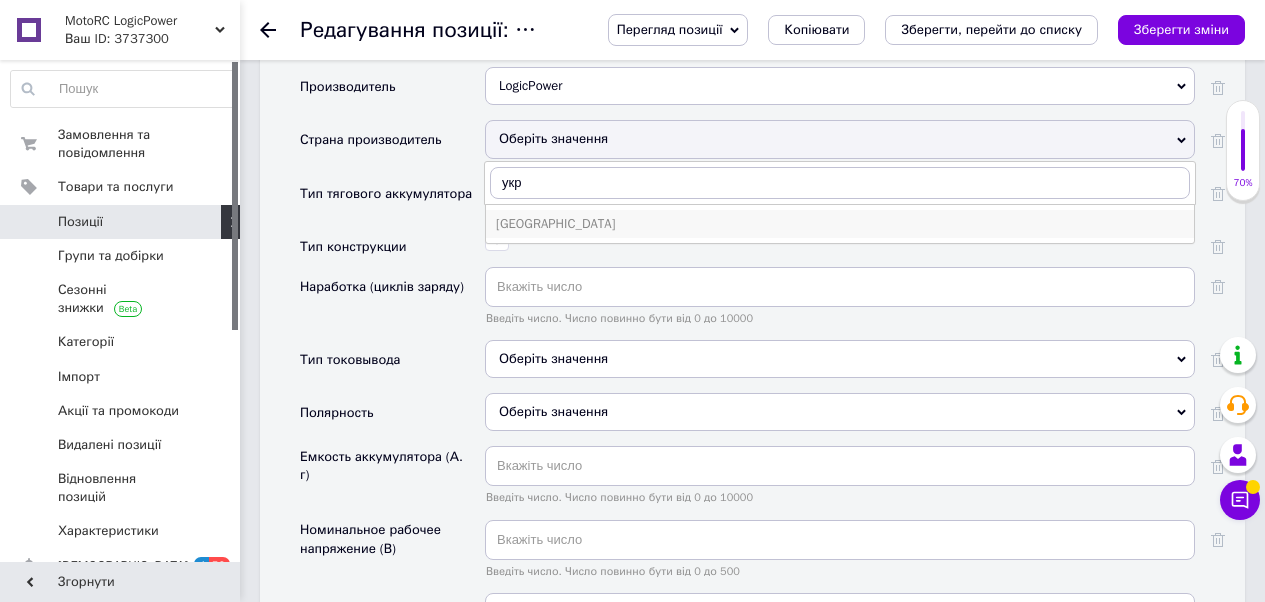 click on "[GEOGRAPHIC_DATA]" at bounding box center (840, 224) 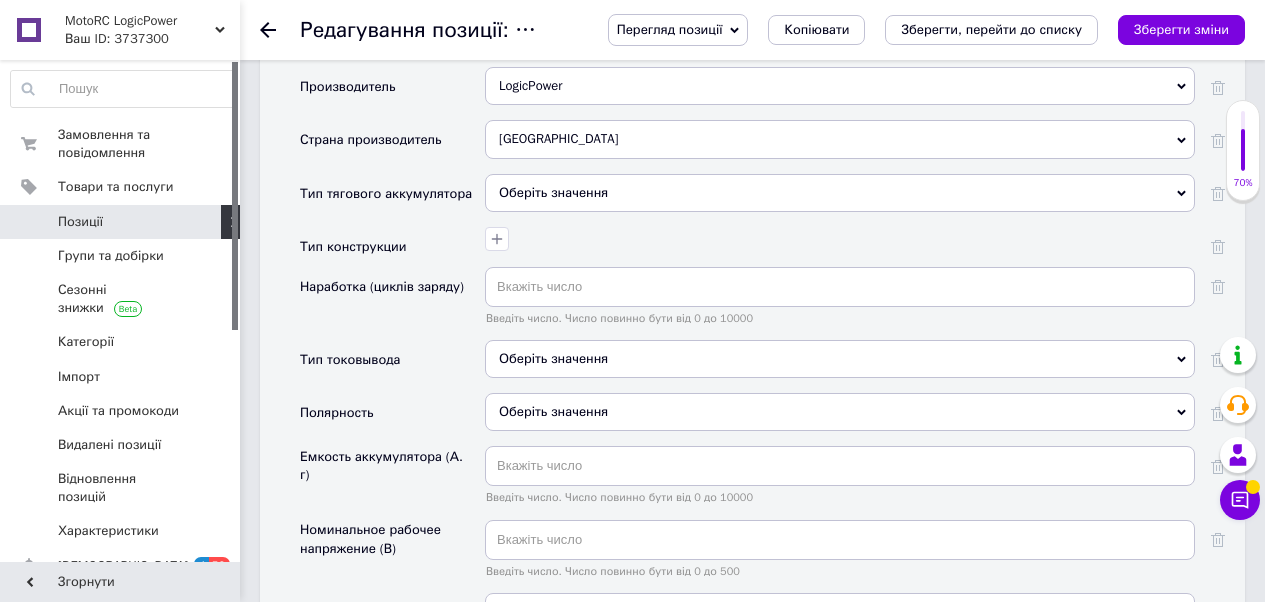 click on "Оберіть значення" at bounding box center (840, 193) 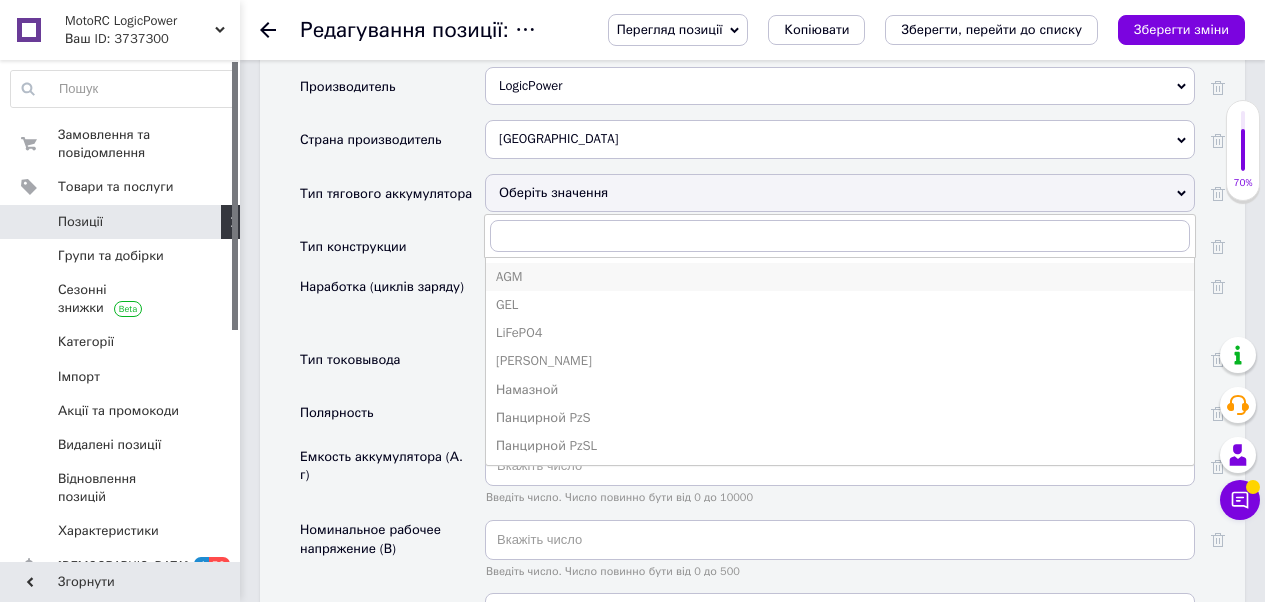 click on "AGM" at bounding box center [840, 277] 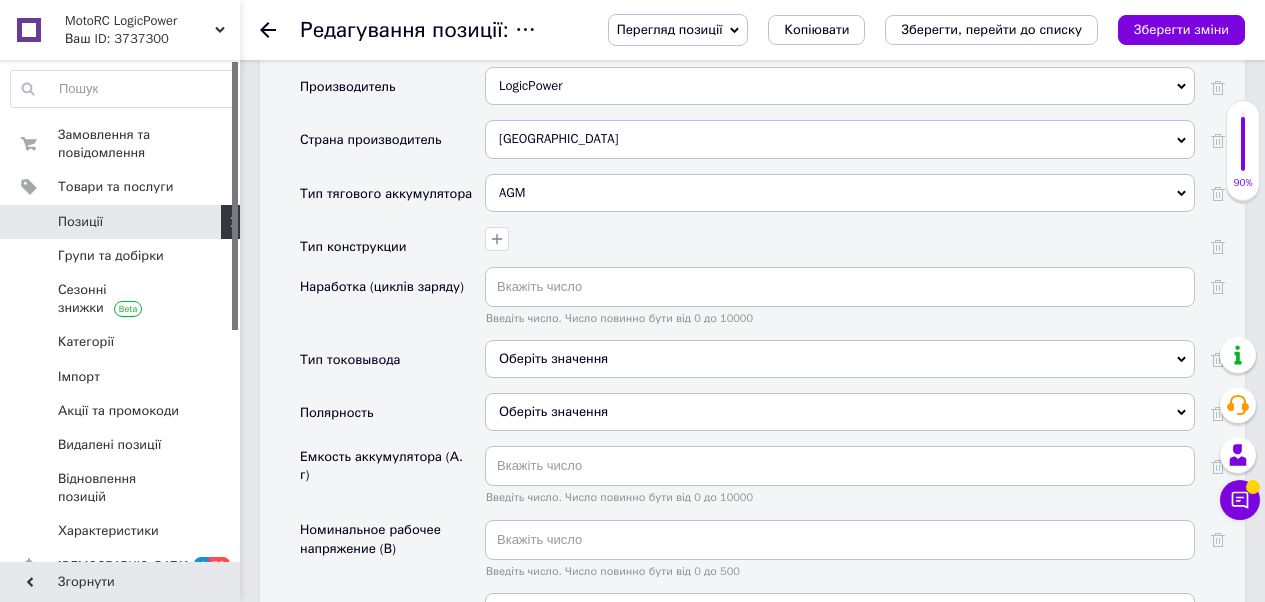 scroll, scrollTop: 1759, scrollLeft: 0, axis: vertical 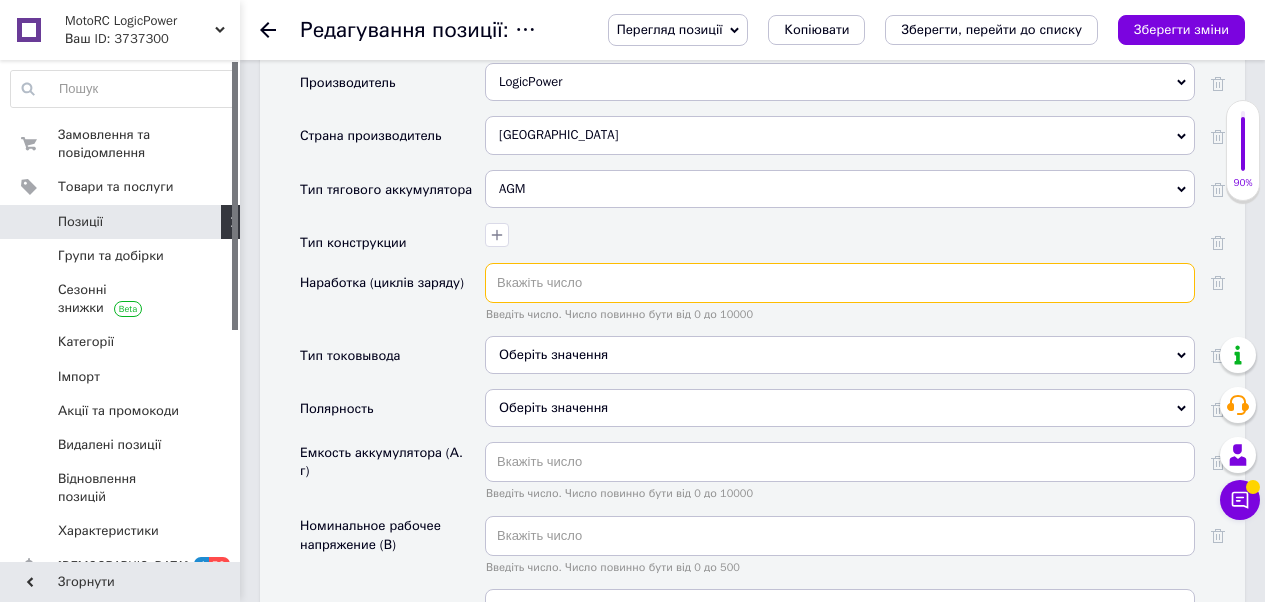 click at bounding box center (840, 283) 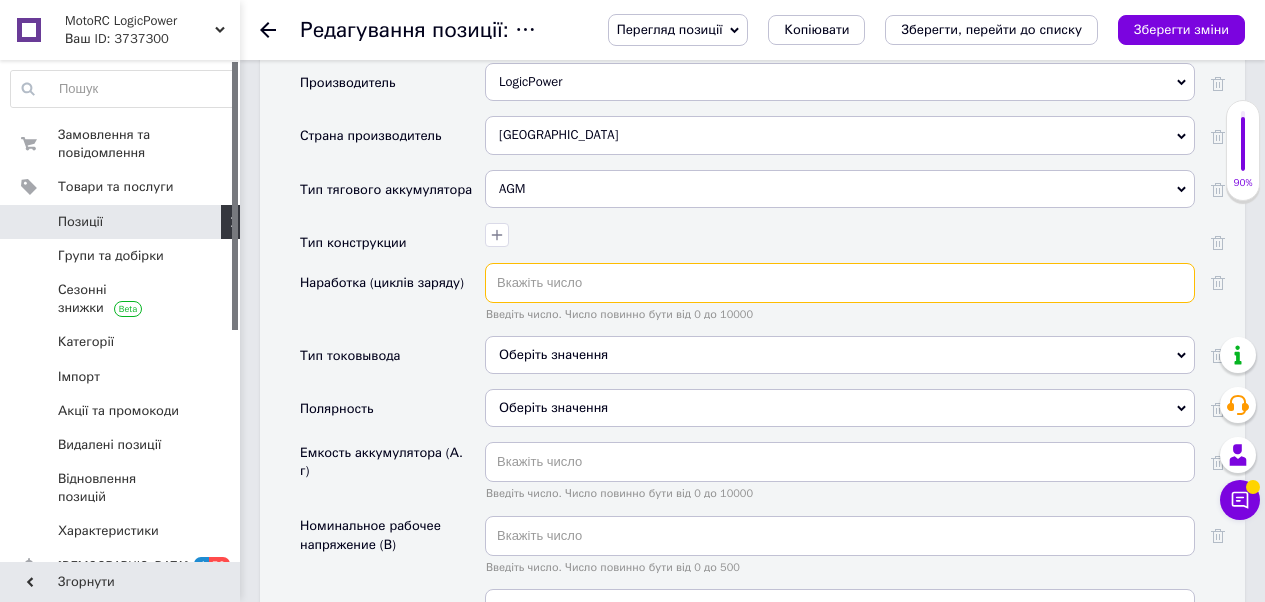 checkbox on "true" 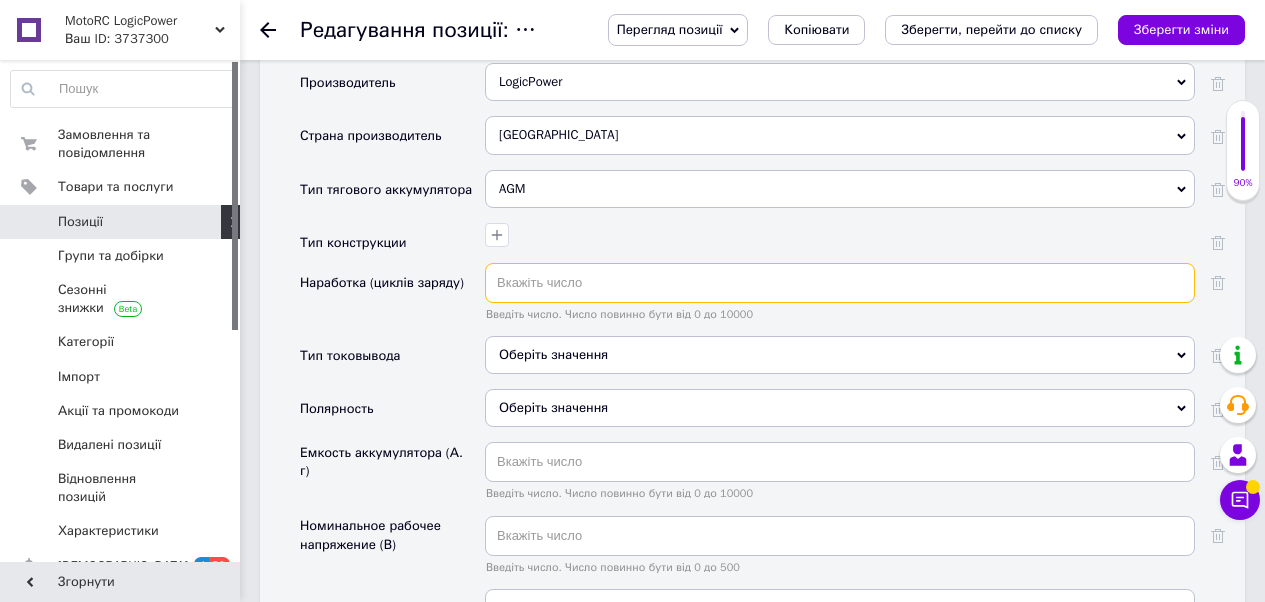 type on "4" 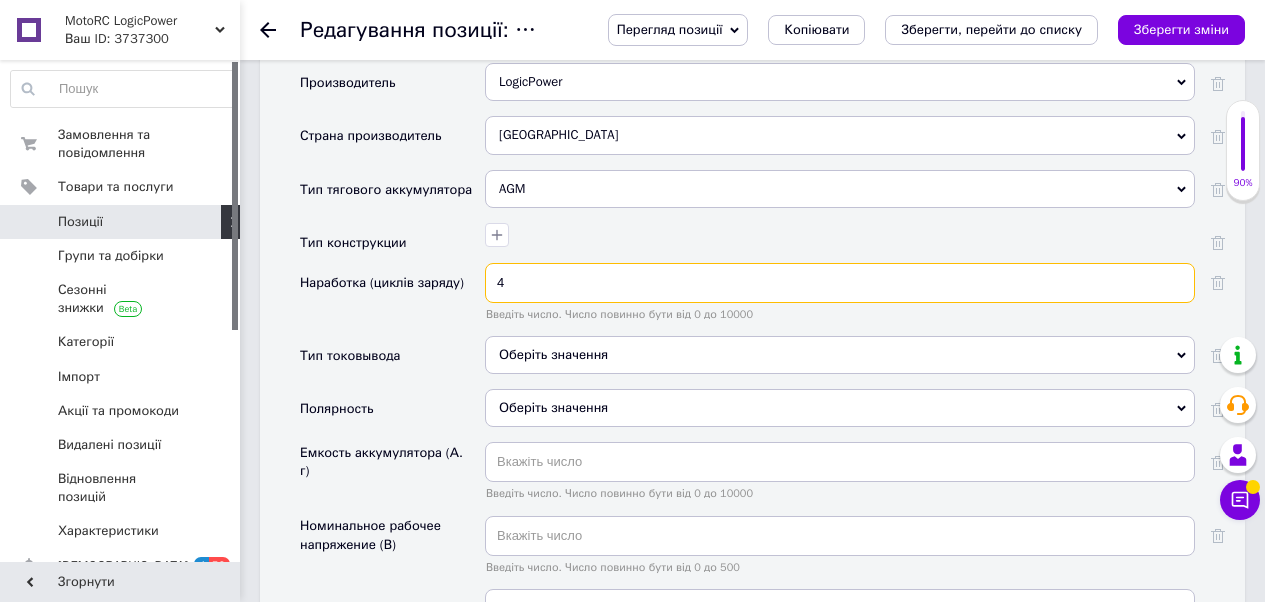 checkbox on "true" 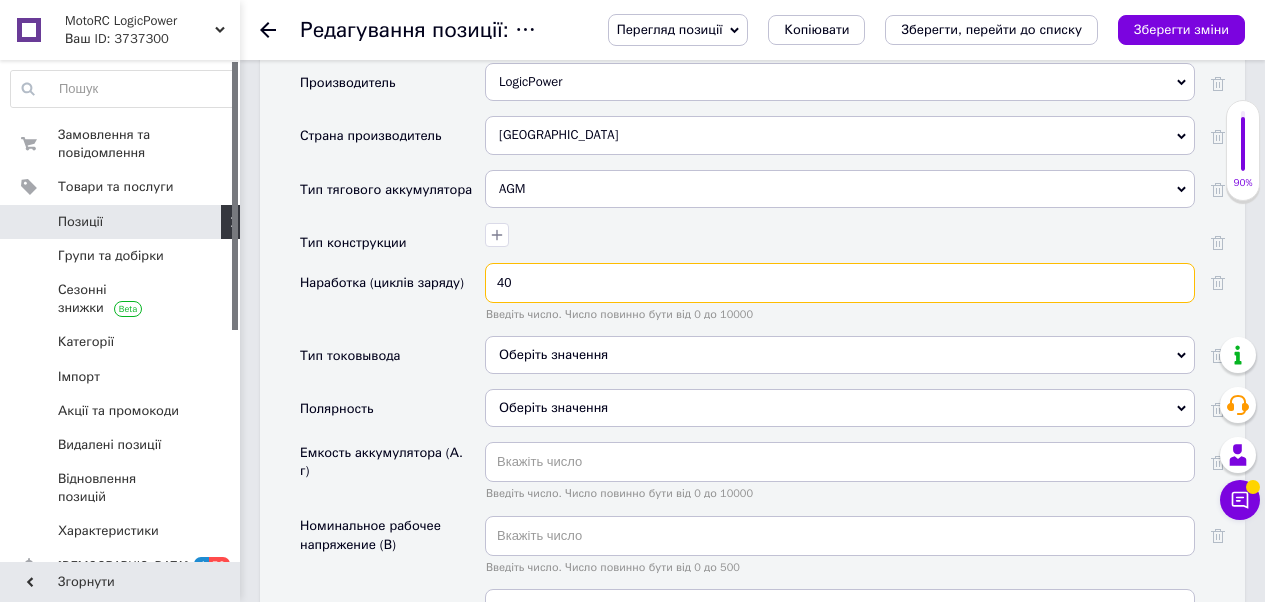checkbox on "true" 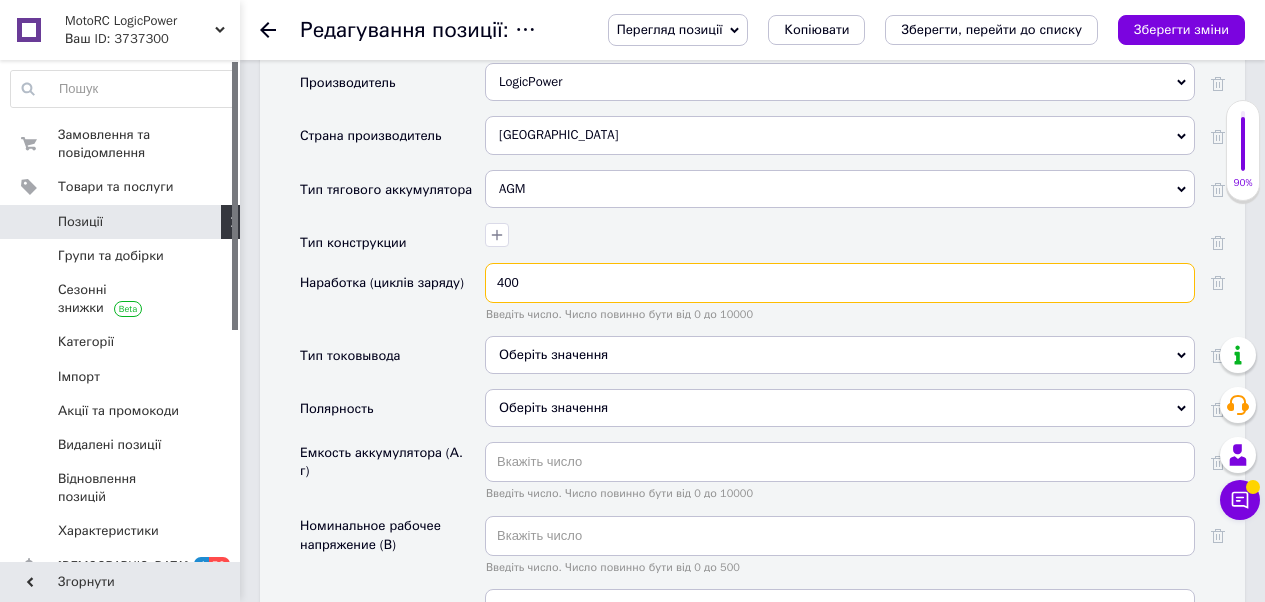 type on "400" 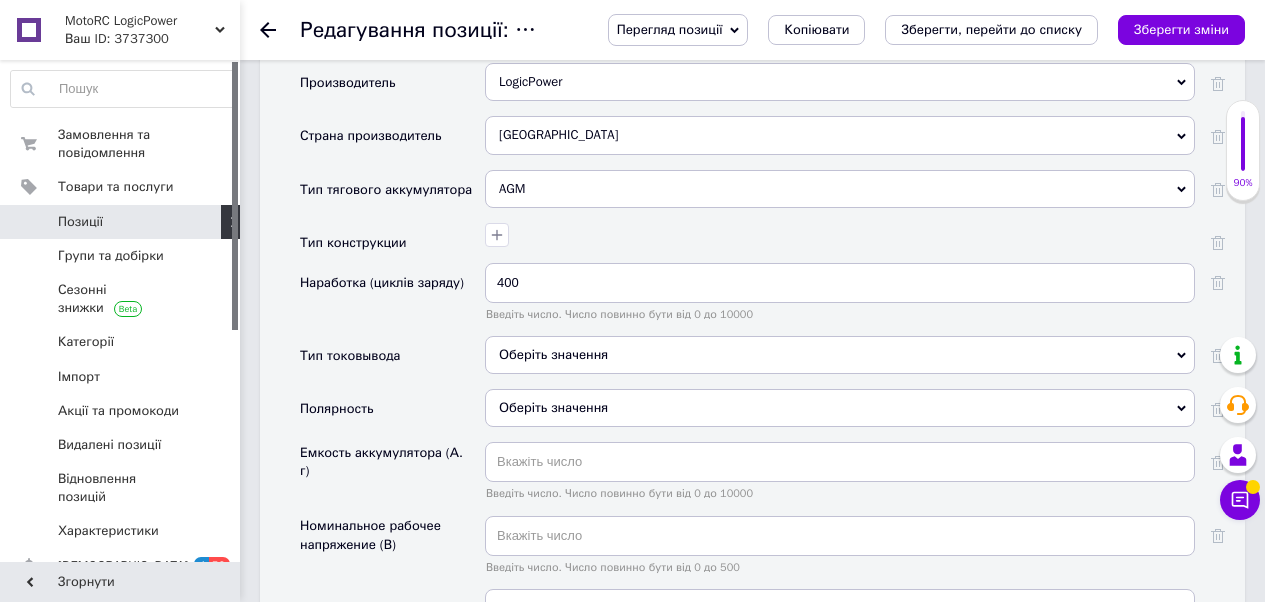 click on "Оберіть значення" at bounding box center (840, 355) 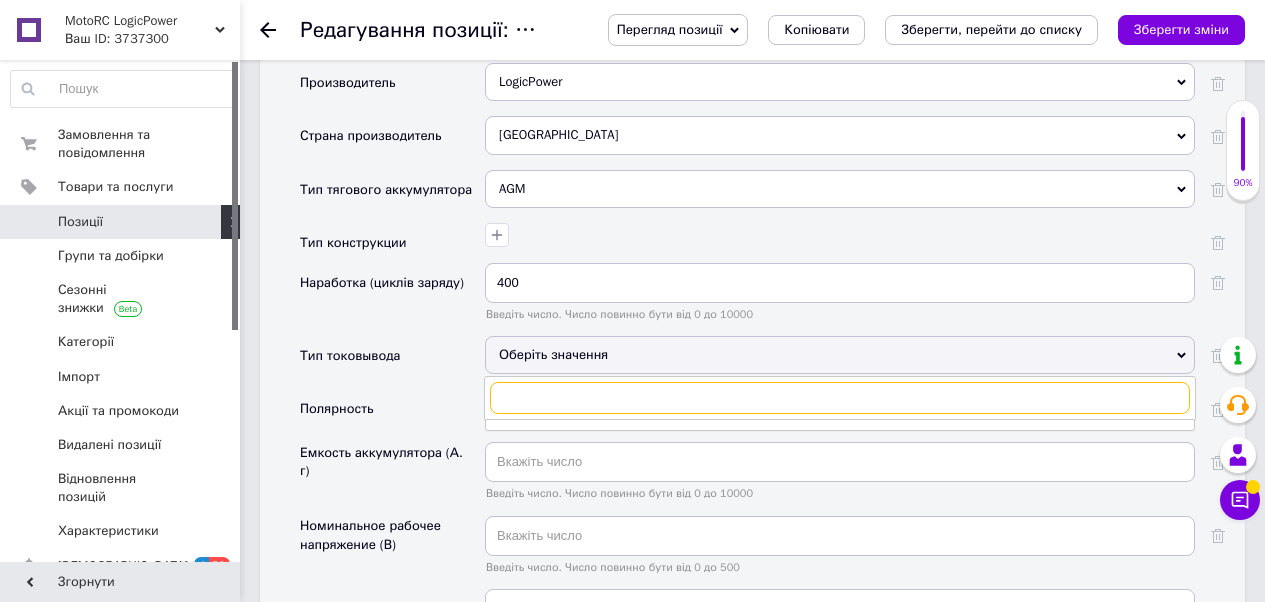 checkbox on "true" 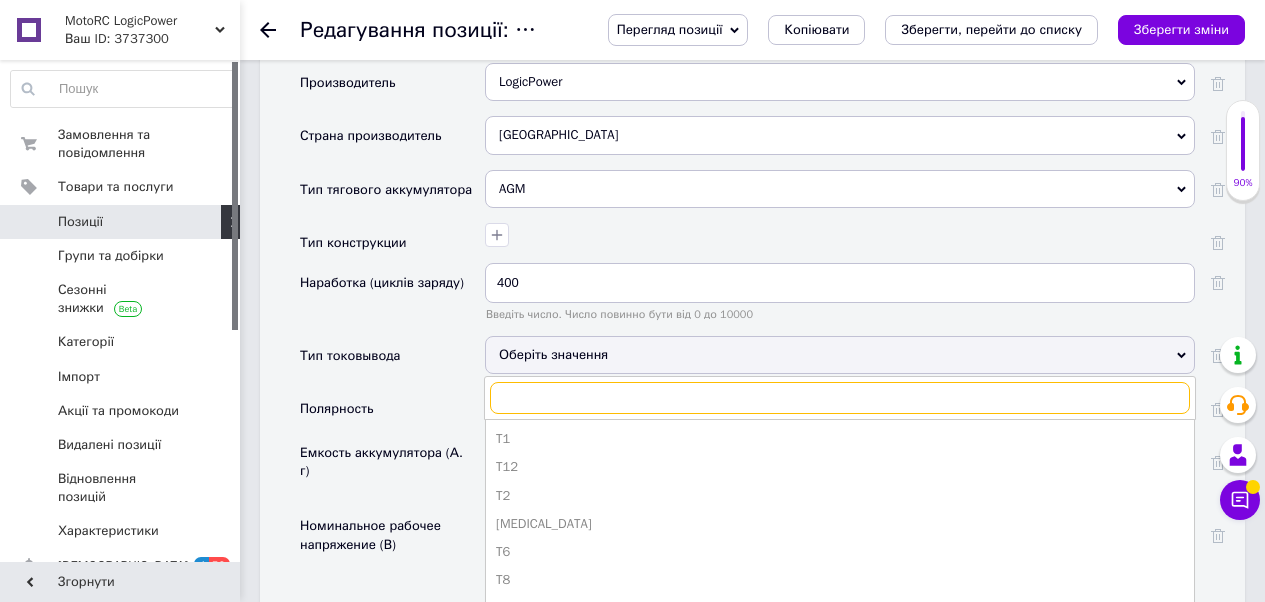 type on "т" 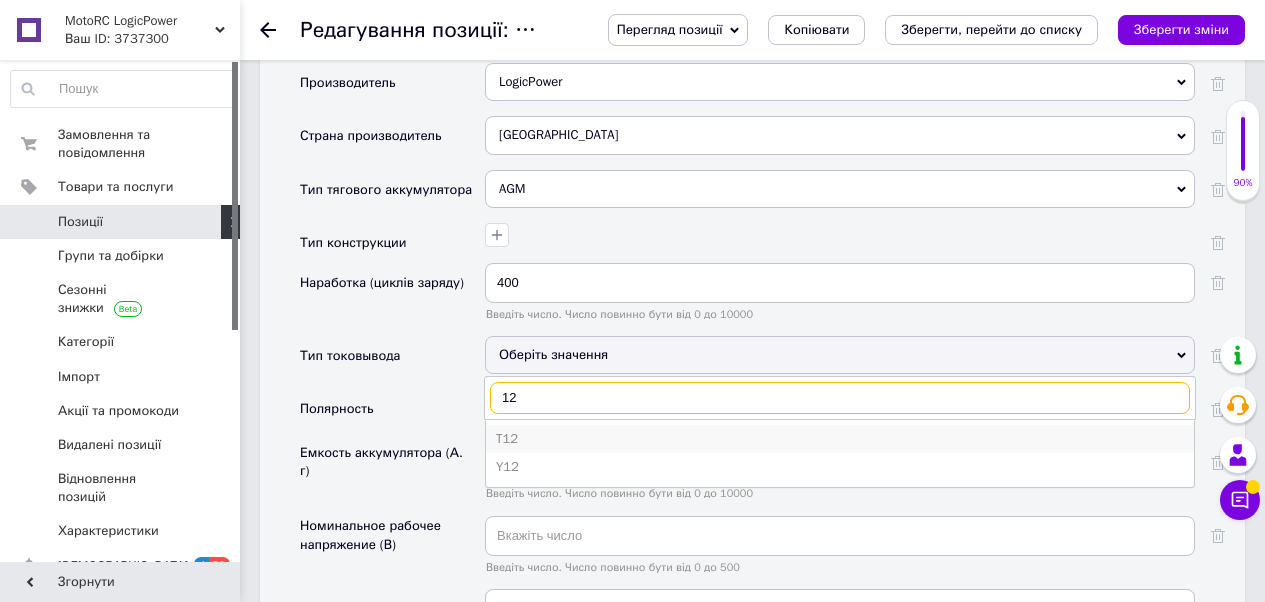 type on "12" 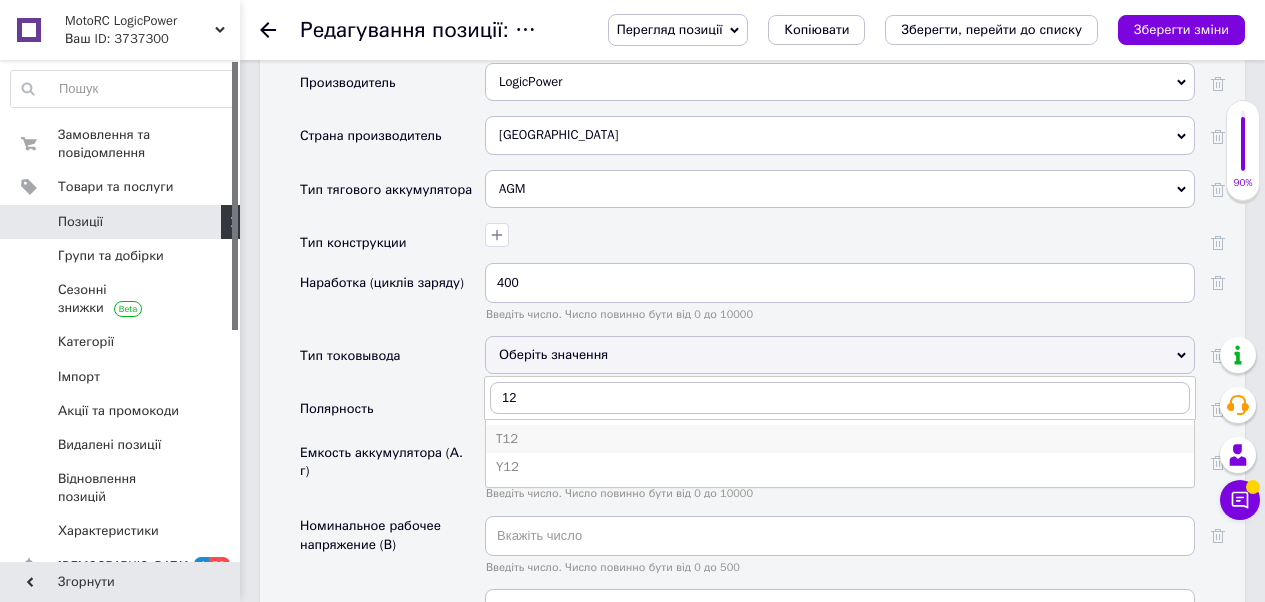 click on "T12" at bounding box center [840, 439] 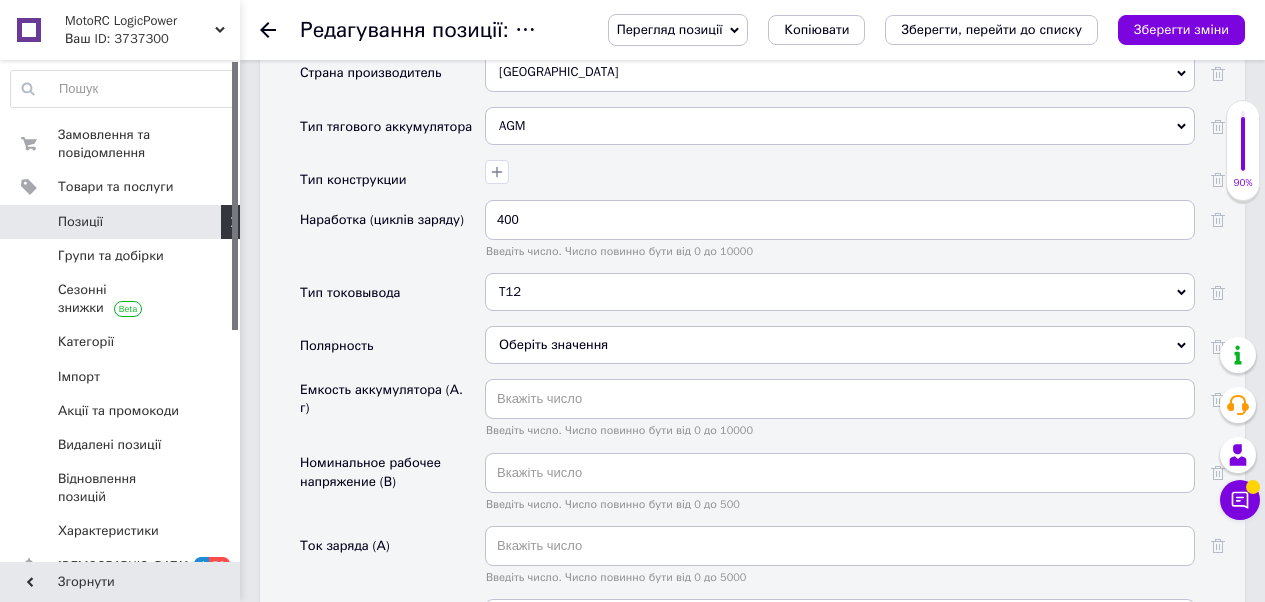 scroll, scrollTop: 1823, scrollLeft: 0, axis: vertical 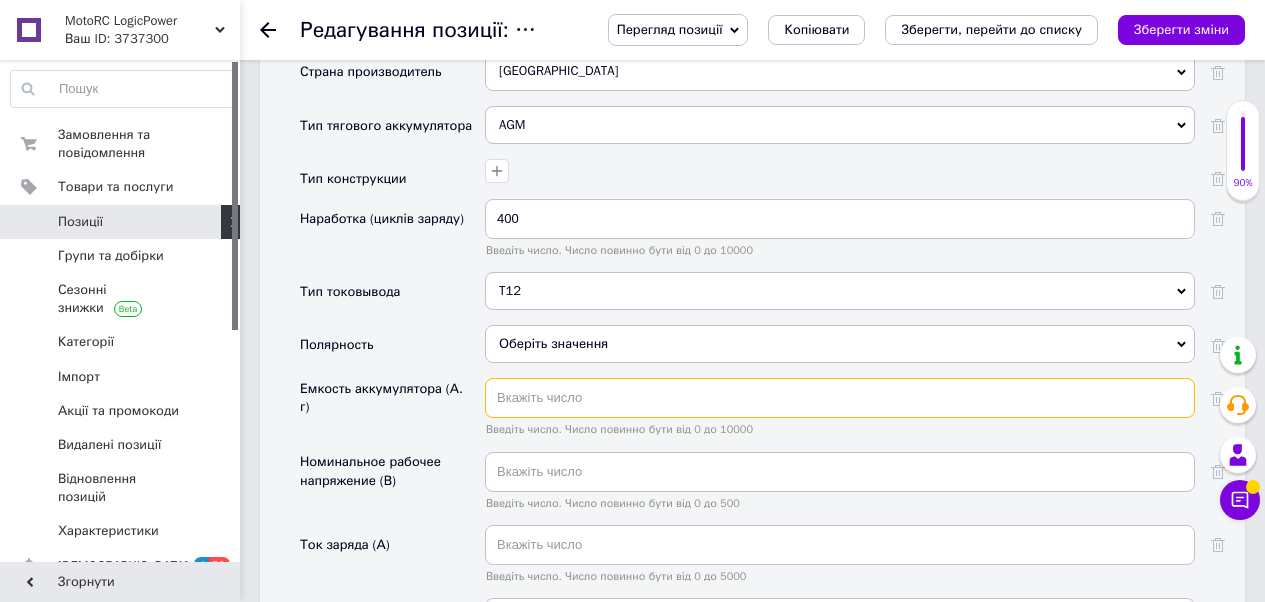 click at bounding box center (840, 398) 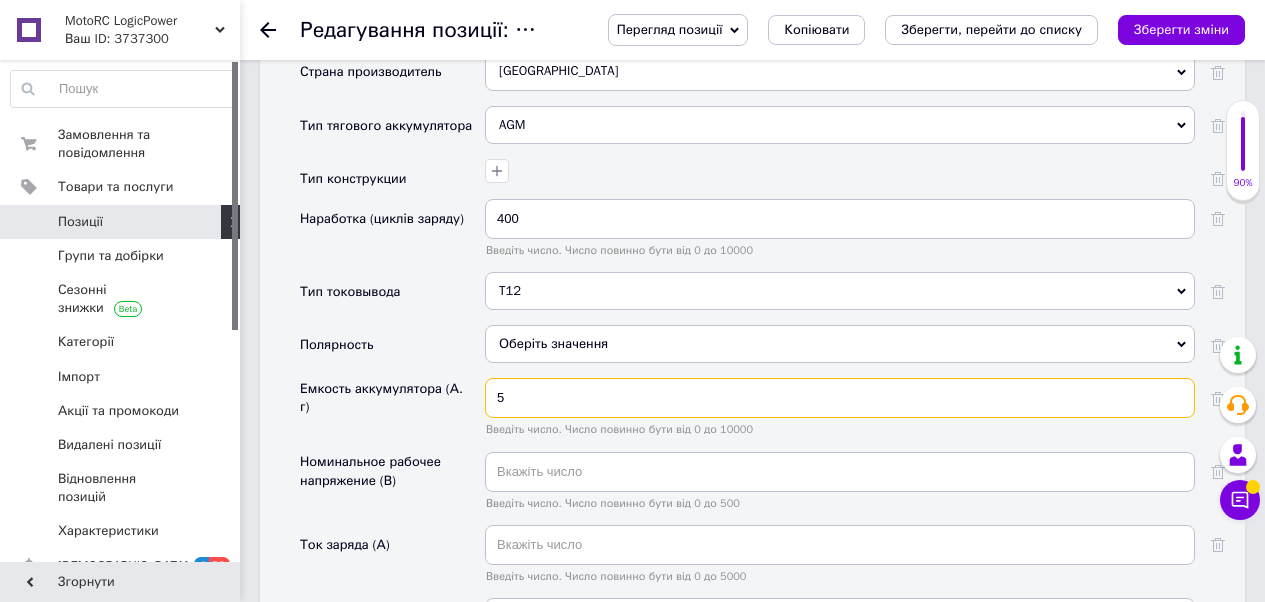 checkbox on "true" 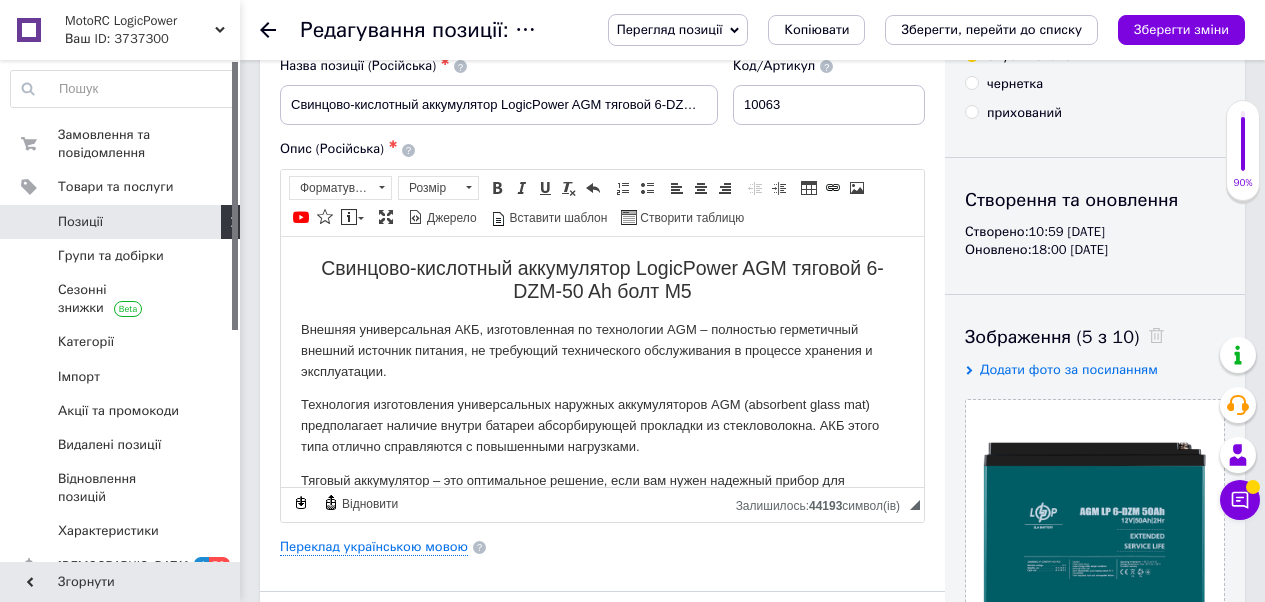 scroll, scrollTop: 73, scrollLeft: 0, axis: vertical 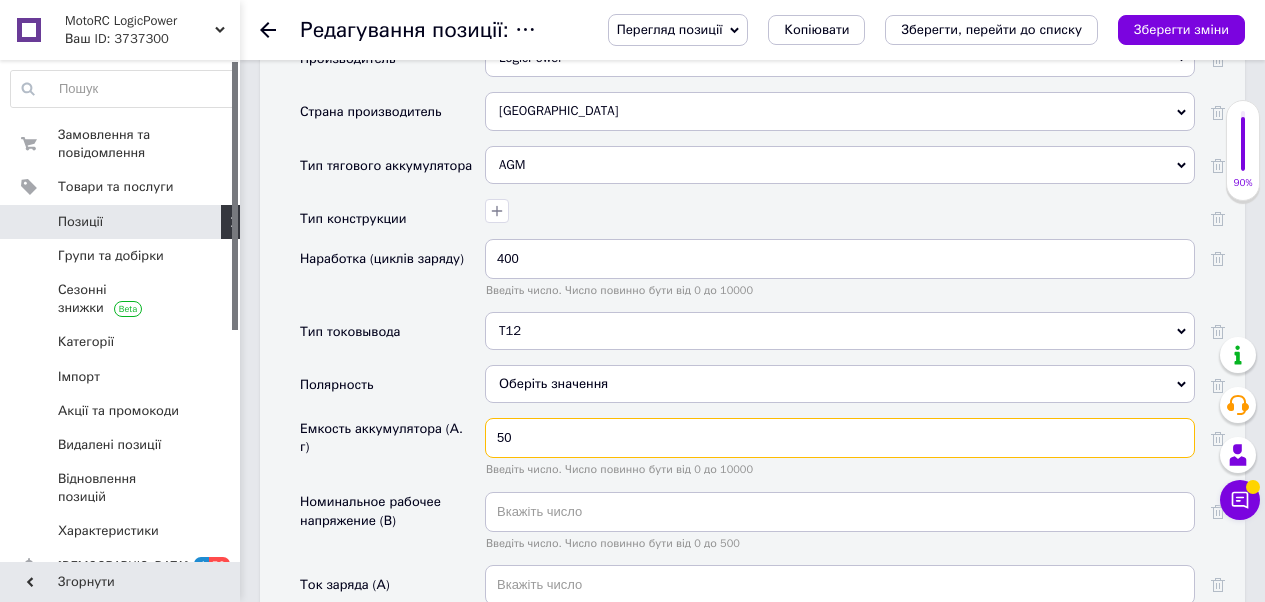 type on "50" 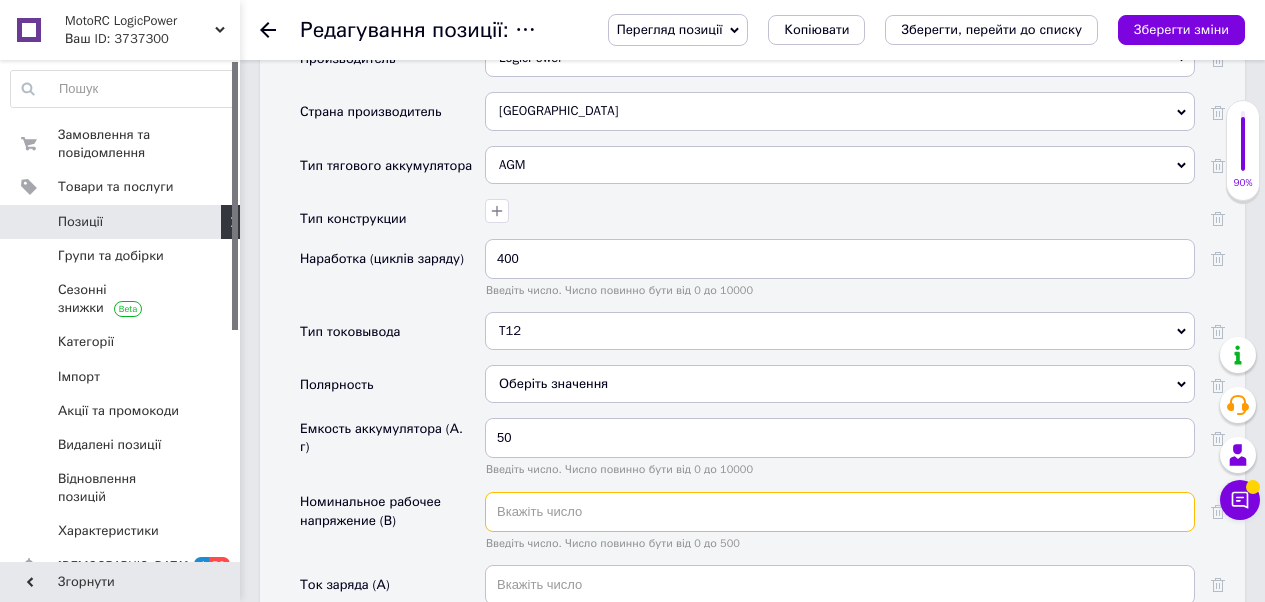 click at bounding box center [840, 512] 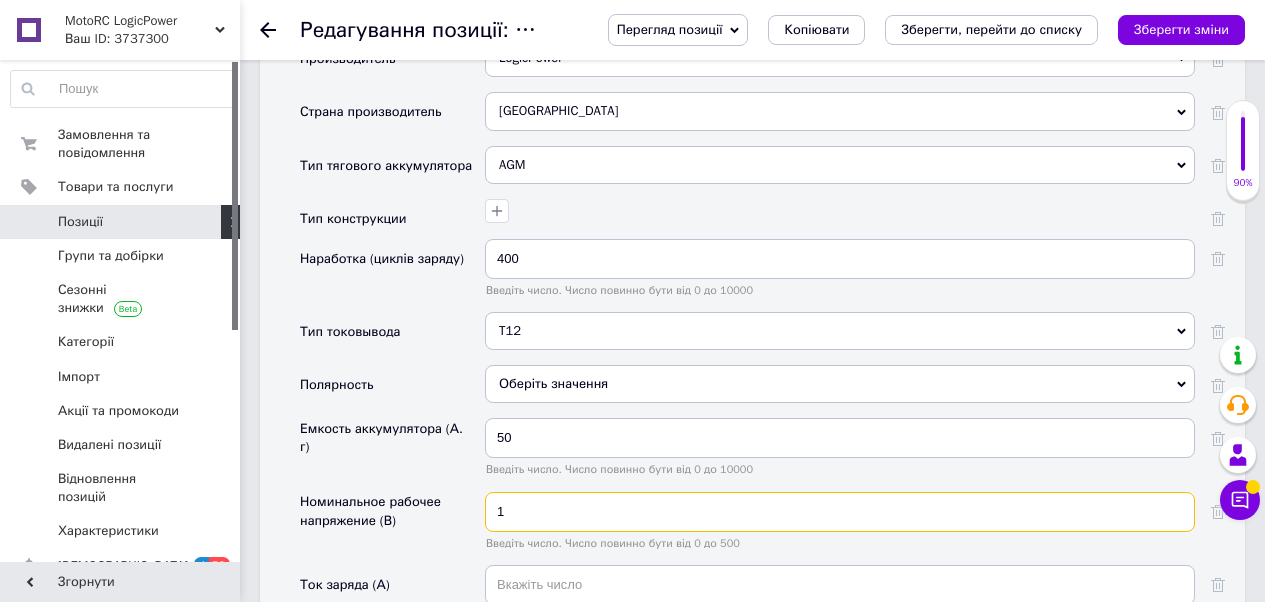 checkbox on "true" 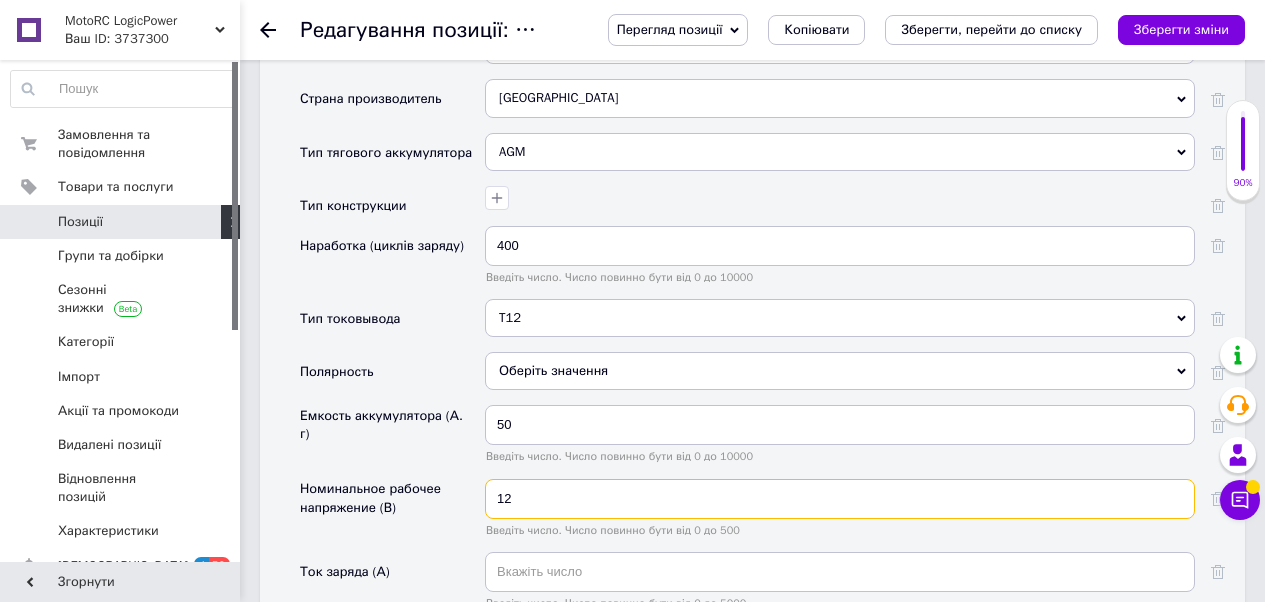 scroll, scrollTop: 1828, scrollLeft: 0, axis: vertical 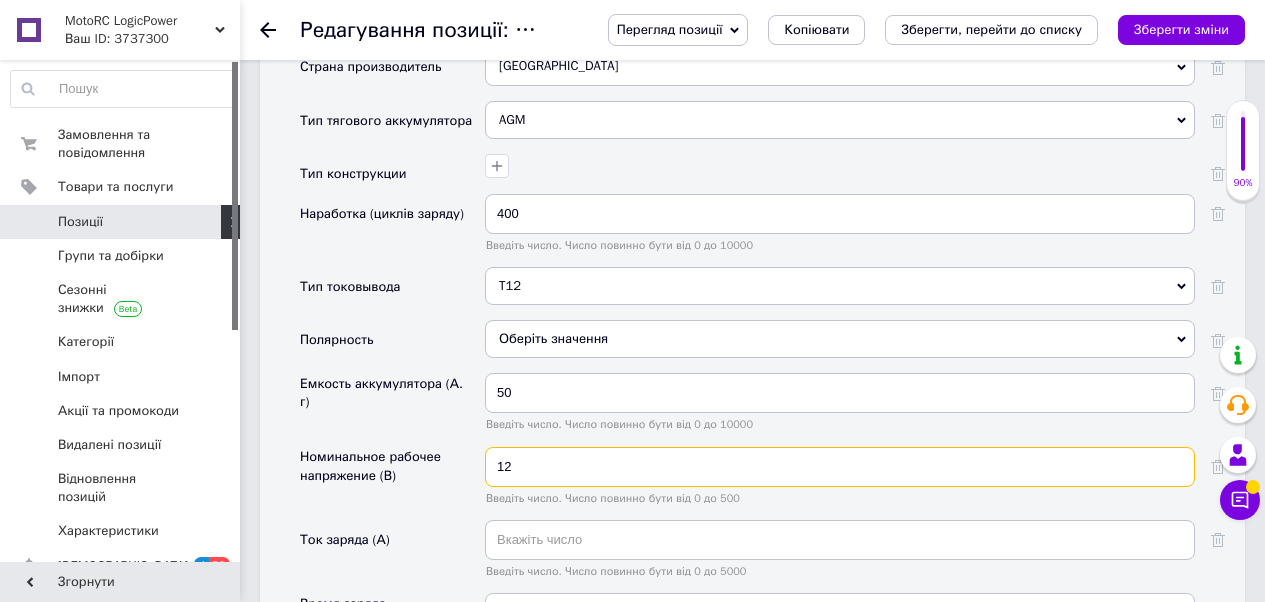 type on "12" 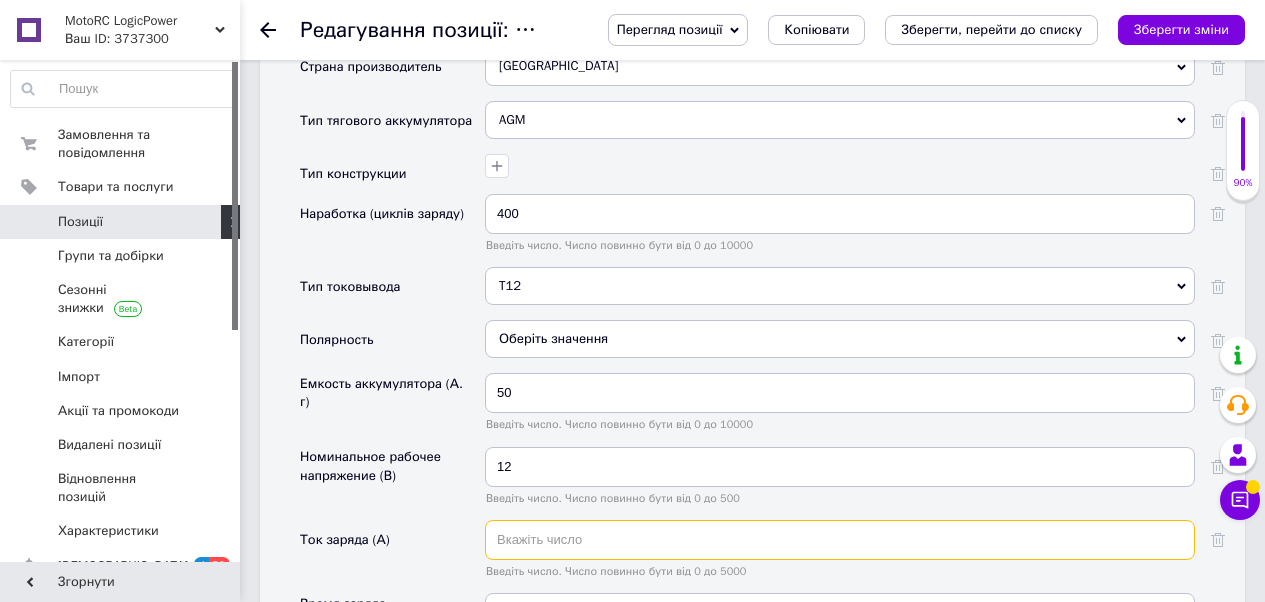 click at bounding box center (840, 540) 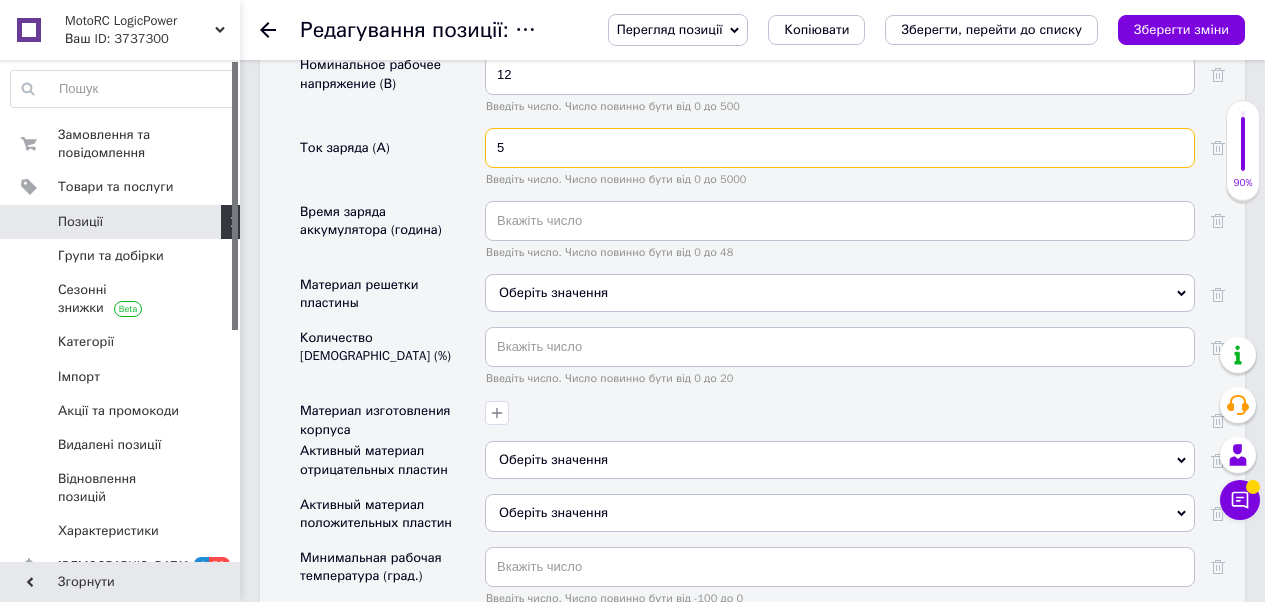 scroll, scrollTop: 2221, scrollLeft: 0, axis: vertical 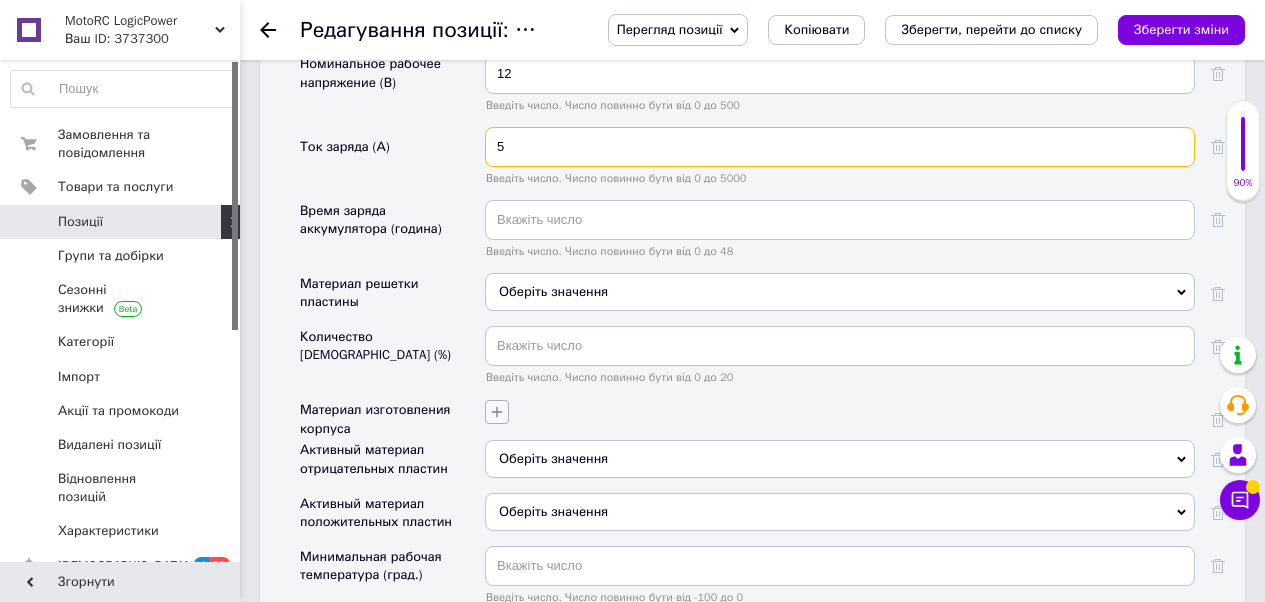type on "5" 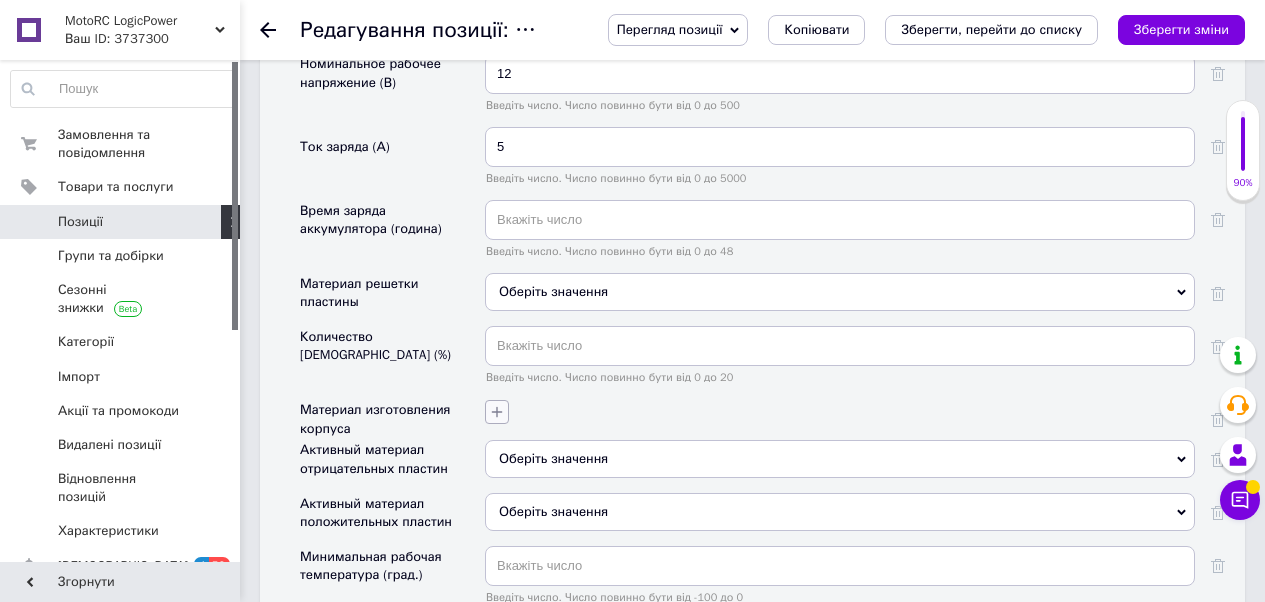 click 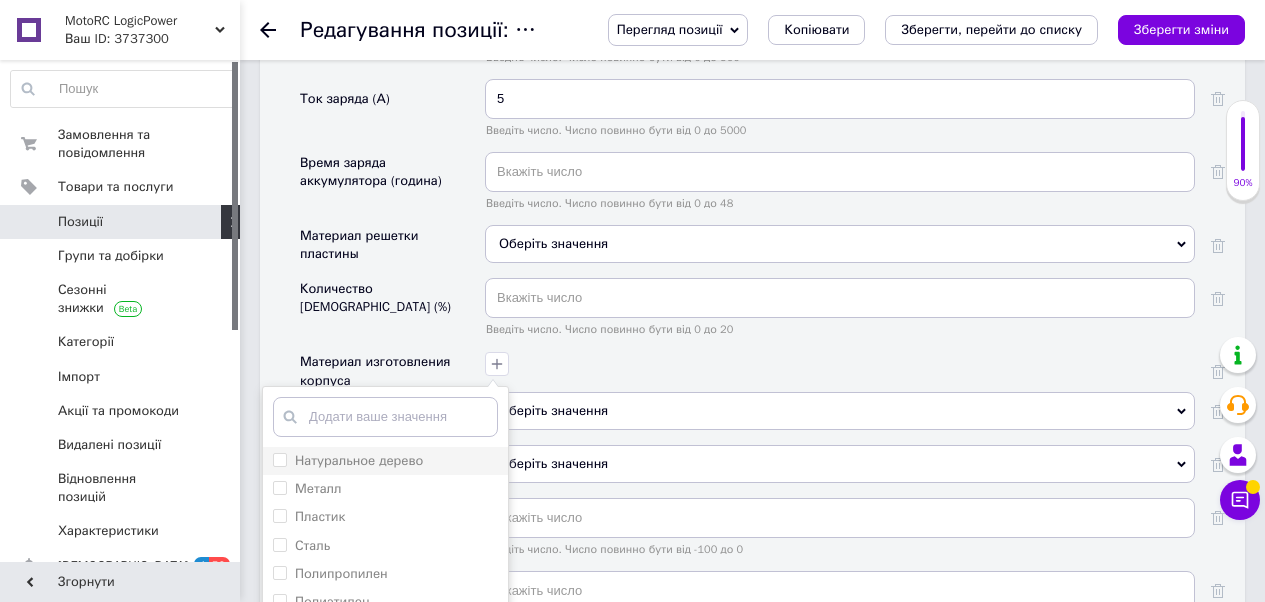 scroll, scrollTop: 2269, scrollLeft: 0, axis: vertical 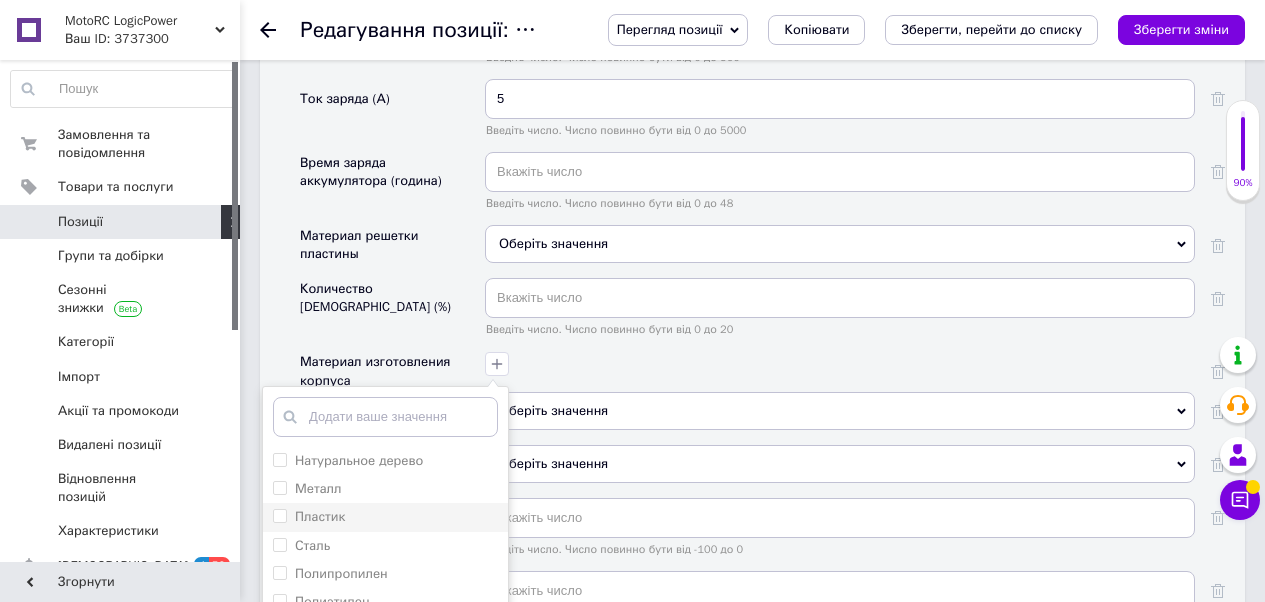 click on "Пластик" at bounding box center [320, 516] 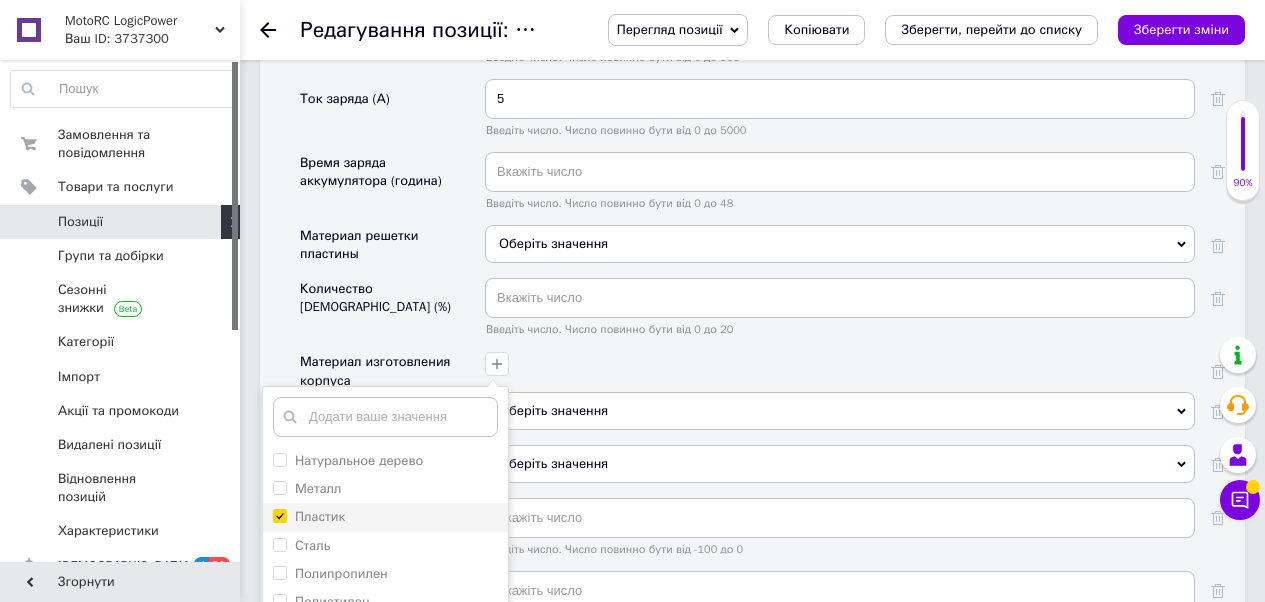 checkbox on "true" 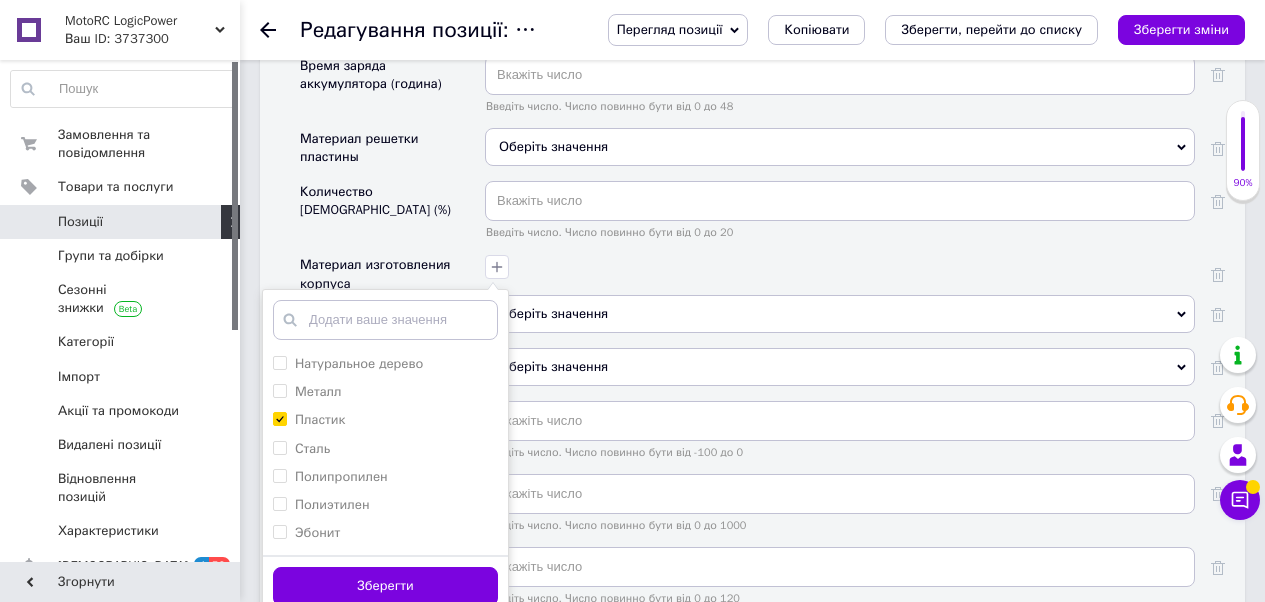 scroll, scrollTop: 2388, scrollLeft: 0, axis: vertical 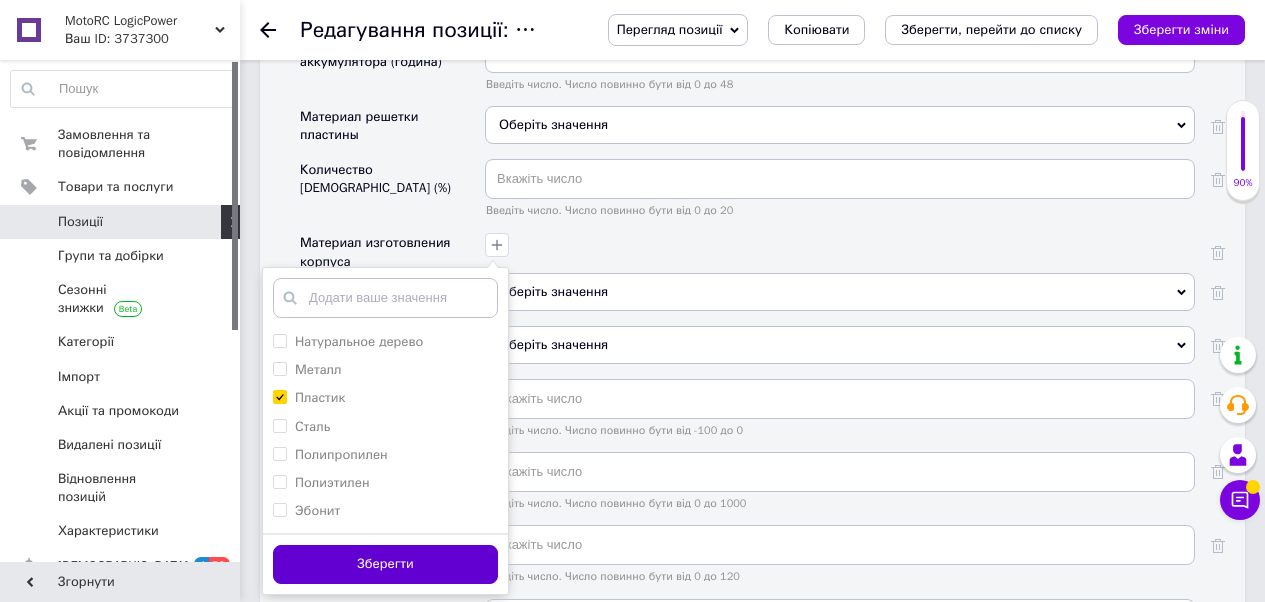 click on "Зберегти" at bounding box center [385, 564] 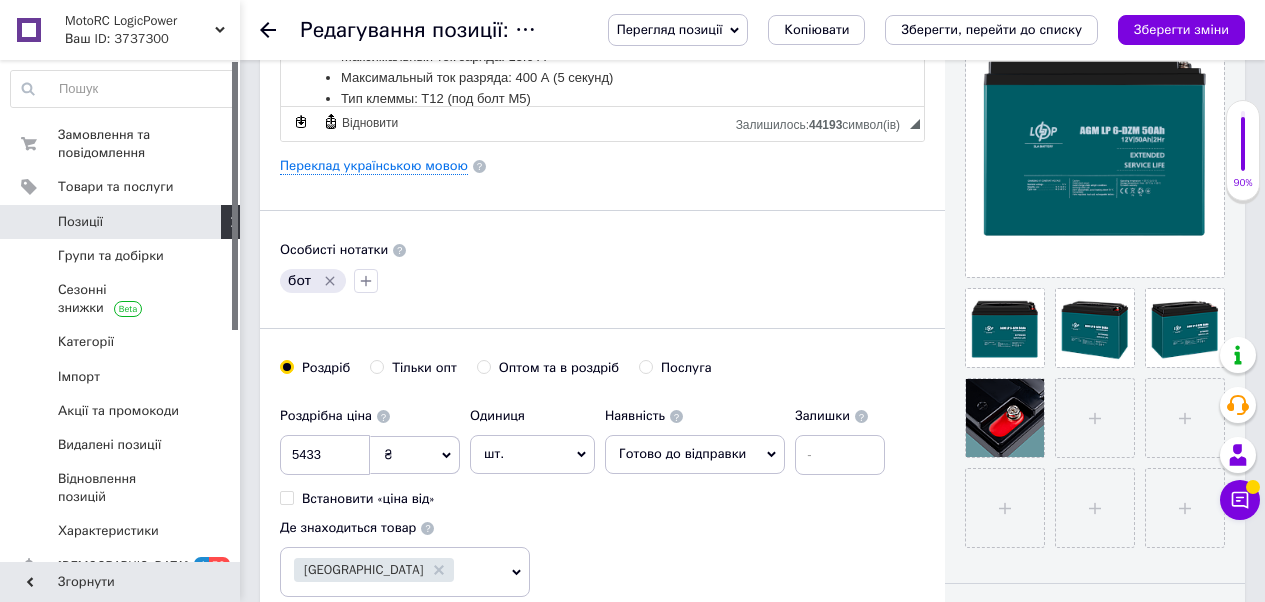 scroll, scrollTop: 244, scrollLeft: 0, axis: vertical 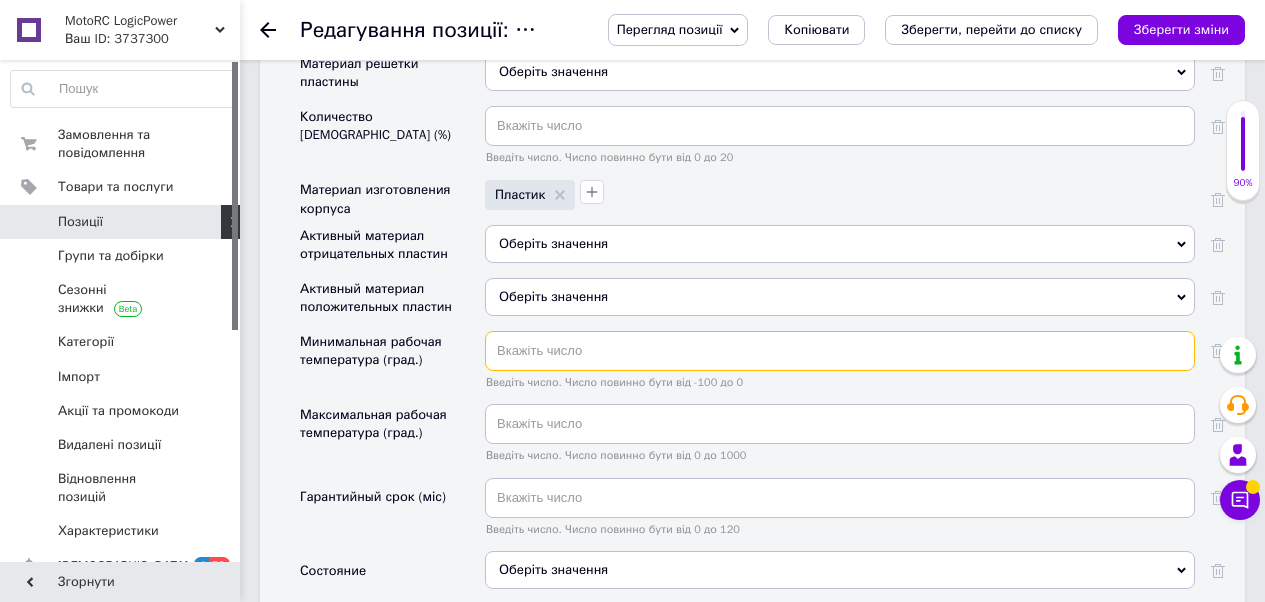 click at bounding box center [840, 351] 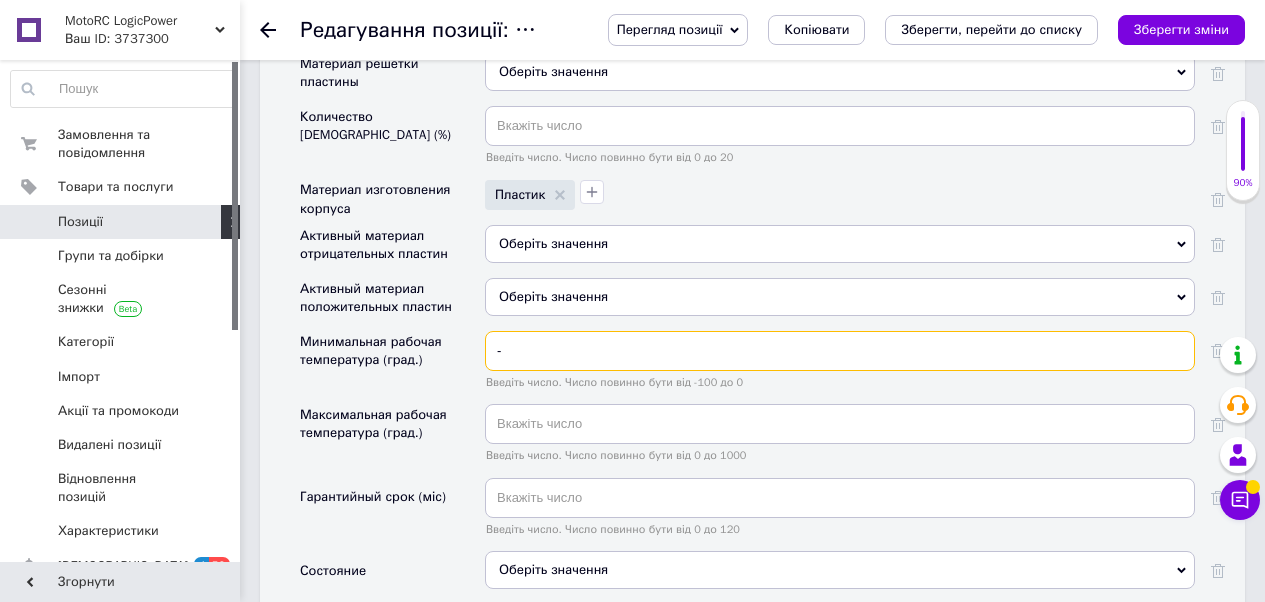 checkbox on "true" 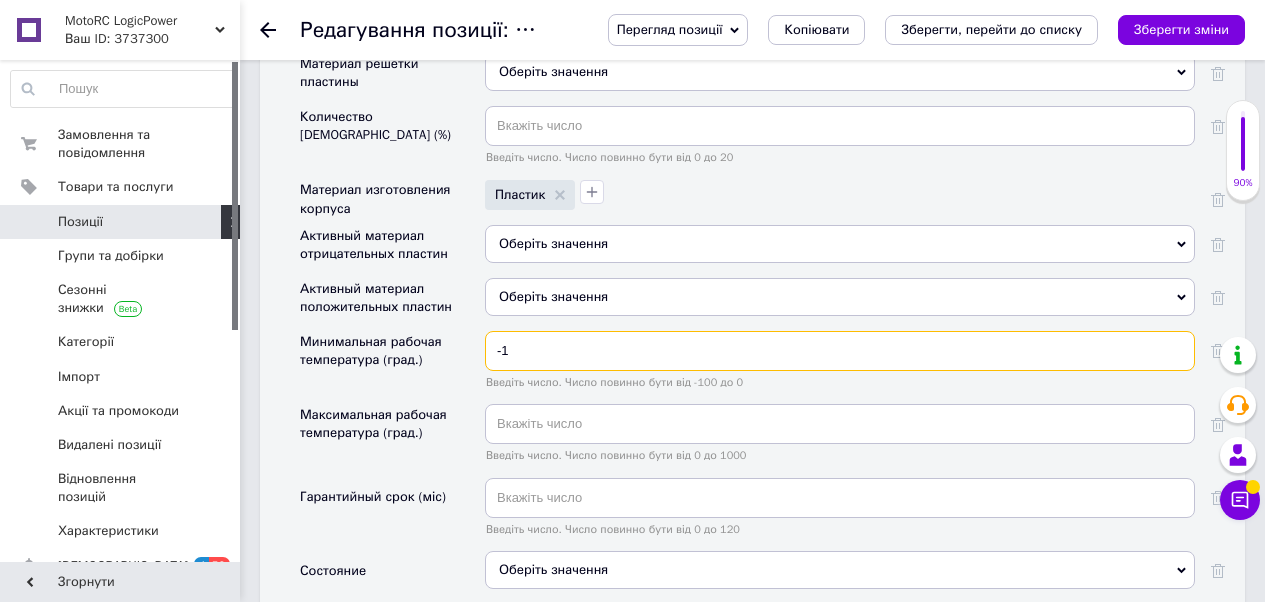 checkbox on "true" 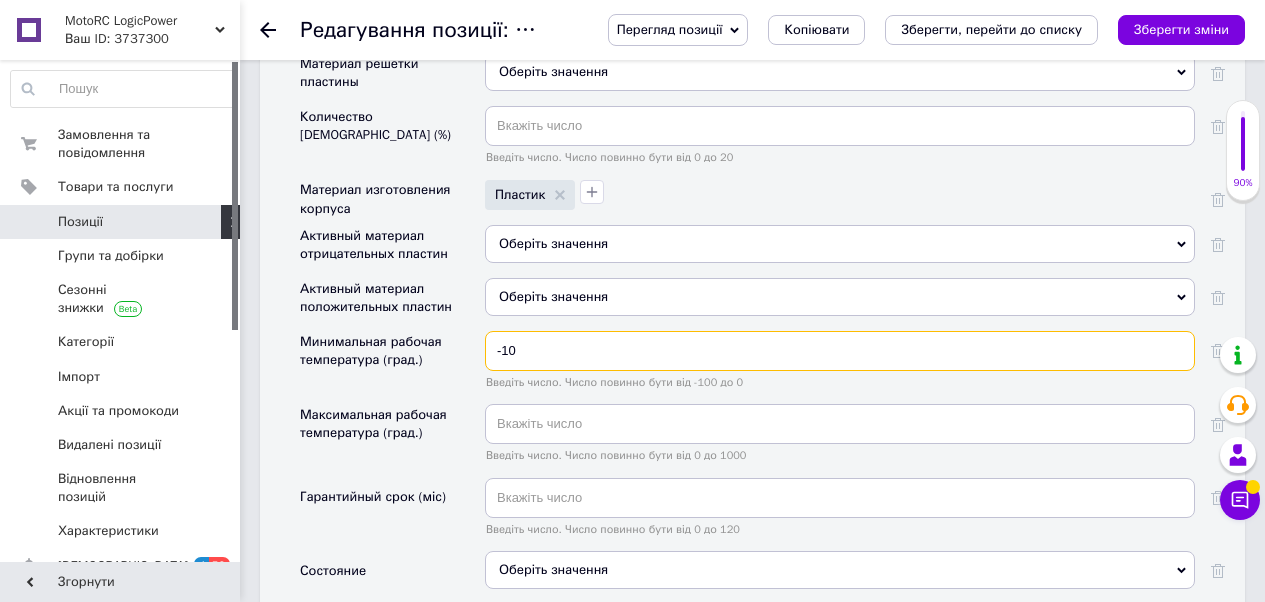 type on "-10" 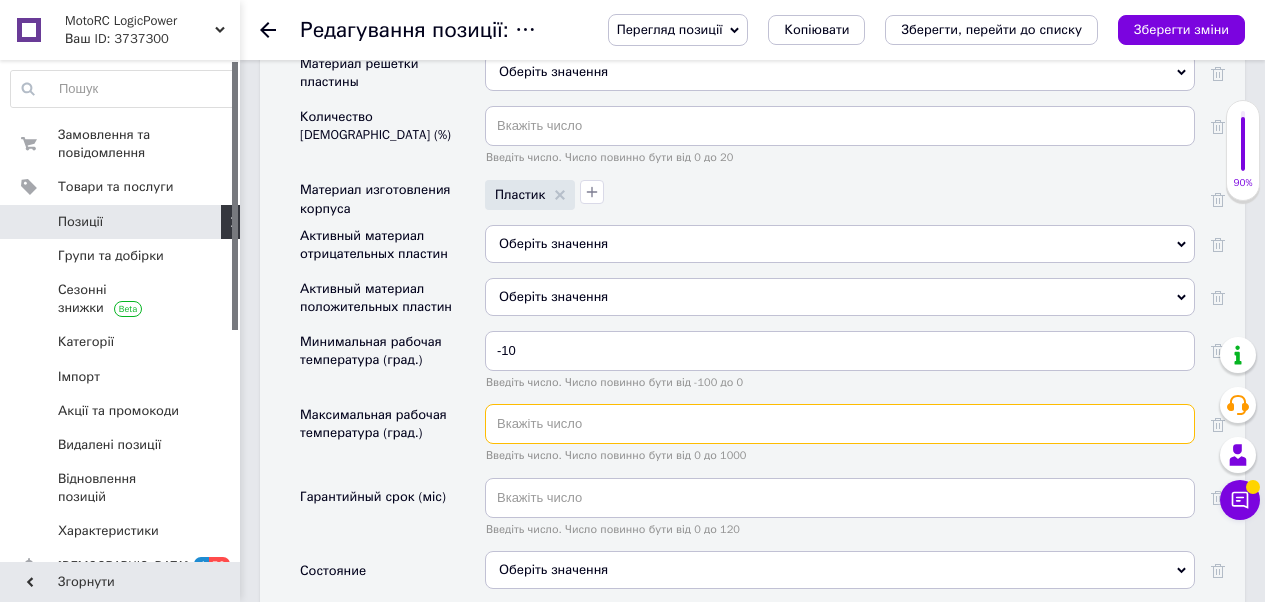 click at bounding box center (840, 424) 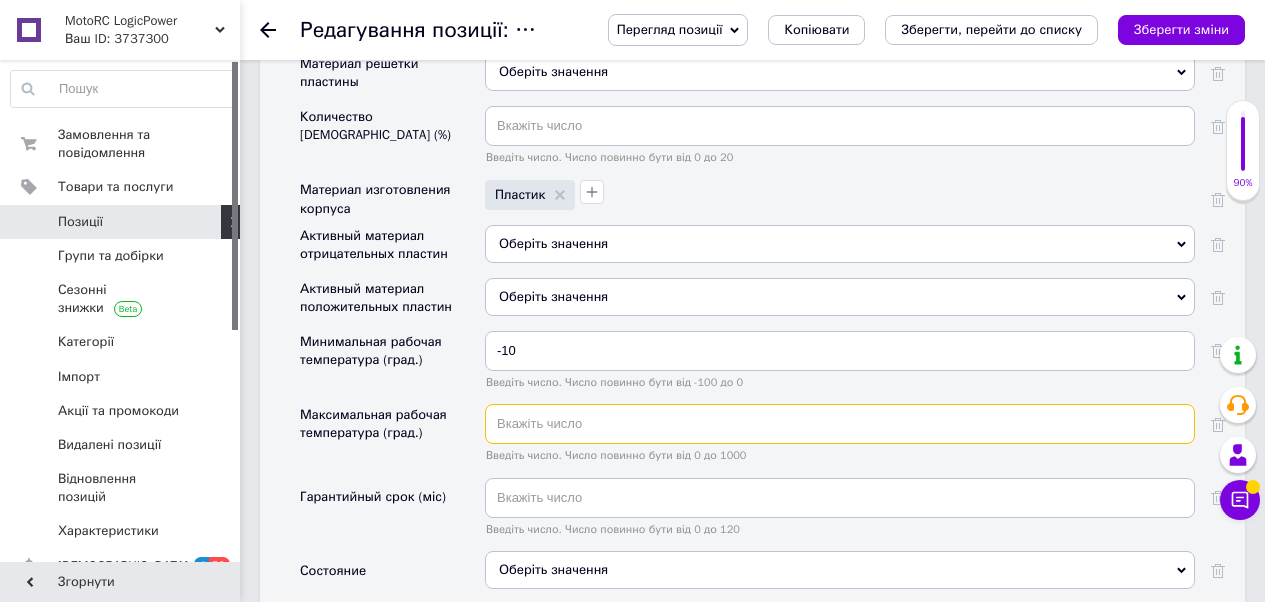 checkbox on "true" 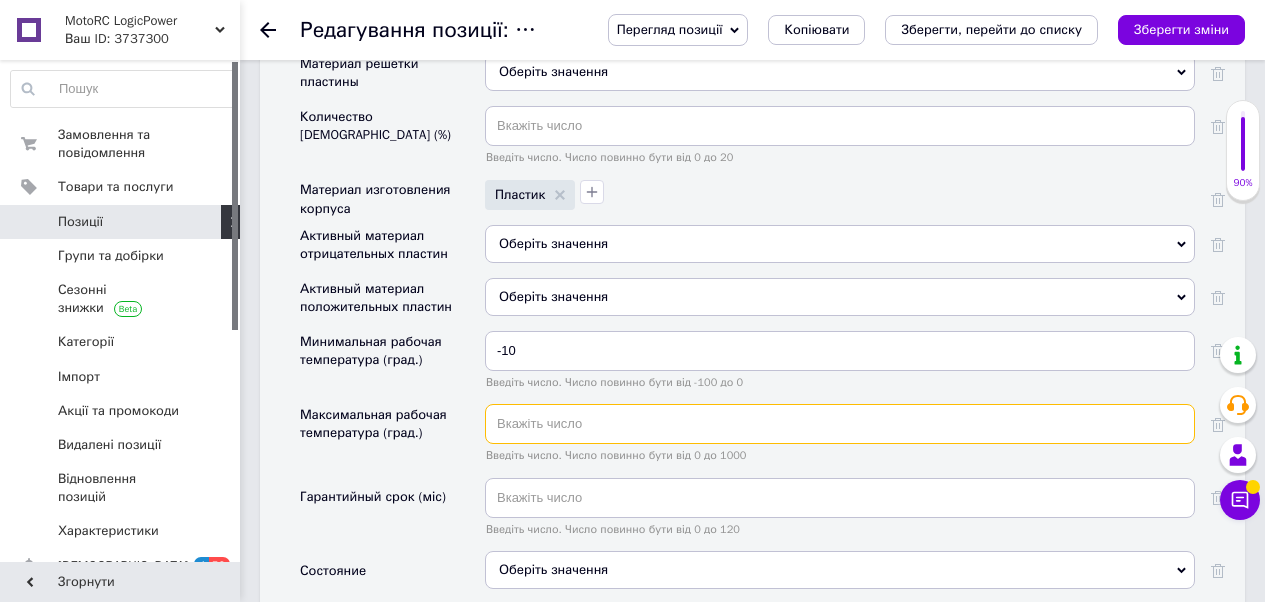 type on "+" 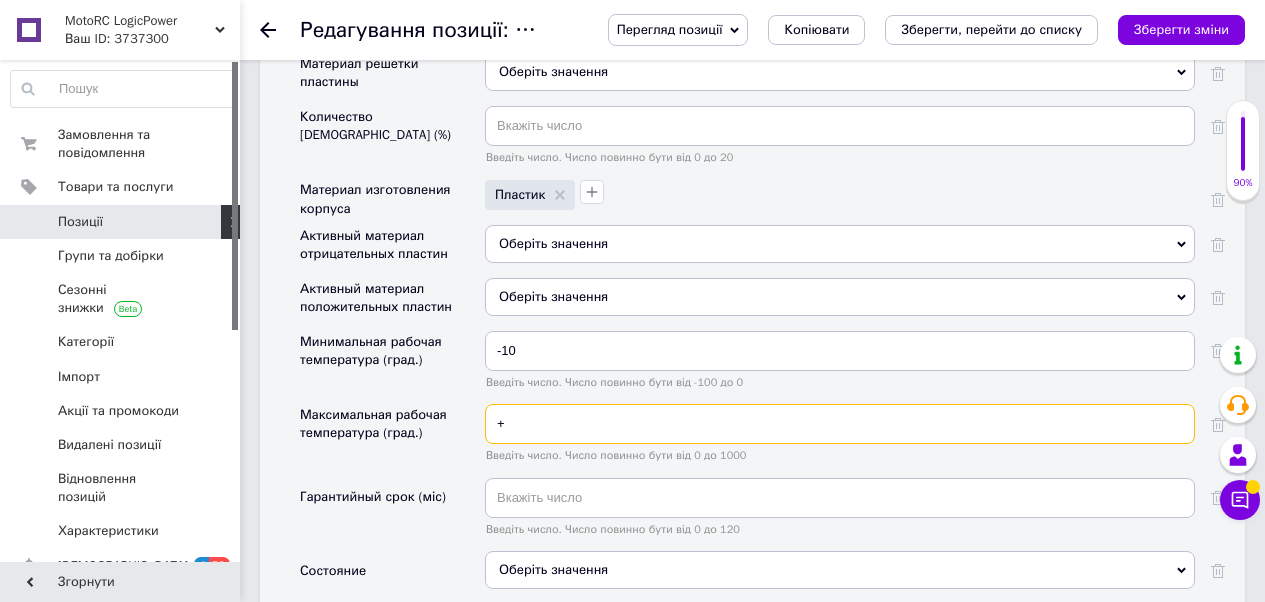 checkbox on "true" 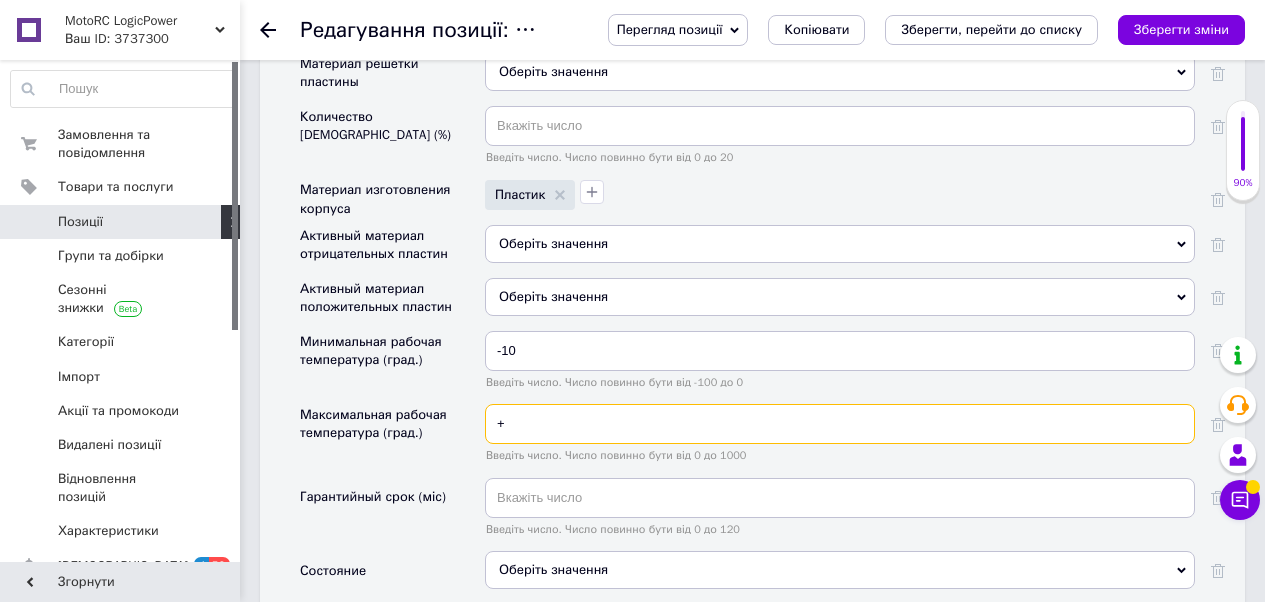 type on "+5" 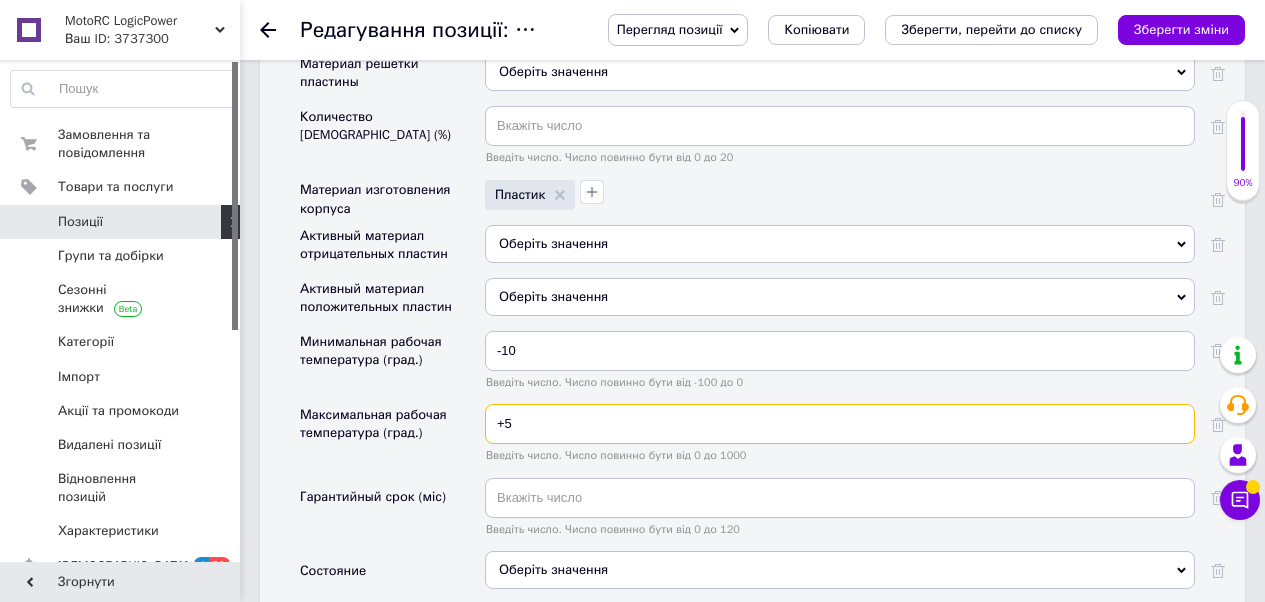 checkbox on "true" 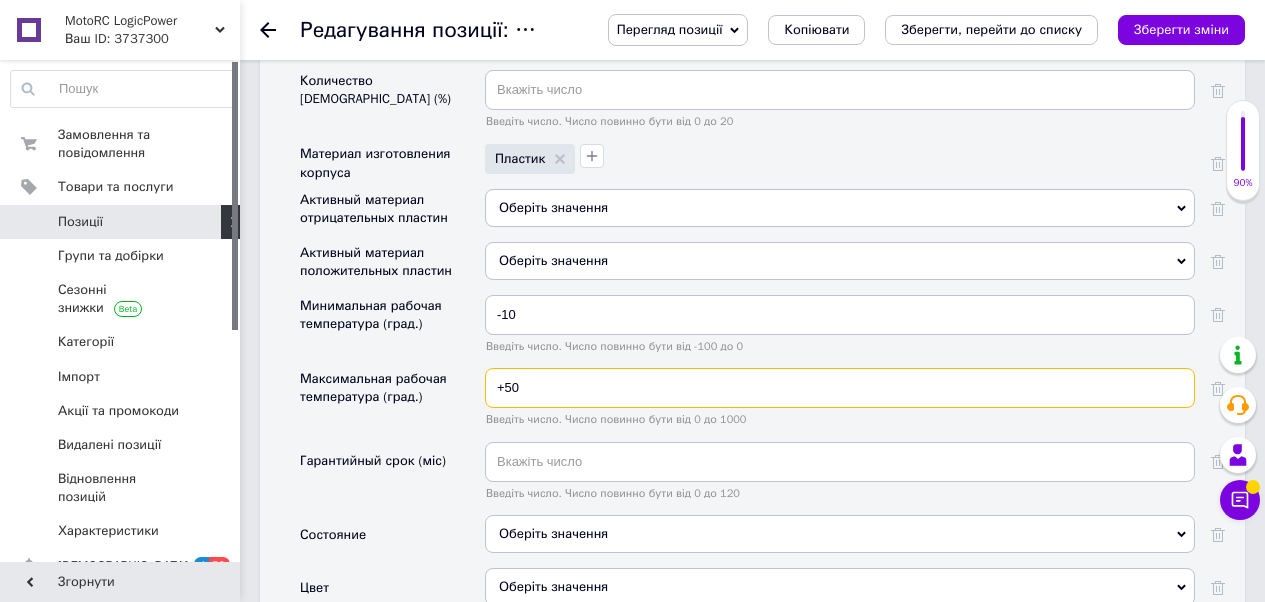 scroll, scrollTop: 2523, scrollLeft: 0, axis: vertical 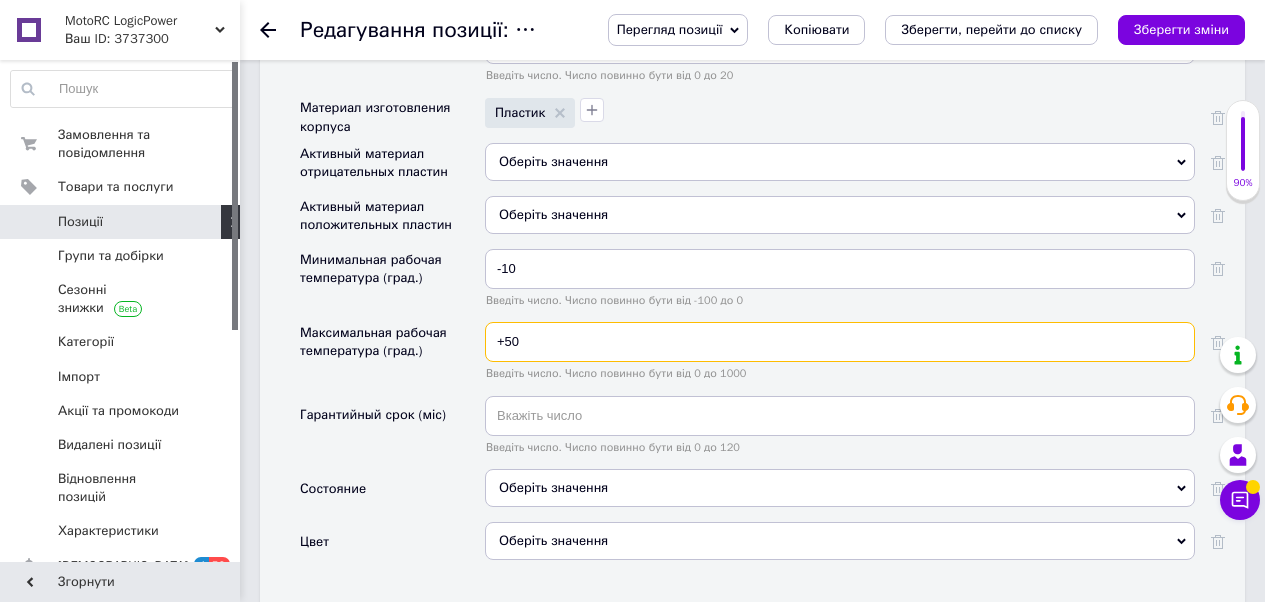 type on "+50" 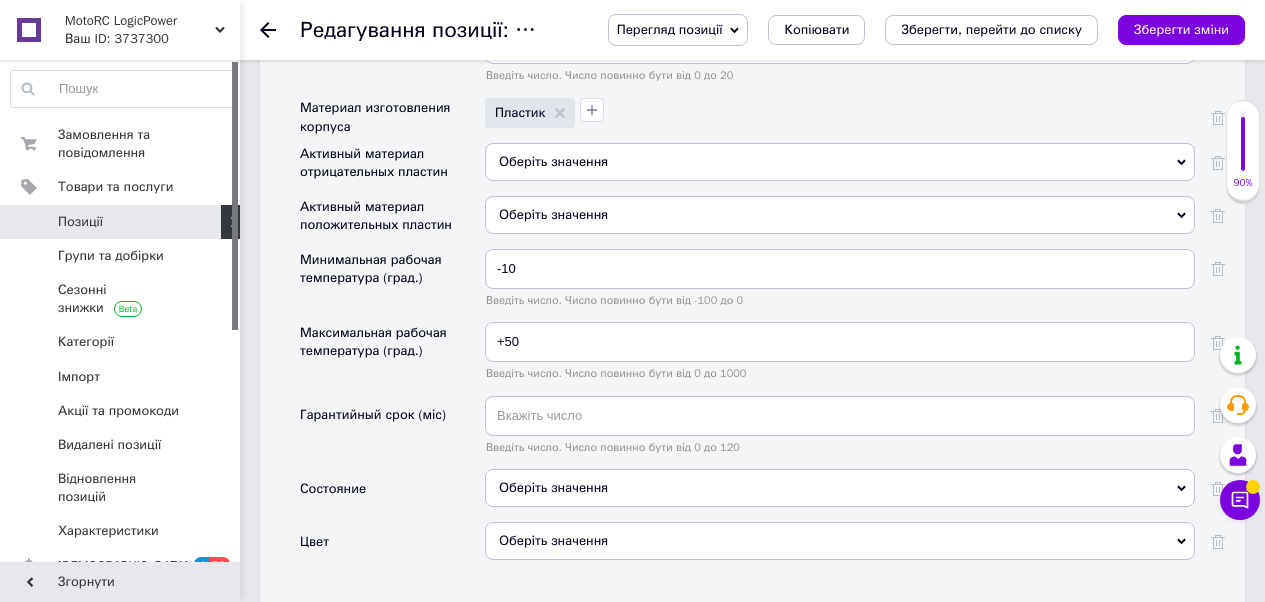 click on "Оберіть значення" at bounding box center (840, 488) 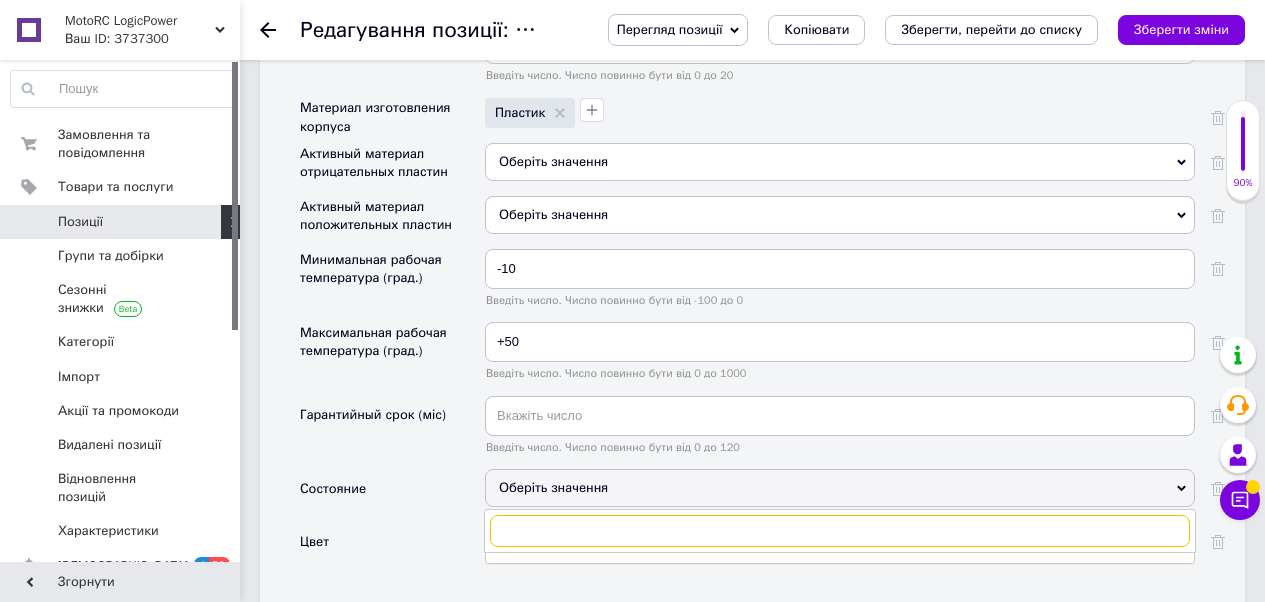 checkbox on "true" 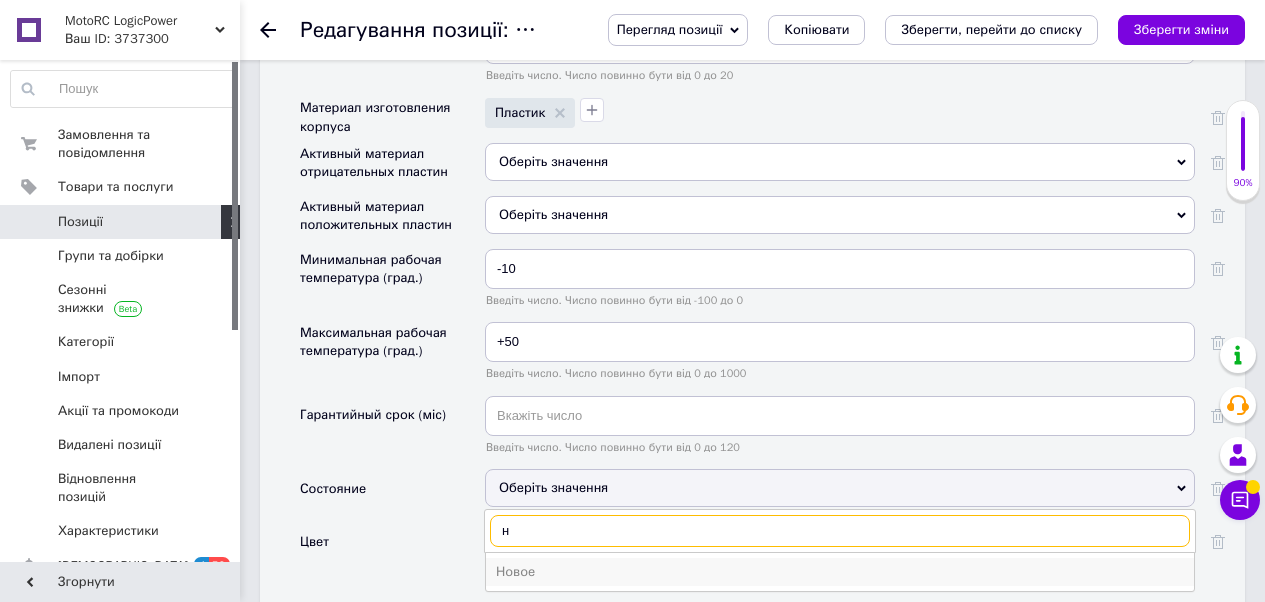 type on "н" 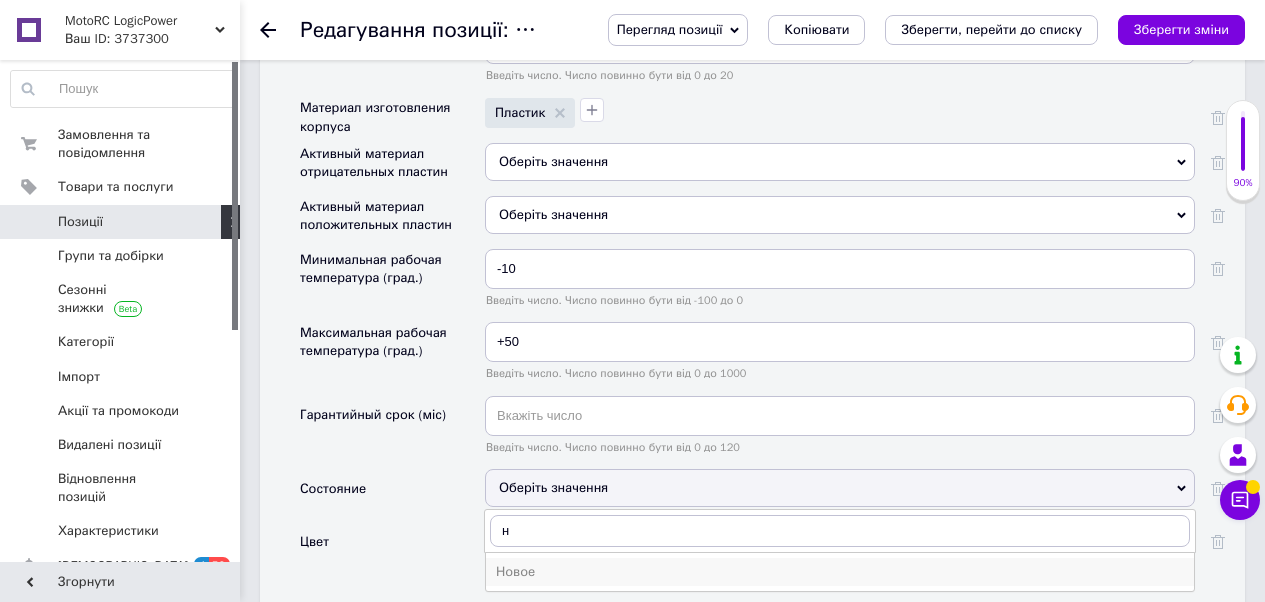 click on "Новое" at bounding box center (840, 572) 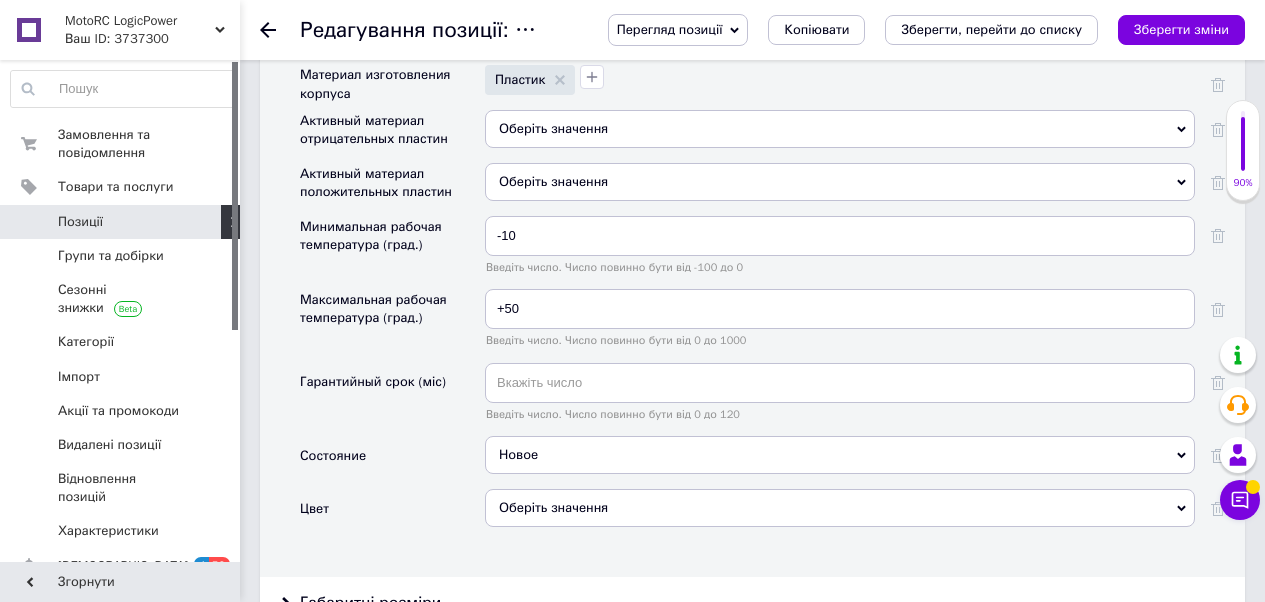 scroll, scrollTop: 2583, scrollLeft: 0, axis: vertical 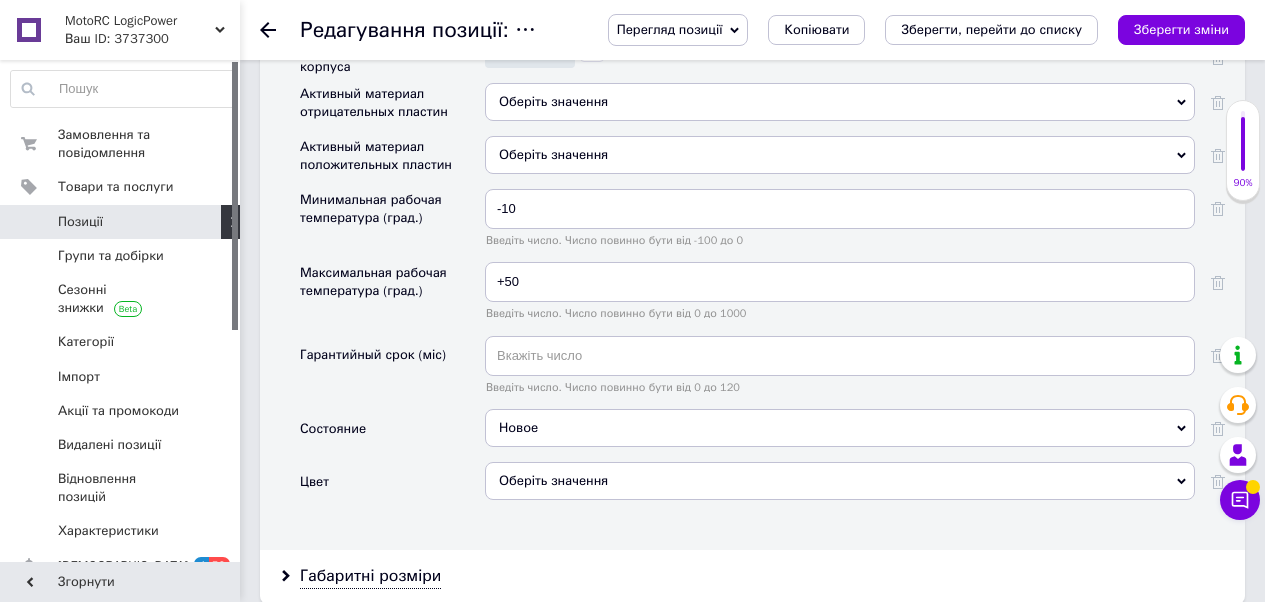 click on "Оберіть значення" at bounding box center [840, 481] 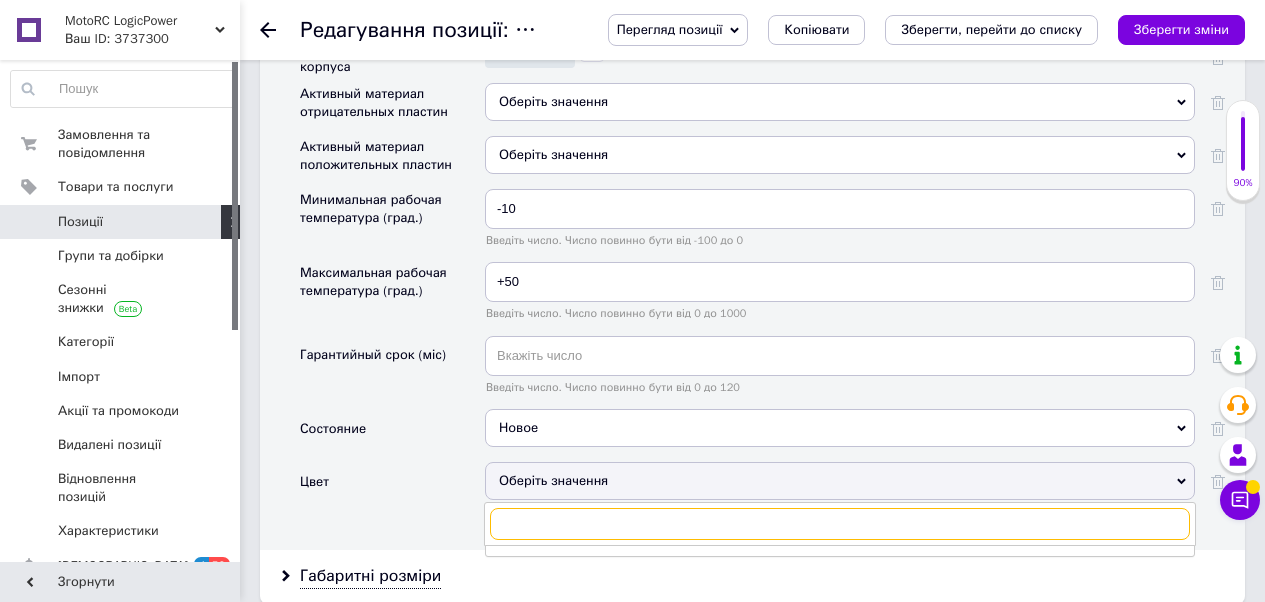 checkbox on "true" 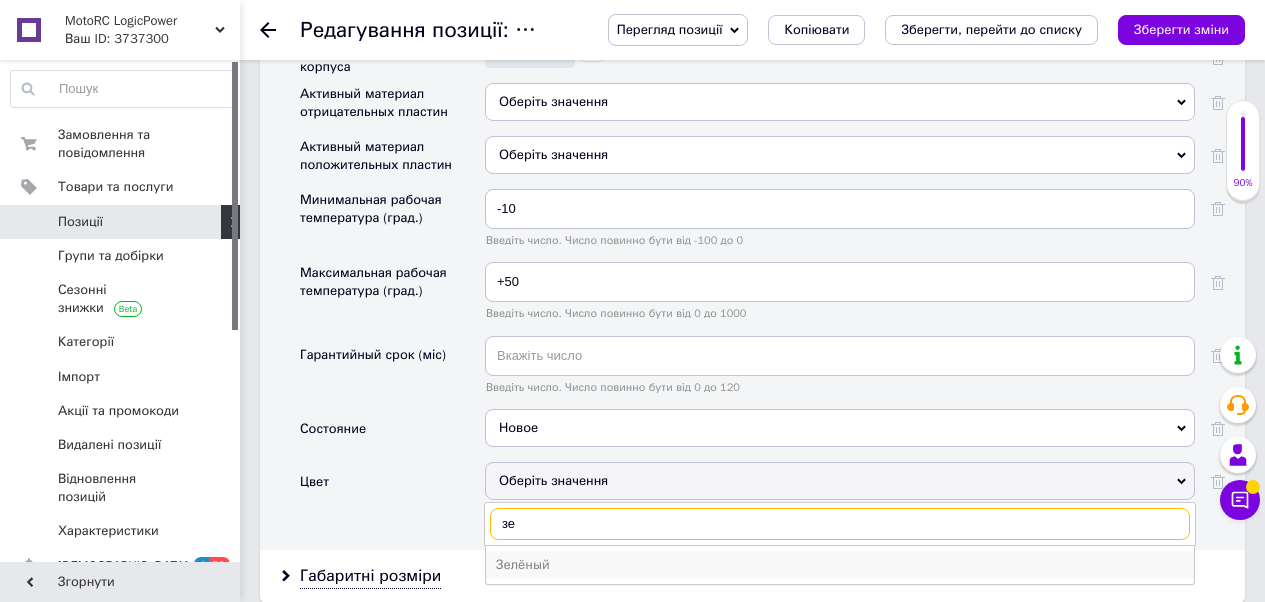 type on "зе" 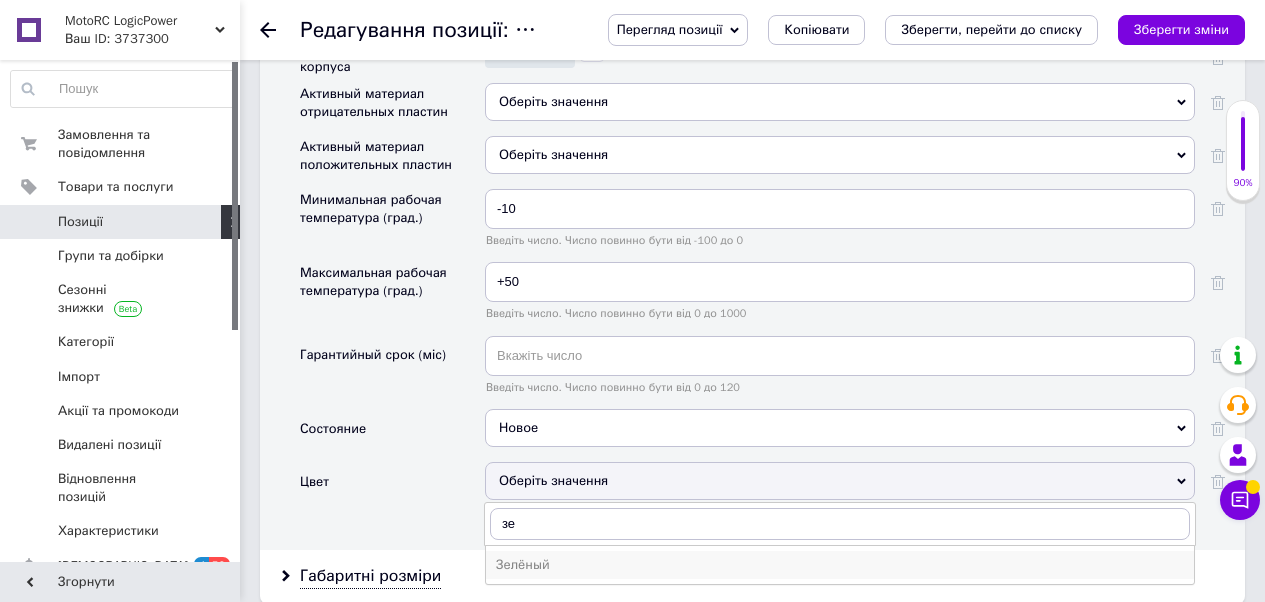 click on "Зелёный" at bounding box center (840, 565) 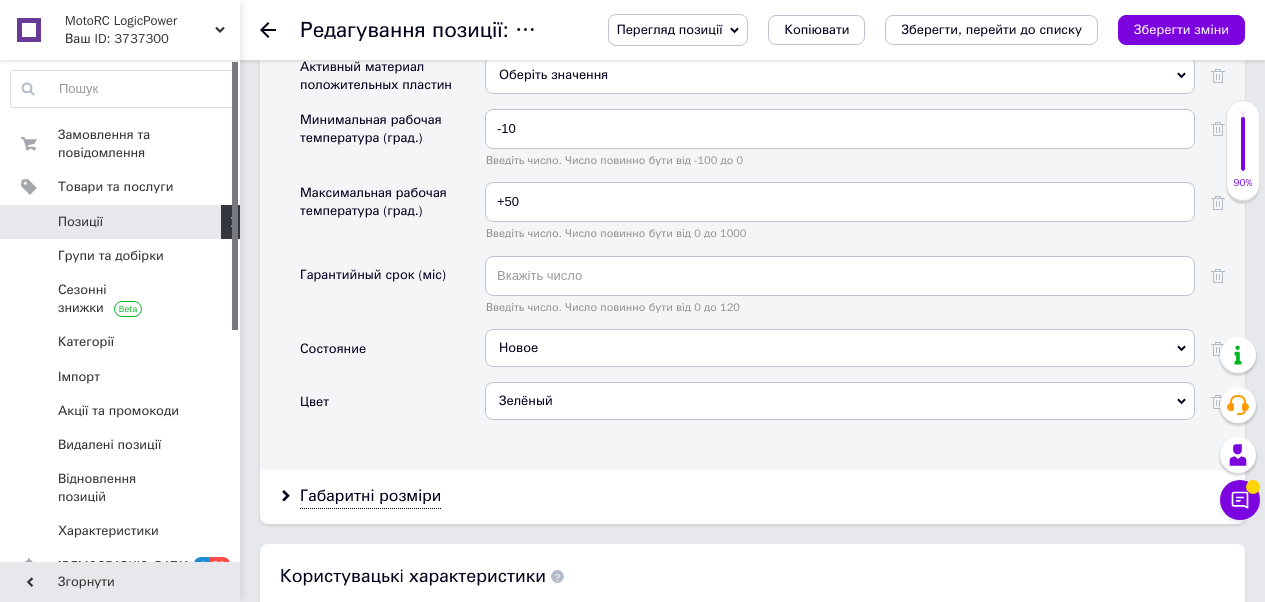 scroll, scrollTop: 2702, scrollLeft: 0, axis: vertical 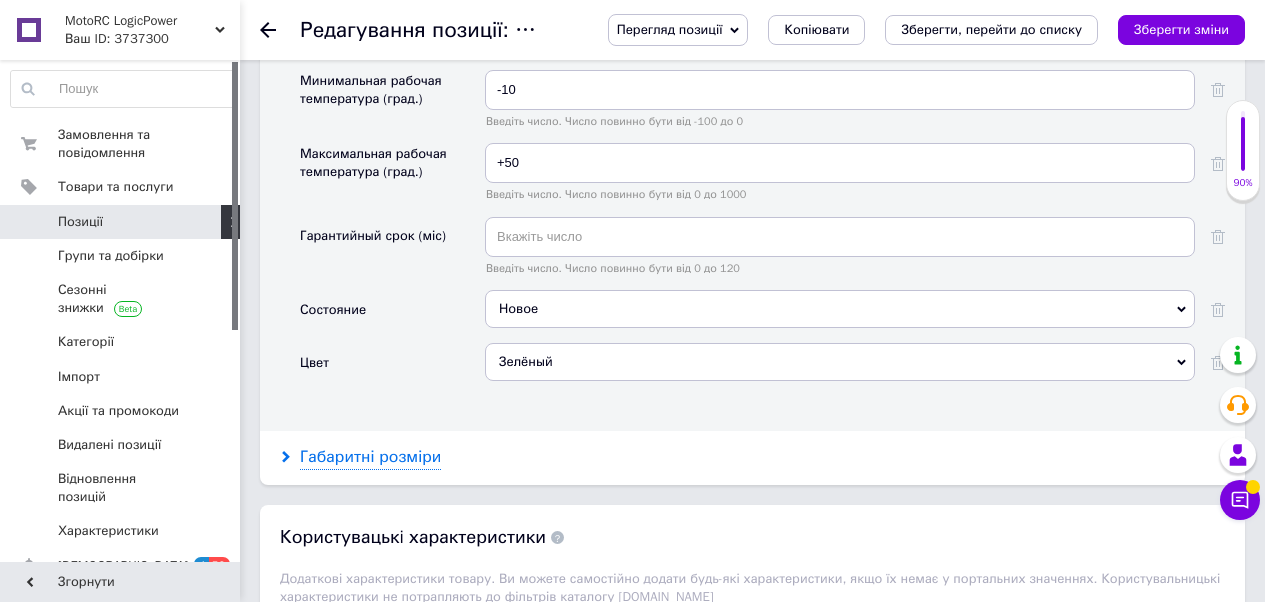 click on "Габаритні розміри" at bounding box center [370, 457] 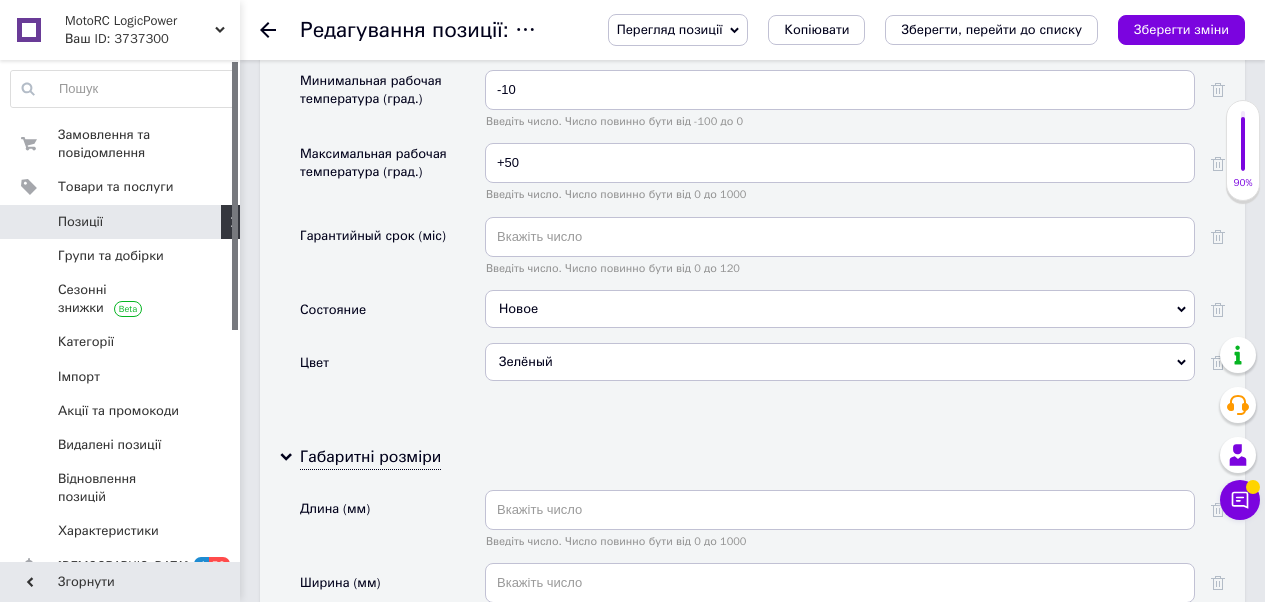 scroll, scrollTop: 2821, scrollLeft: 0, axis: vertical 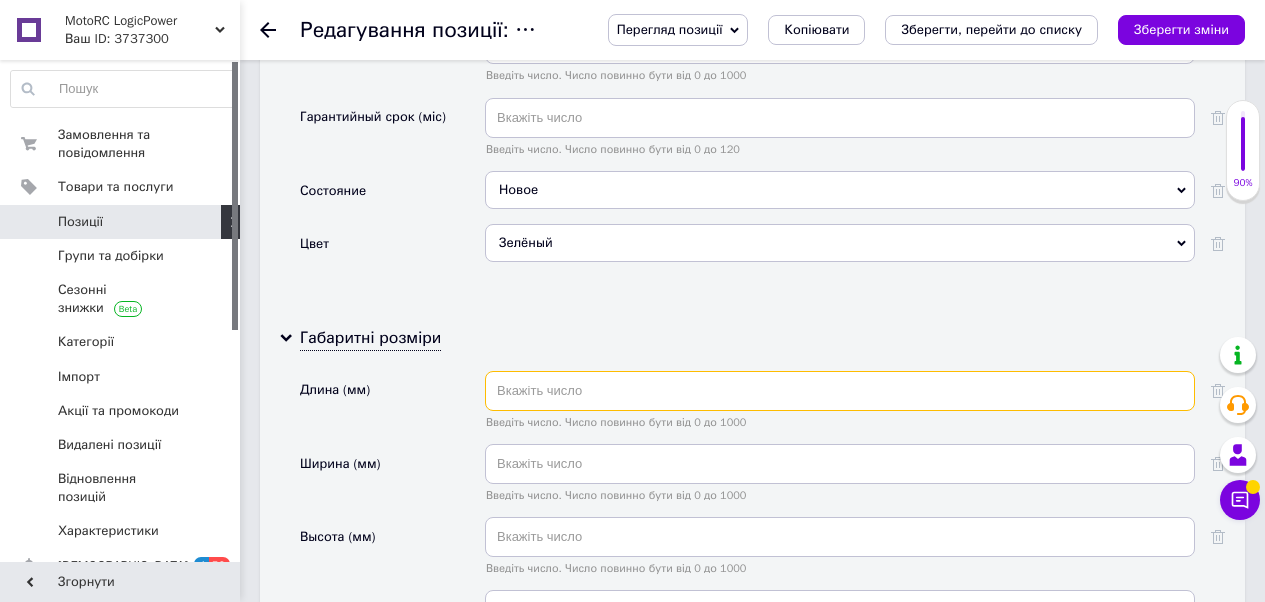 click at bounding box center [840, 391] 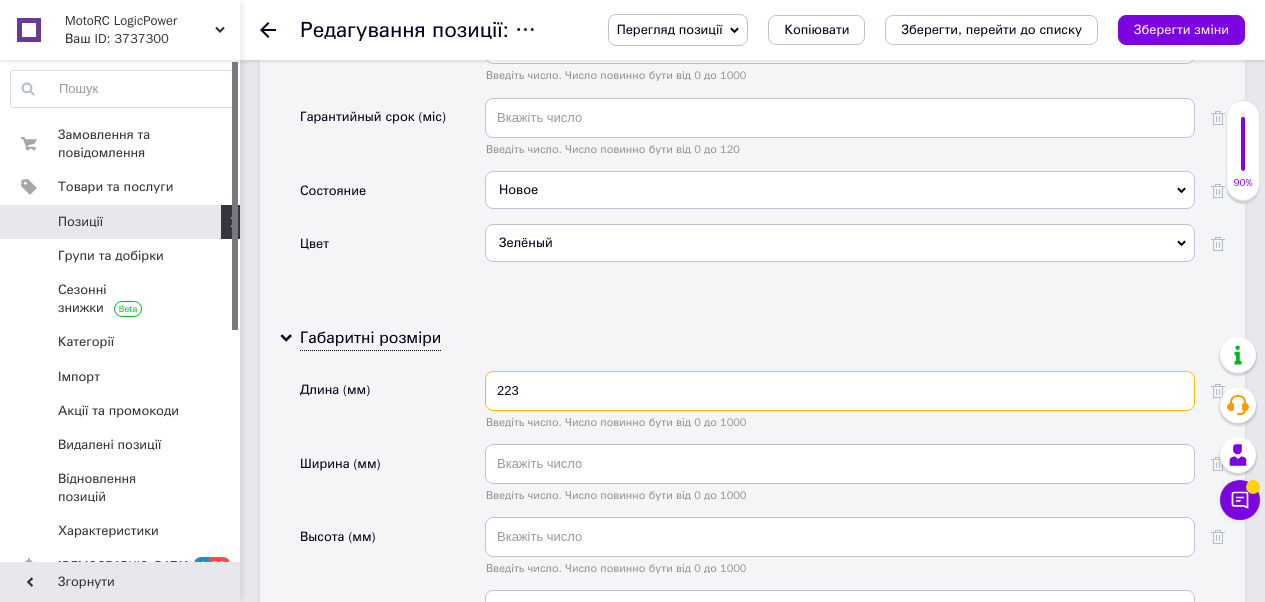 type on "223" 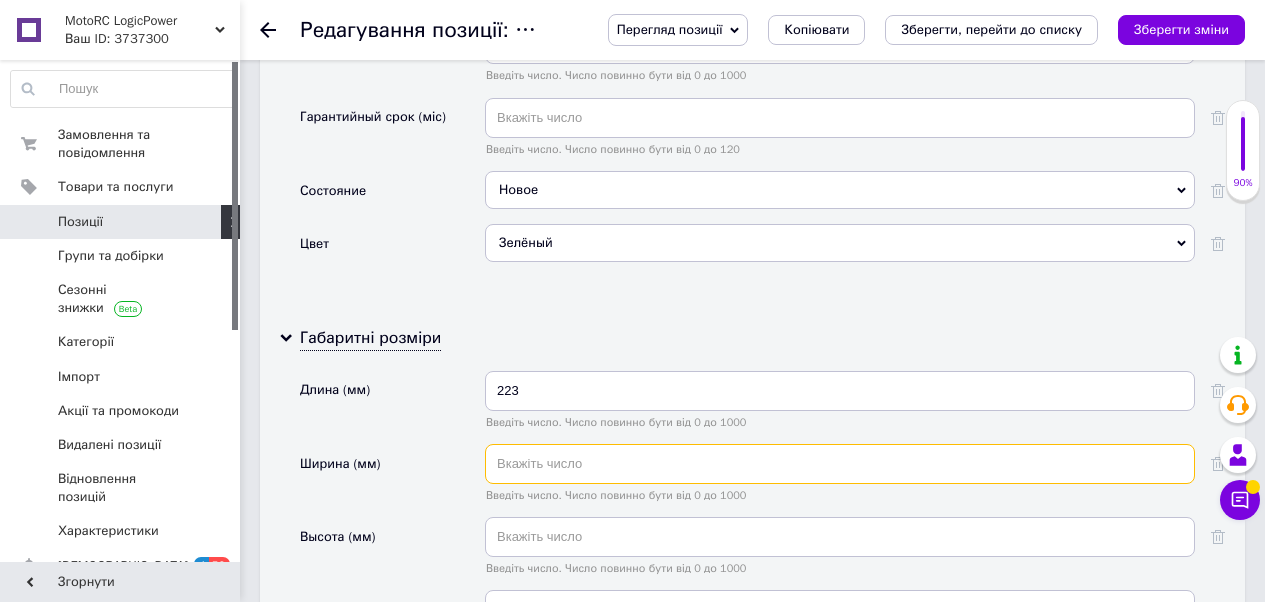 click at bounding box center [840, 464] 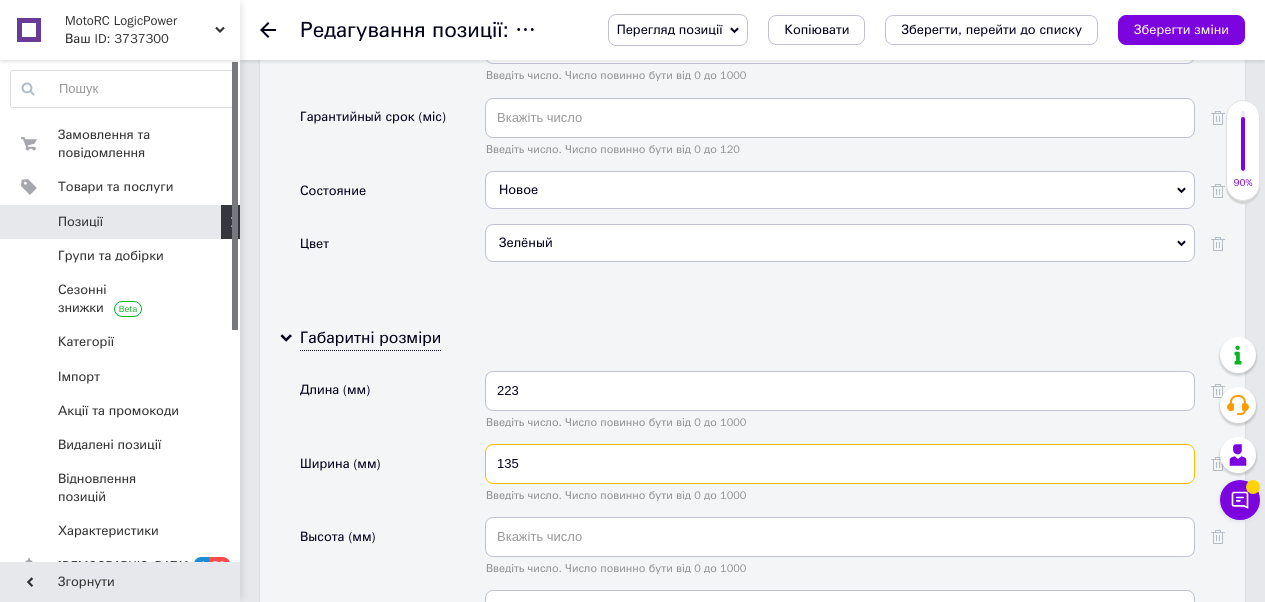 type on "135" 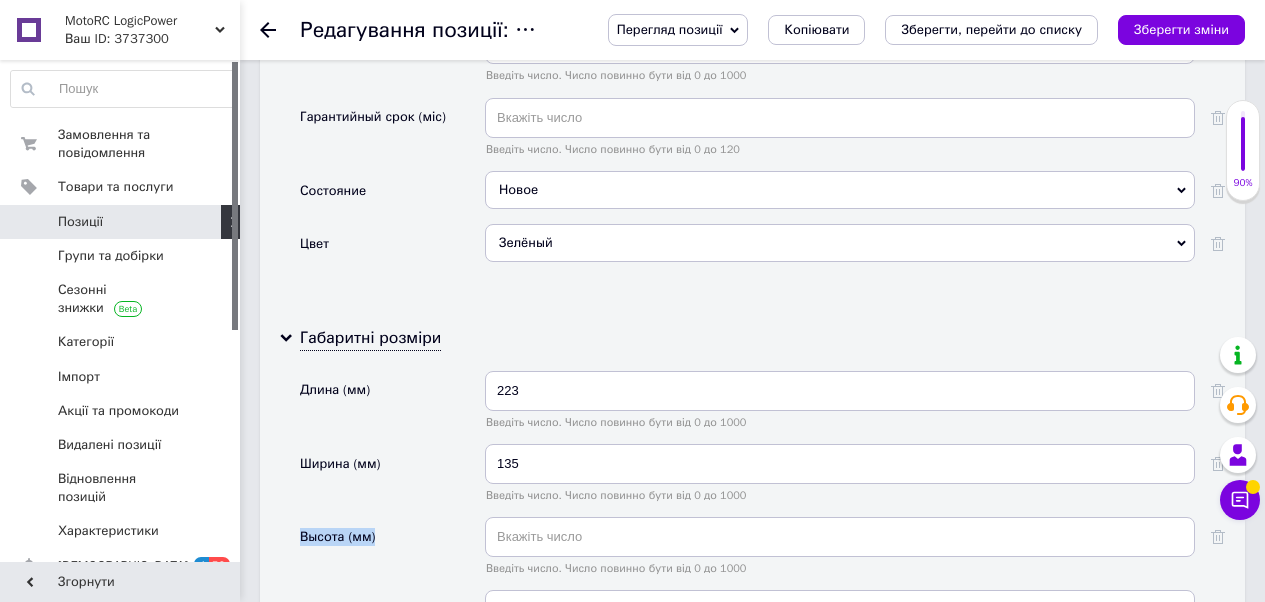 drag, startPoint x: 544, startPoint y: 515, endPoint x: 541, endPoint y: 535, distance: 20.22375 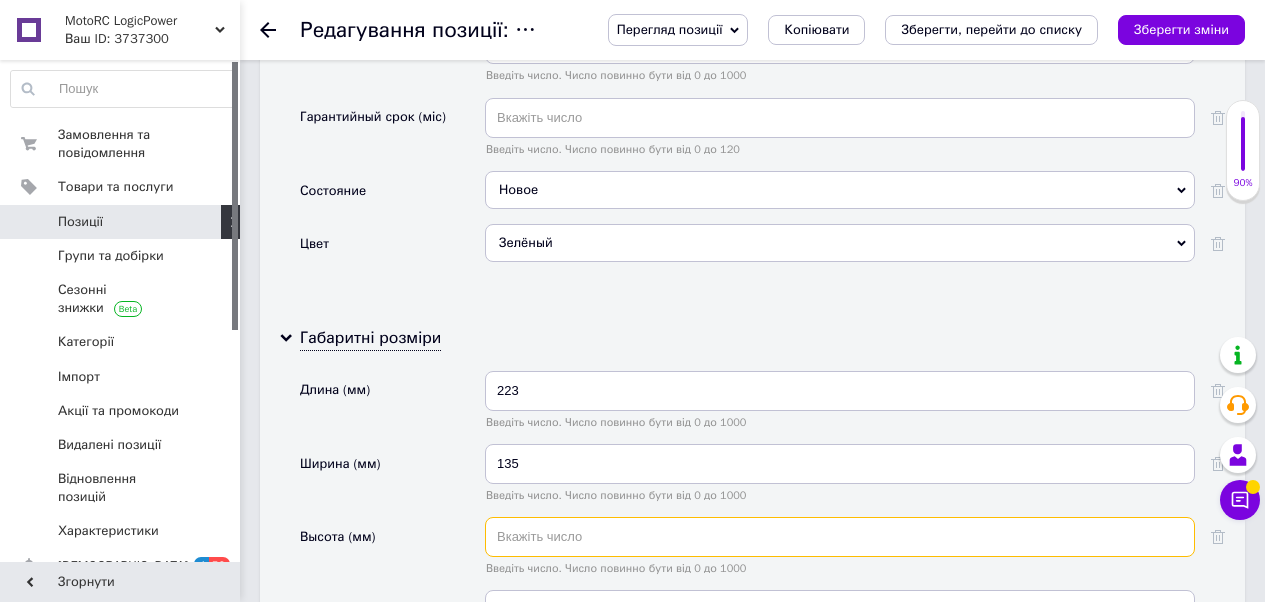 click at bounding box center [840, 537] 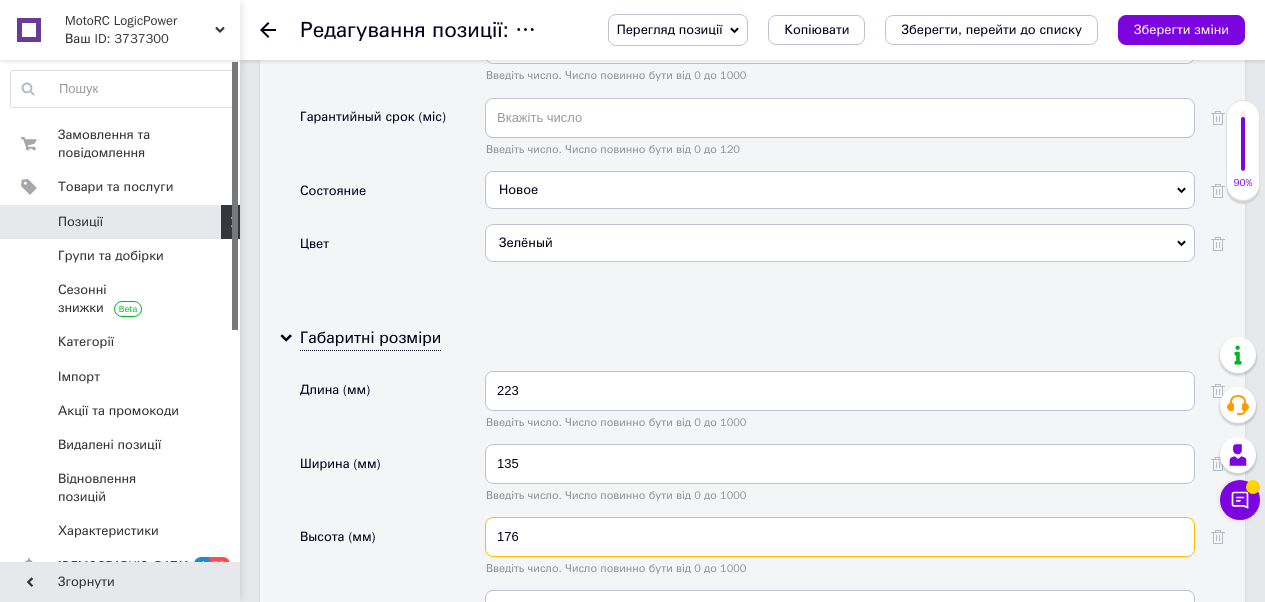 type on "176" 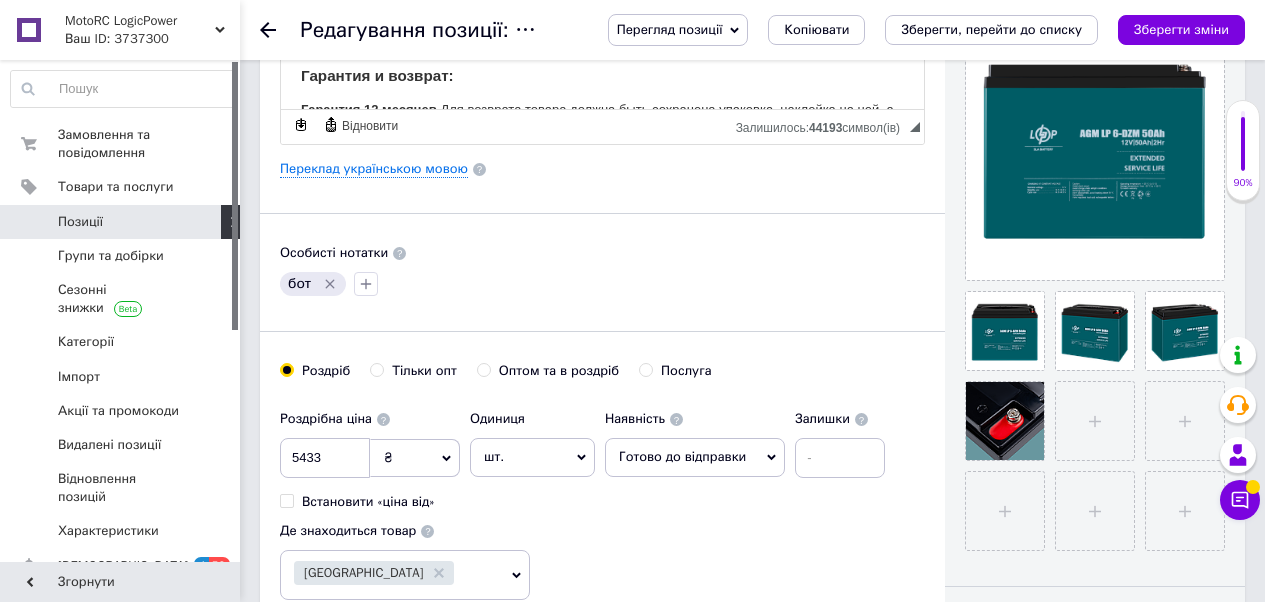 scroll, scrollTop: 330, scrollLeft: 0, axis: vertical 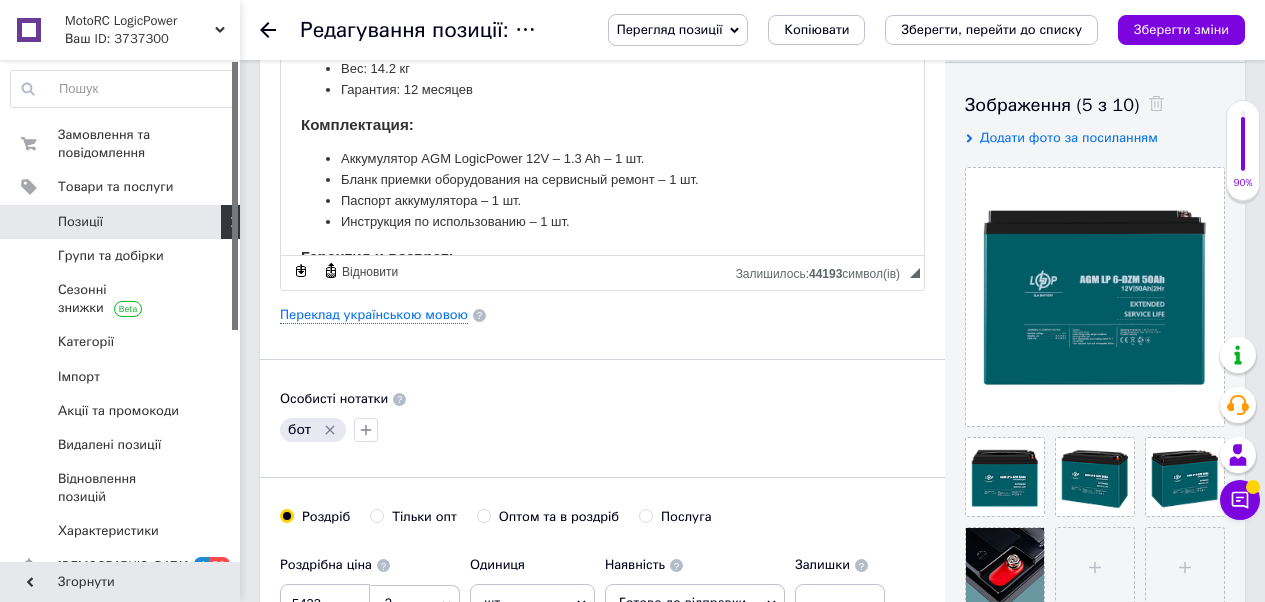 click on "Вес: 14.2 кг" at bounding box center (375, 67) 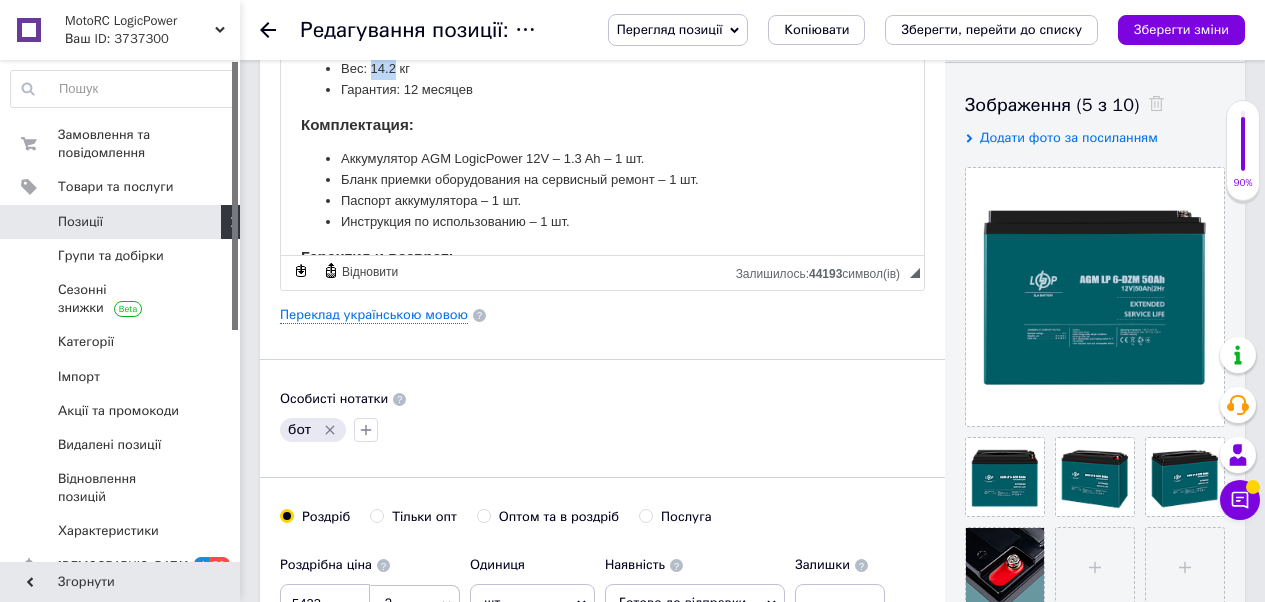 click on "Вес: 14.2 кг" at bounding box center (375, 67) 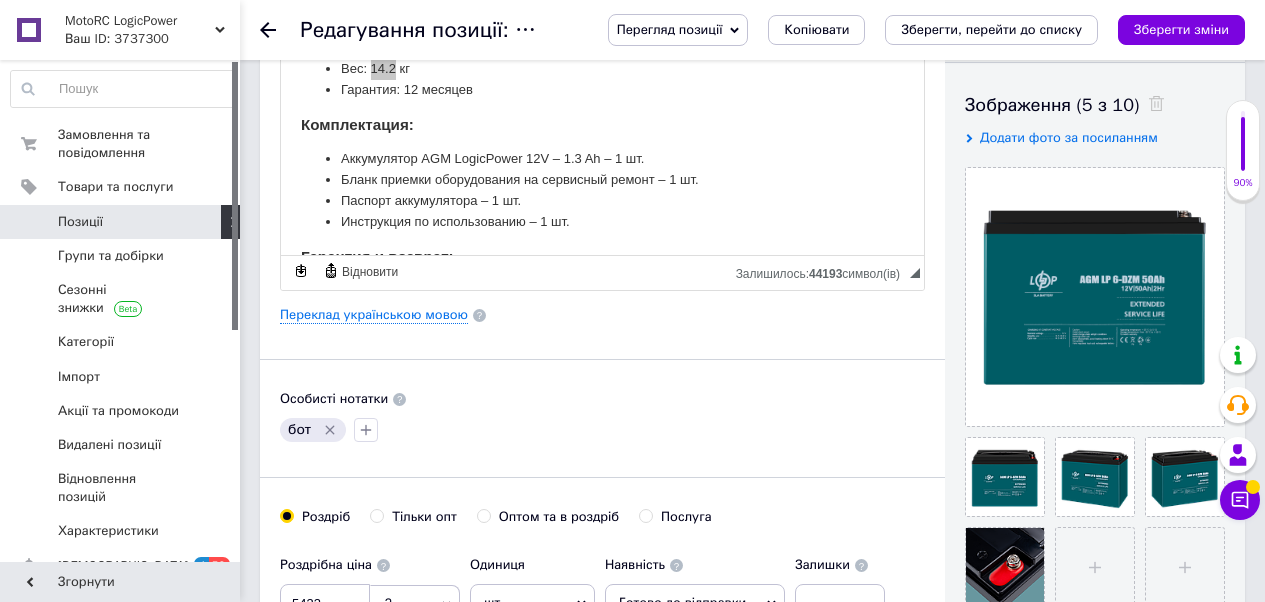 click on "Особисті нотатки" at bounding box center (602, 399) 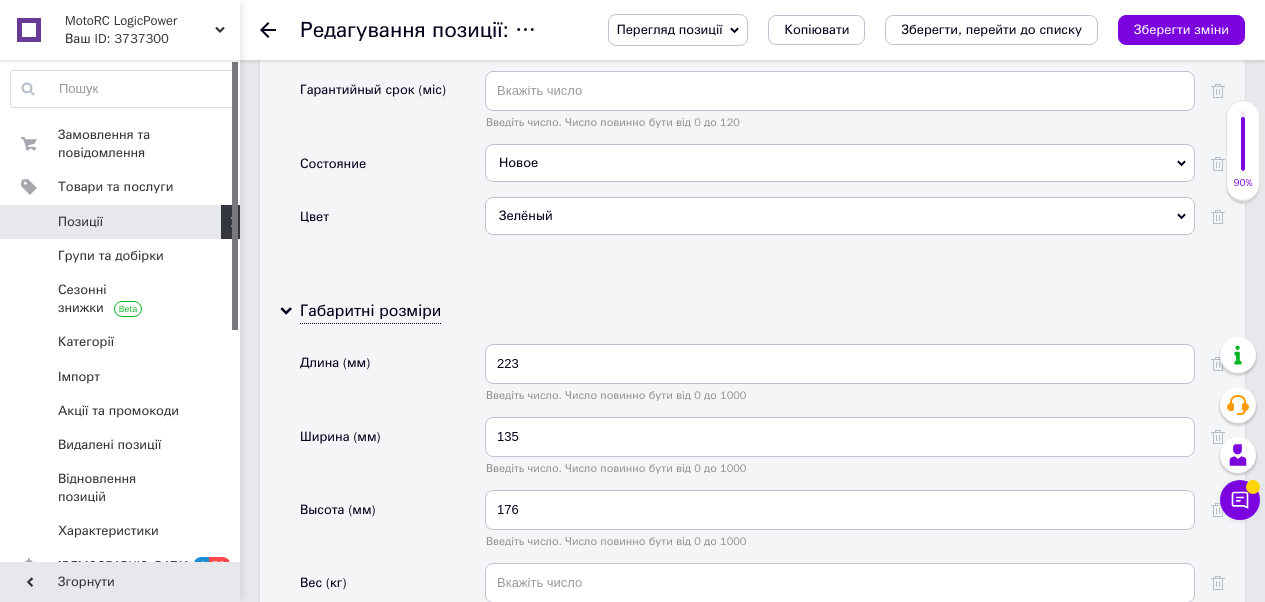 scroll, scrollTop: 3089, scrollLeft: 0, axis: vertical 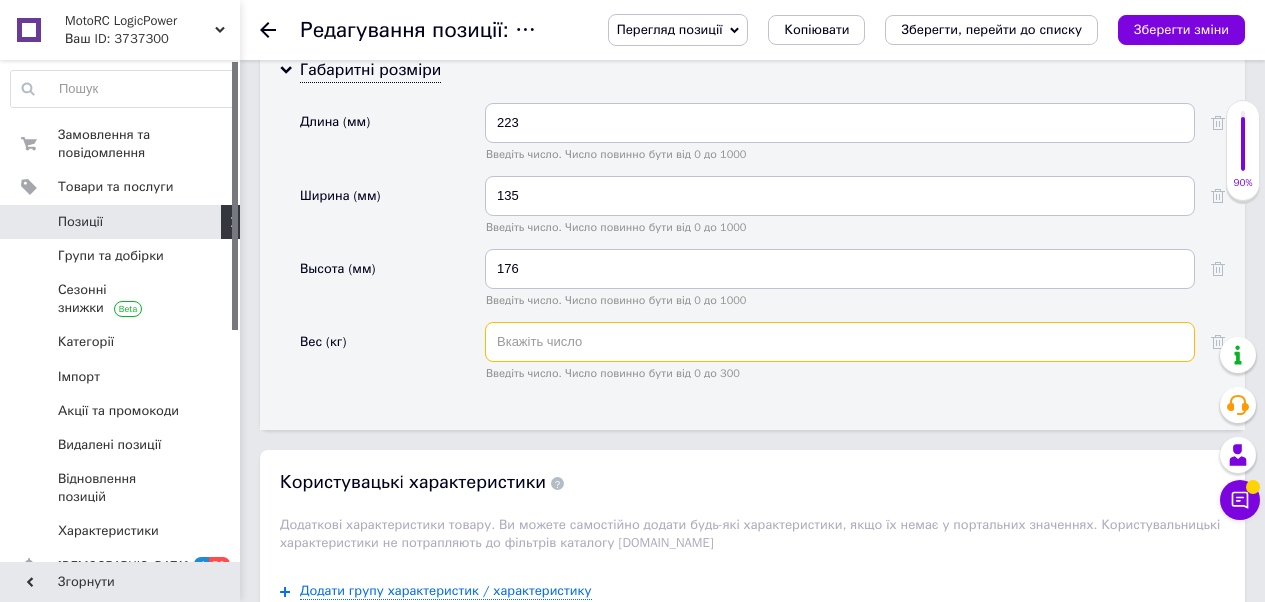 drag, startPoint x: 537, startPoint y: 339, endPoint x: 573, endPoint y: 345, distance: 36.496574 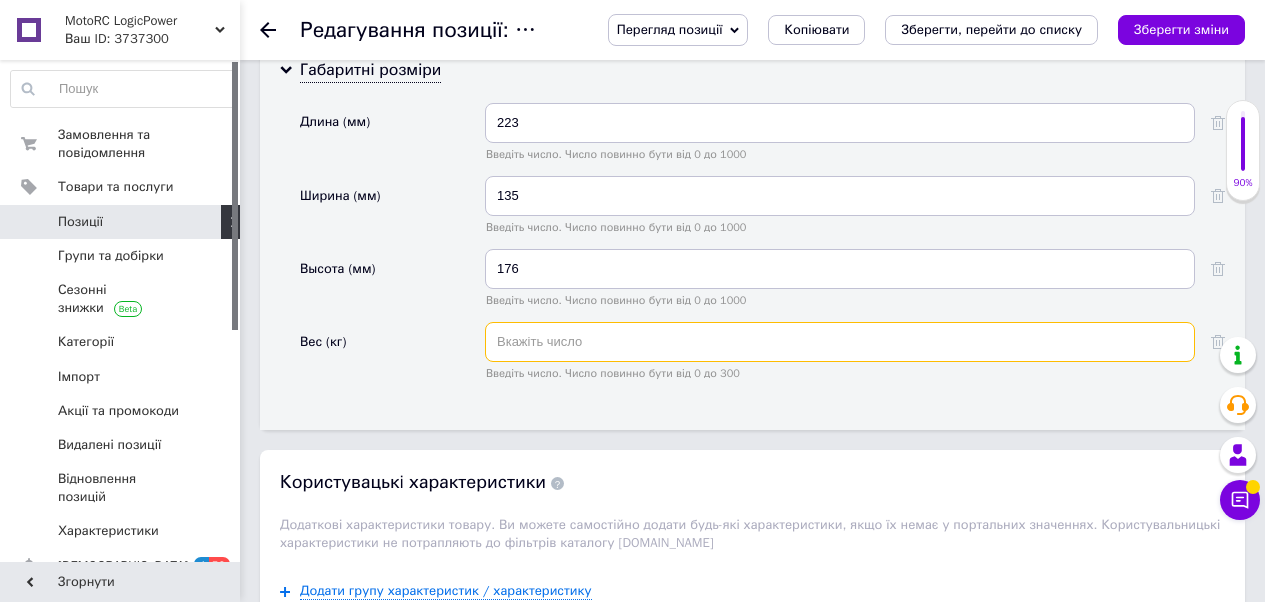click at bounding box center (840, 342) 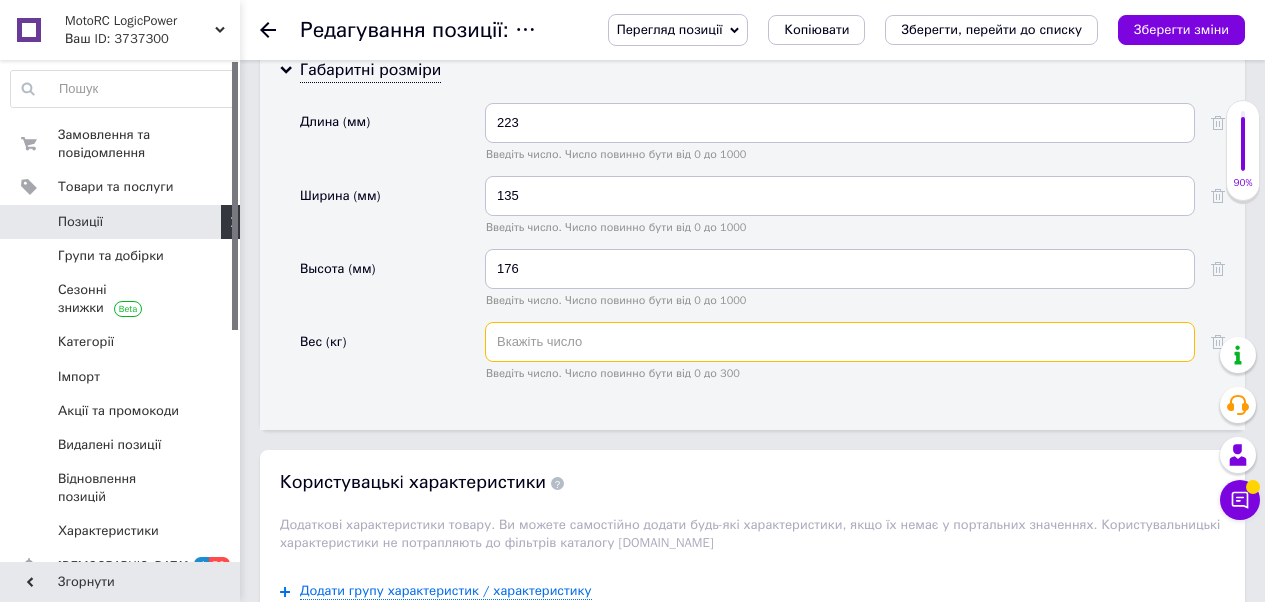 paste on "14.2" 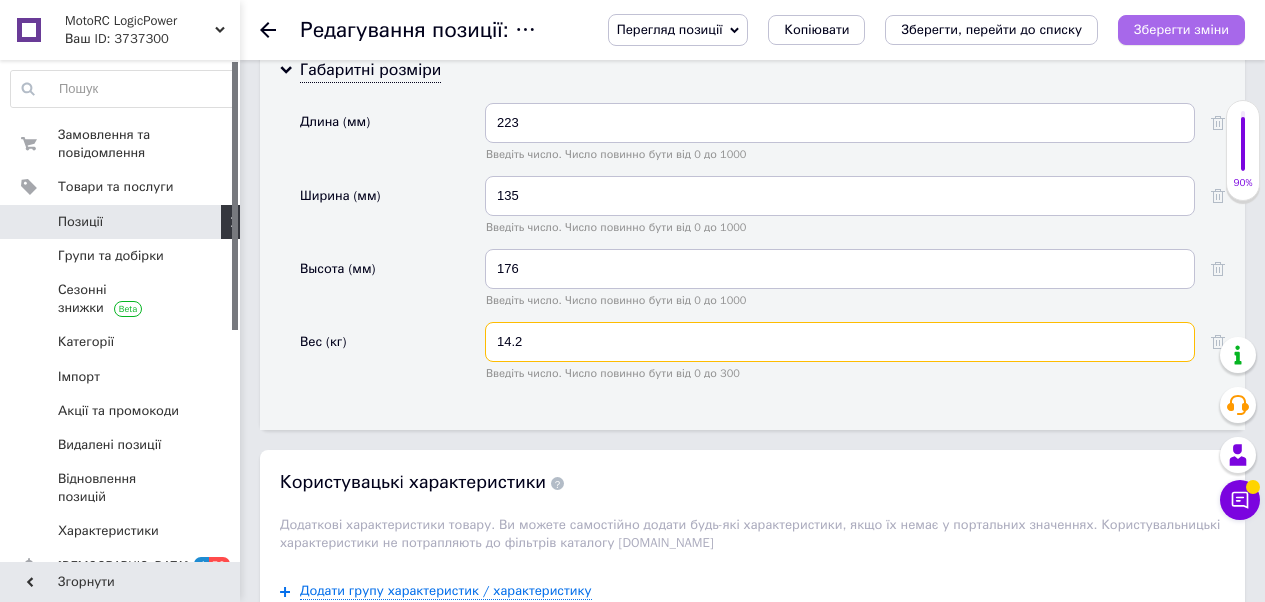 type on "14.2" 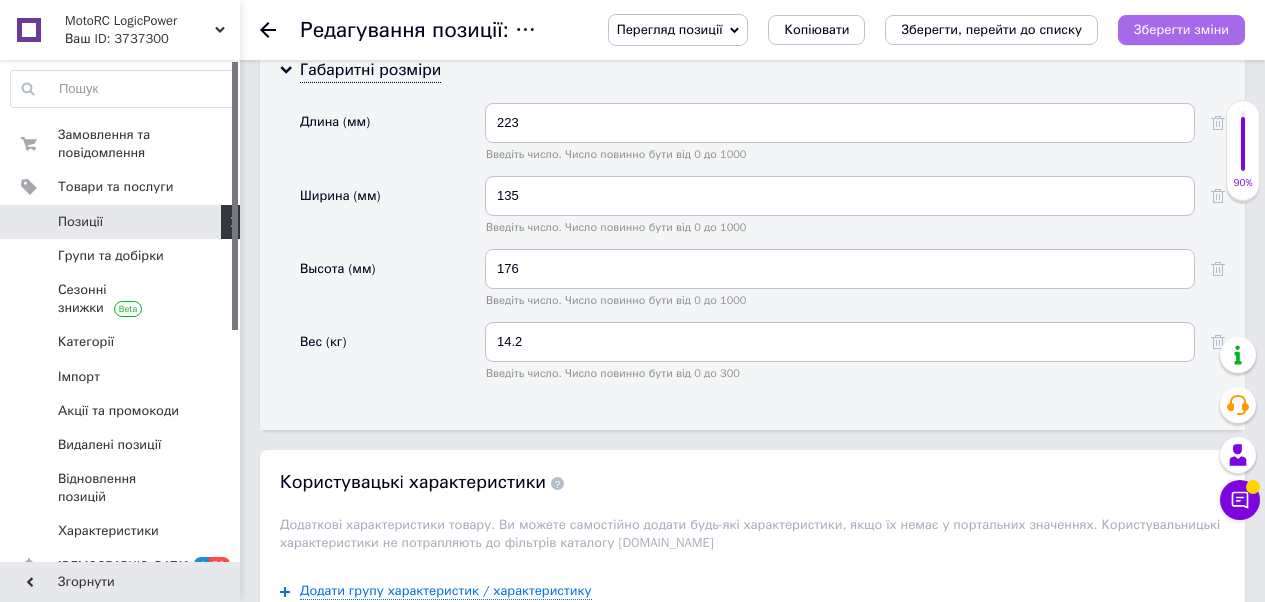click on "Зберегти зміни" at bounding box center [1181, 30] 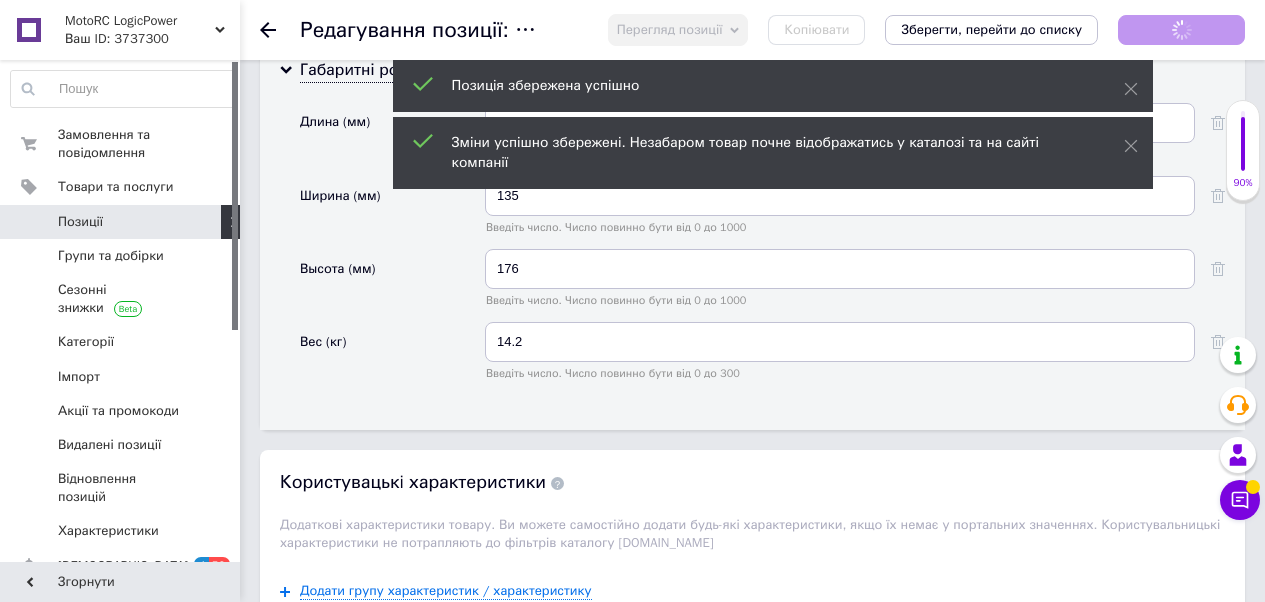 checkbox on "true" 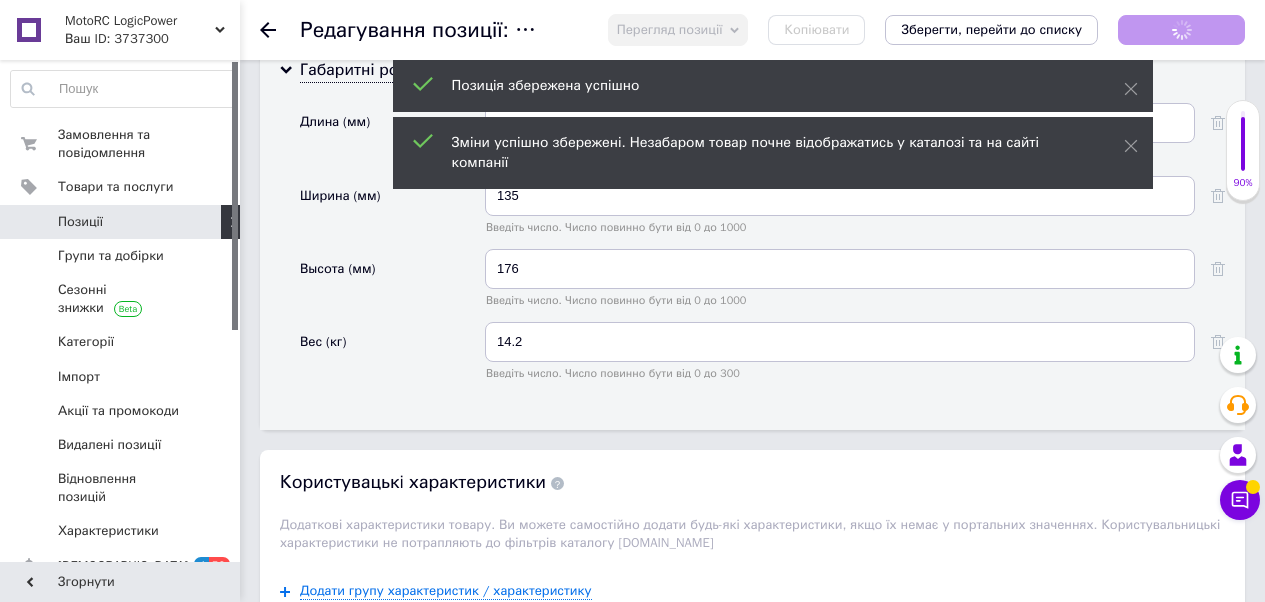 type on "50" 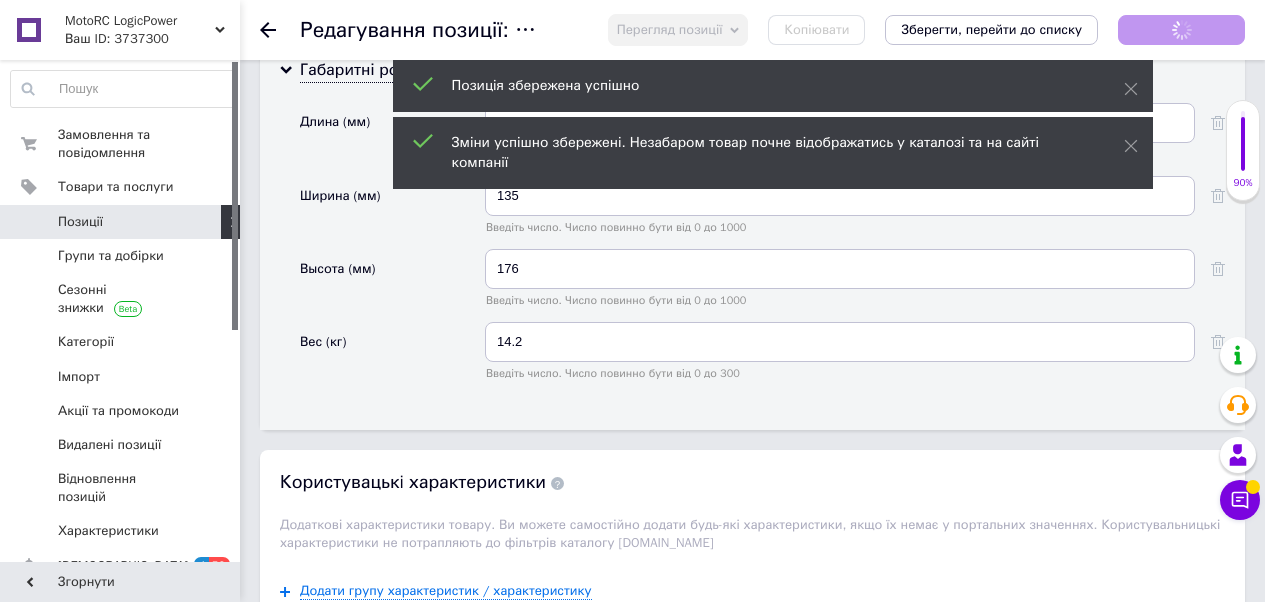 checkbox on "true" 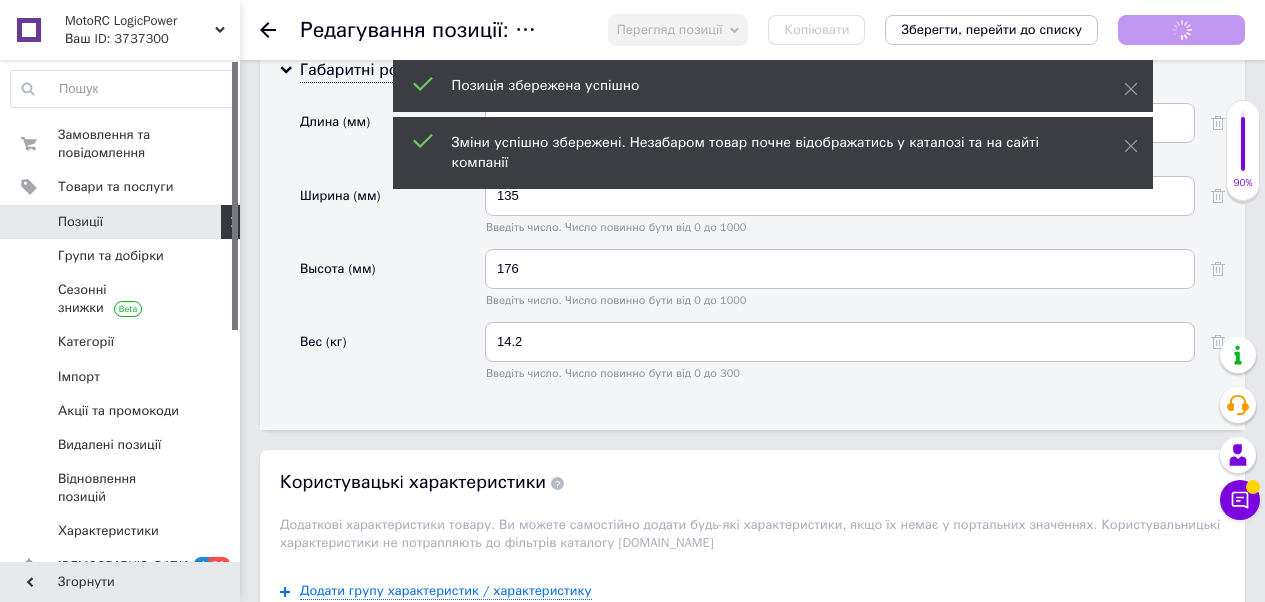 click on "Позиції" at bounding box center (121, 222) 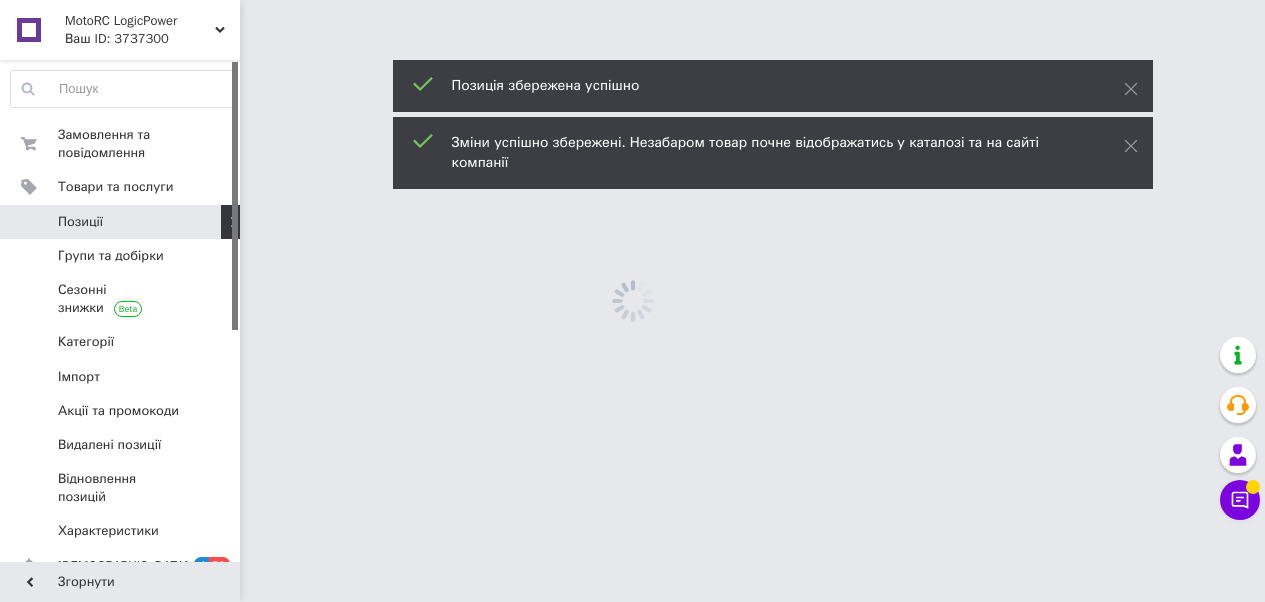scroll, scrollTop: 0, scrollLeft: 0, axis: both 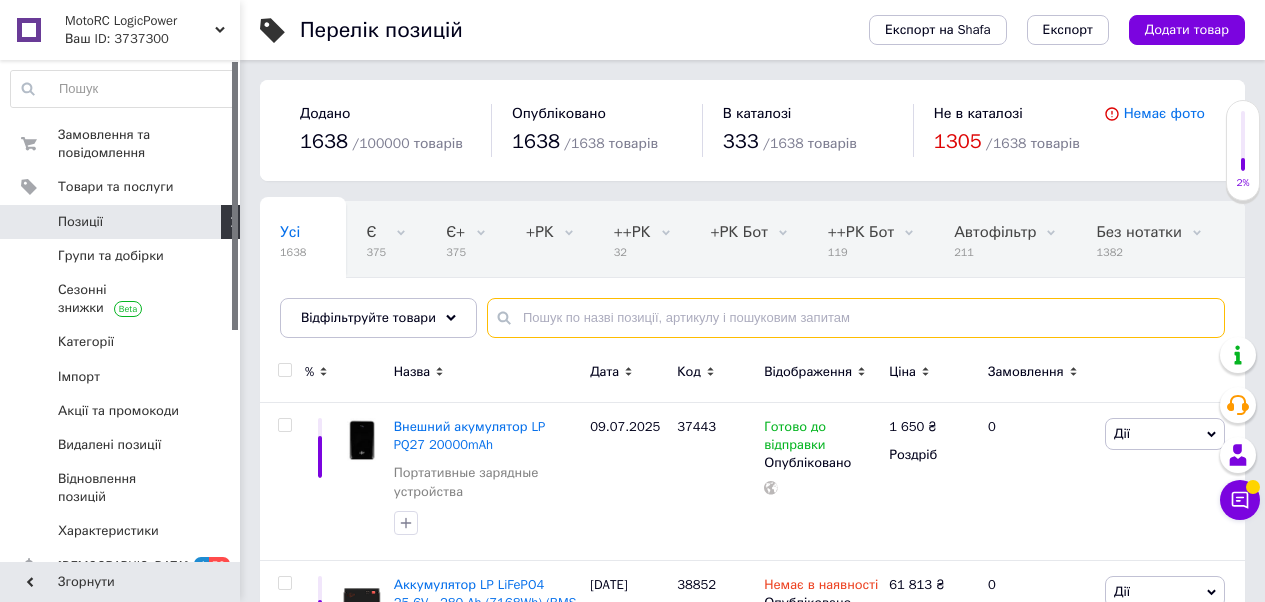 click at bounding box center [856, 318] 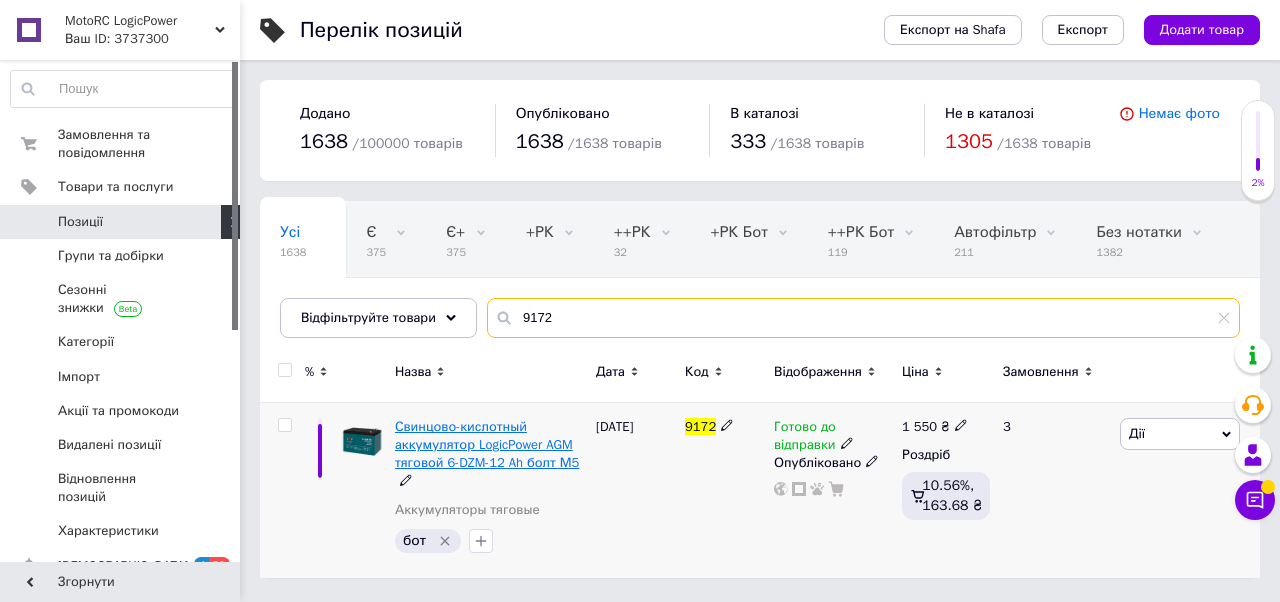 type on "9172" 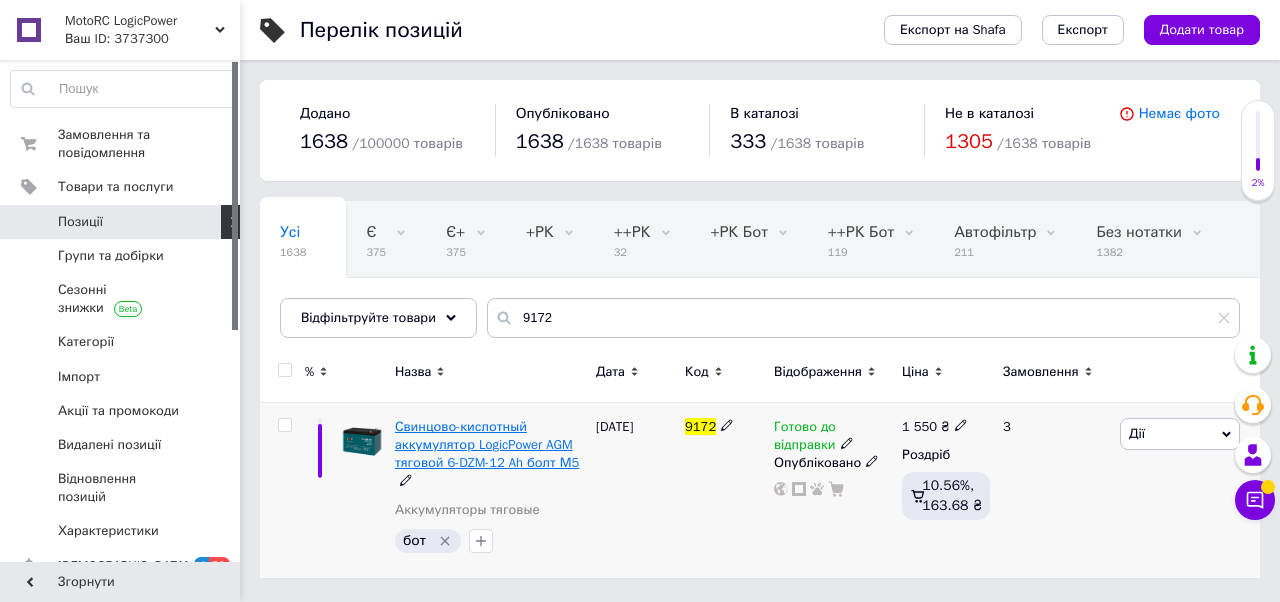 click on "Свинцово-кислотный аккумулятор LogicPower AGM тяговой 6-DZM-12 Ah болт М5" at bounding box center [487, 444] 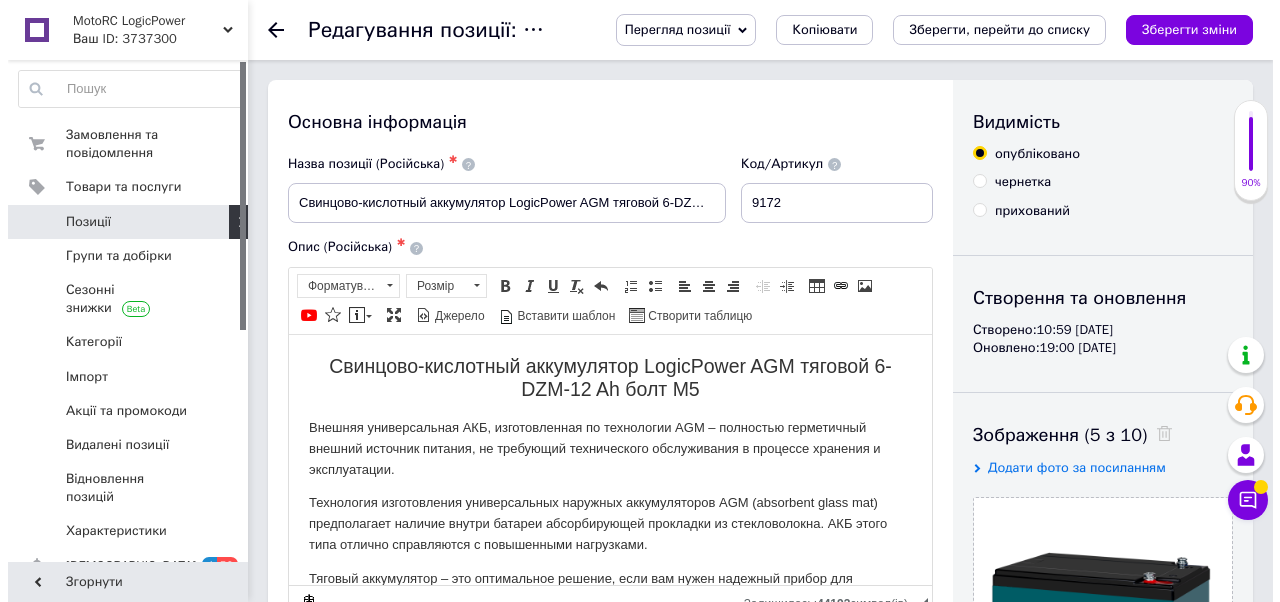 scroll, scrollTop: 119, scrollLeft: 0, axis: vertical 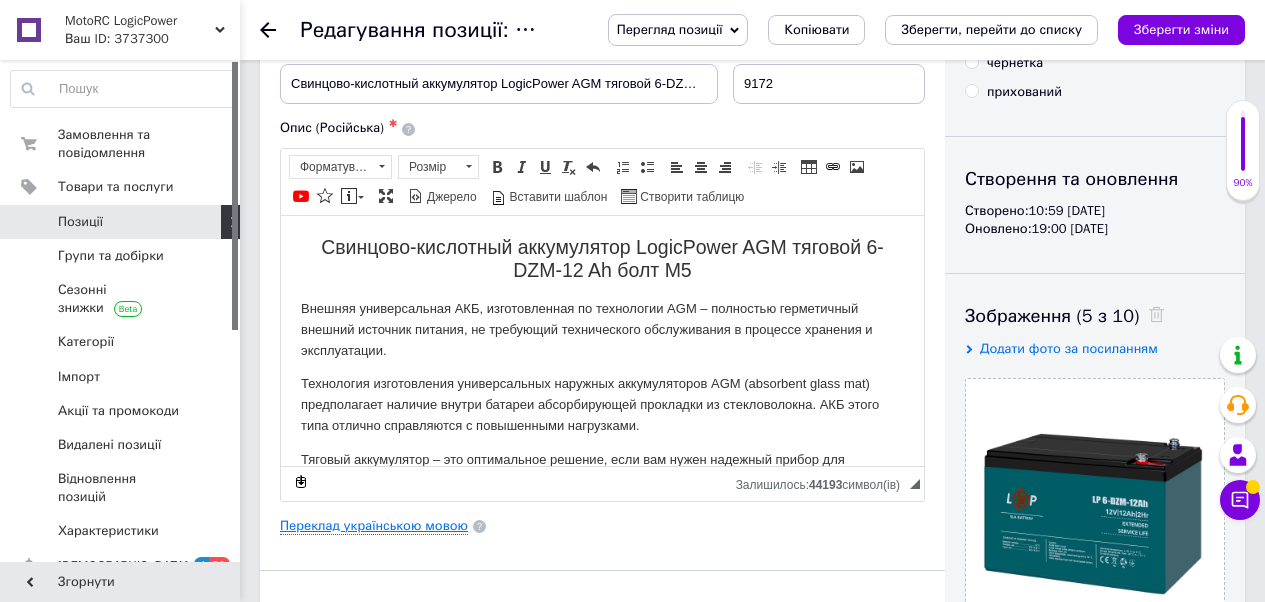 click on "Переклад українською мовою" at bounding box center [374, 526] 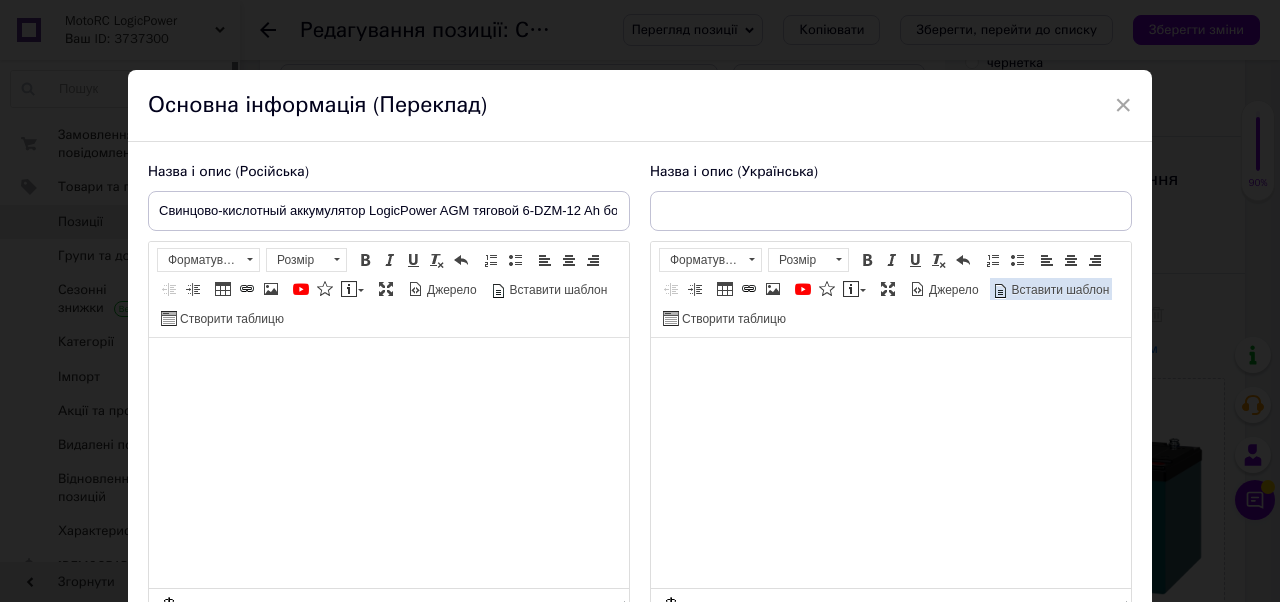 checkbox on "true" 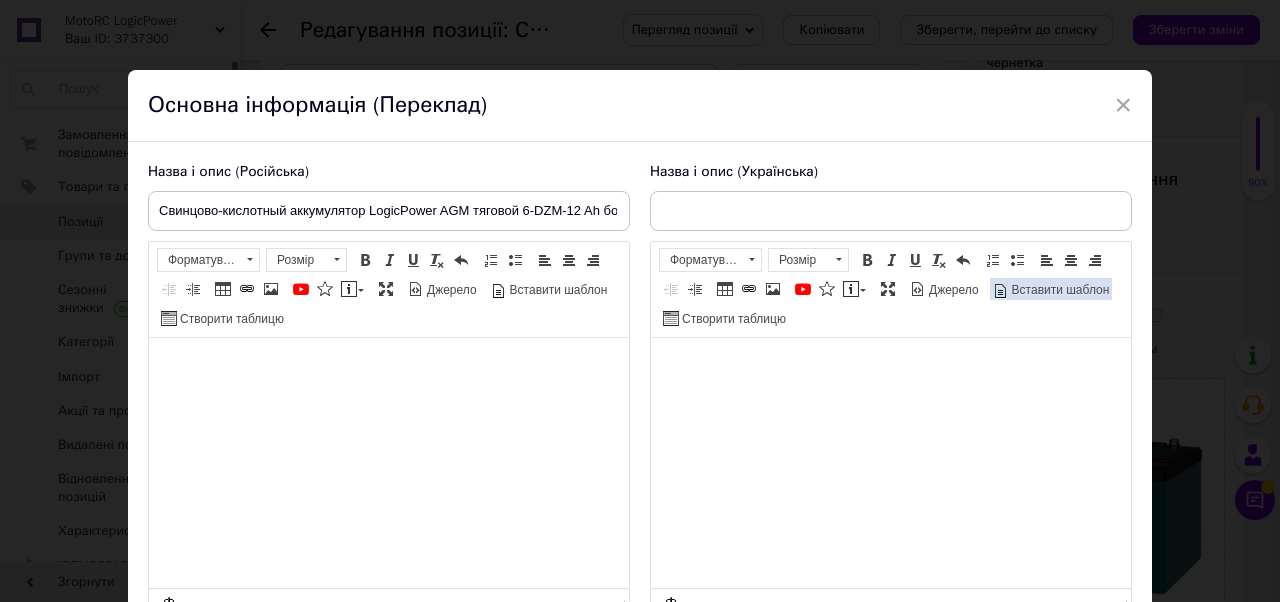 type on "Свинцево-кислотний акумулятор LogicPower AGM тяговий 6-DZM-12 Ah болт М5" 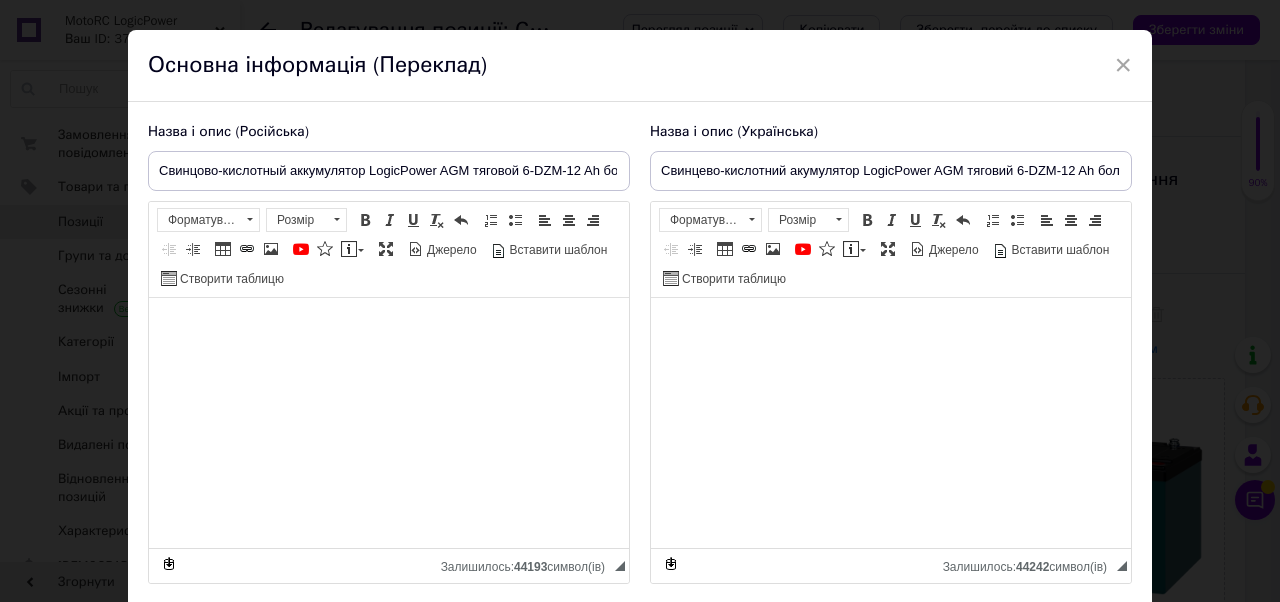scroll, scrollTop: 60, scrollLeft: 0, axis: vertical 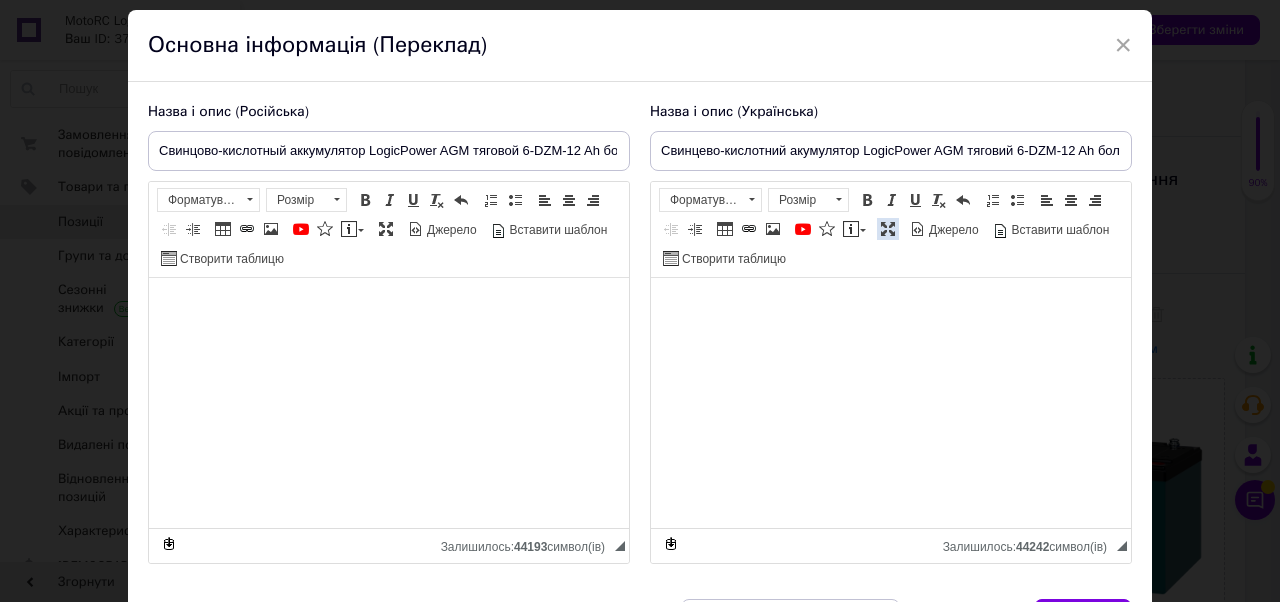 click on "Максимізувати" at bounding box center (888, 229) 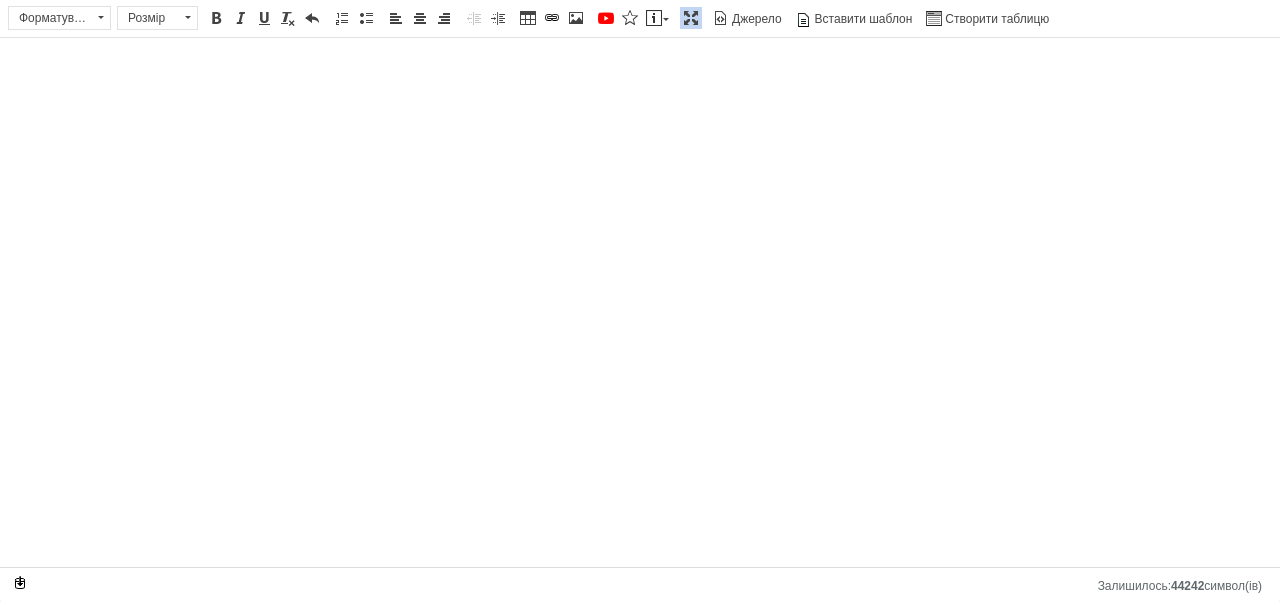 scroll, scrollTop: 0, scrollLeft: 0, axis: both 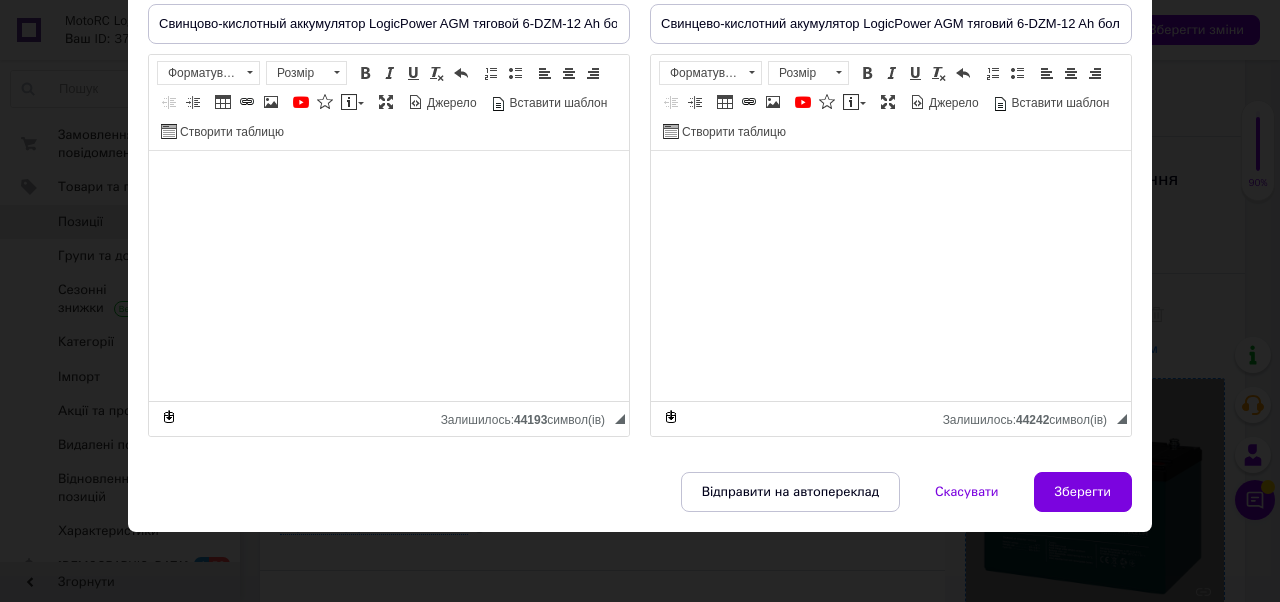 click on "Зберегти" at bounding box center (1083, 492) 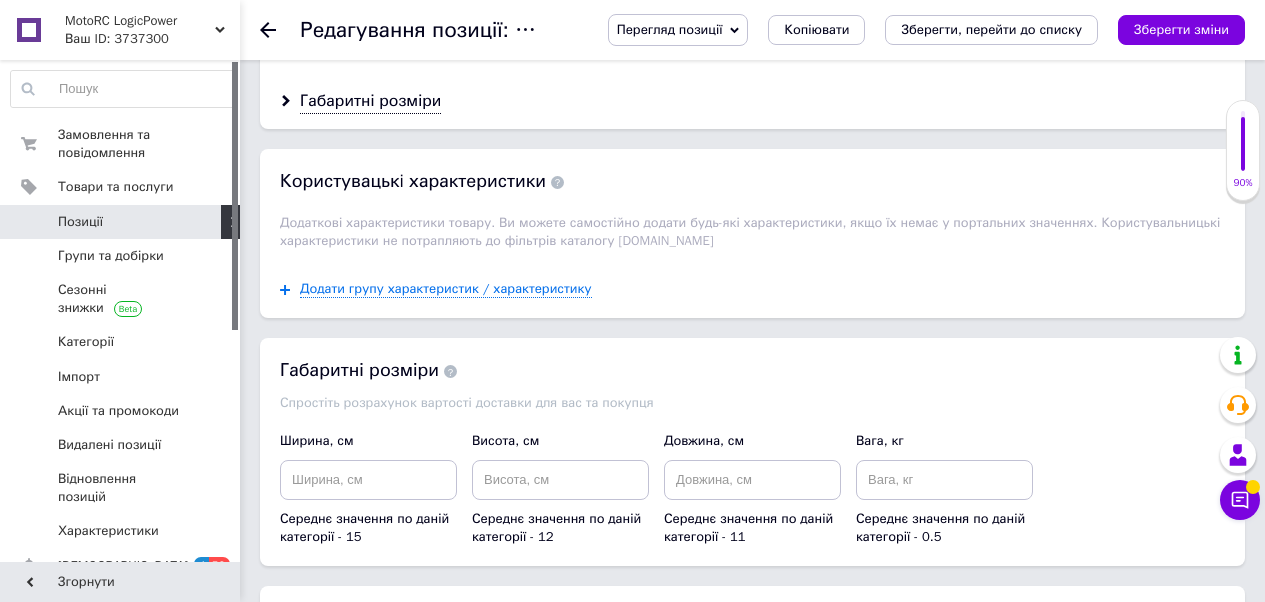 scroll, scrollTop: 1730, scrollLeft: 0, axis: vertical 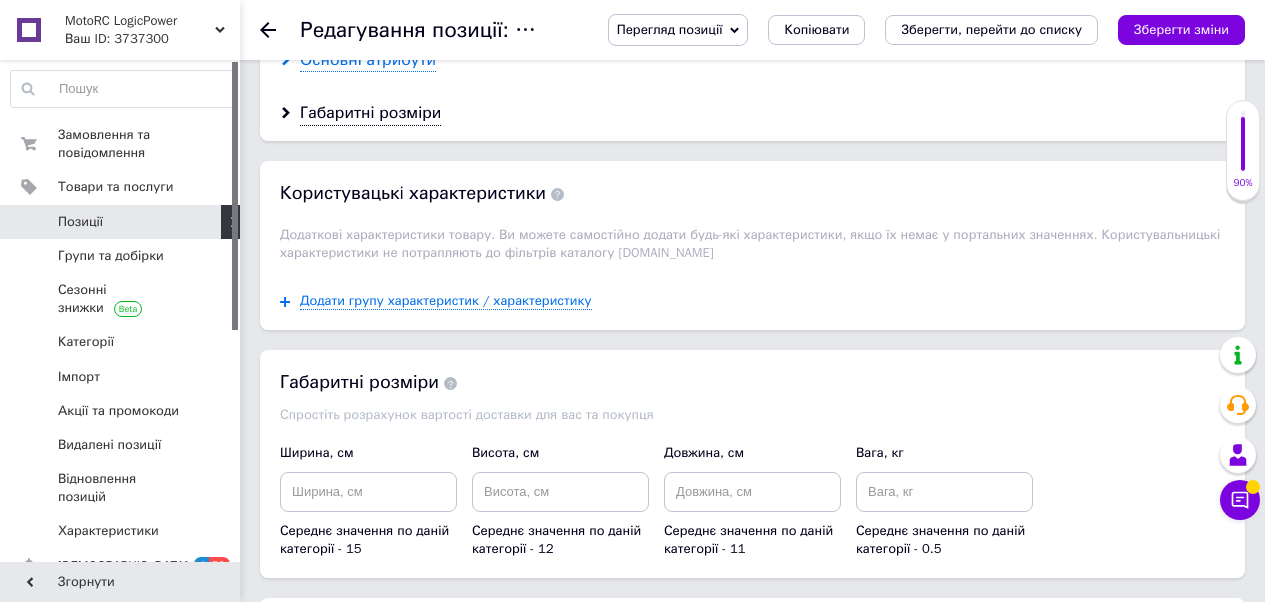 click on "Основні атрибути" at bounding box center [368, 60] 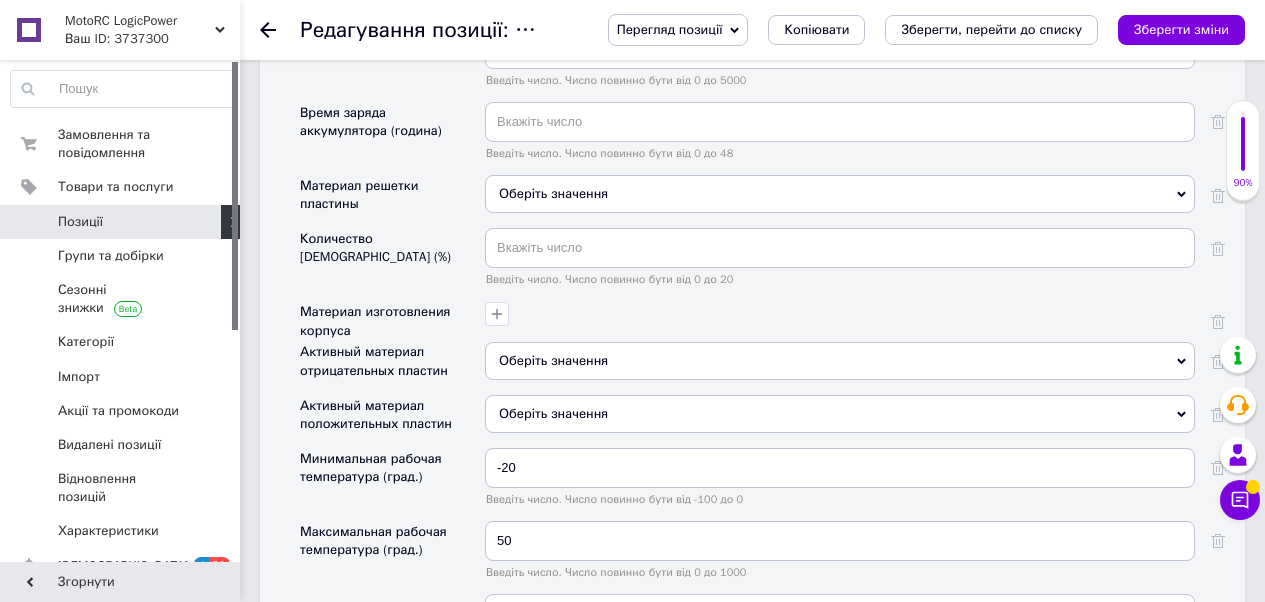 scroll, scrollTop: 2430, scrollLeft: 0, axis: vertical 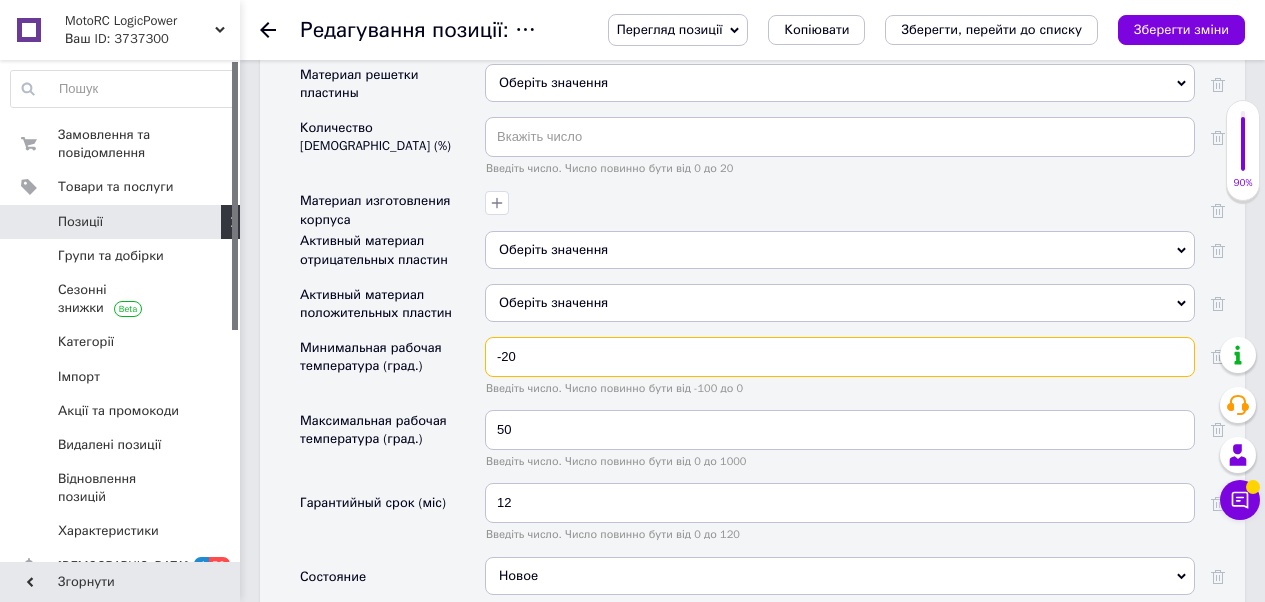 click on "-20" at bounding box center [840, 357] 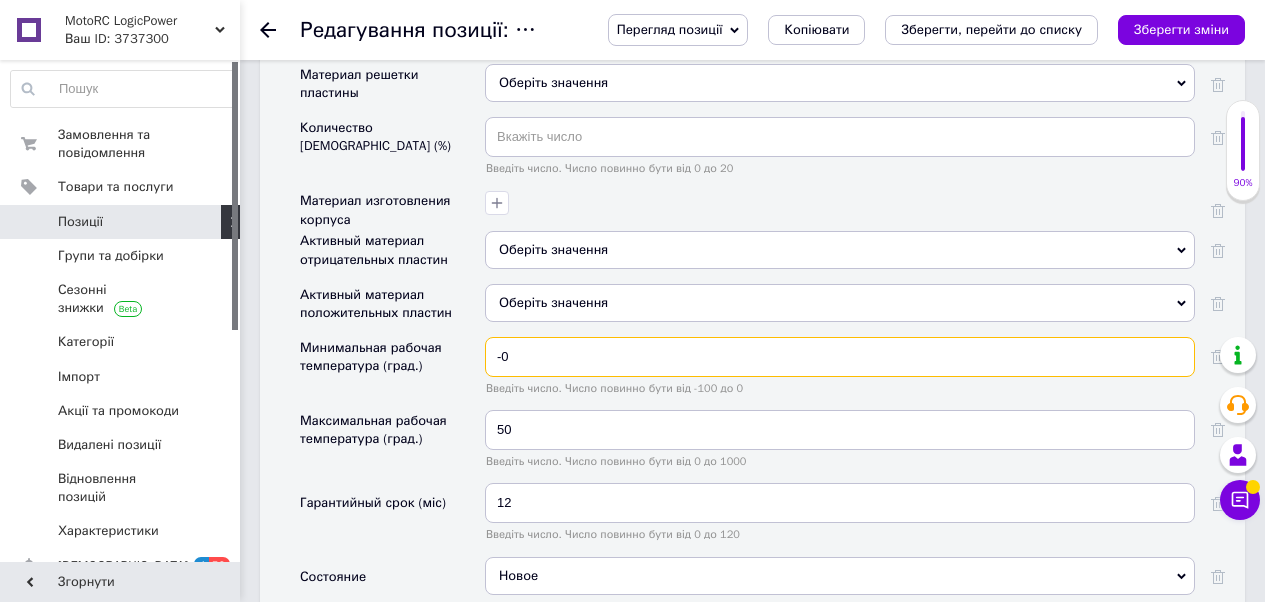 checkbox on "true" 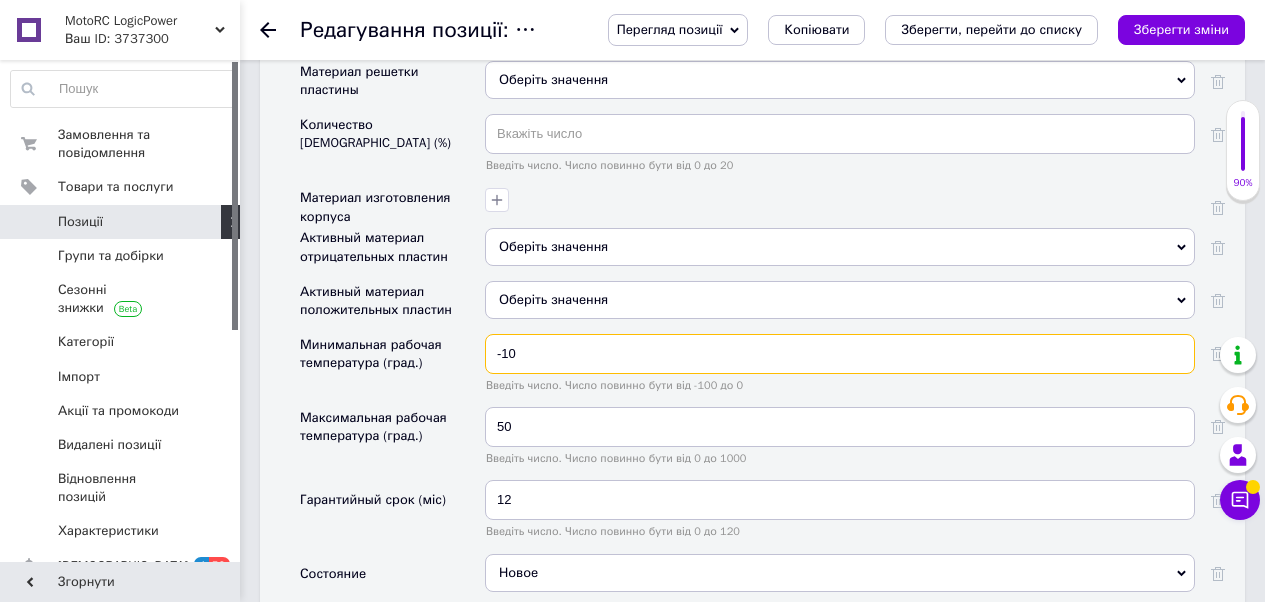 scroll, scrollTop: 2434, scrollLeft: 0, axis: vertical 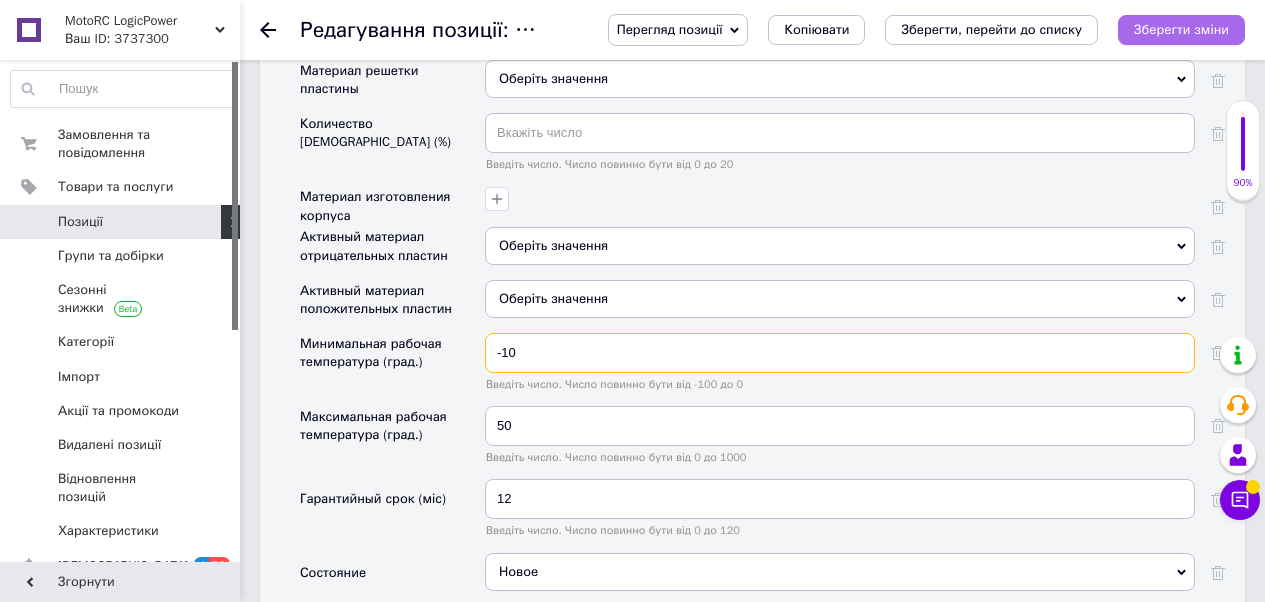 type on "-10" 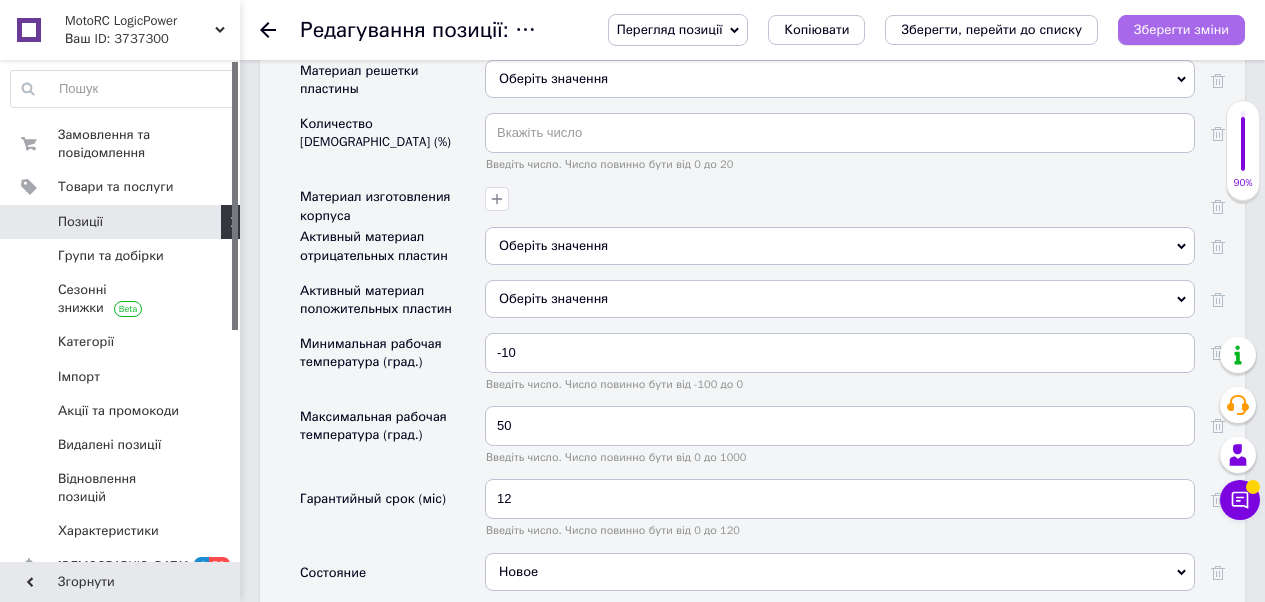 click on "Зберегти зміни" at bounding box center (1181, 29) 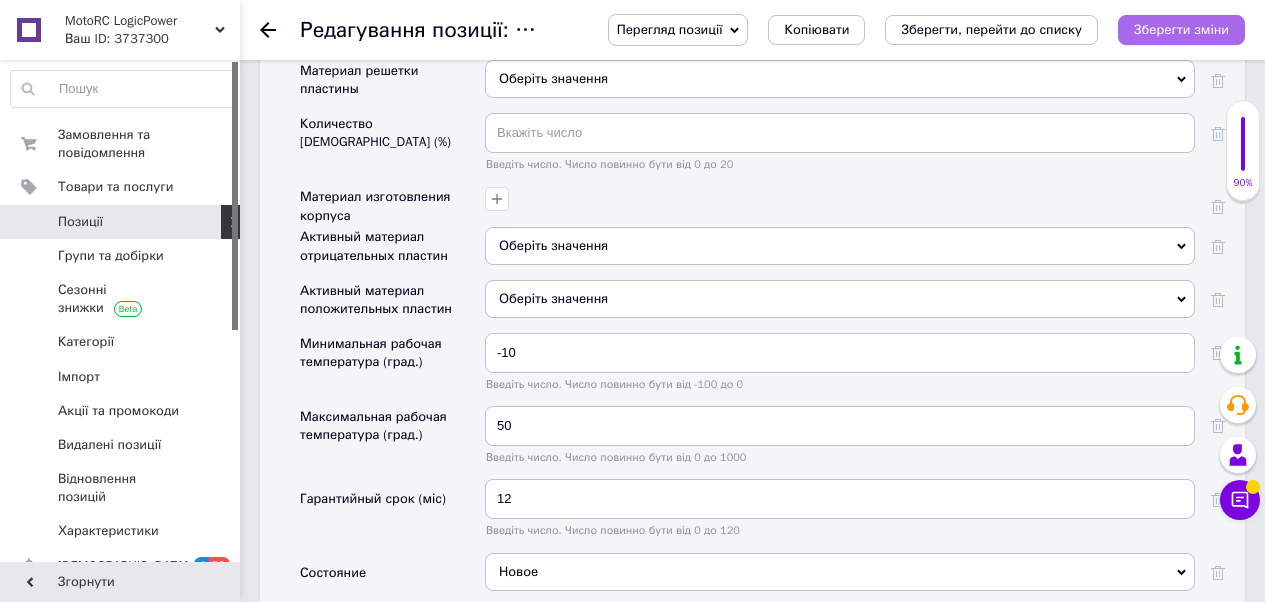 click on "Зберегти зміни" at bounding box center (1181, 29) 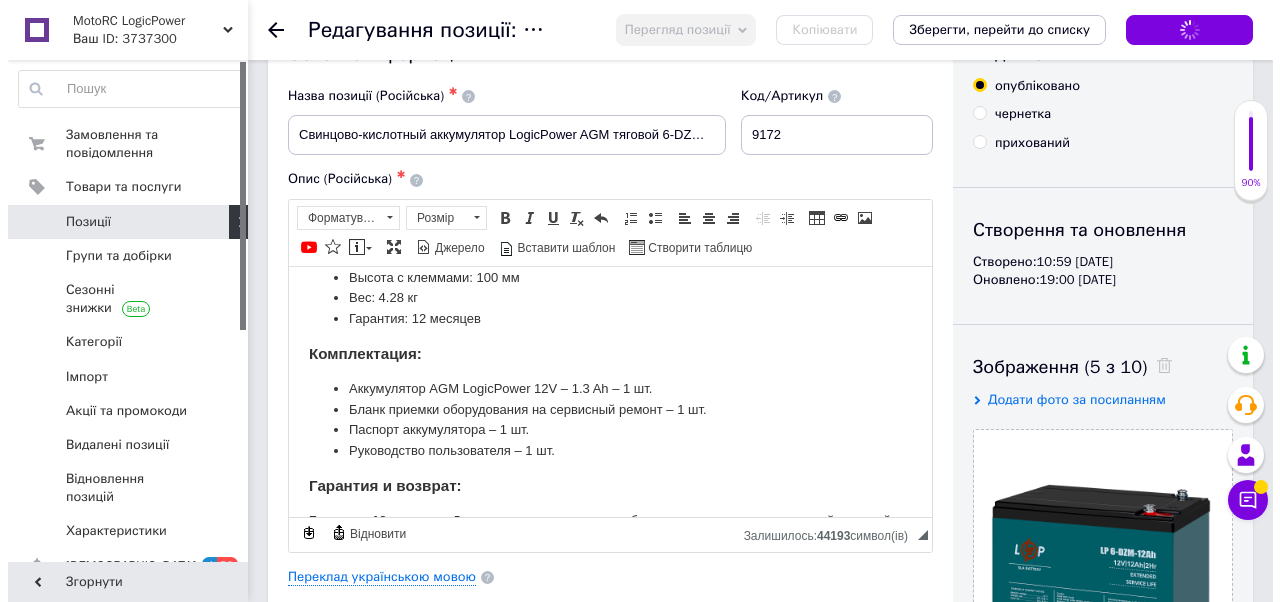scroll, scrollTop: 0, scrollLeft: 0, axis: both 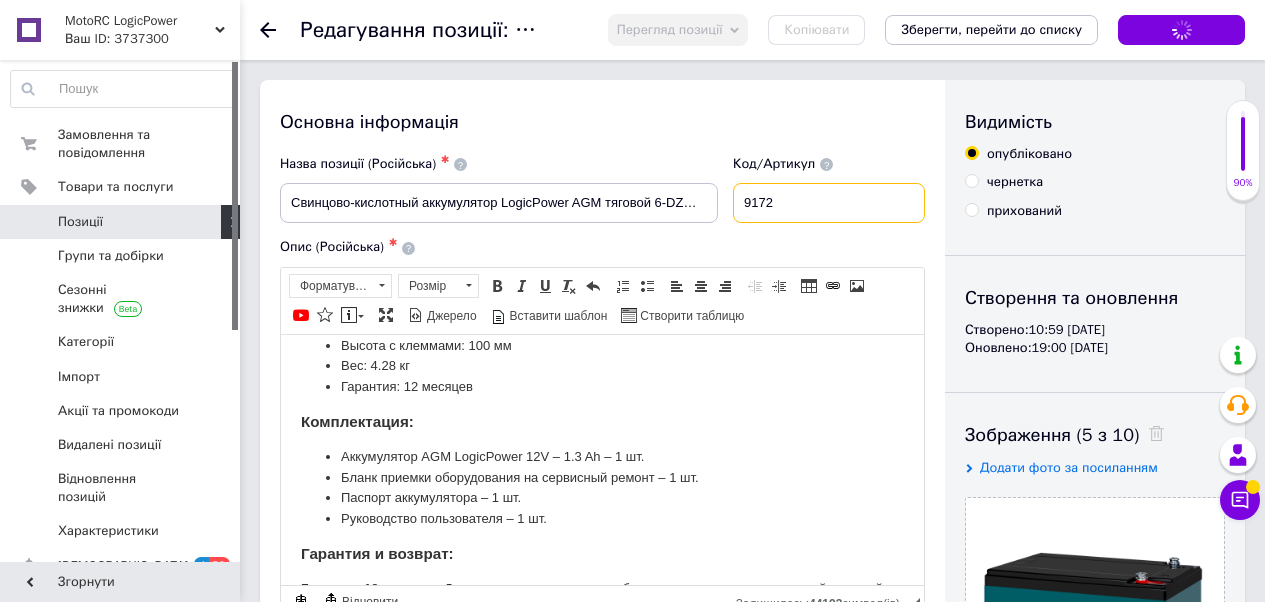 click on "9172" at bounding box center (829, 203) 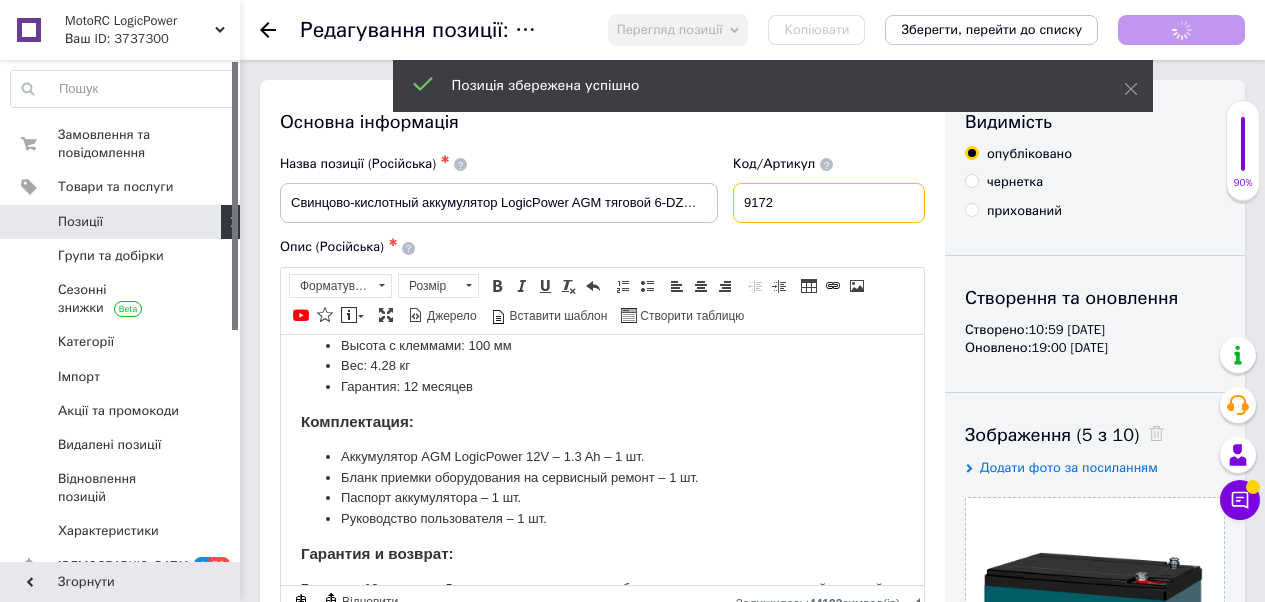 click on "9172" at bounding box center (829, 203) 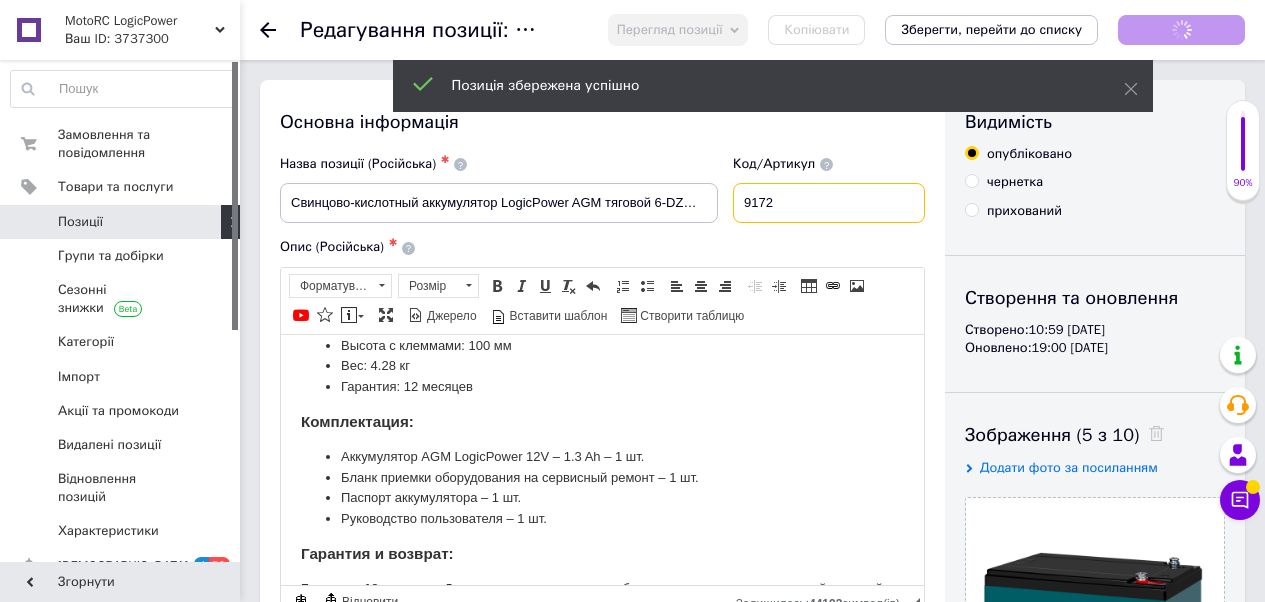 checkbox on "true" 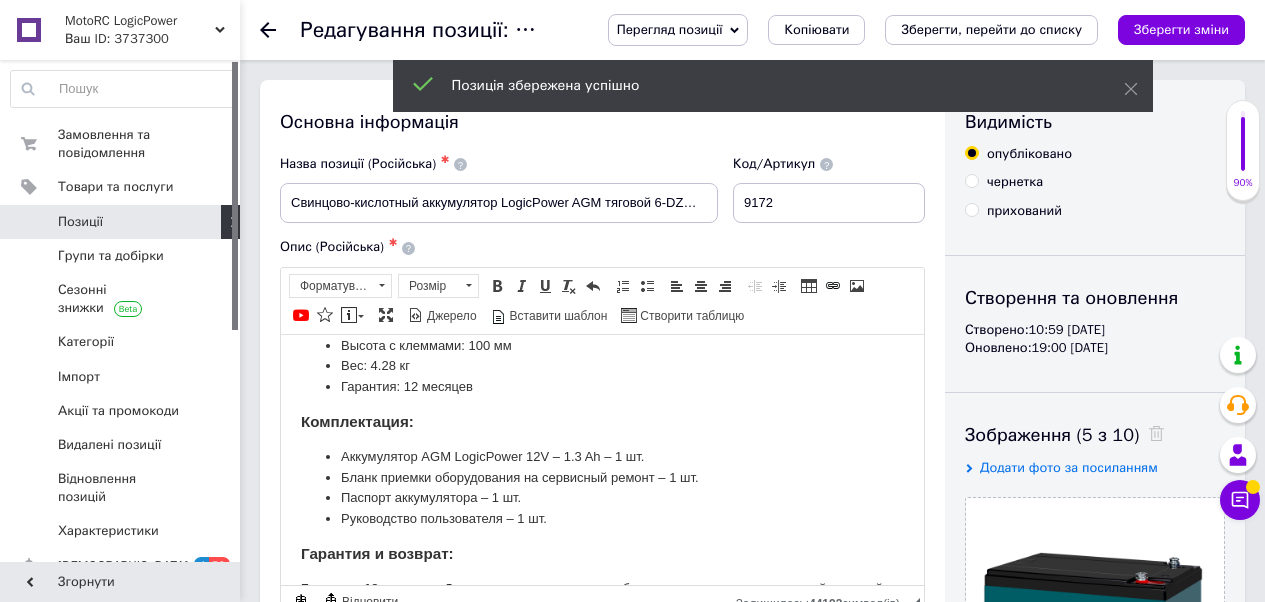 click on "Позиції" at bounding box center (121, 222) 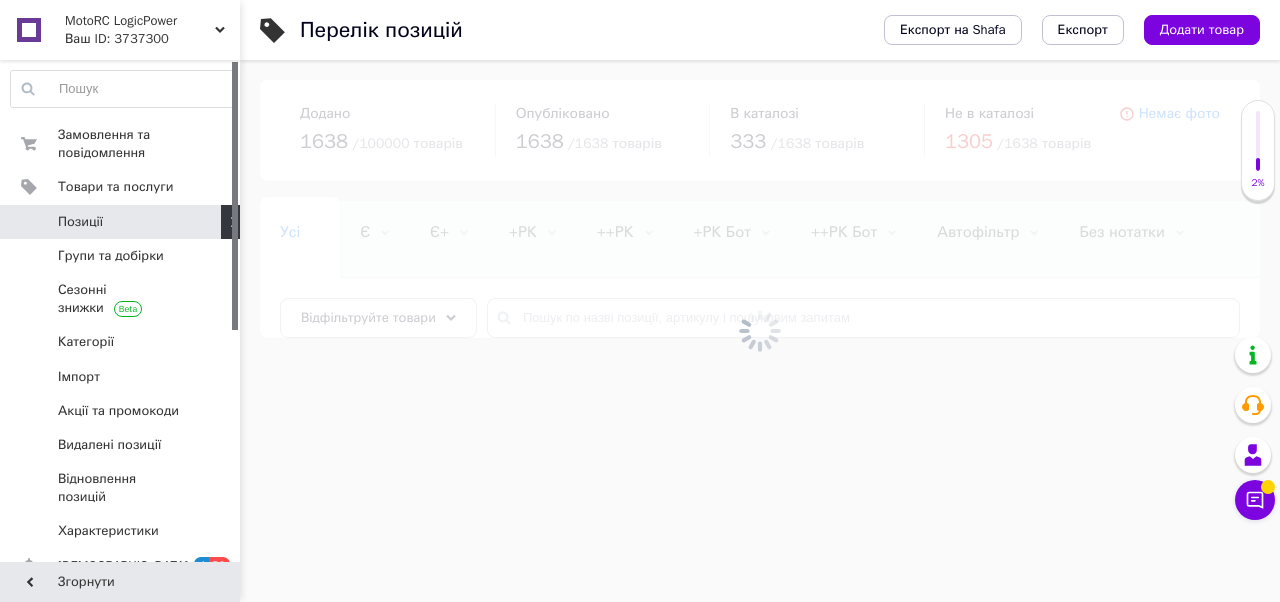 click at bounding box center [760, 331] 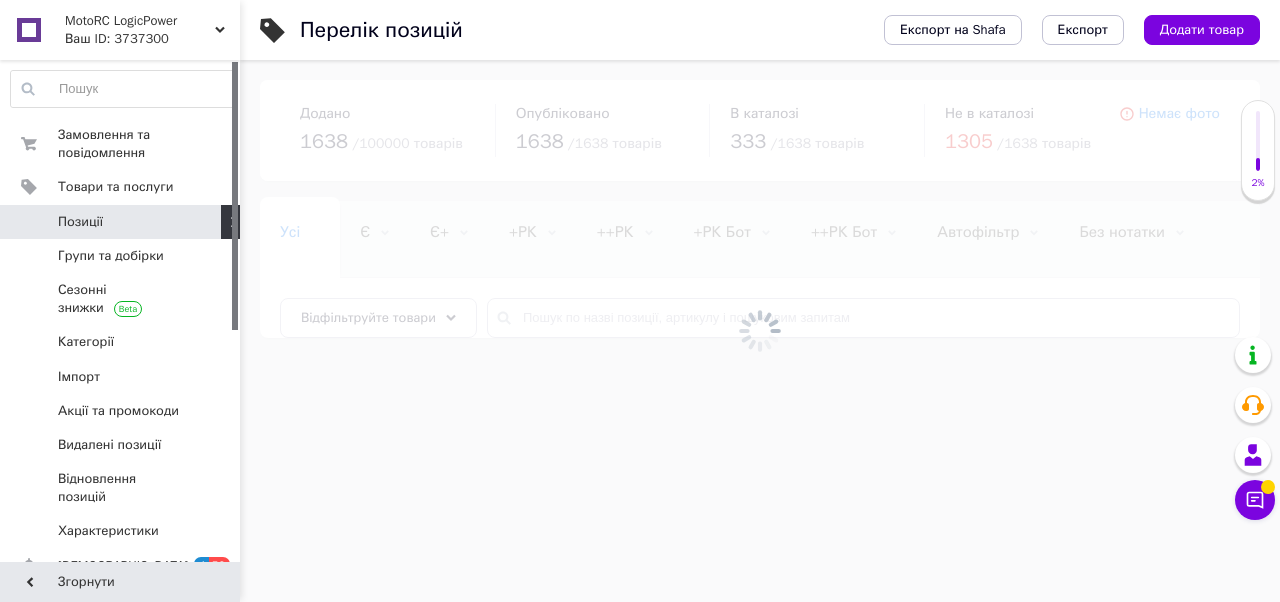 click at bounding box center (760, 331) 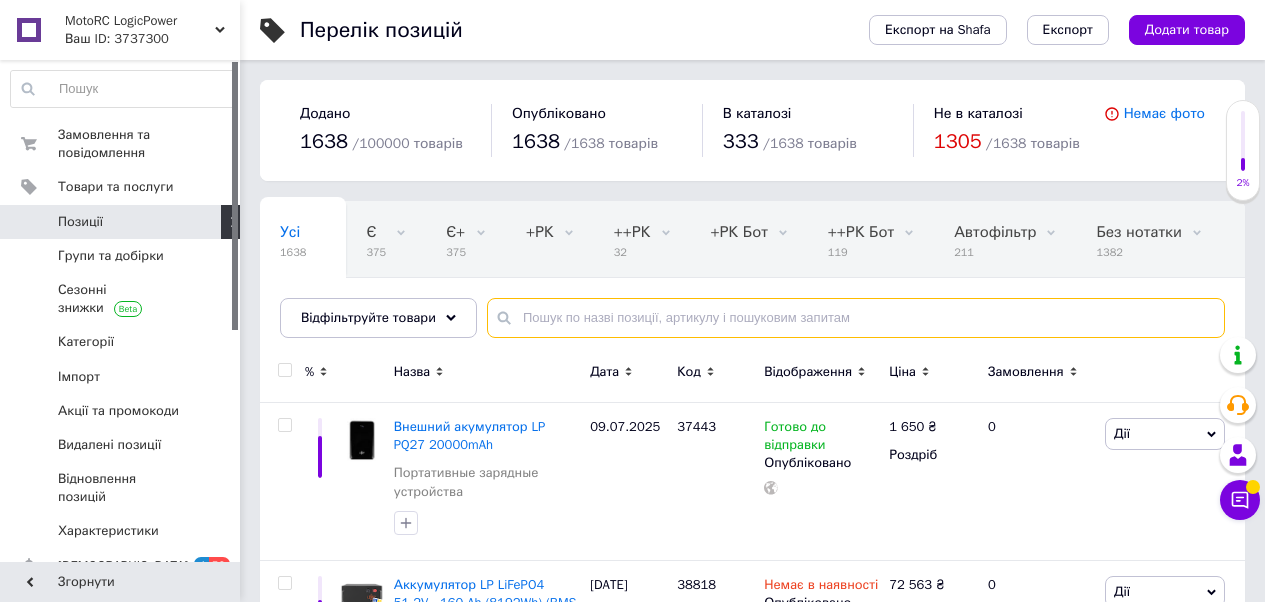 click at bounding box center [856, 318] 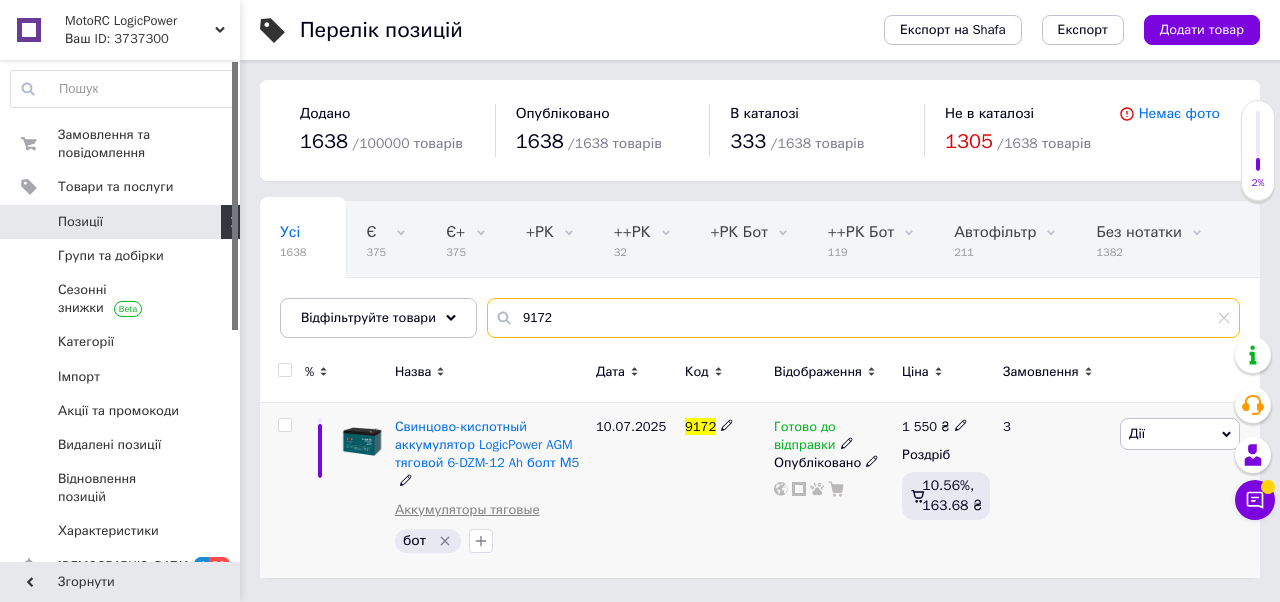 type on "9172" 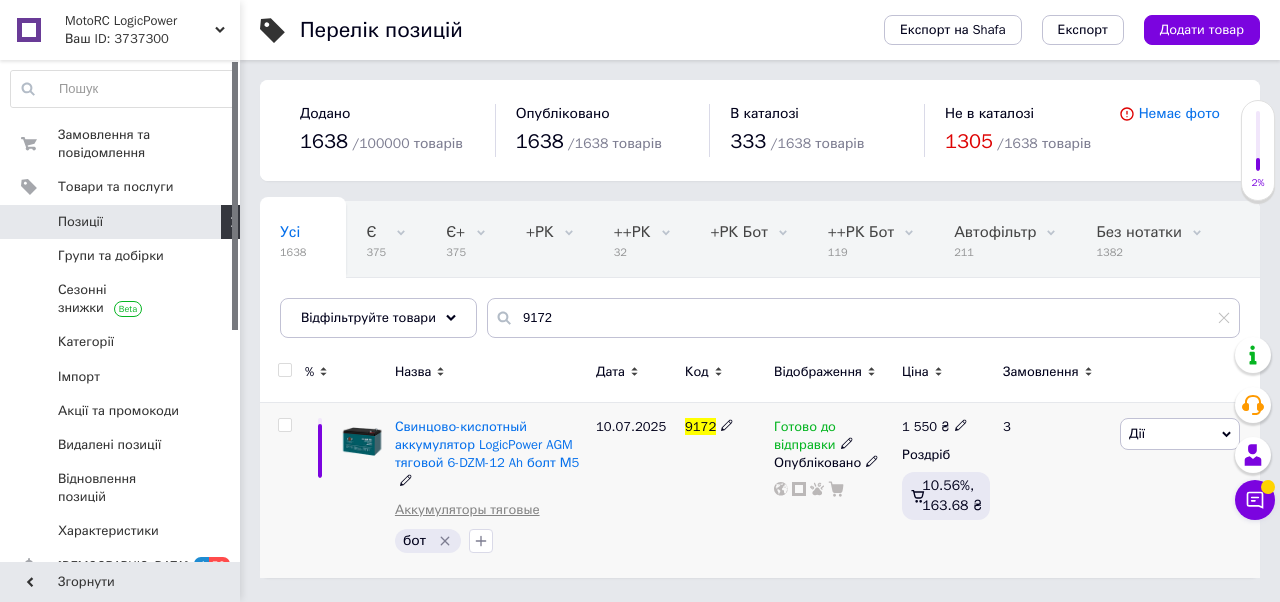 click on "Аккумуляторы тяговые" at bounding box center (467, 510) 